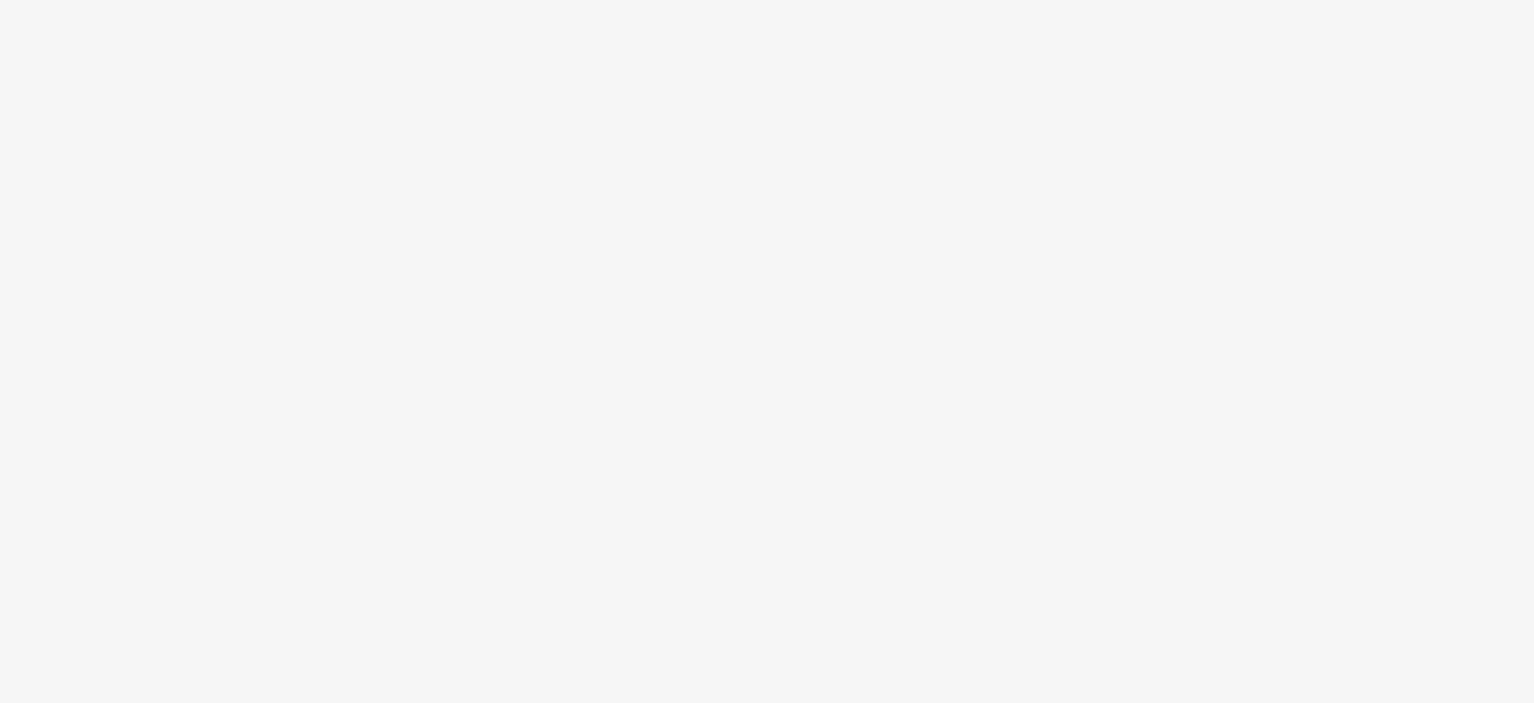scroll, scrollTop: 0, scrollLeft: 0, axis: both 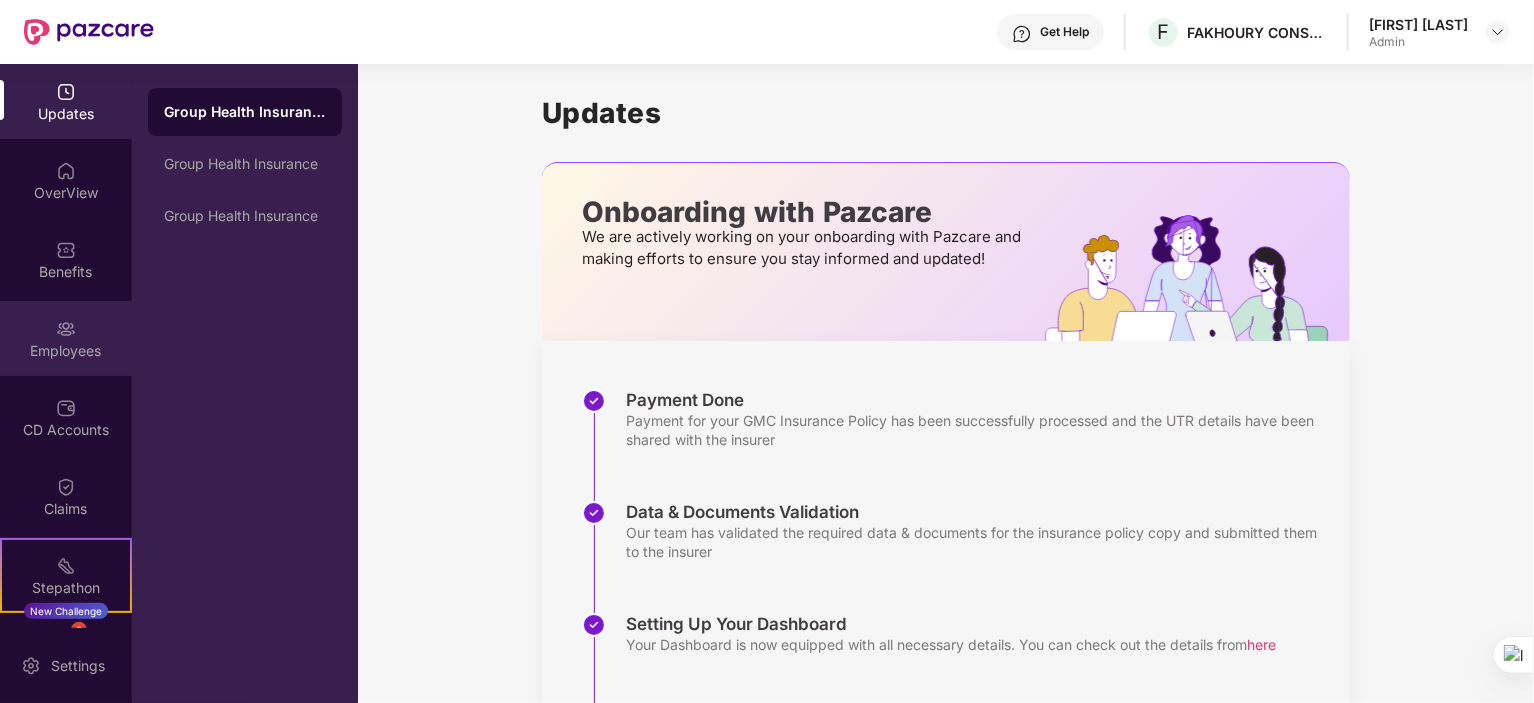 click on "Employees" at bounding box center (66, 351) 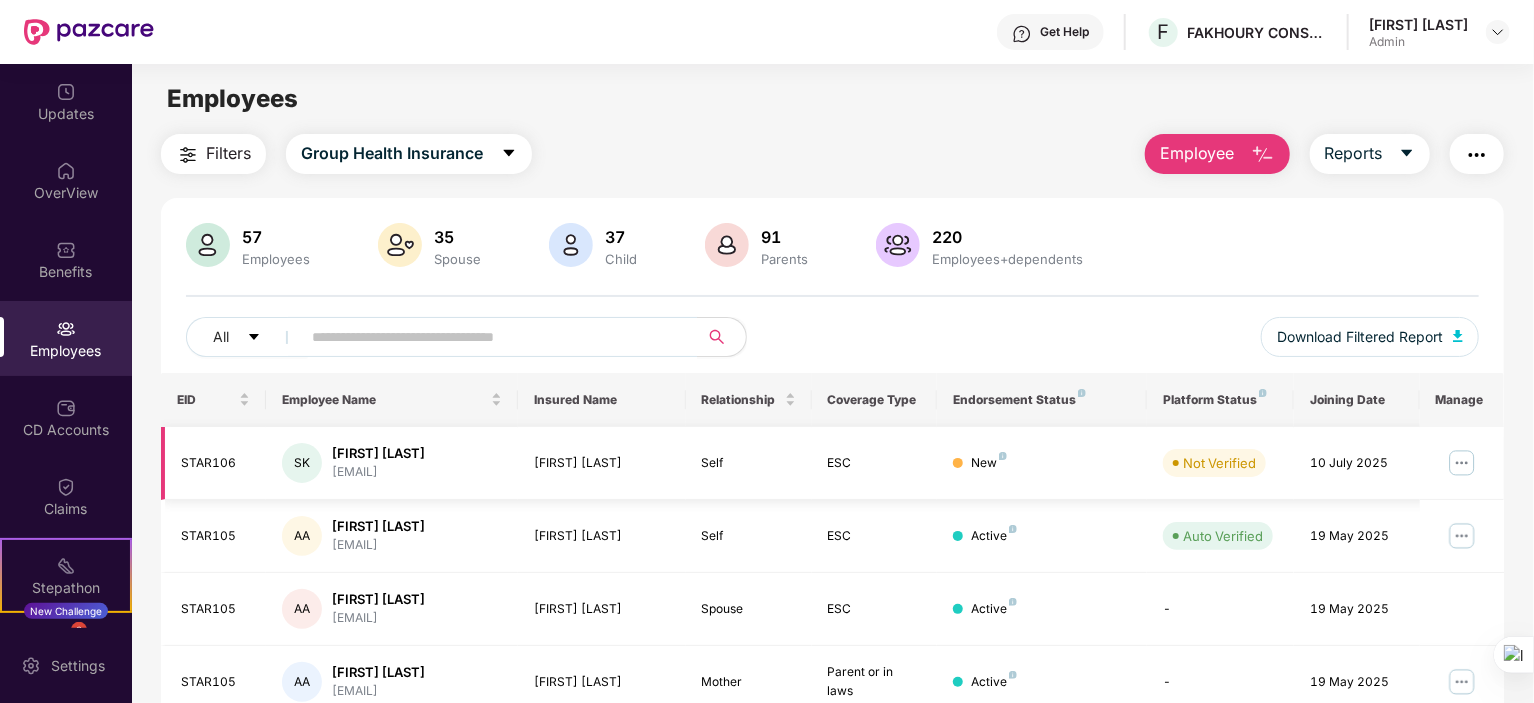 click at bounding box center (1462, 463) 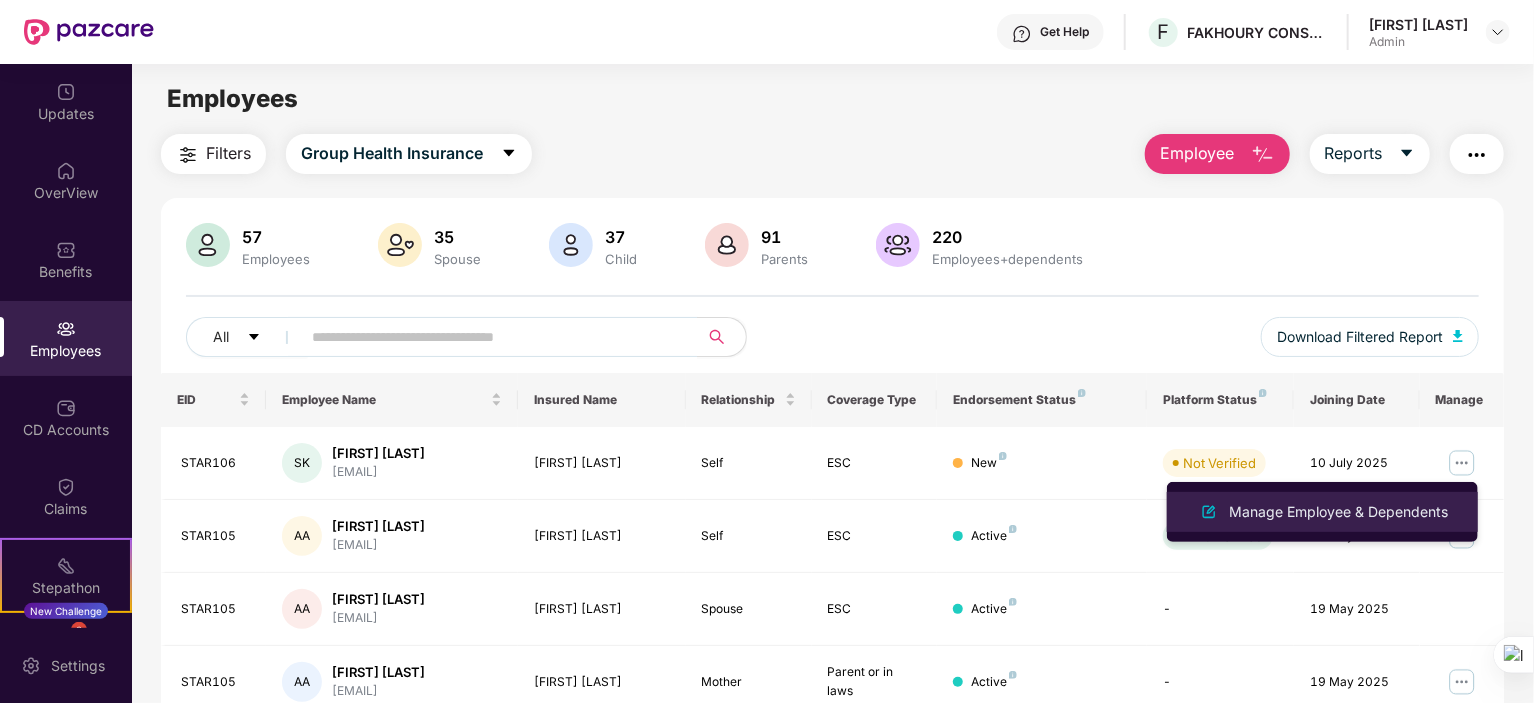 click on "Manage Employee & Dependents" at bounding box center (1338, 512) 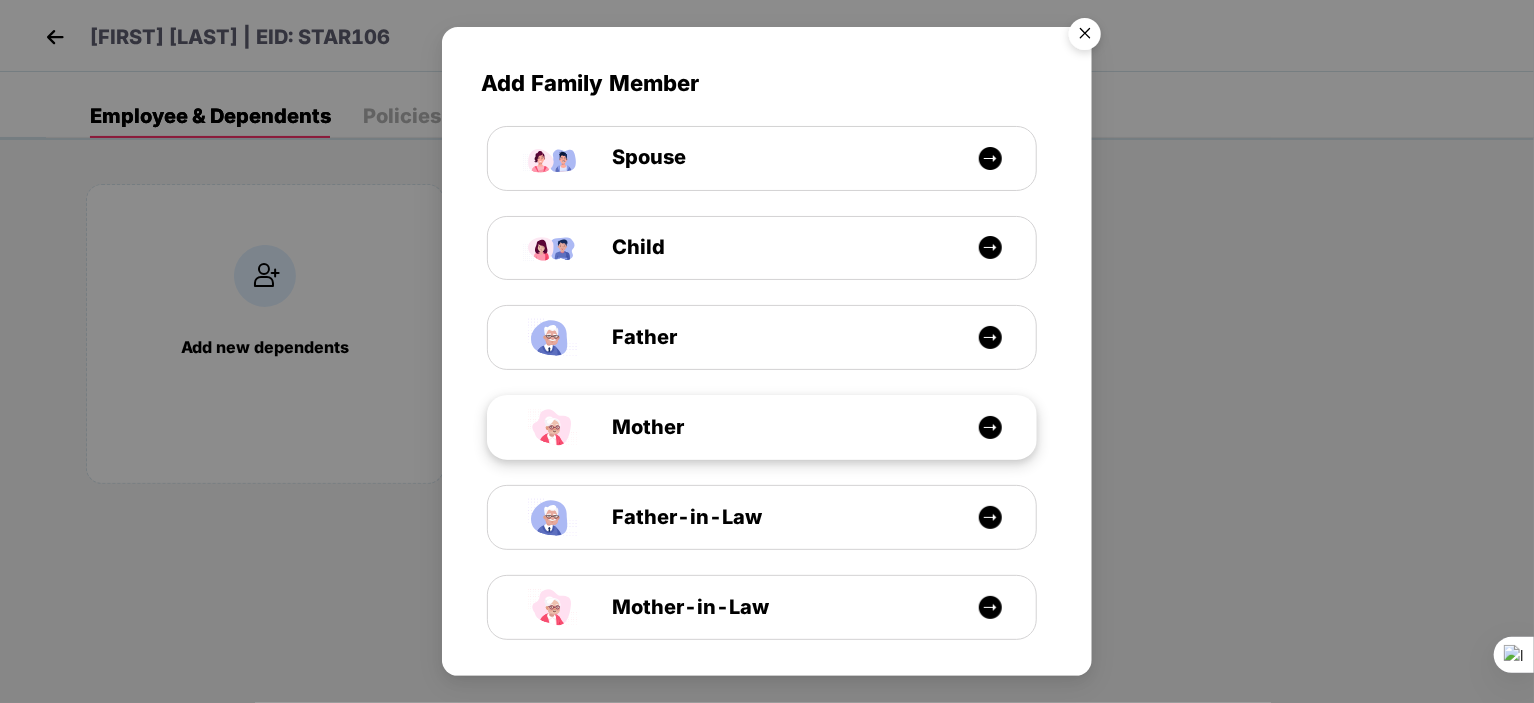 click on "Mother" at bounding box center [625, 427] 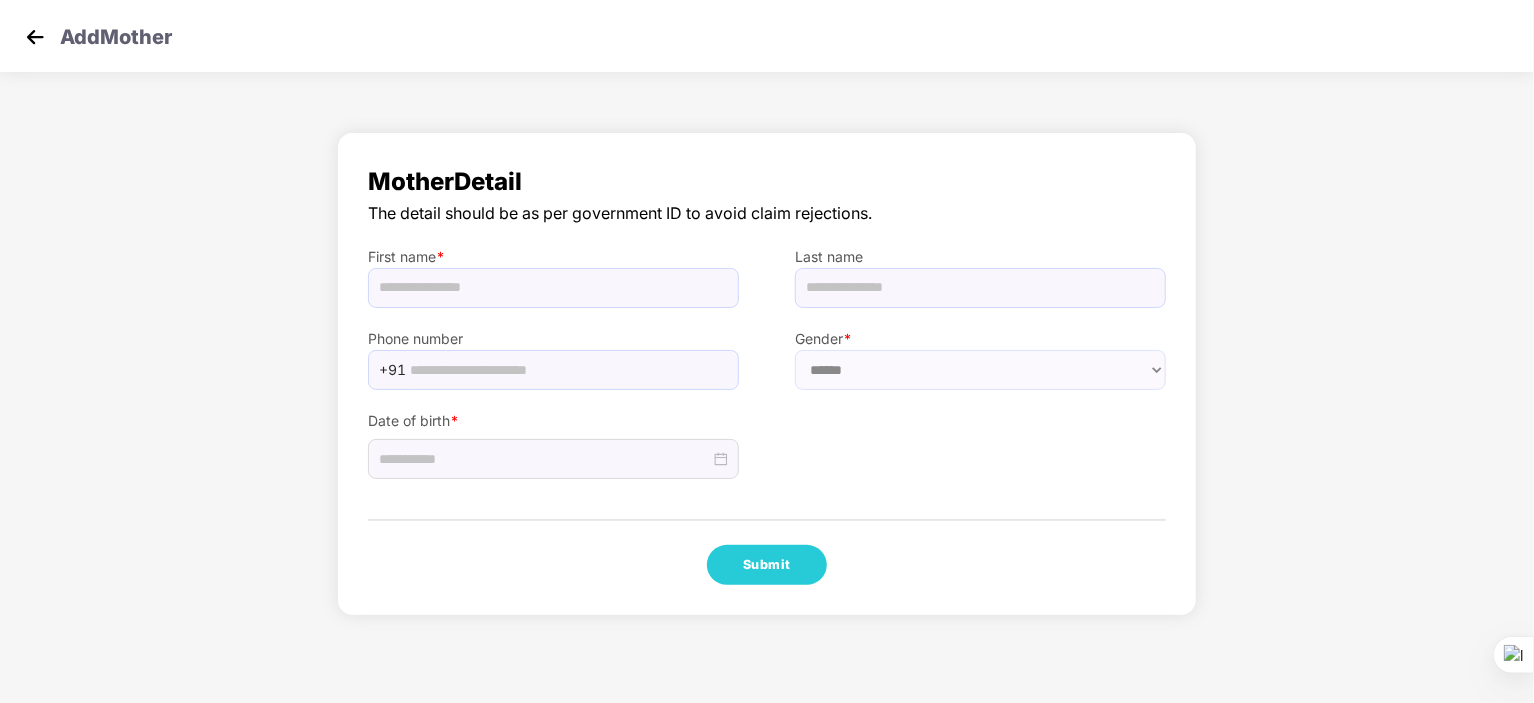 select on "******" 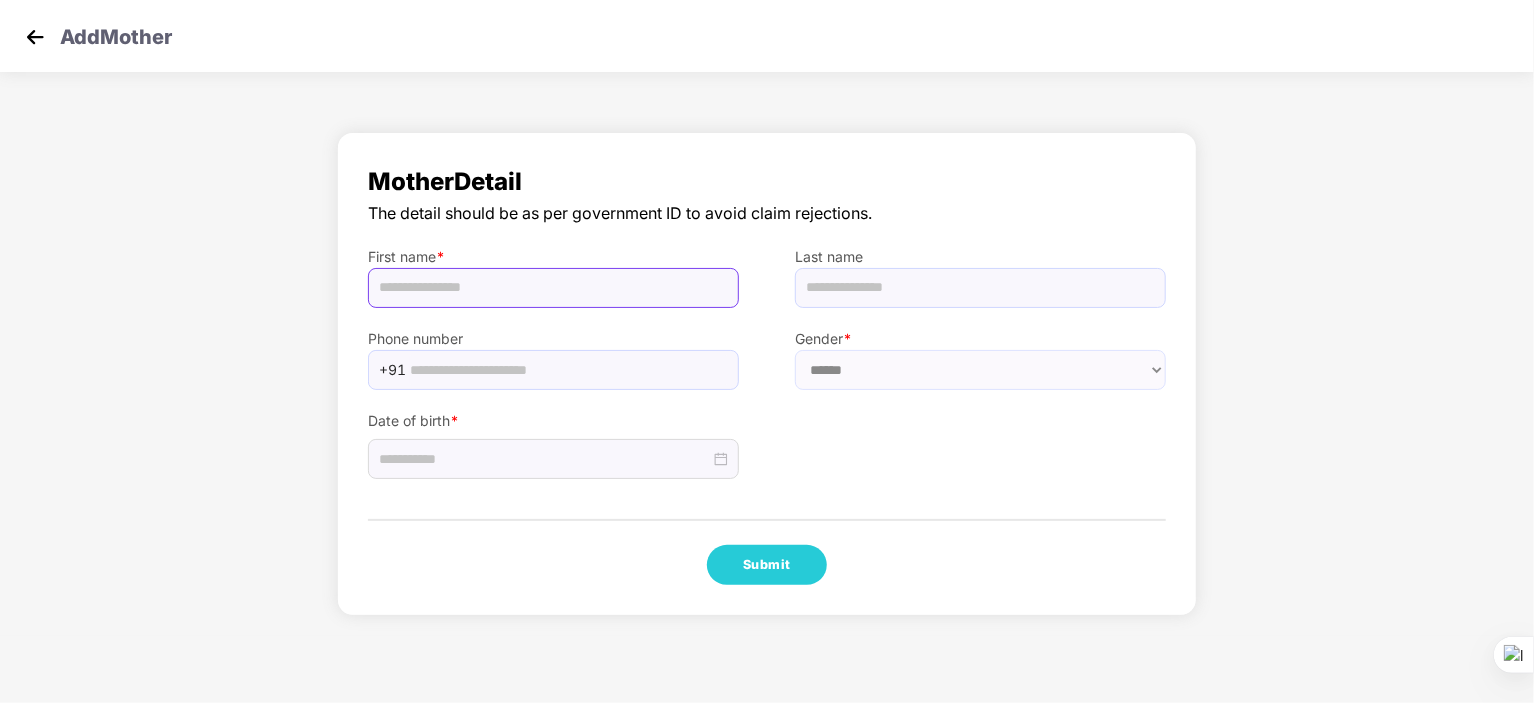click at bounding box center [553, 288] 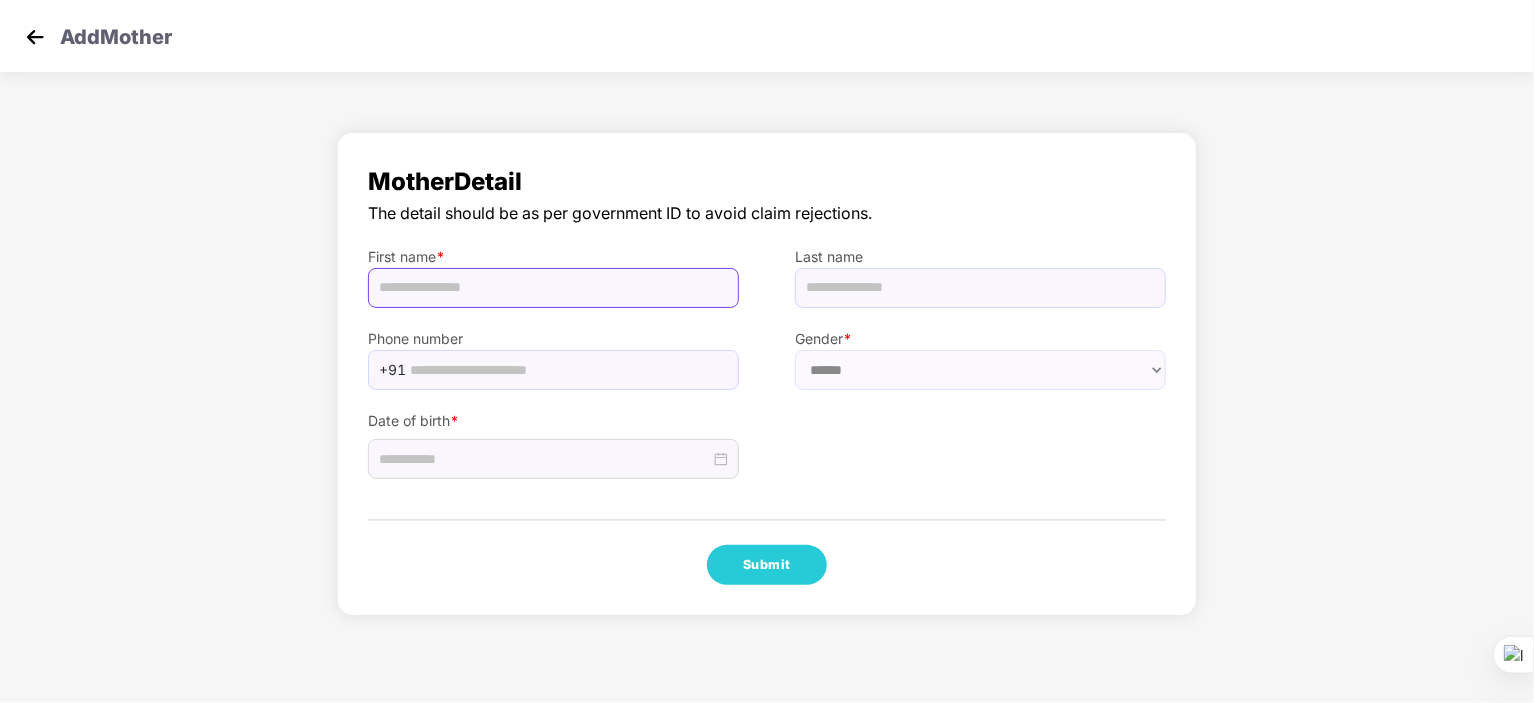 paste on "**********" 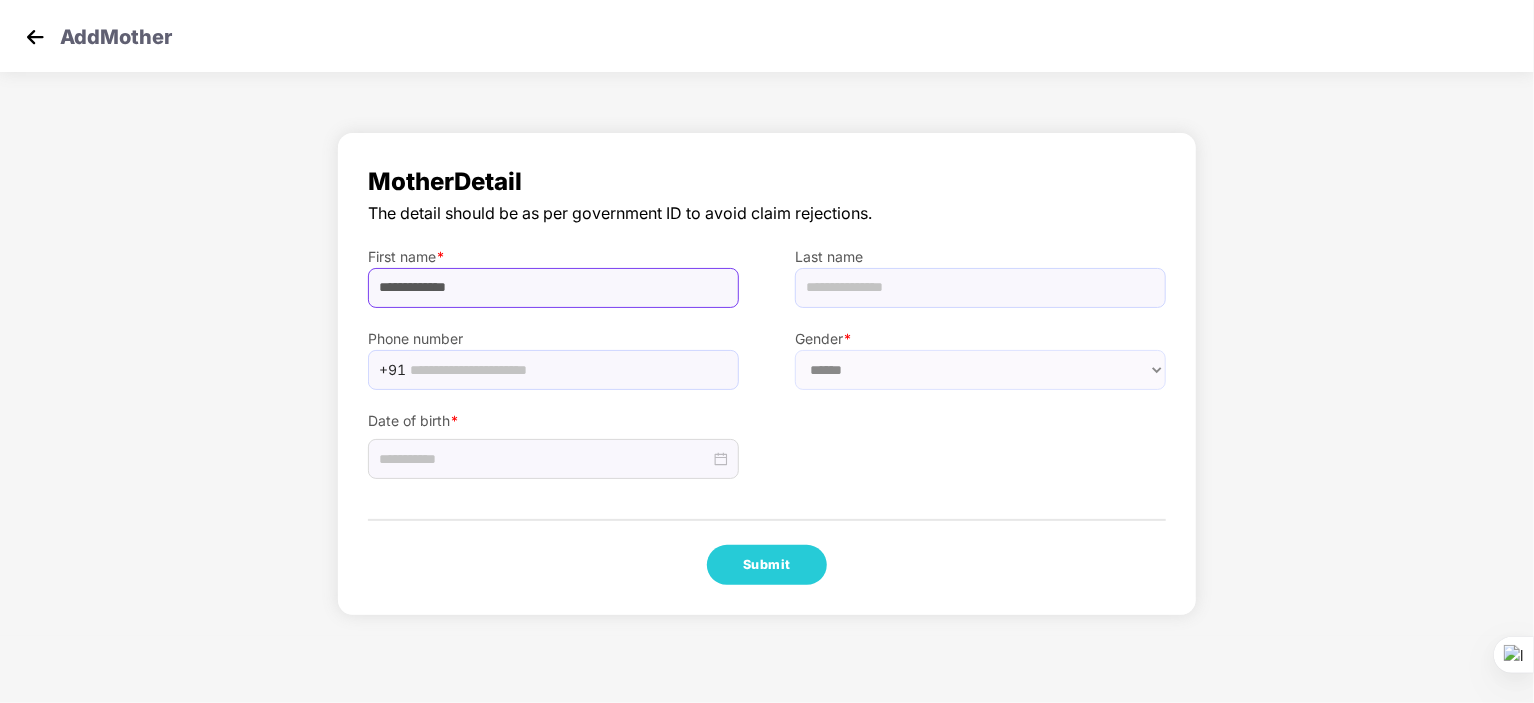 type on "**********" 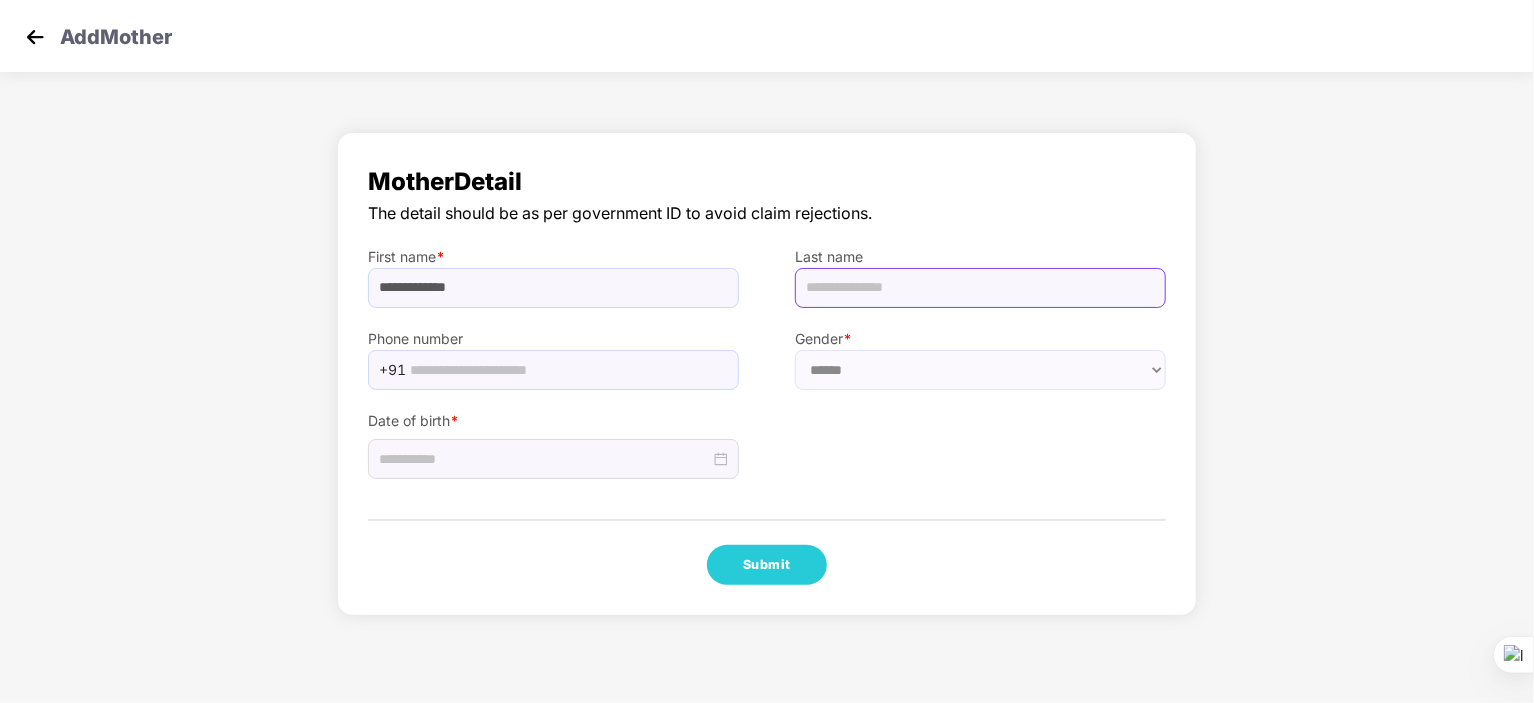 click at bounding box center (980, 288) 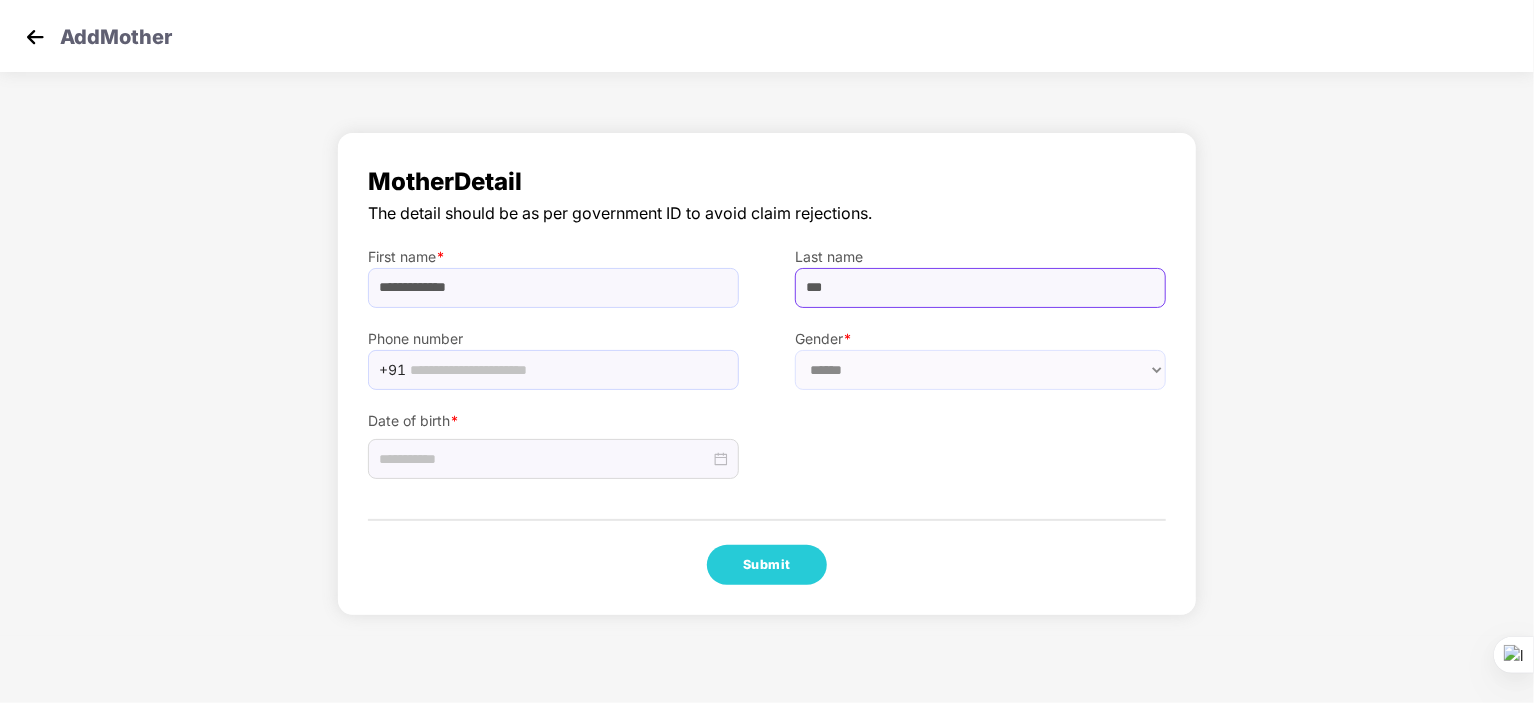 type on "***" 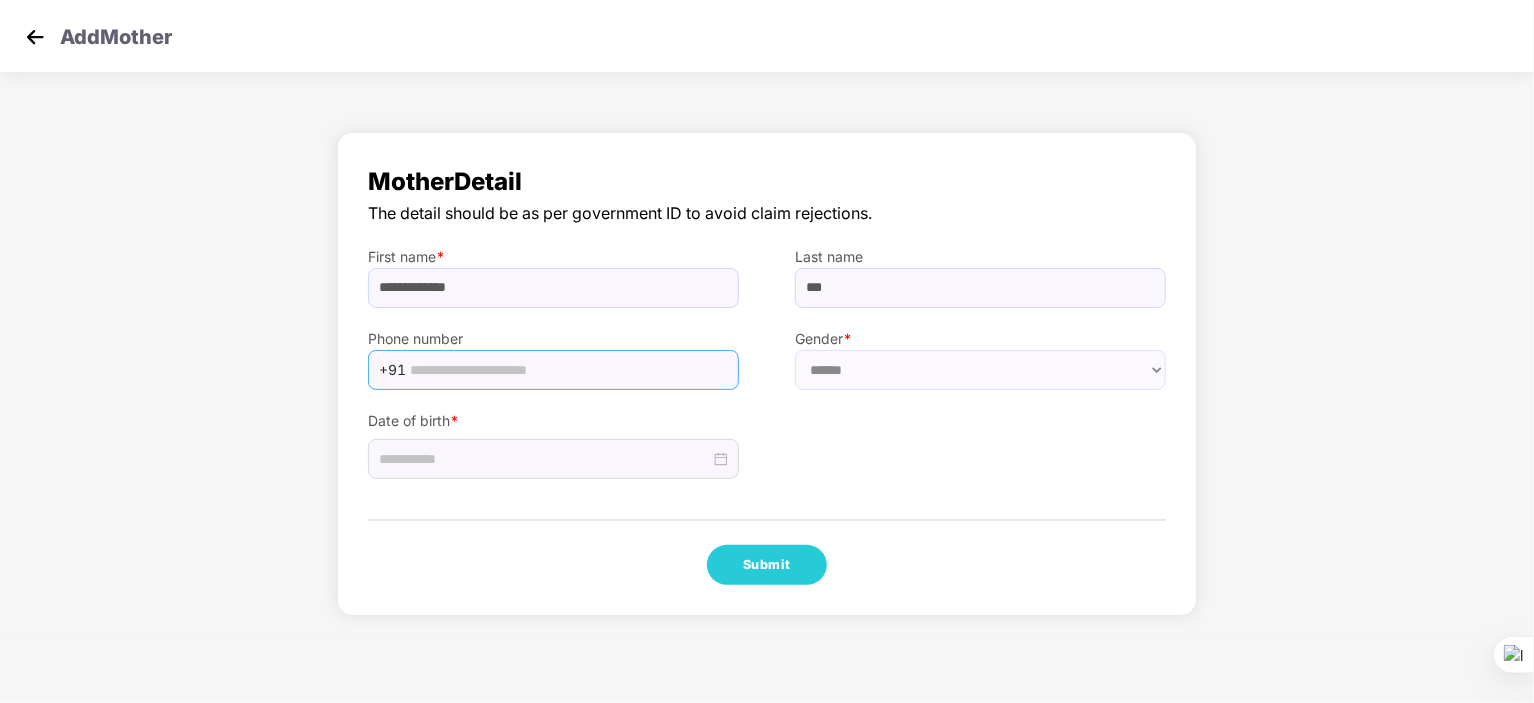 click at bounding box center [568, 370] 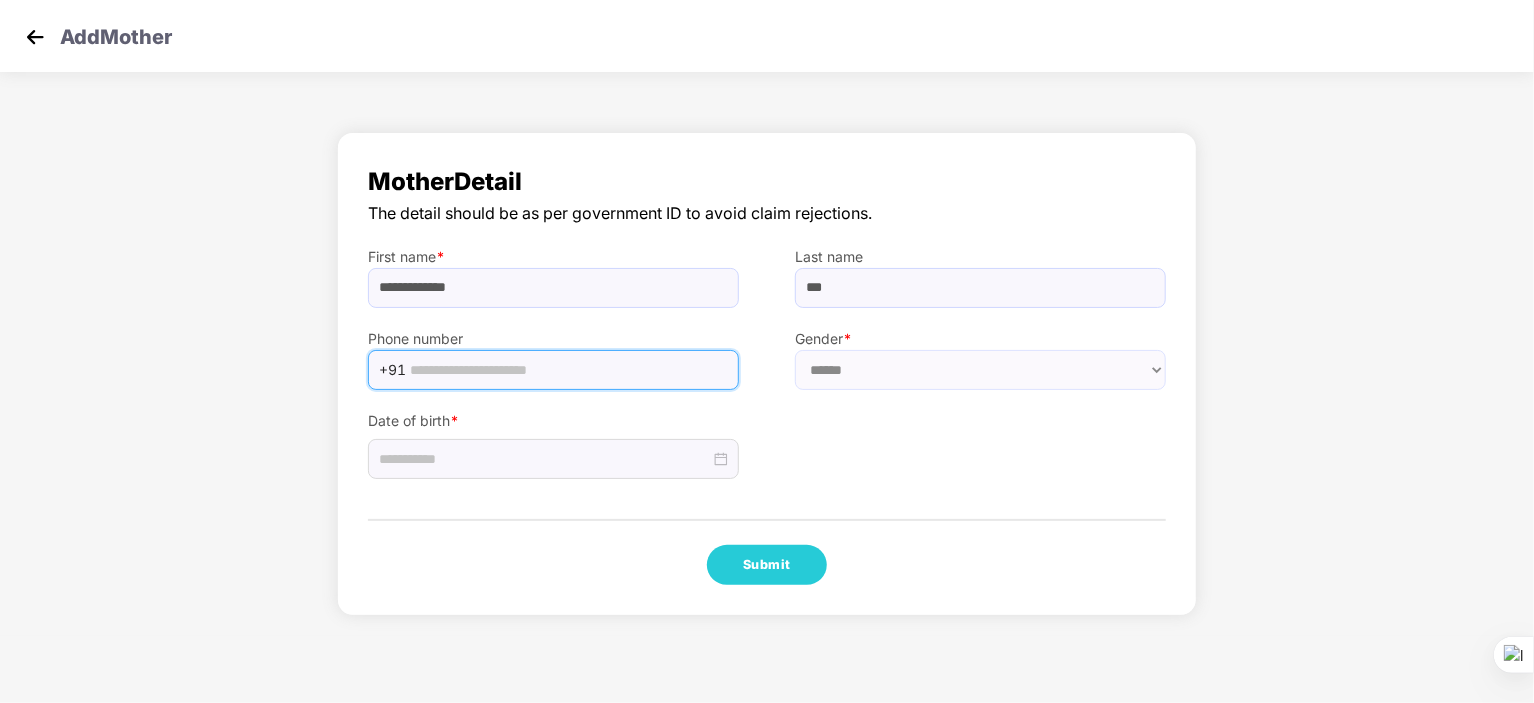 paste on "**********" 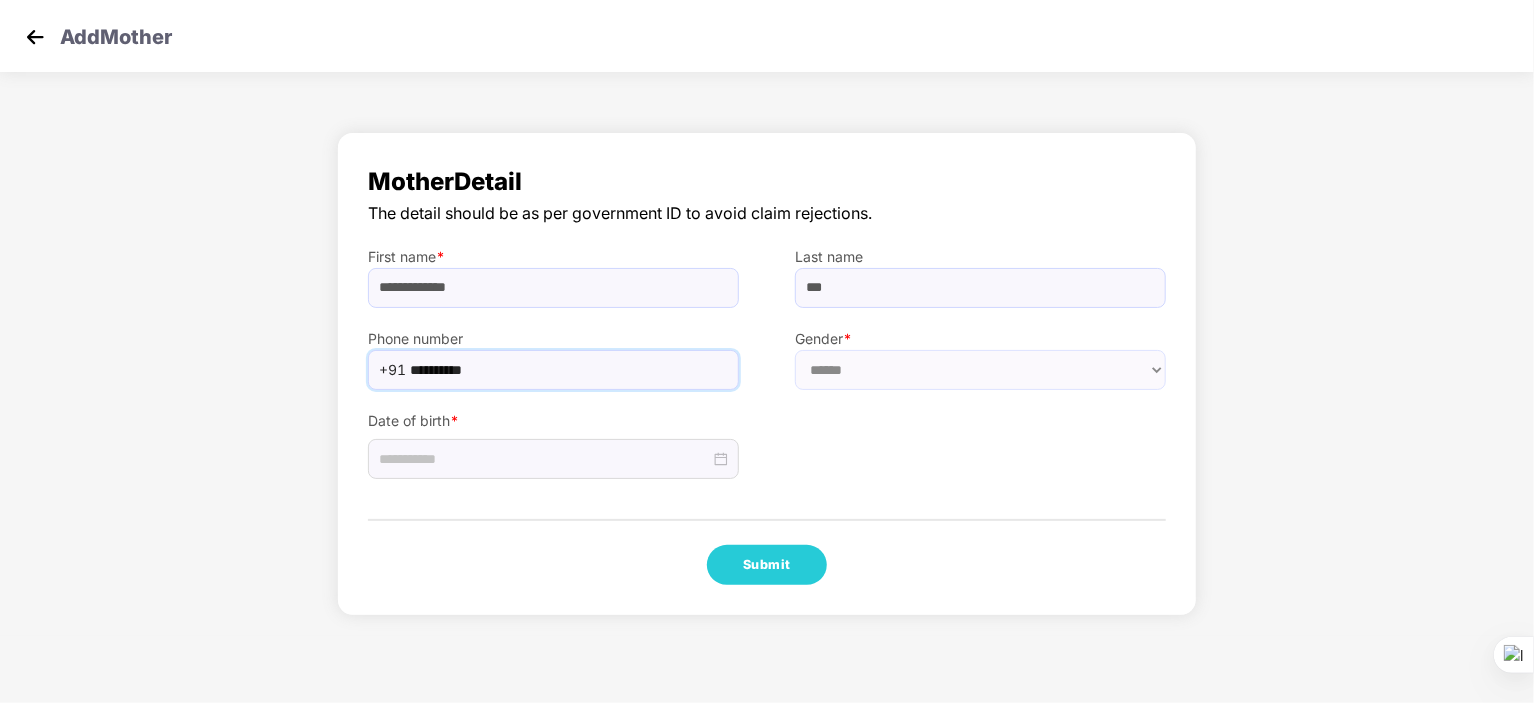 type on "**********" 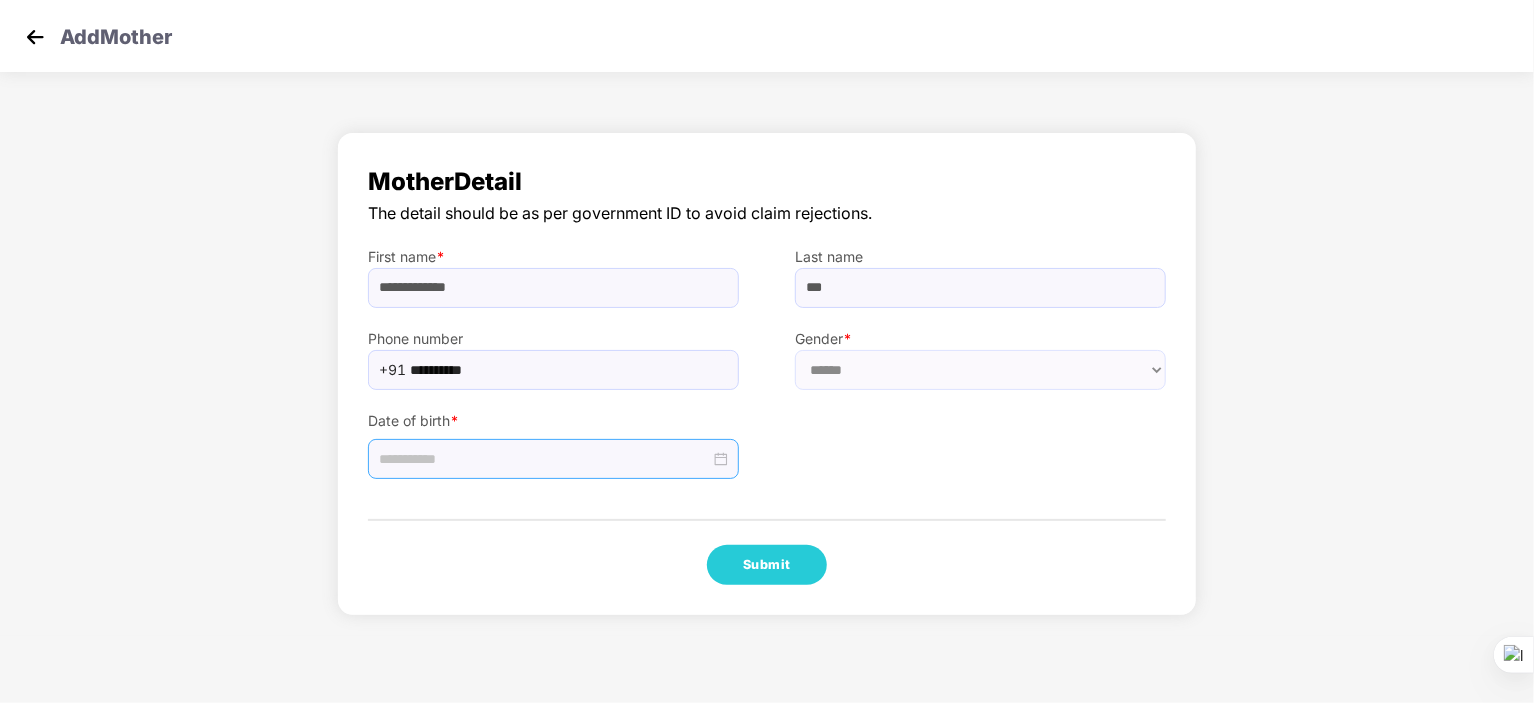 click at bounding box center (544, 459) 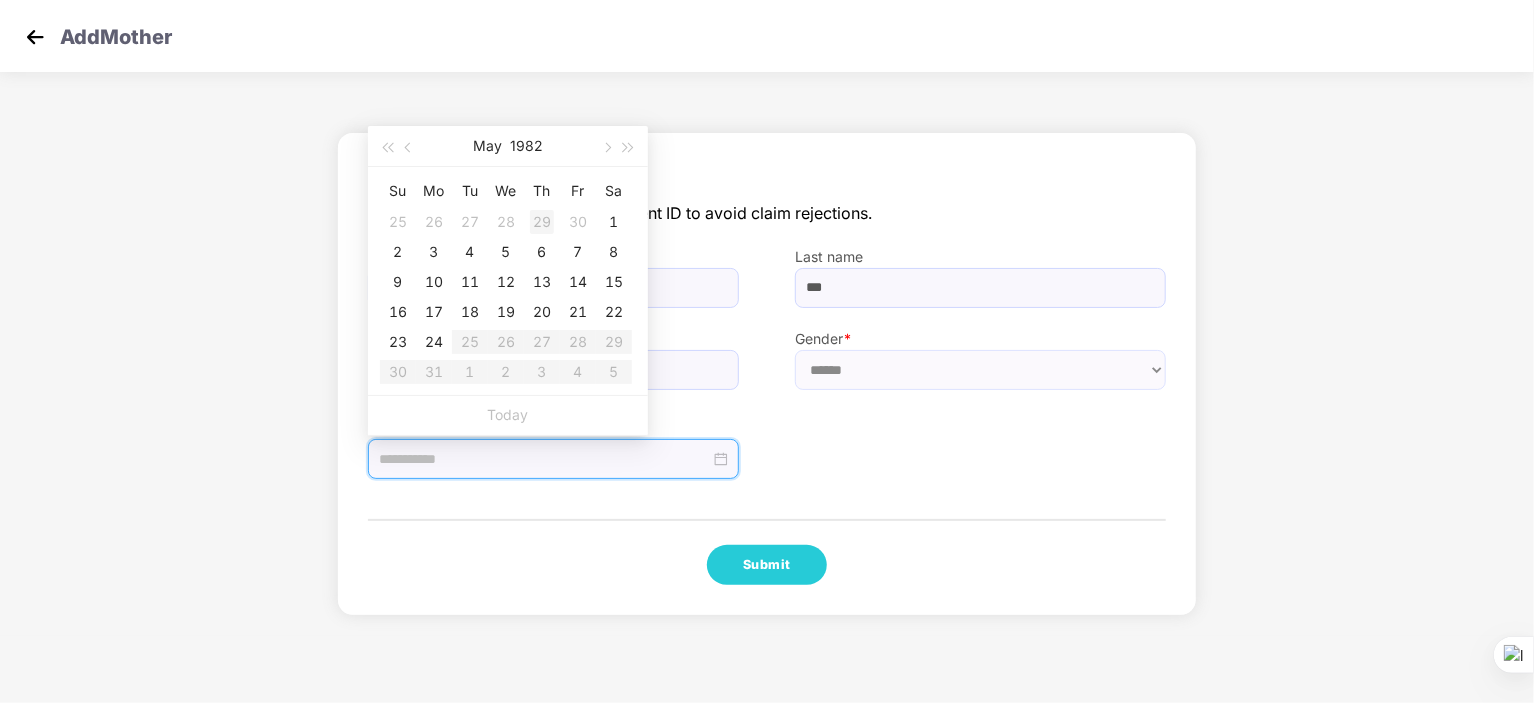 type on "**********" 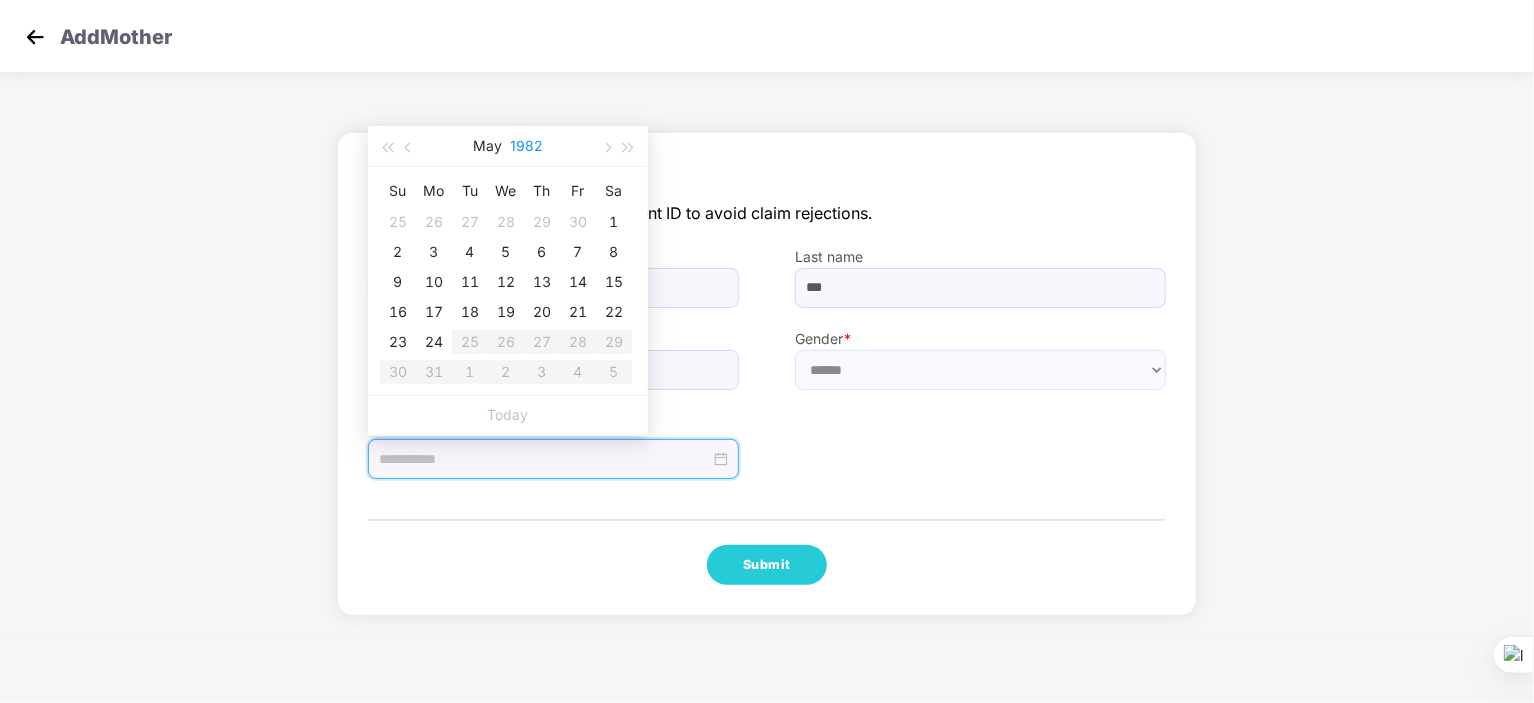click on "1982" at bounding box center (526, 146) 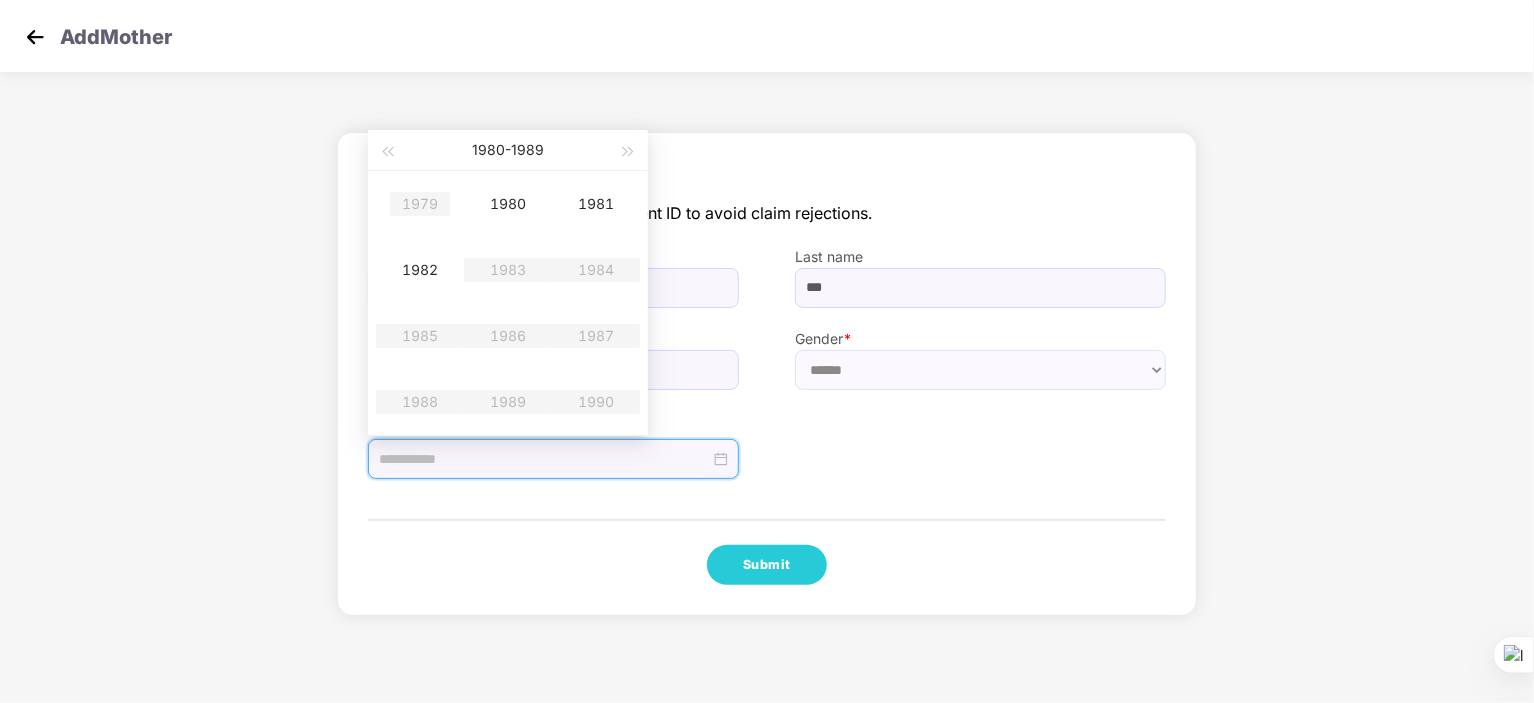 type on "**********" 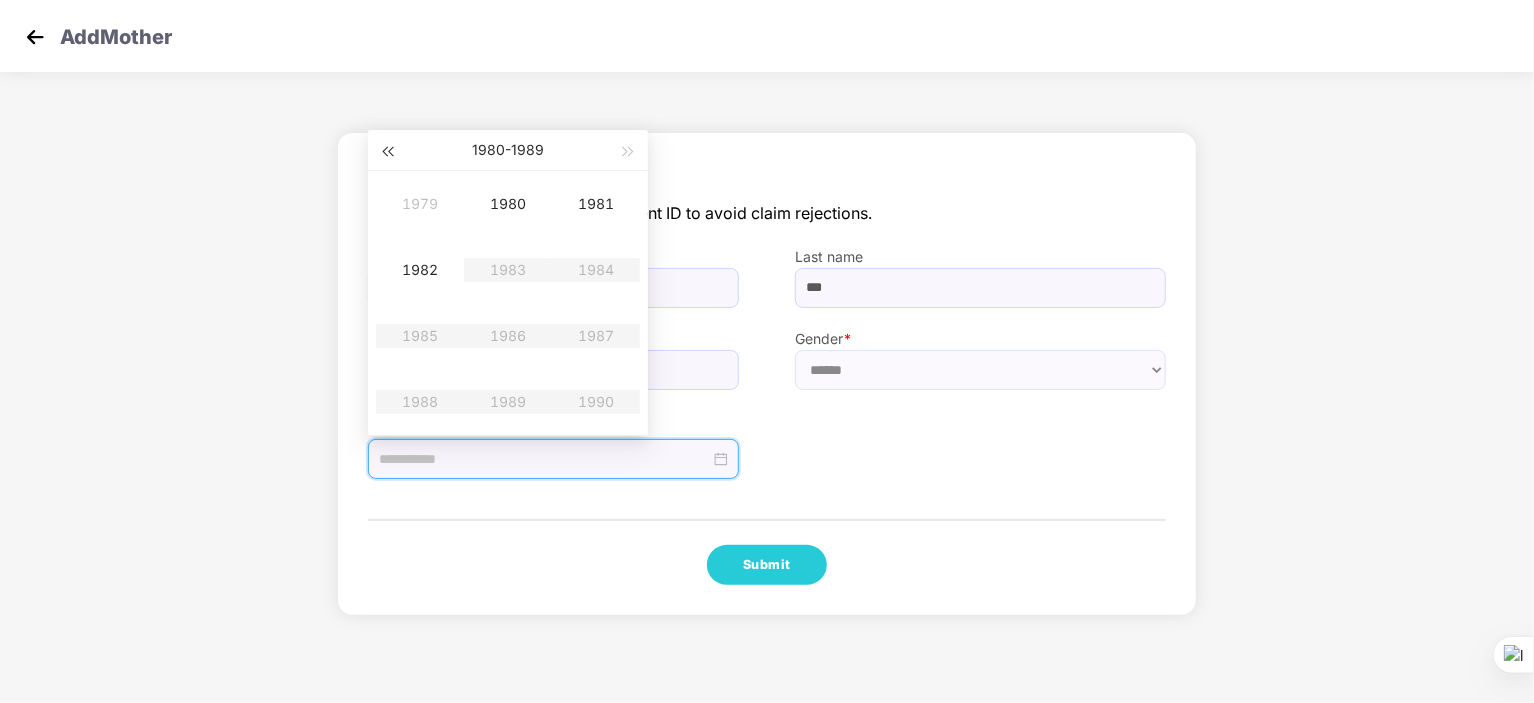 click at bounding box center (387, 150) 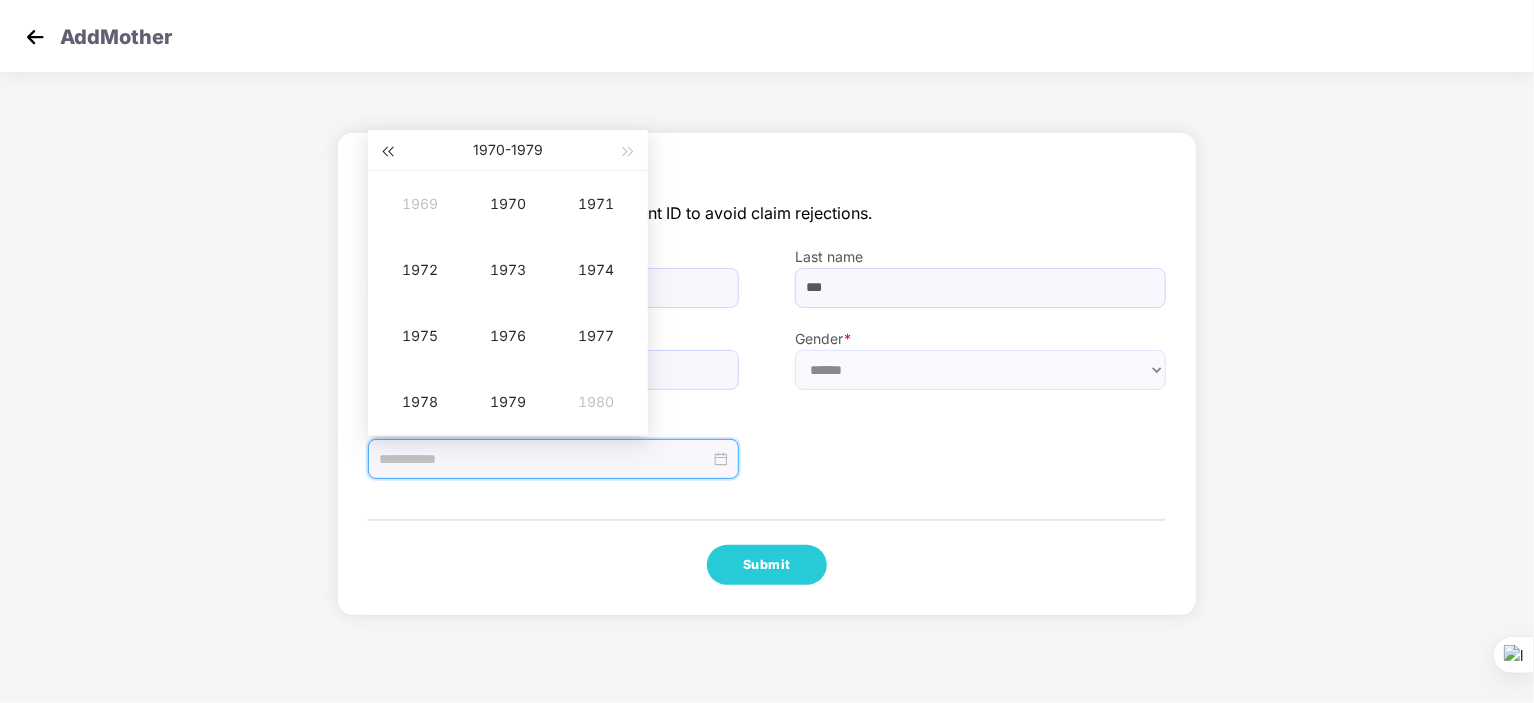 click at bounding box center (387, 150) 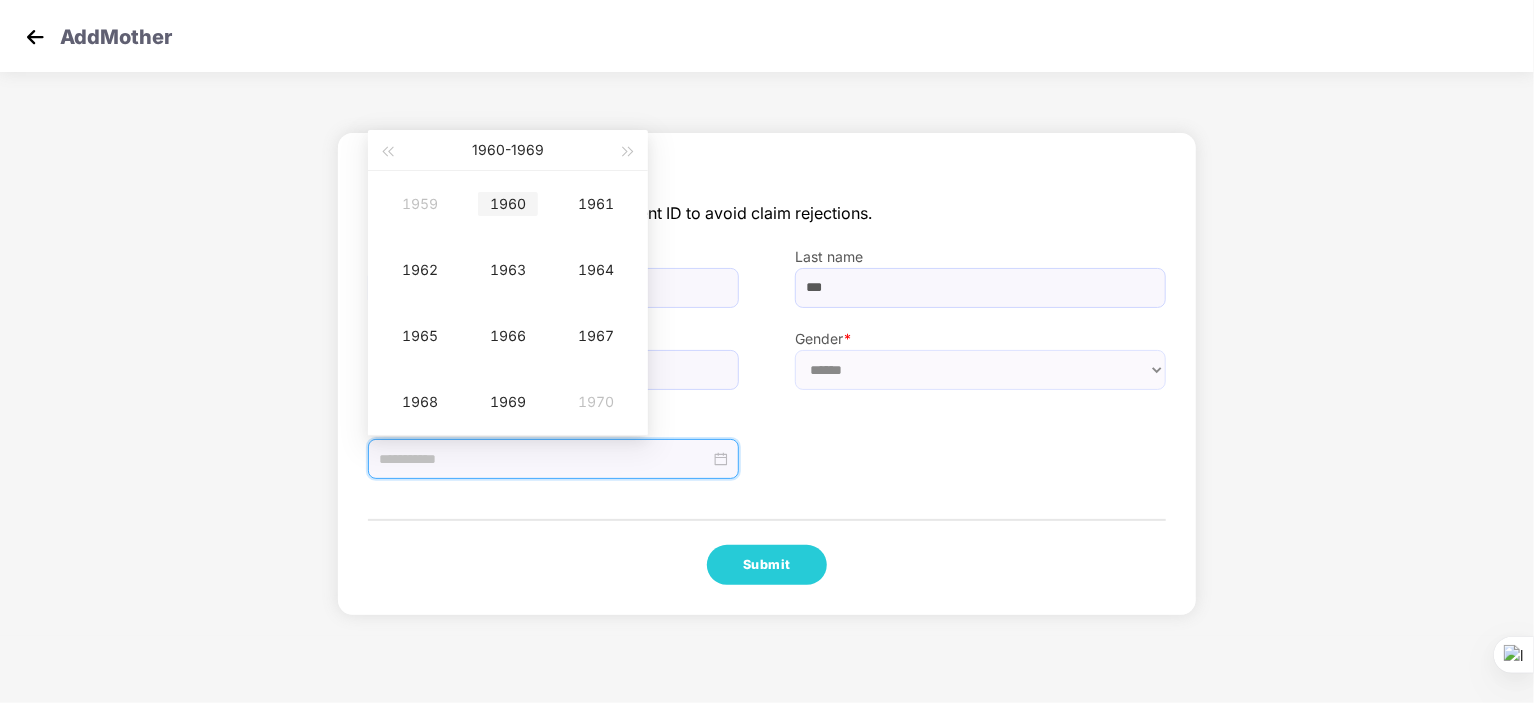 type on "**********" 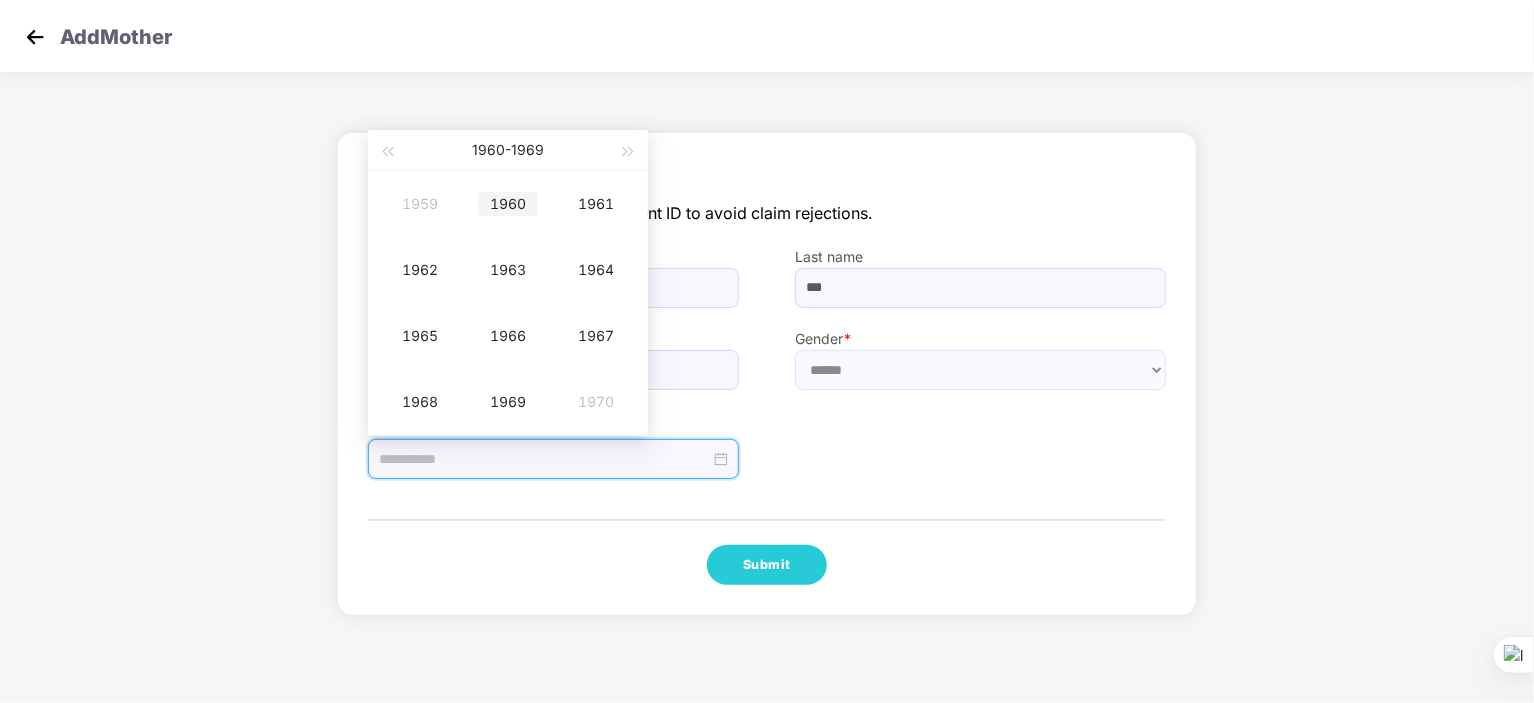 click on "1960" at bounding box center (508, 204) 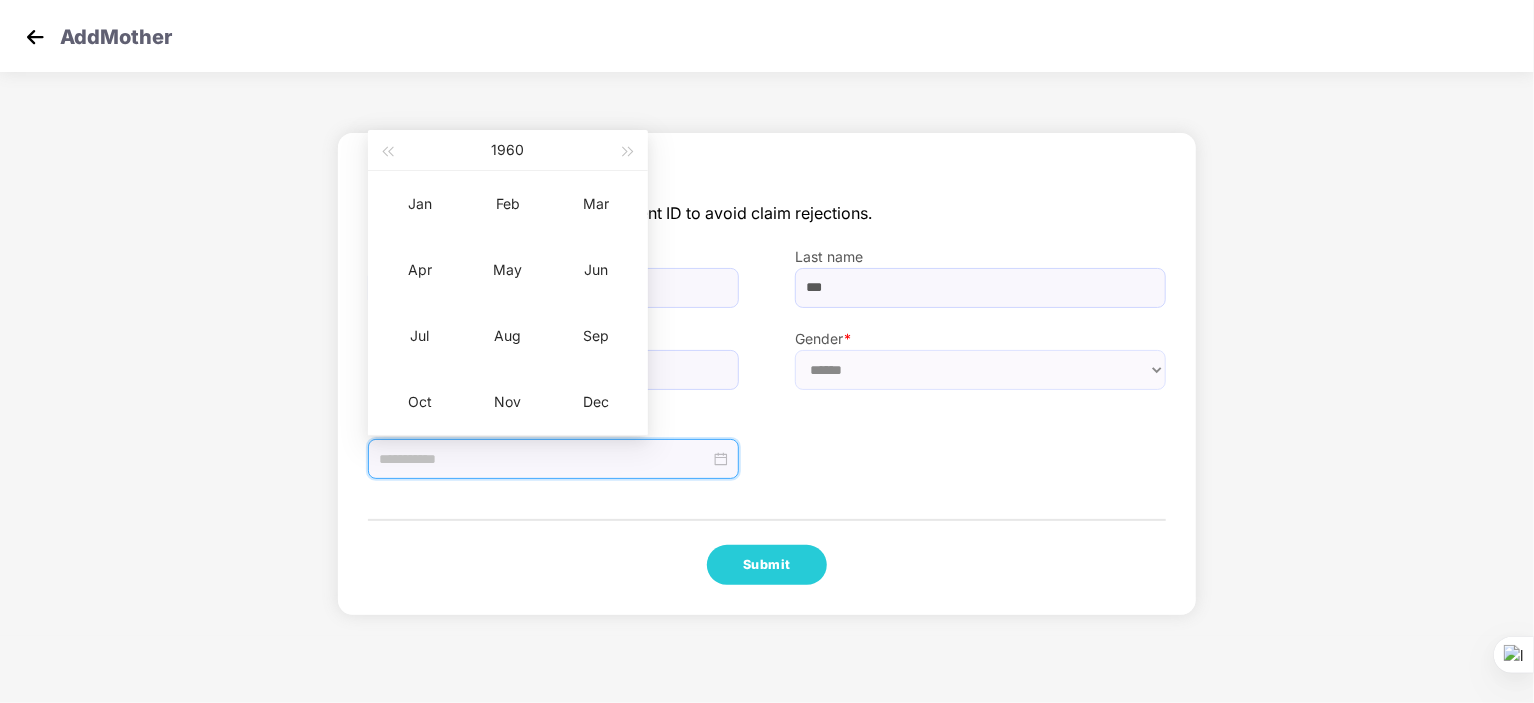 type on "**********" 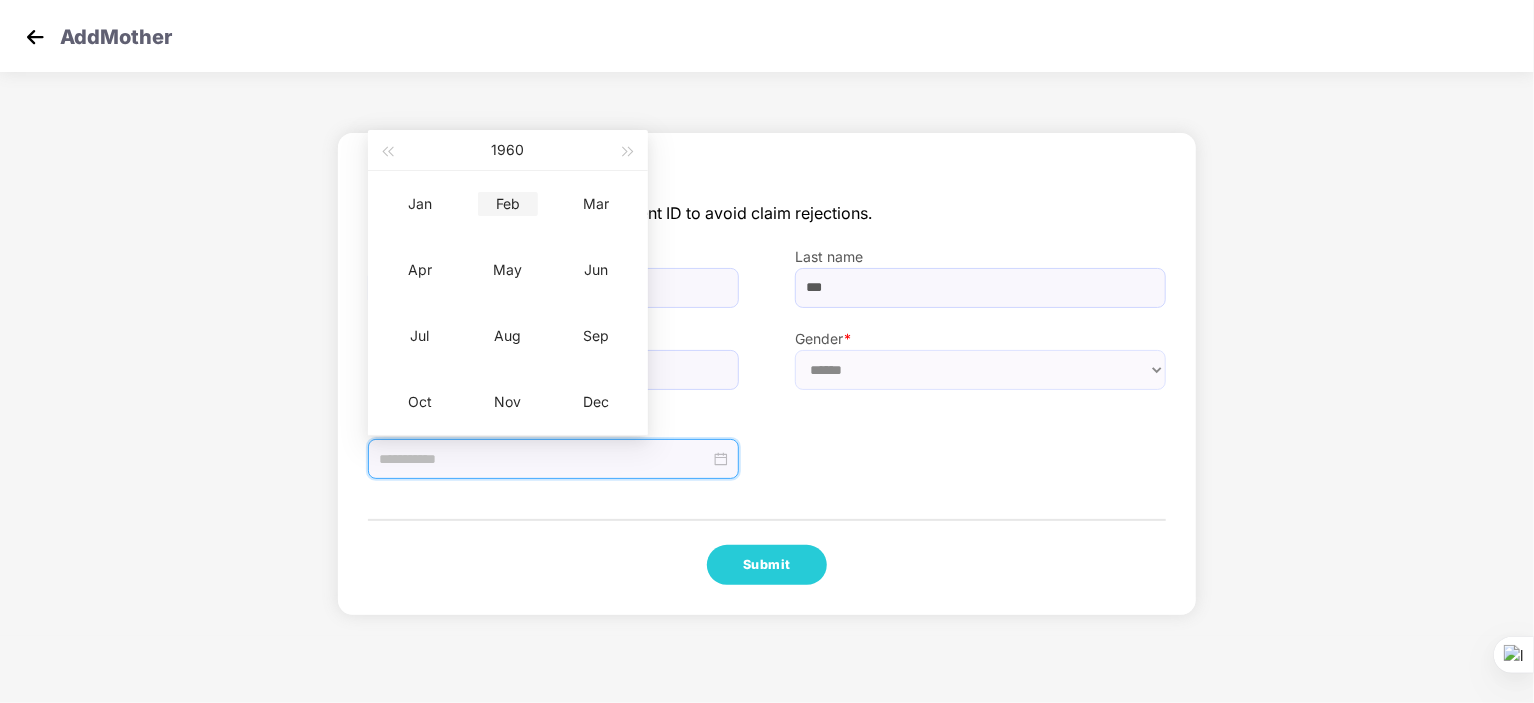 type on "**********" 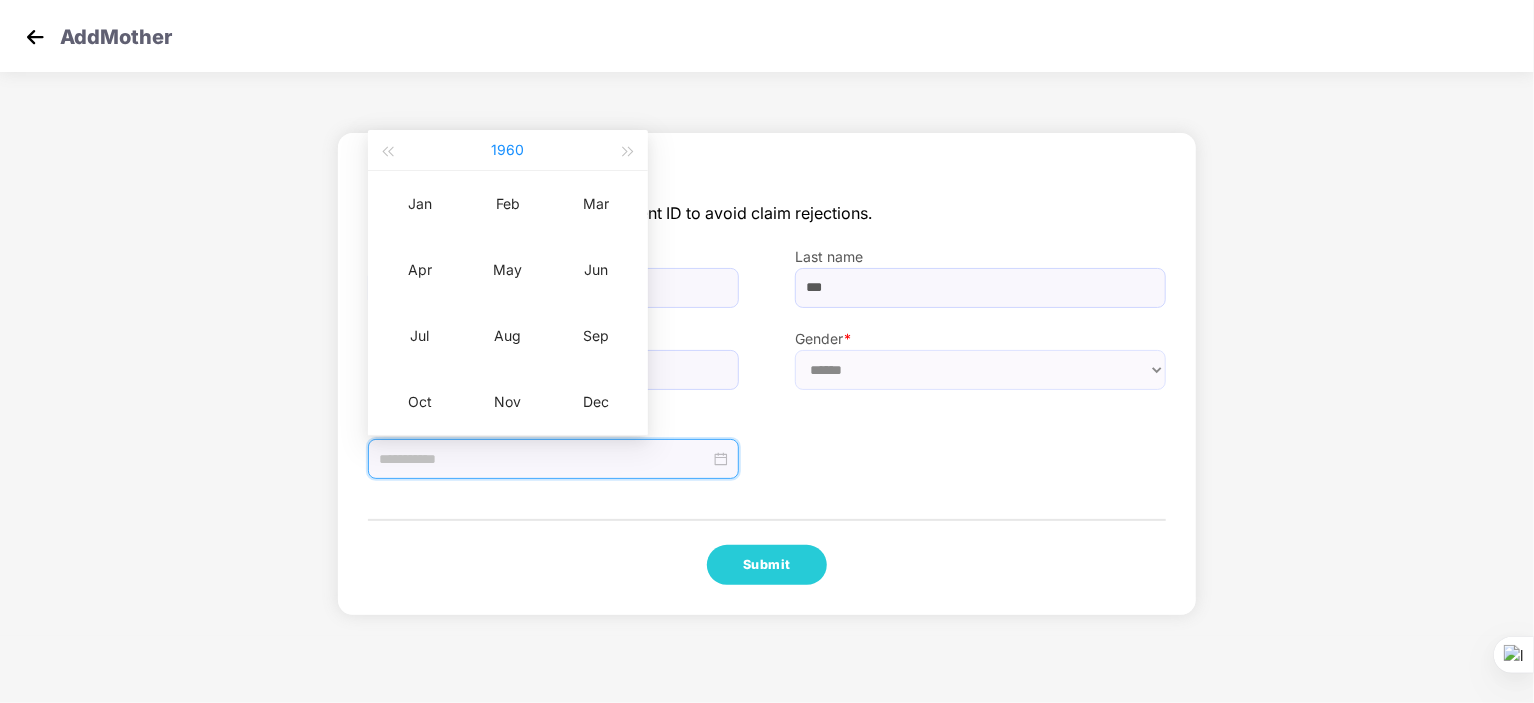 click on "1960" at bounding box center (508, 150) 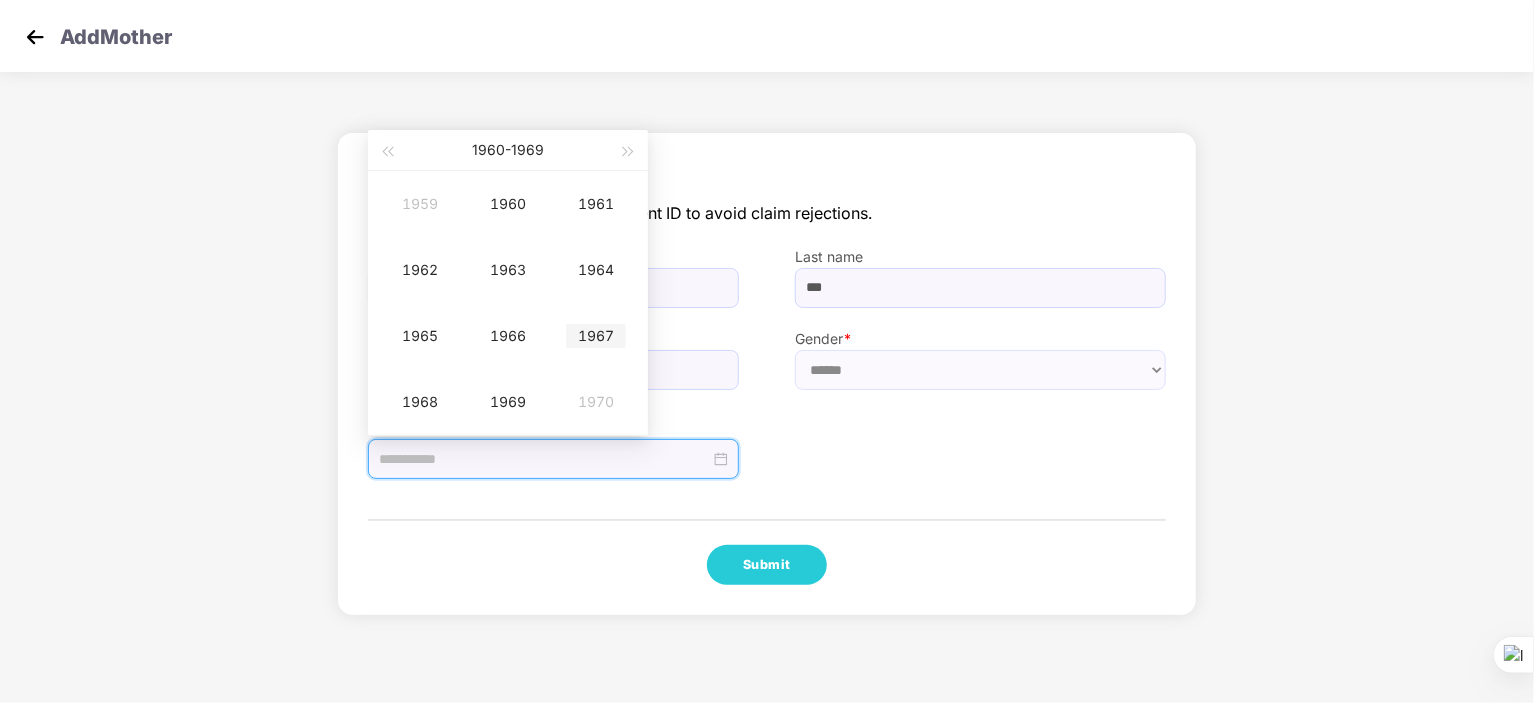 type on "**********" 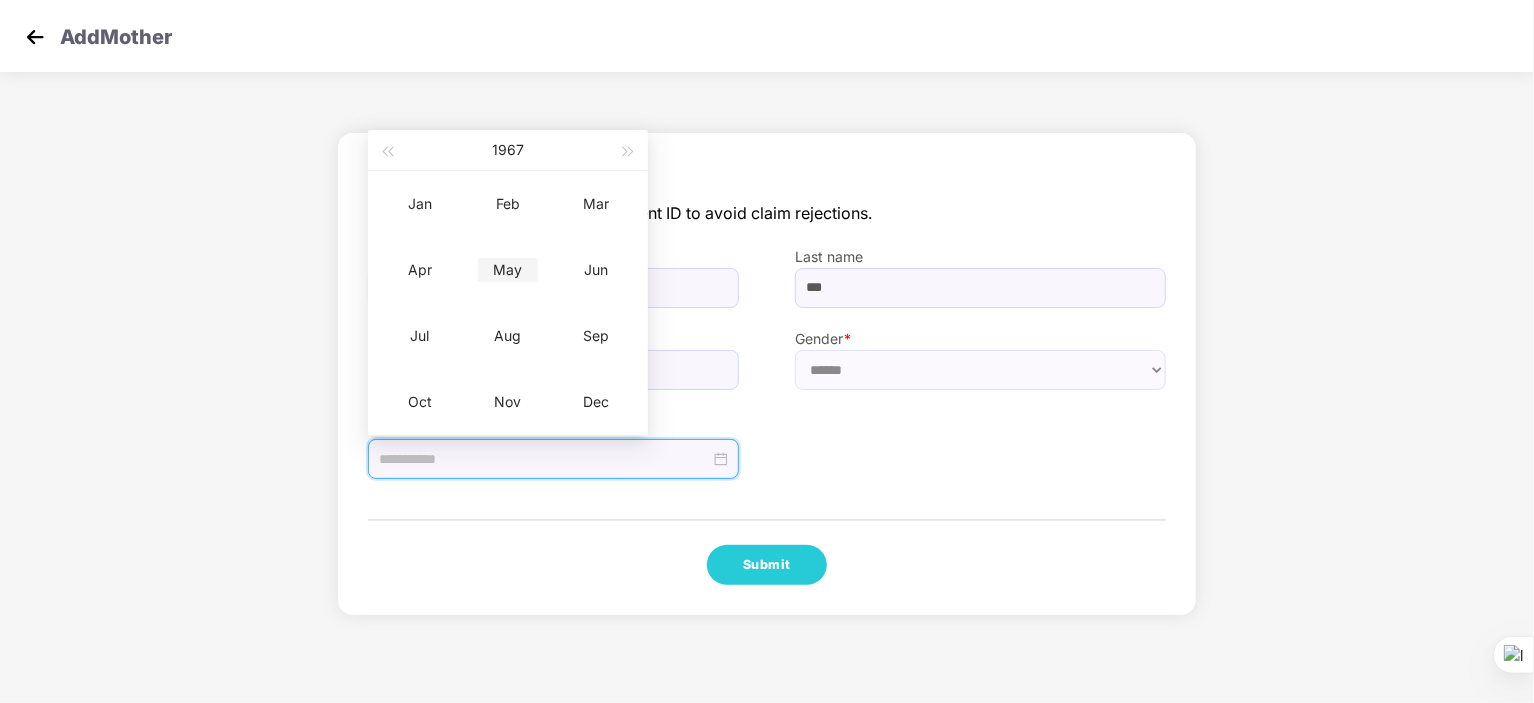 type on "**********" 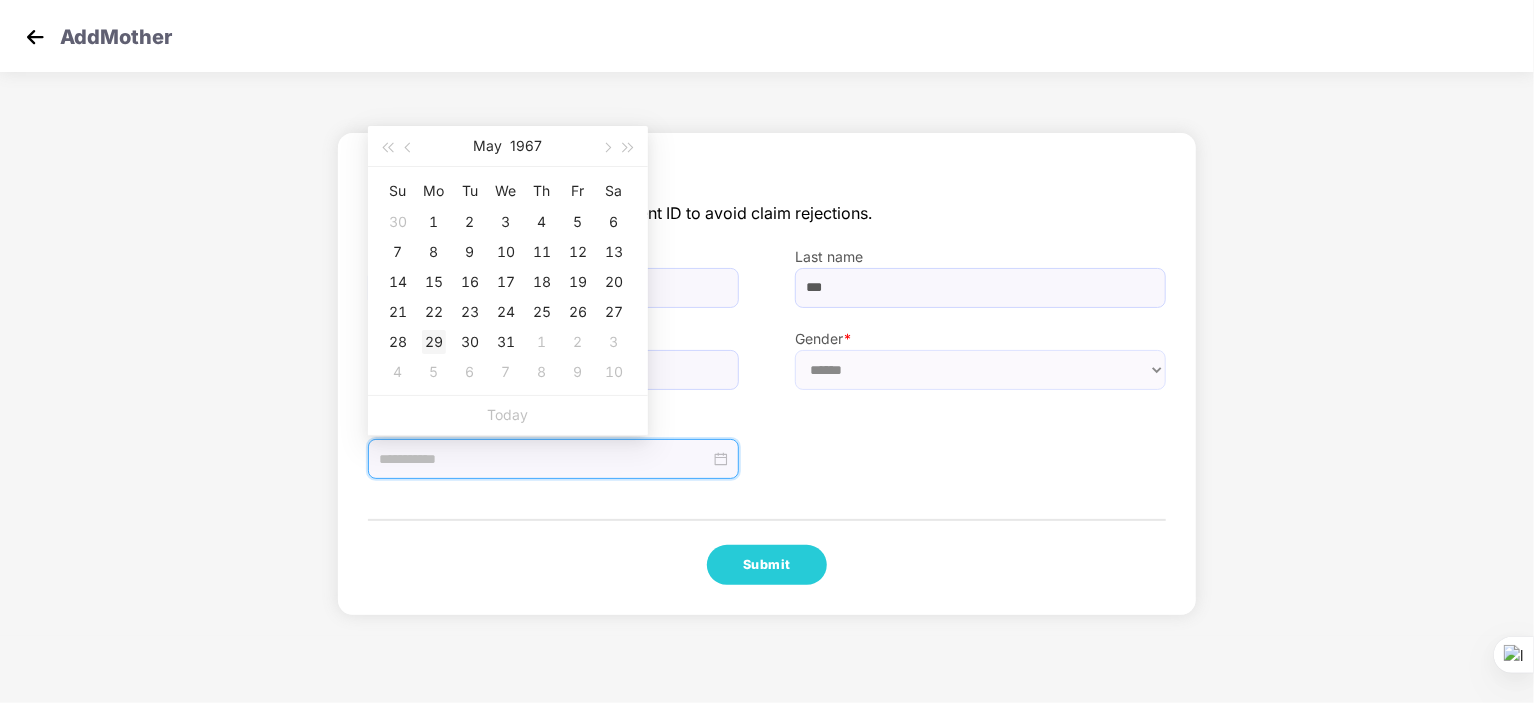 type on "**********" 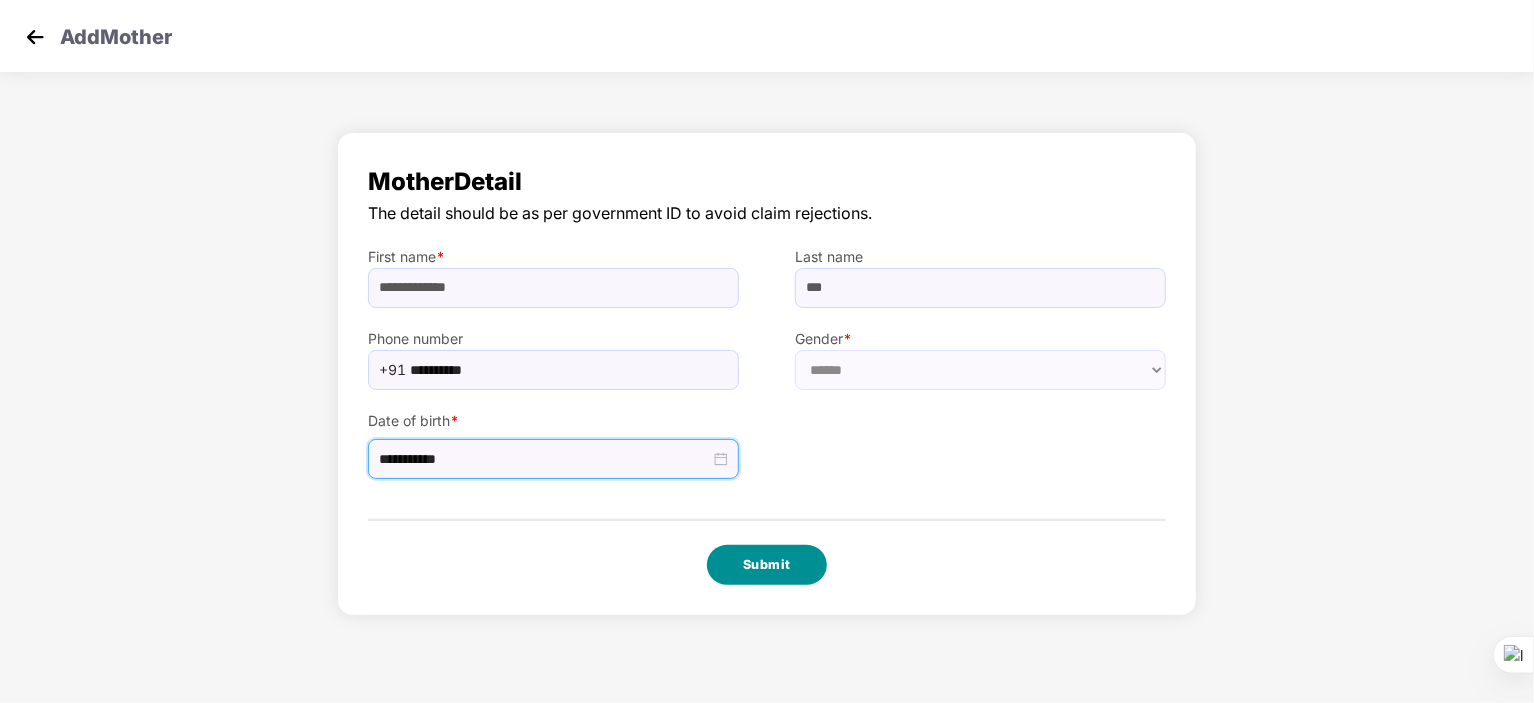 click on "Submit" at bounding box center [767, 565] 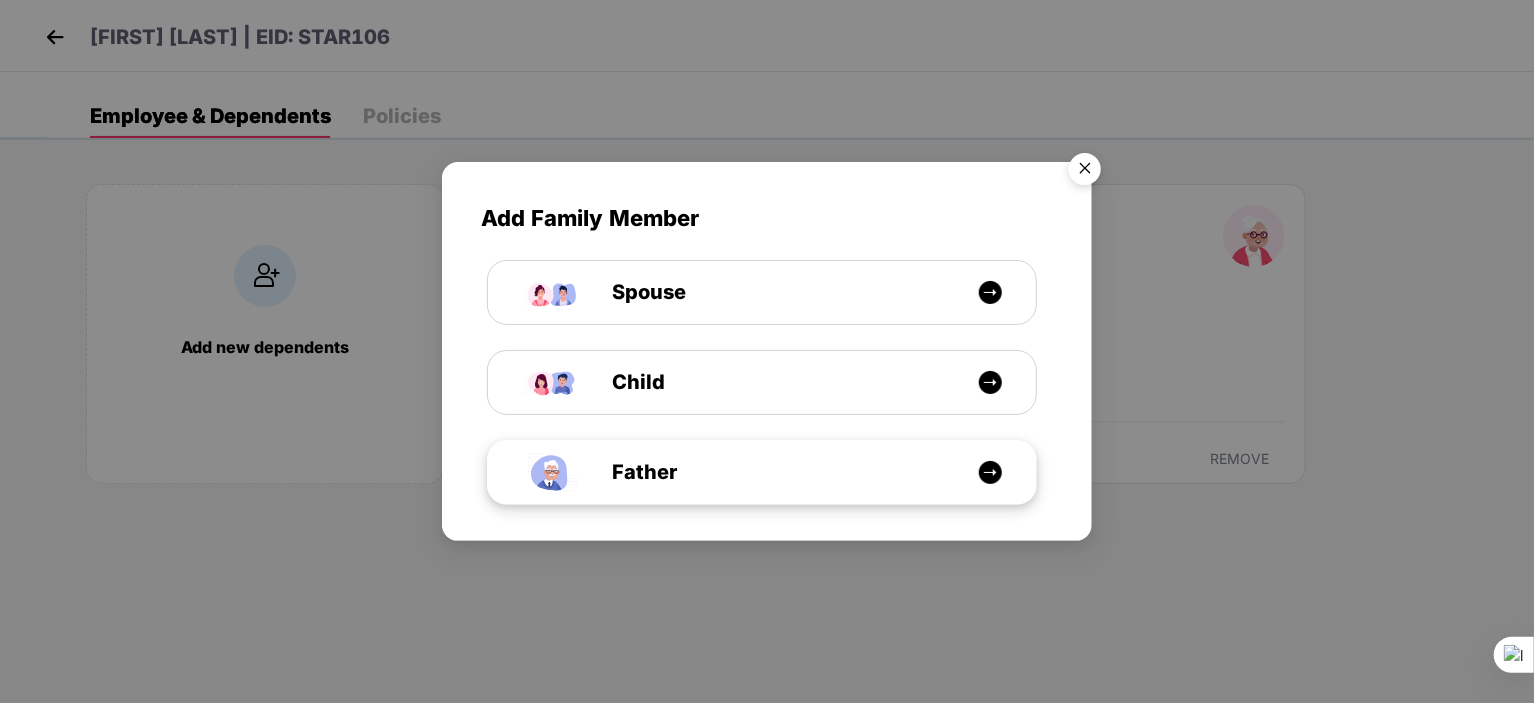click on "Father" at bounding box center [622, 472] 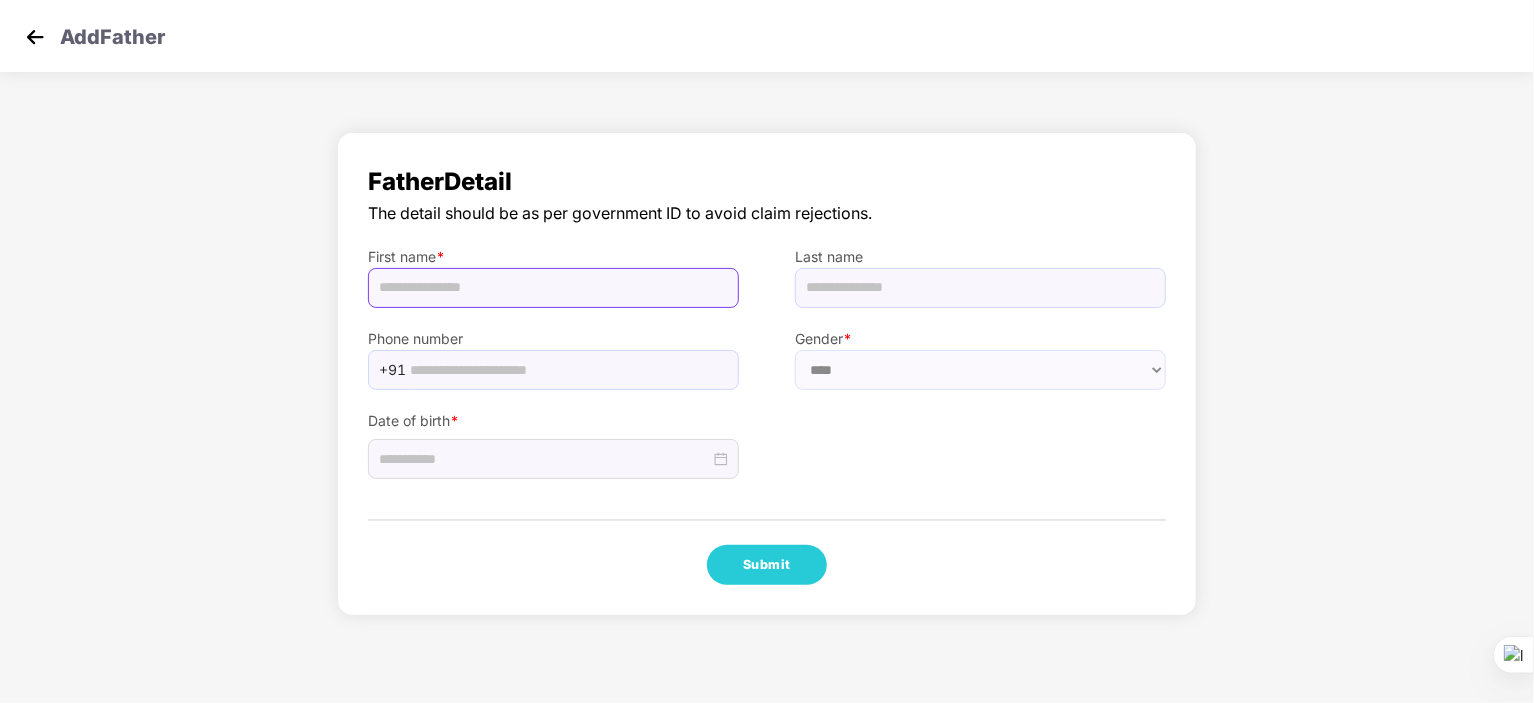 click at bounding box center [553, 288] 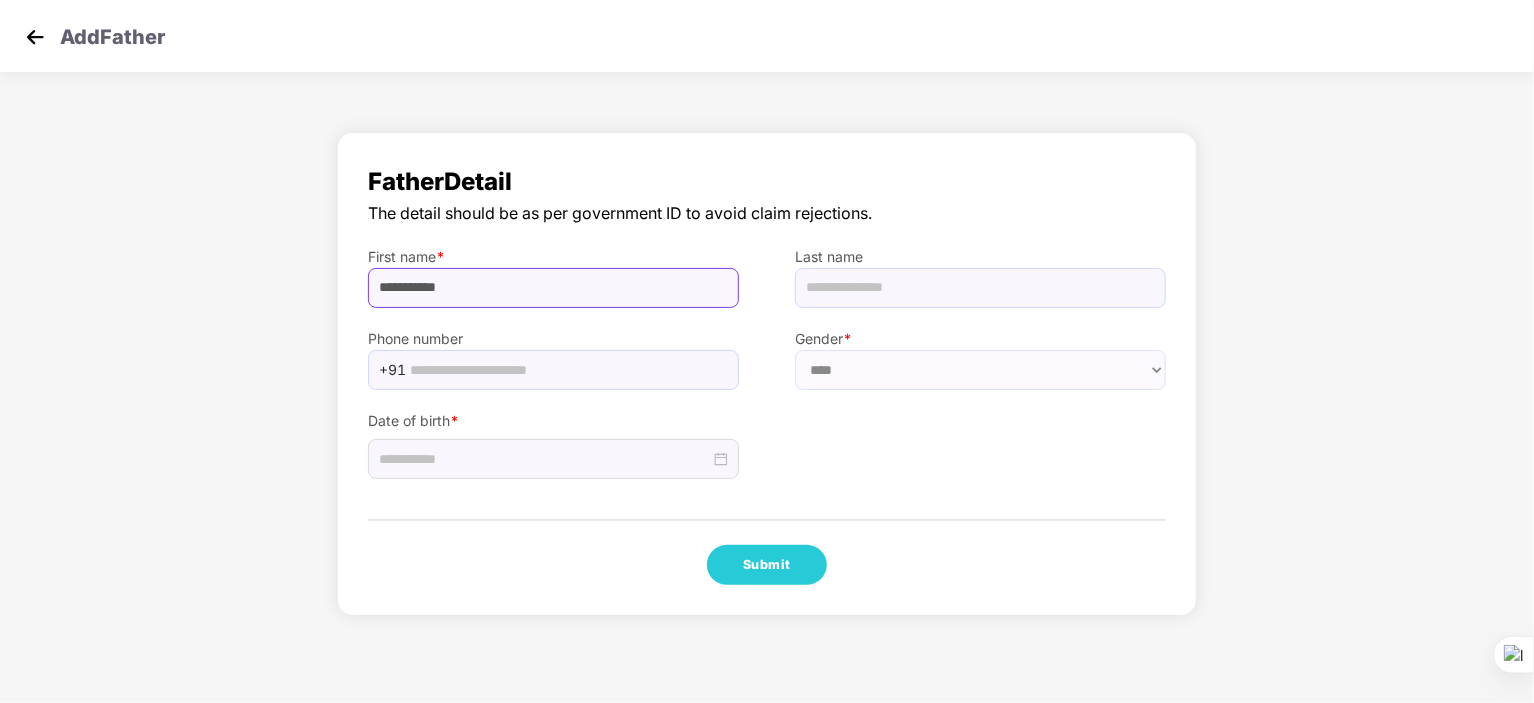 drag, startPoint x: 491, startPoint y: 293, endPoint x: 456, endPoint y: 283, distance: 36.40055 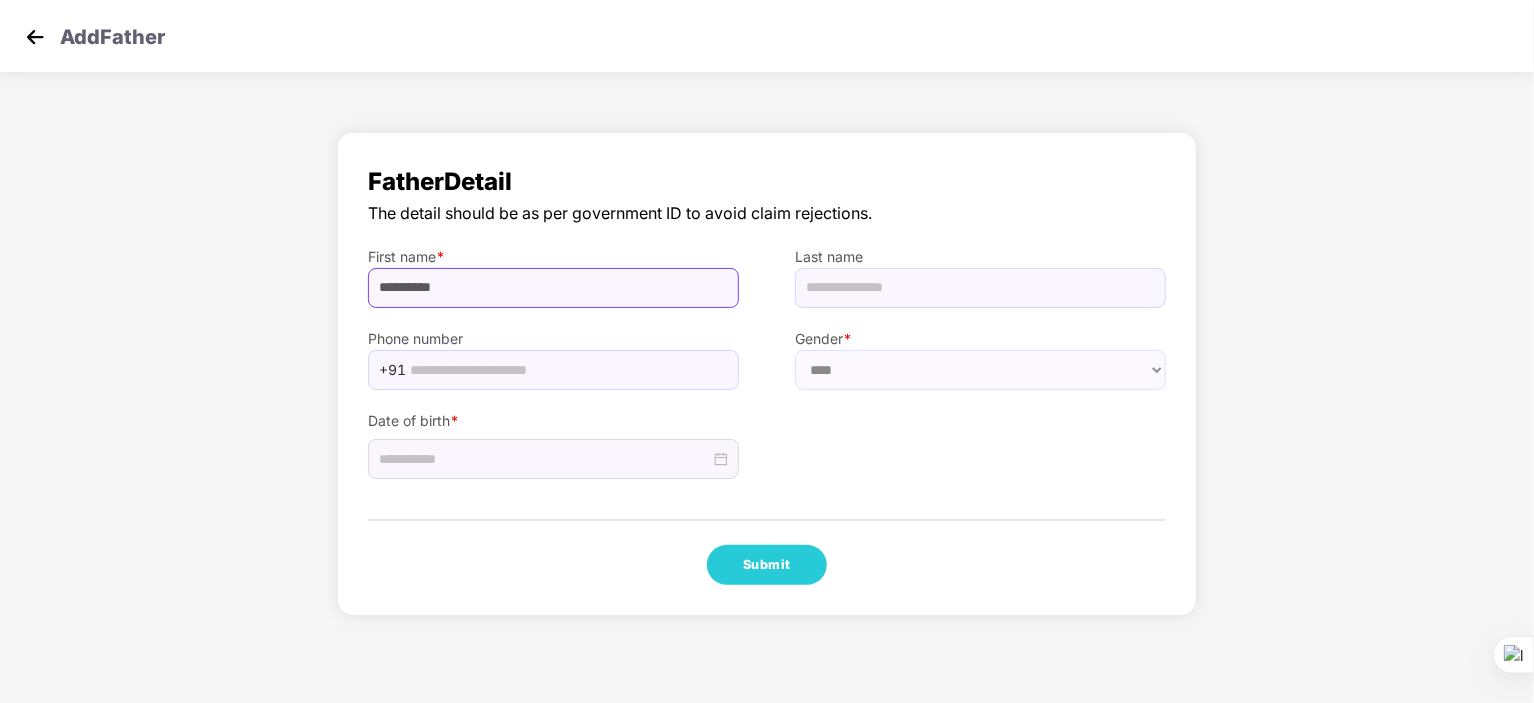 type on "*********" 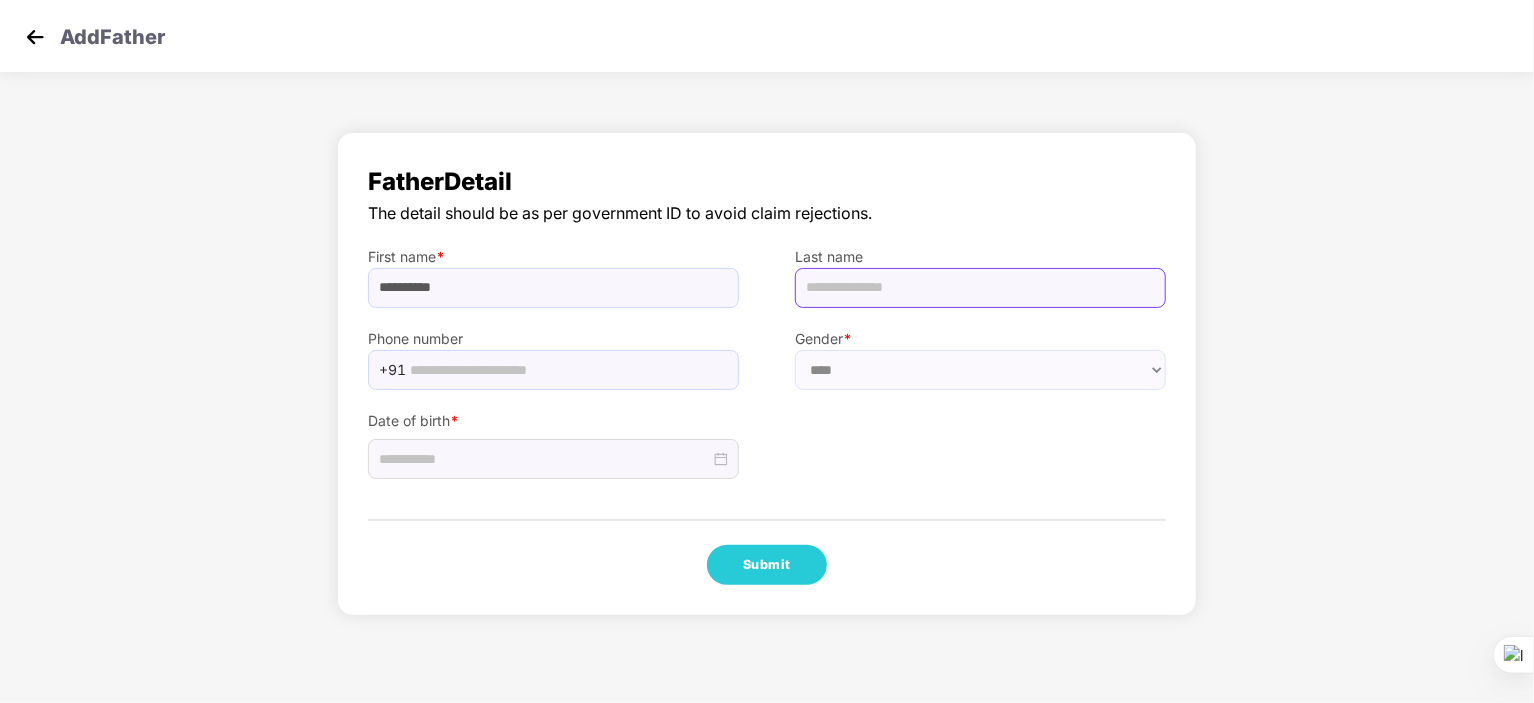 click at bounding box center [980, 288] 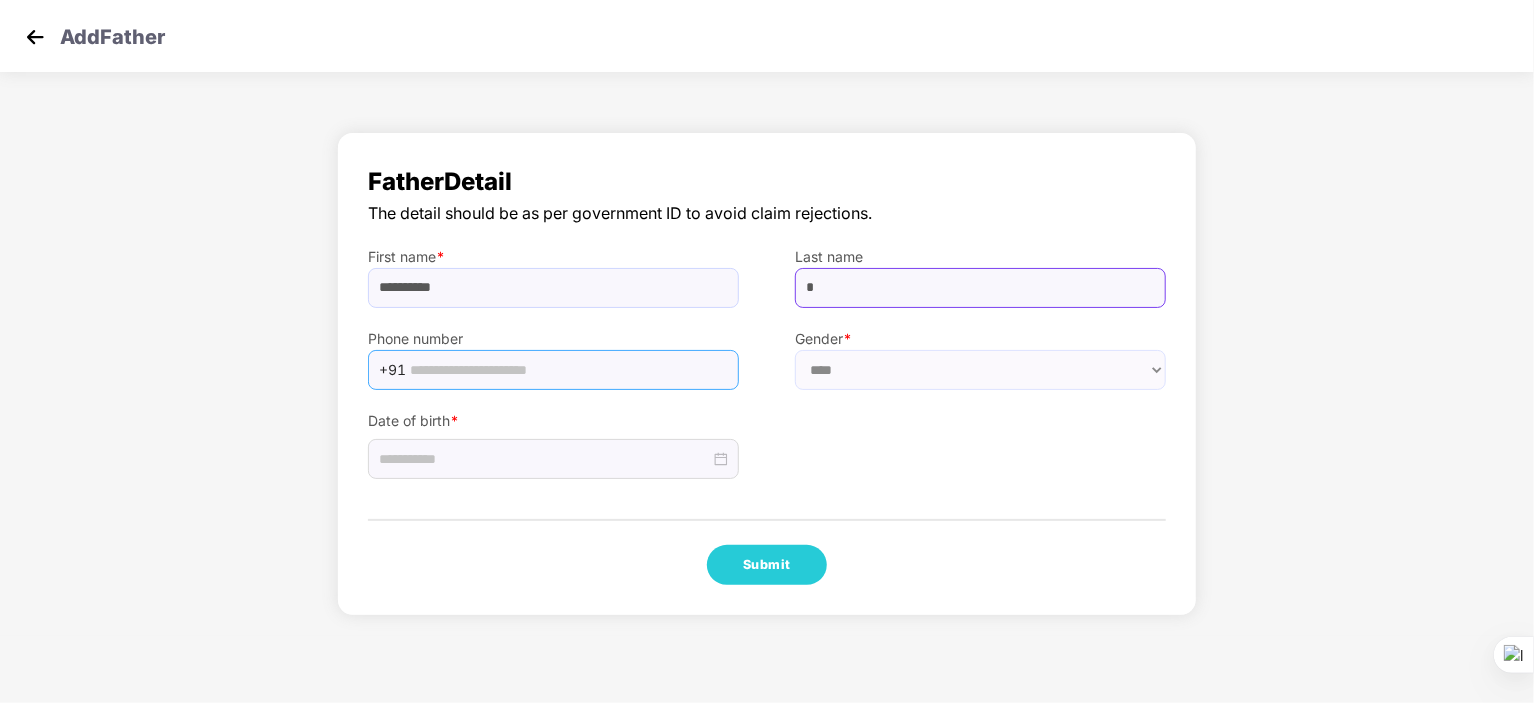 type on "*" 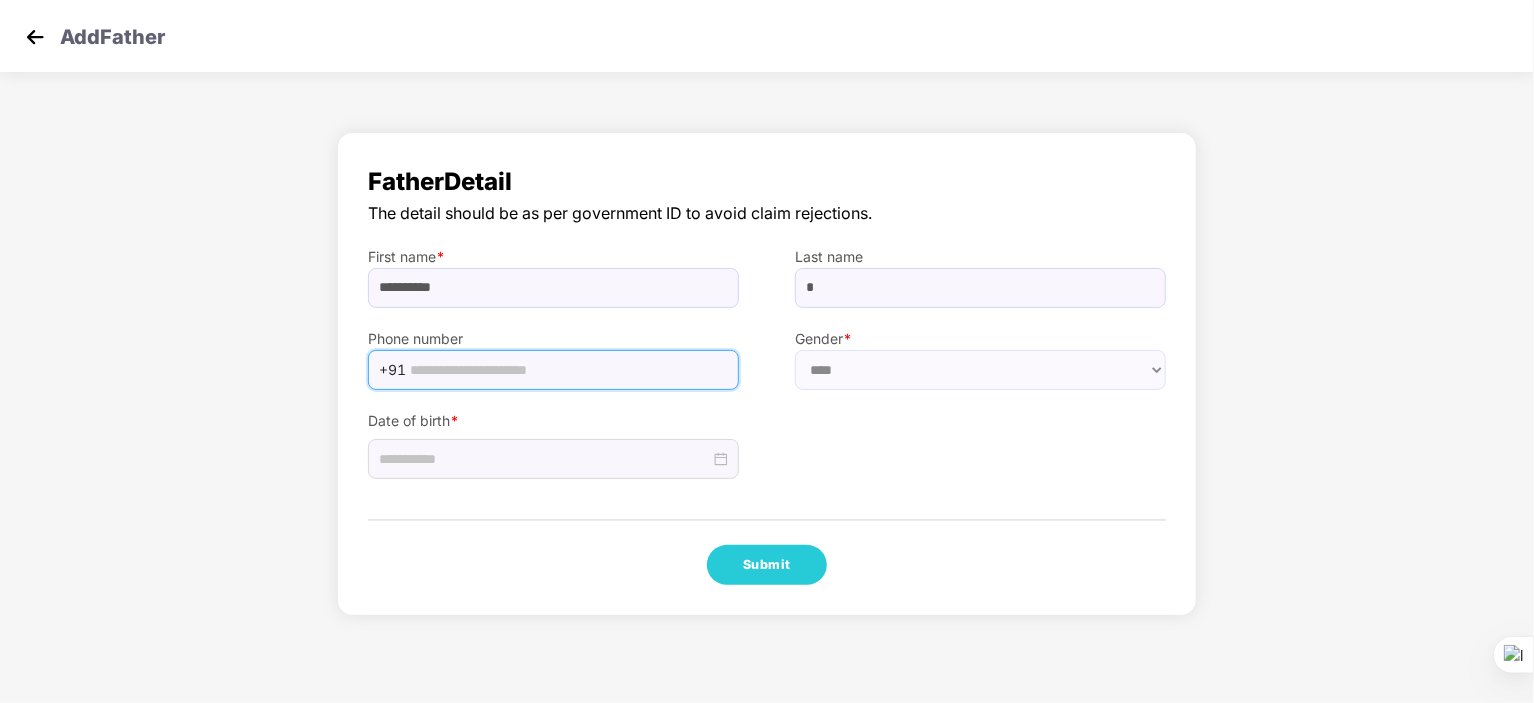 click at bounding box center (568, 370) 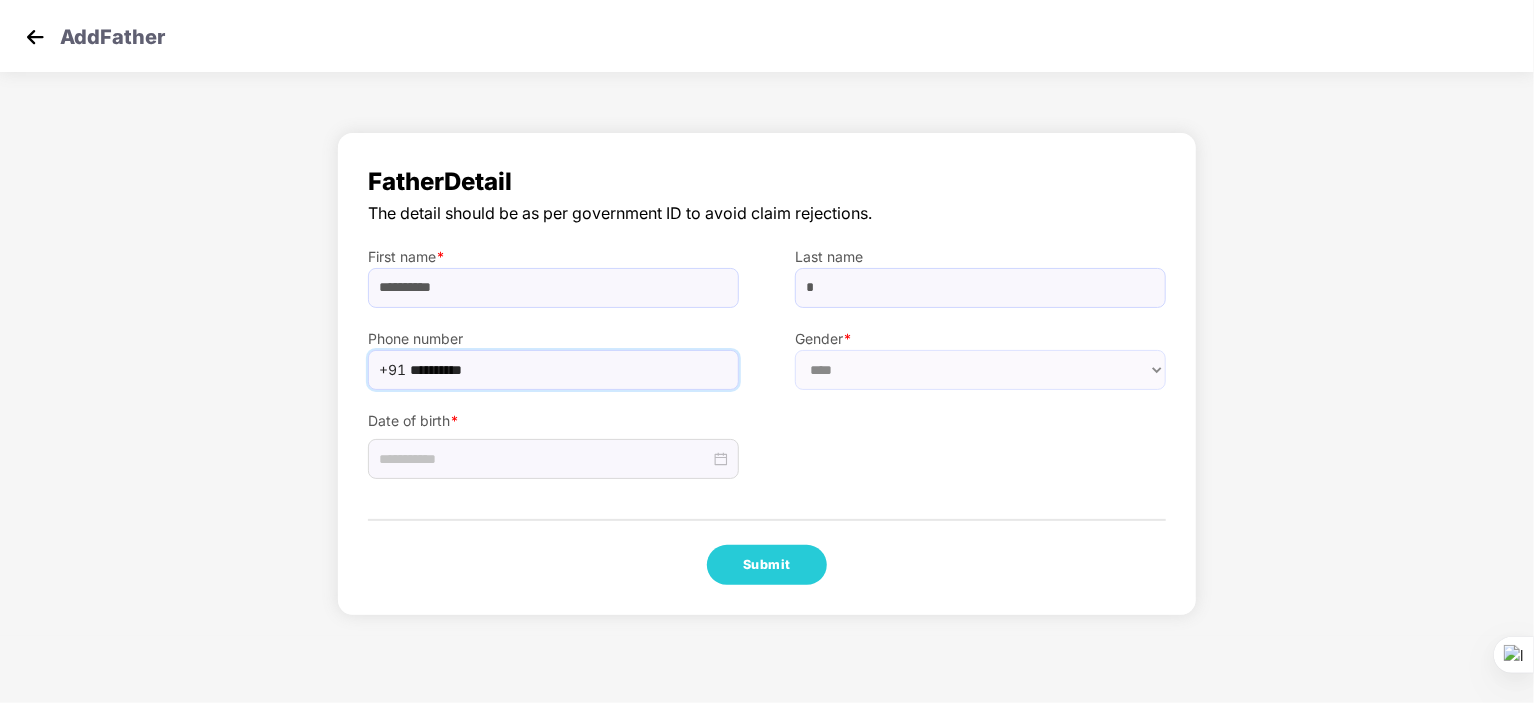 type on "**********" 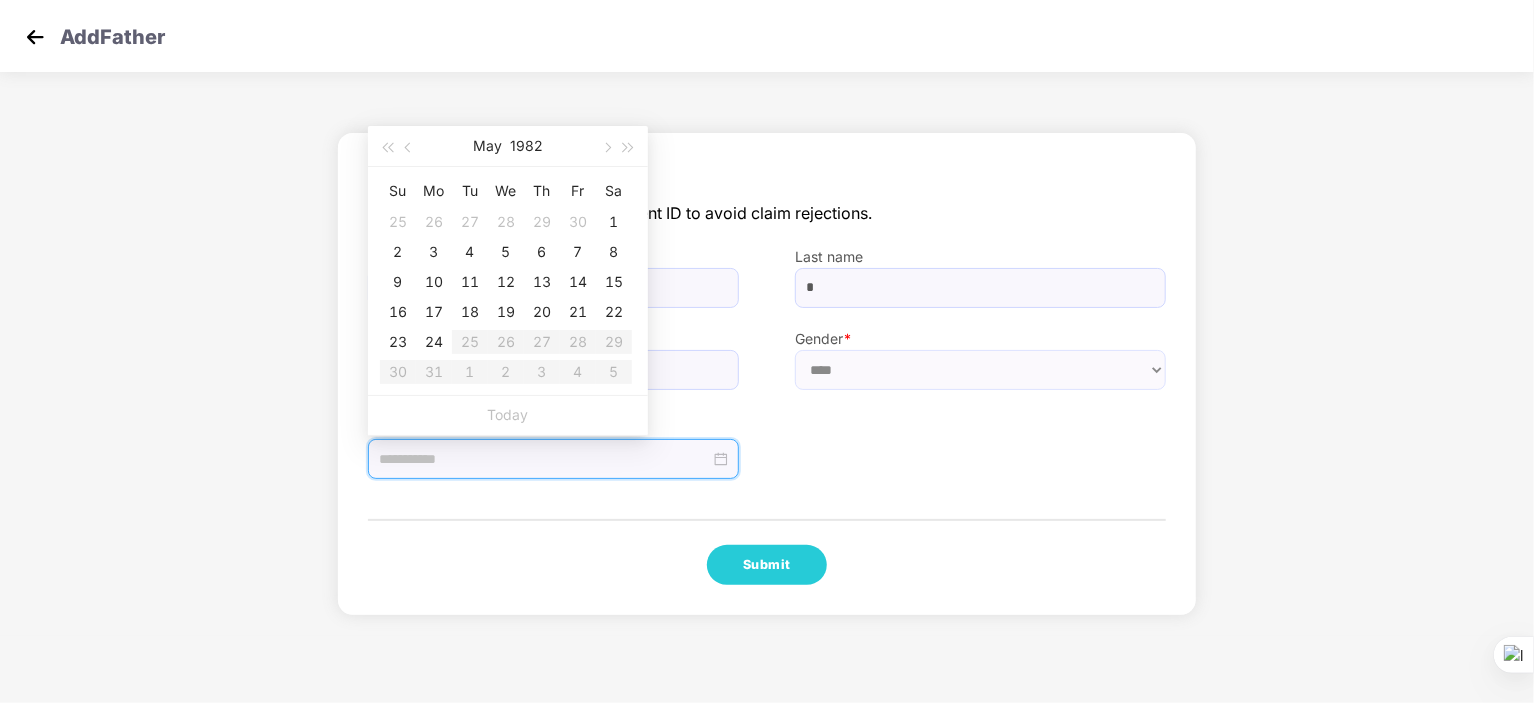 click at bounding box center [544, 459] 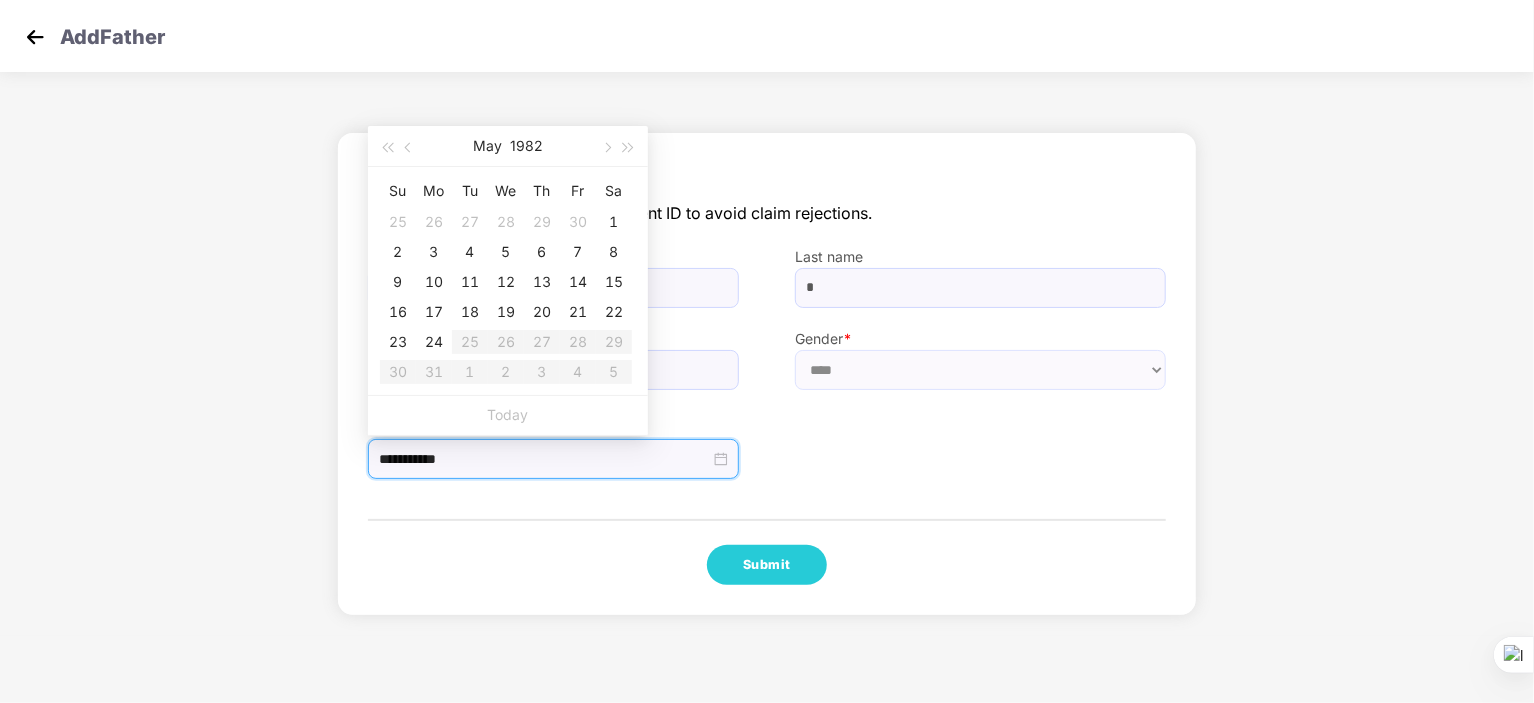 type on "**********" 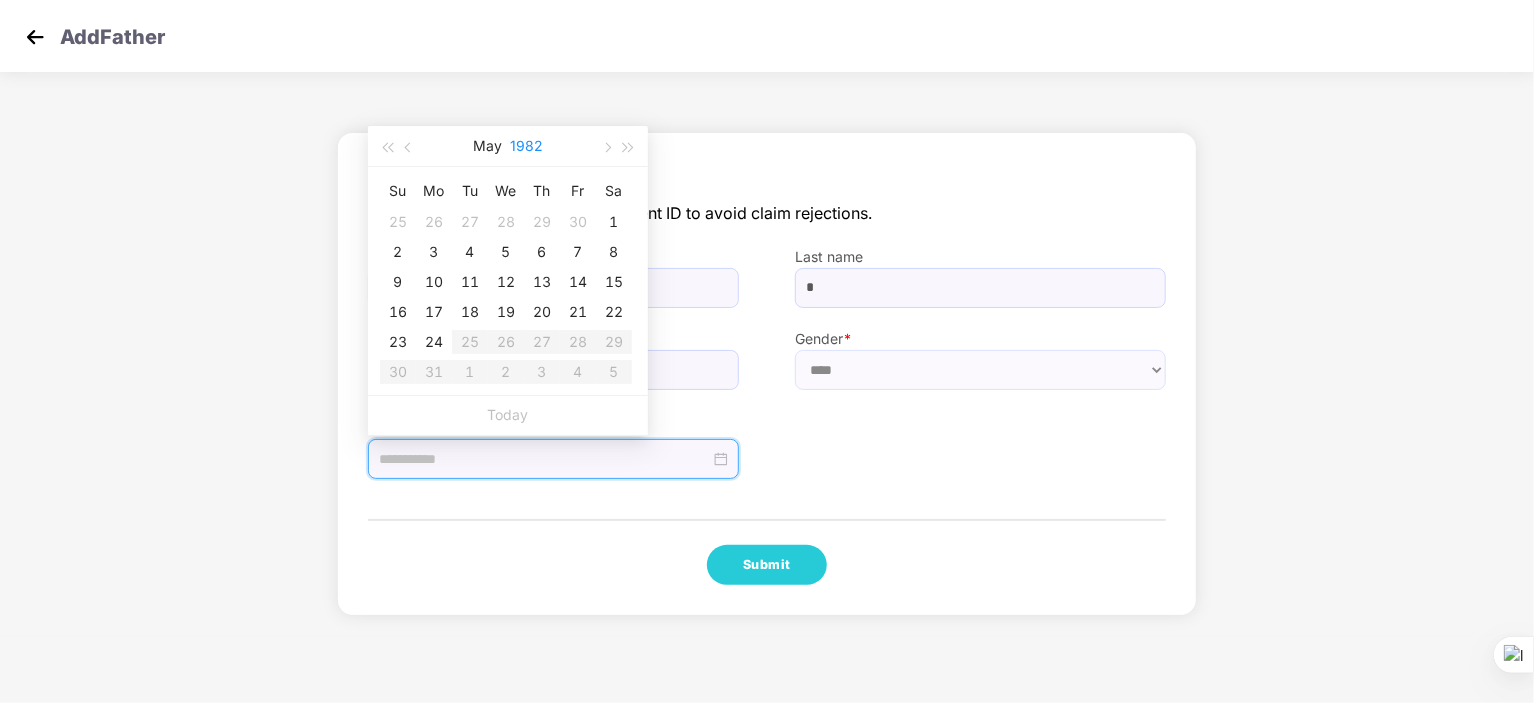 click on "1982" at bounding box center (526, 146) 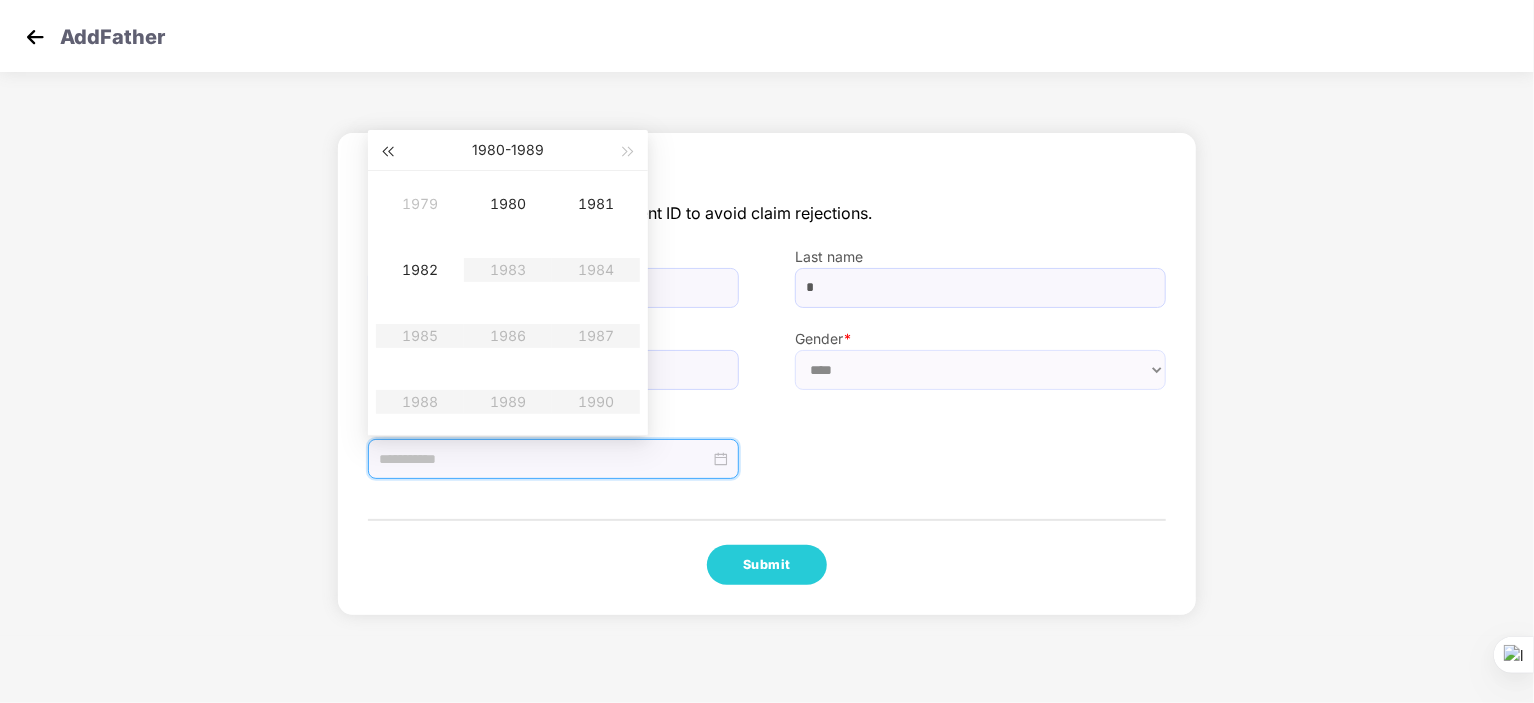 click at bounding box center [387, 152] 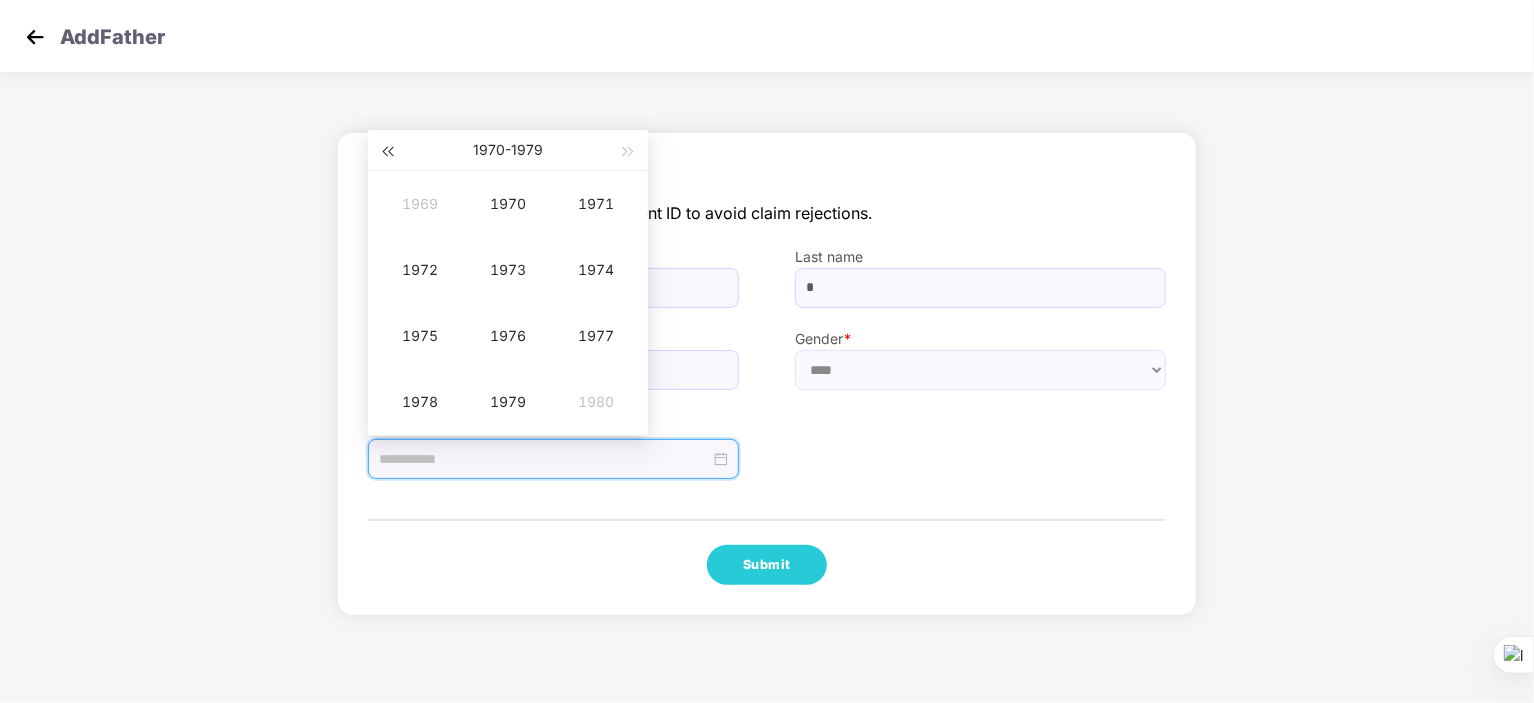 click at bounding box center (387, 152) 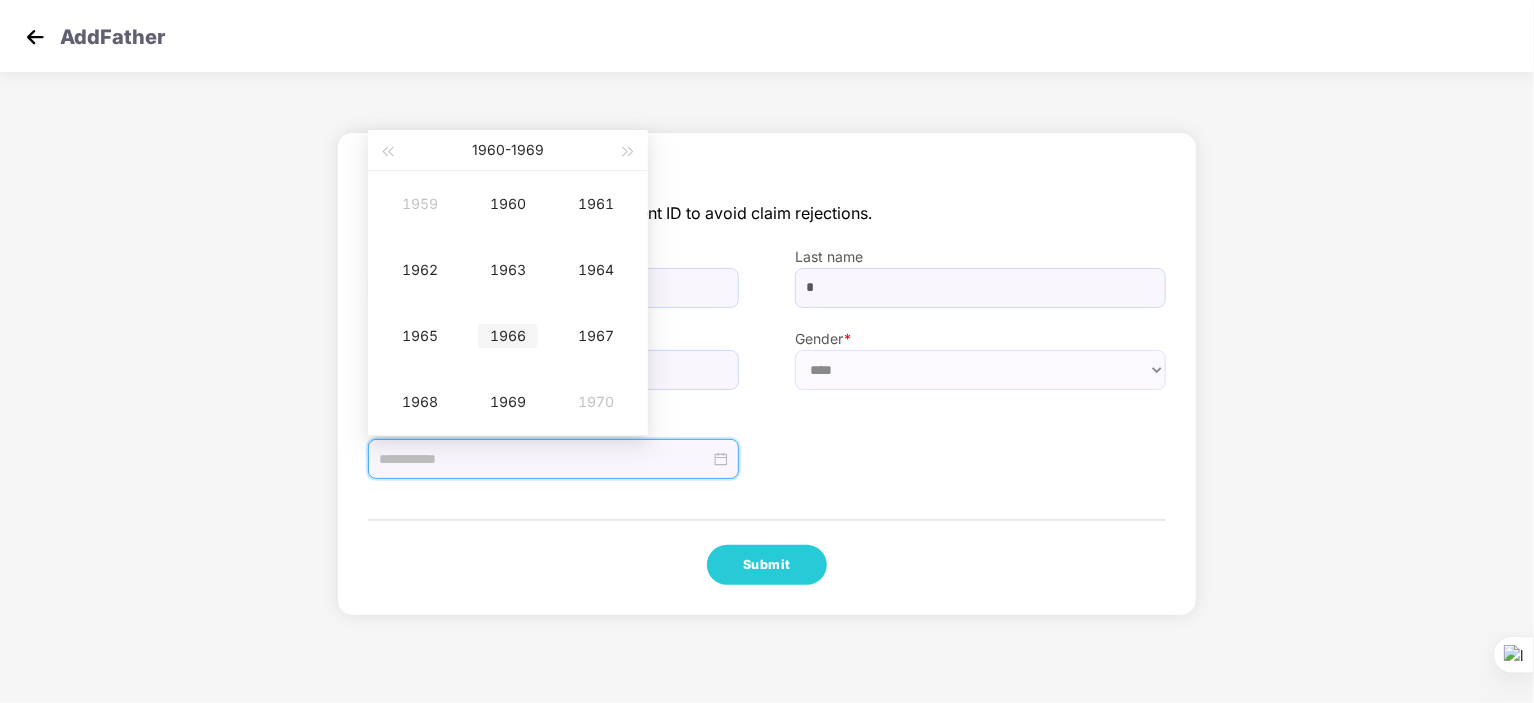 type on "**********" 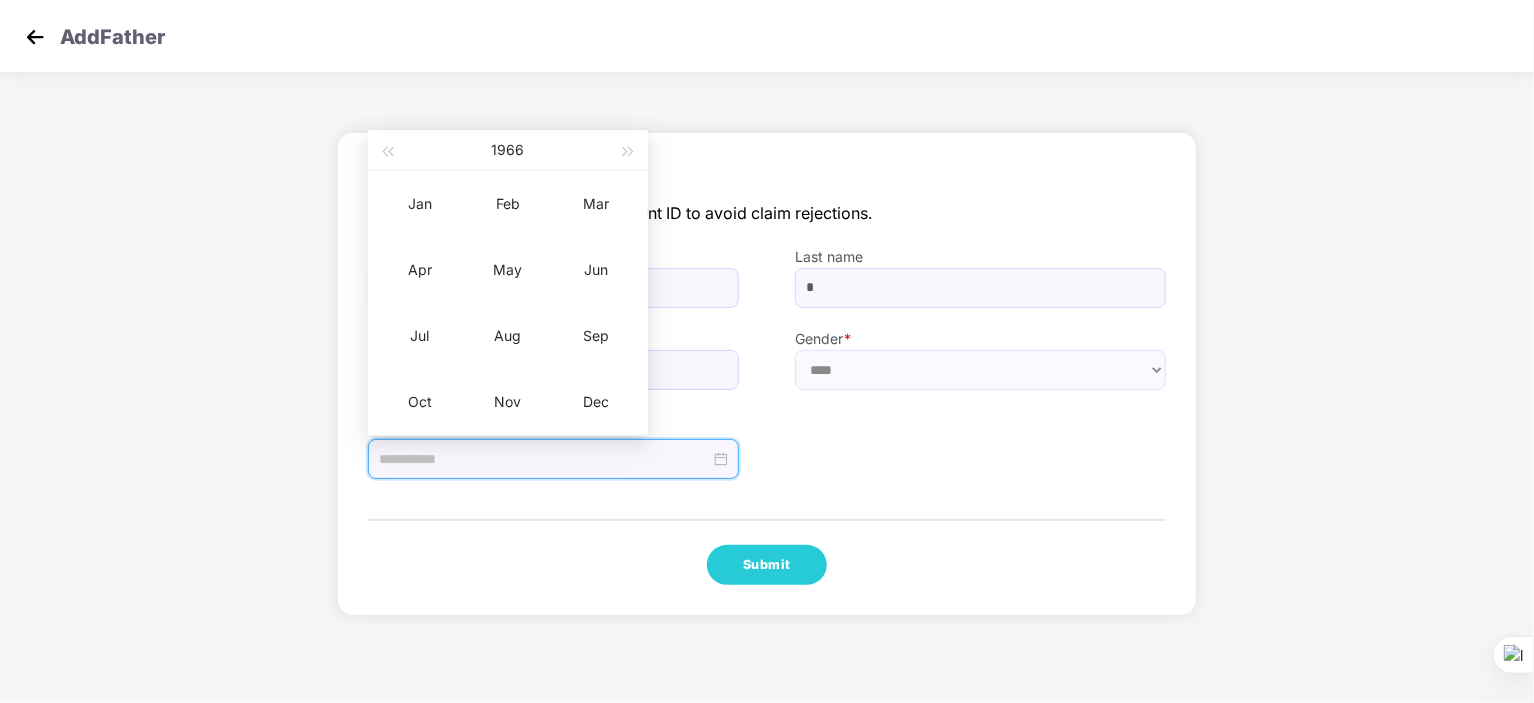 type on "**********" 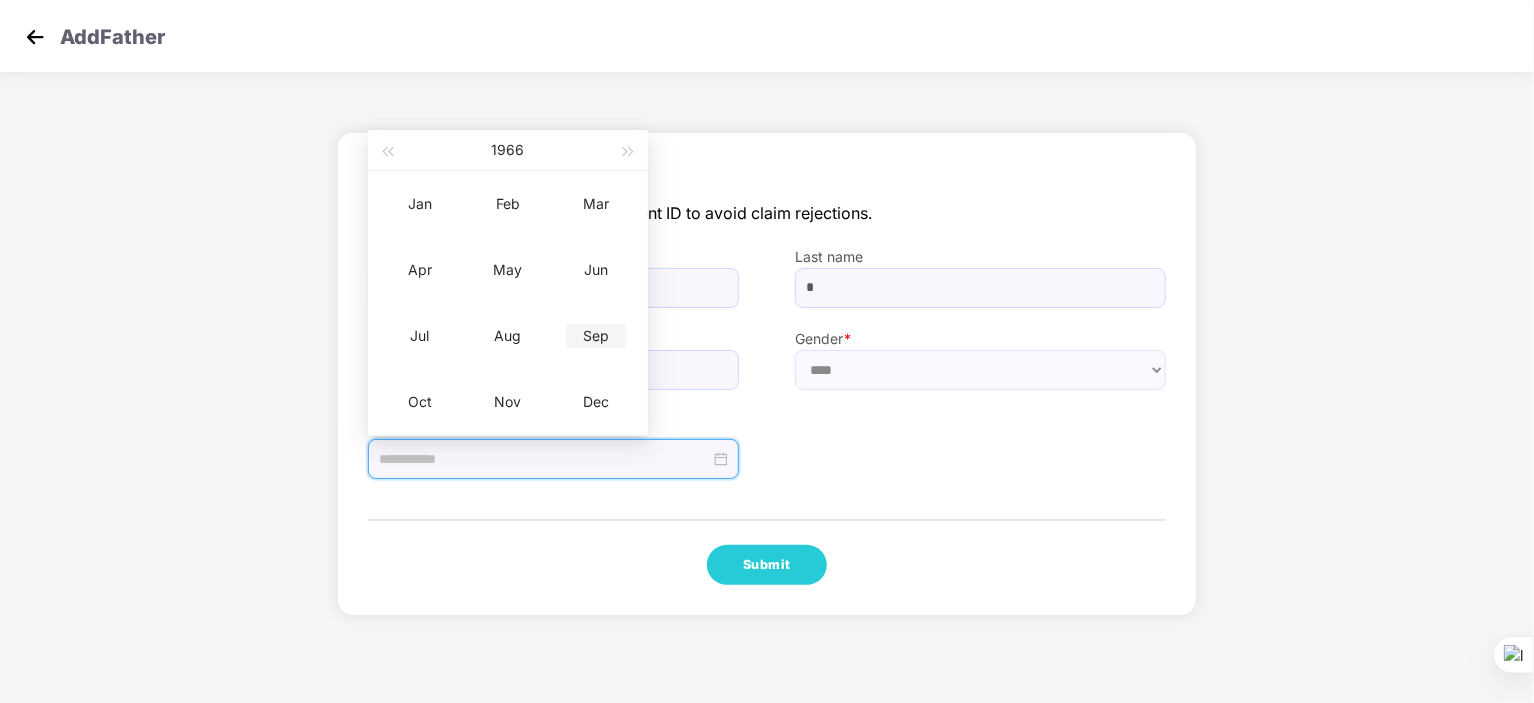 type on "**********" 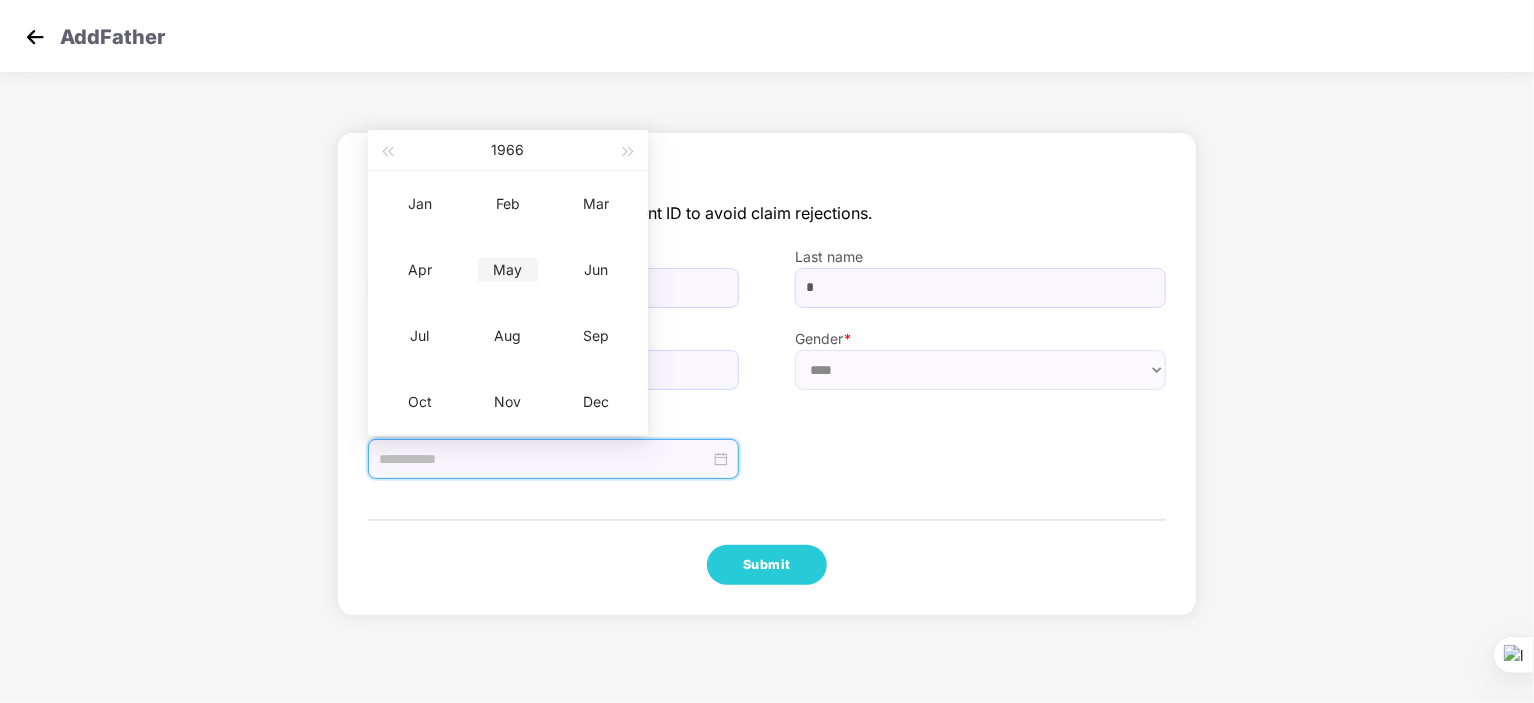 type on "**********" 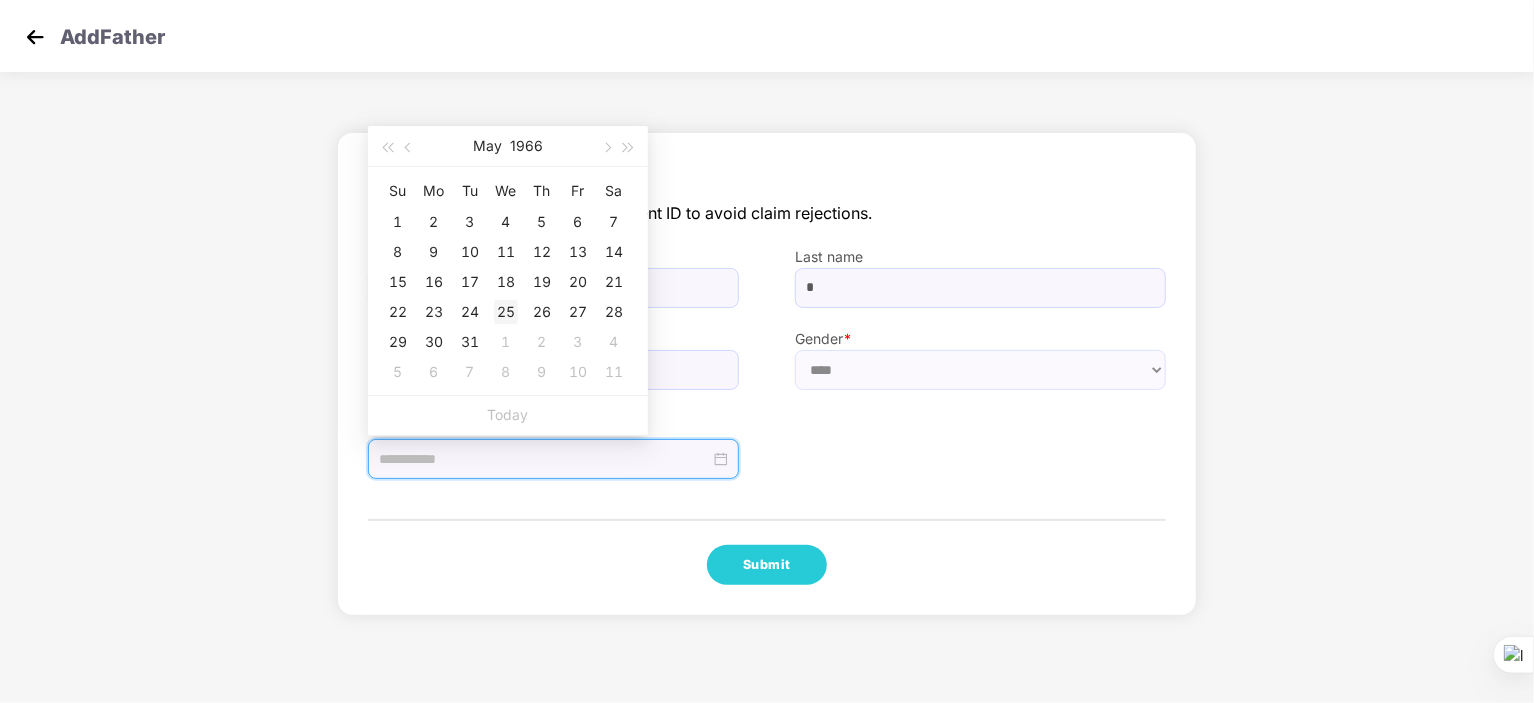 type on "**********" 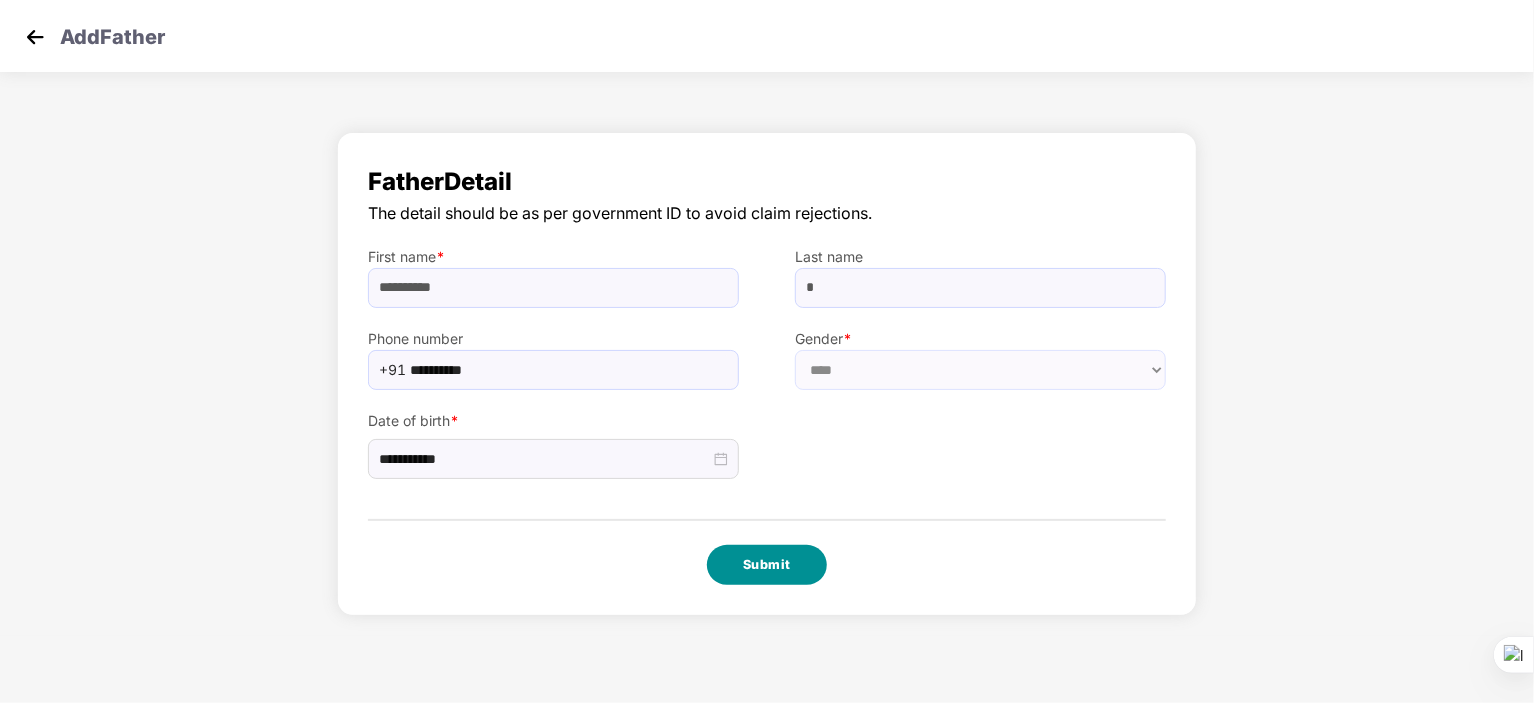 click on "Submit" at bounding box center [767, 565] 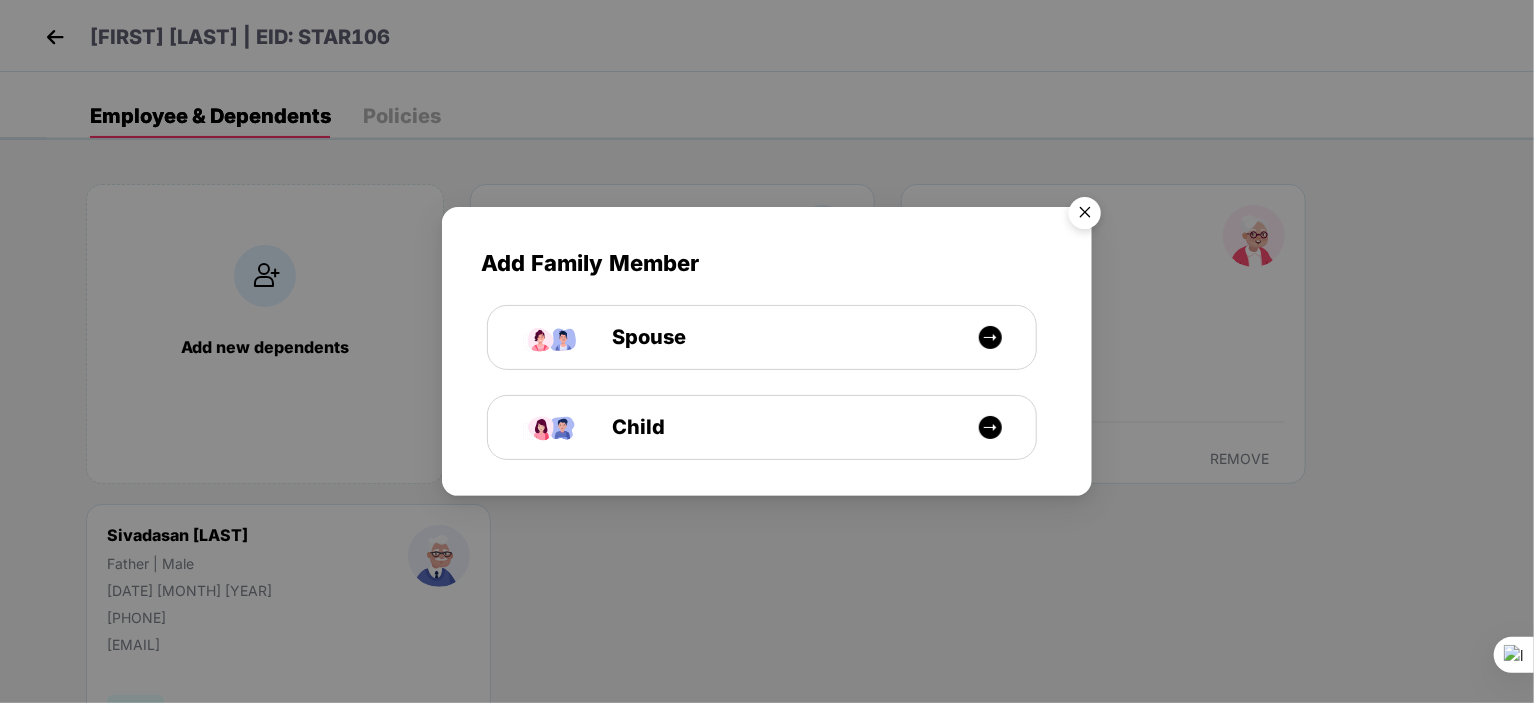 click at bounding box center [1085, 216] 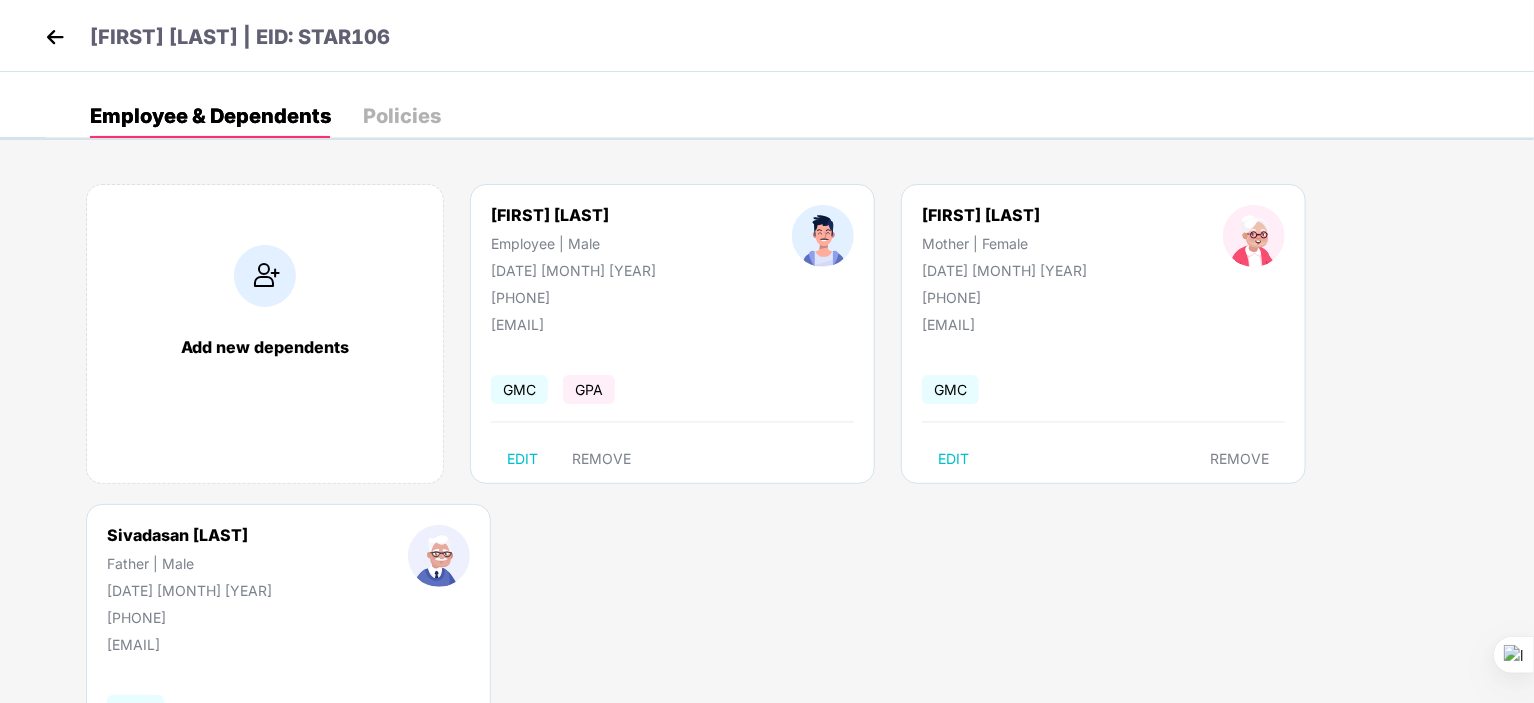 click at bounding box center (55, 37) 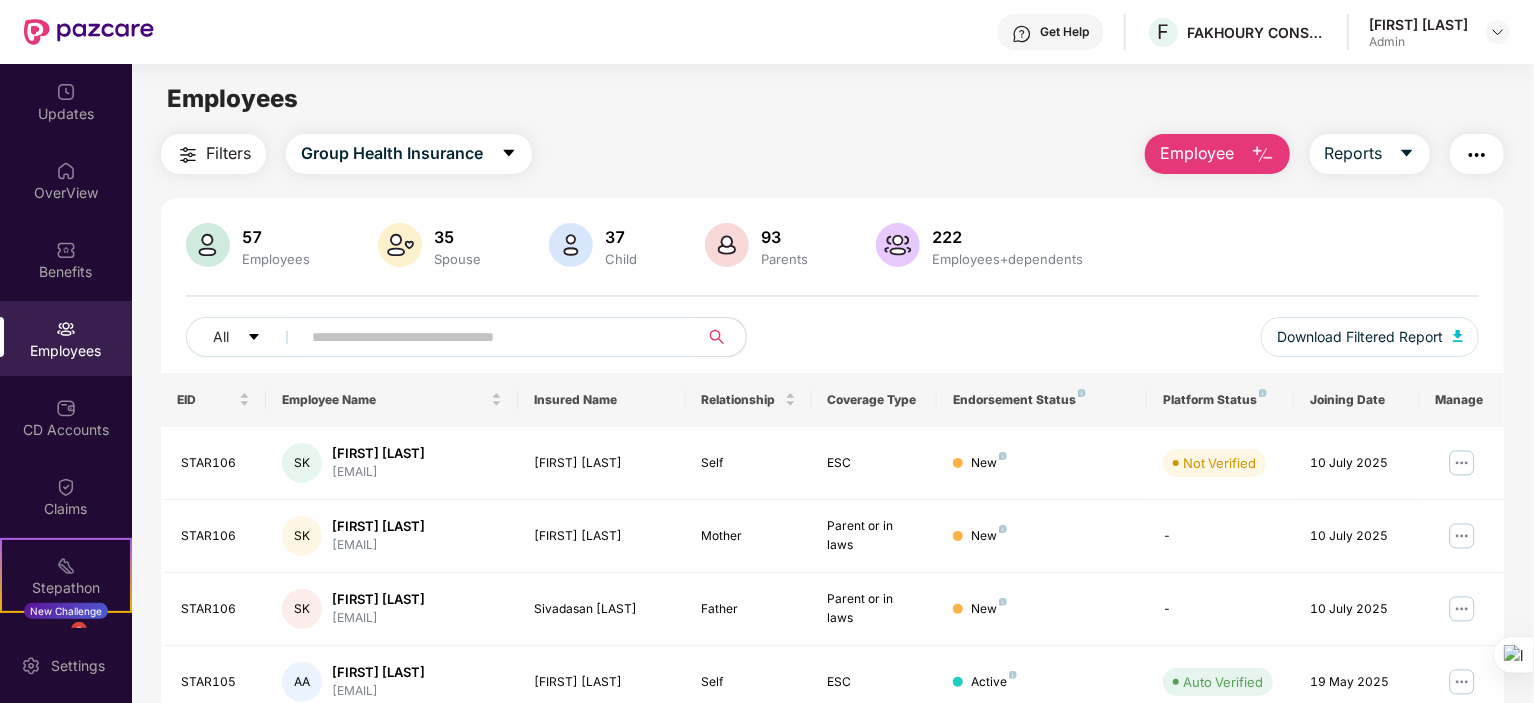 click at bounding box center (1263, 155) 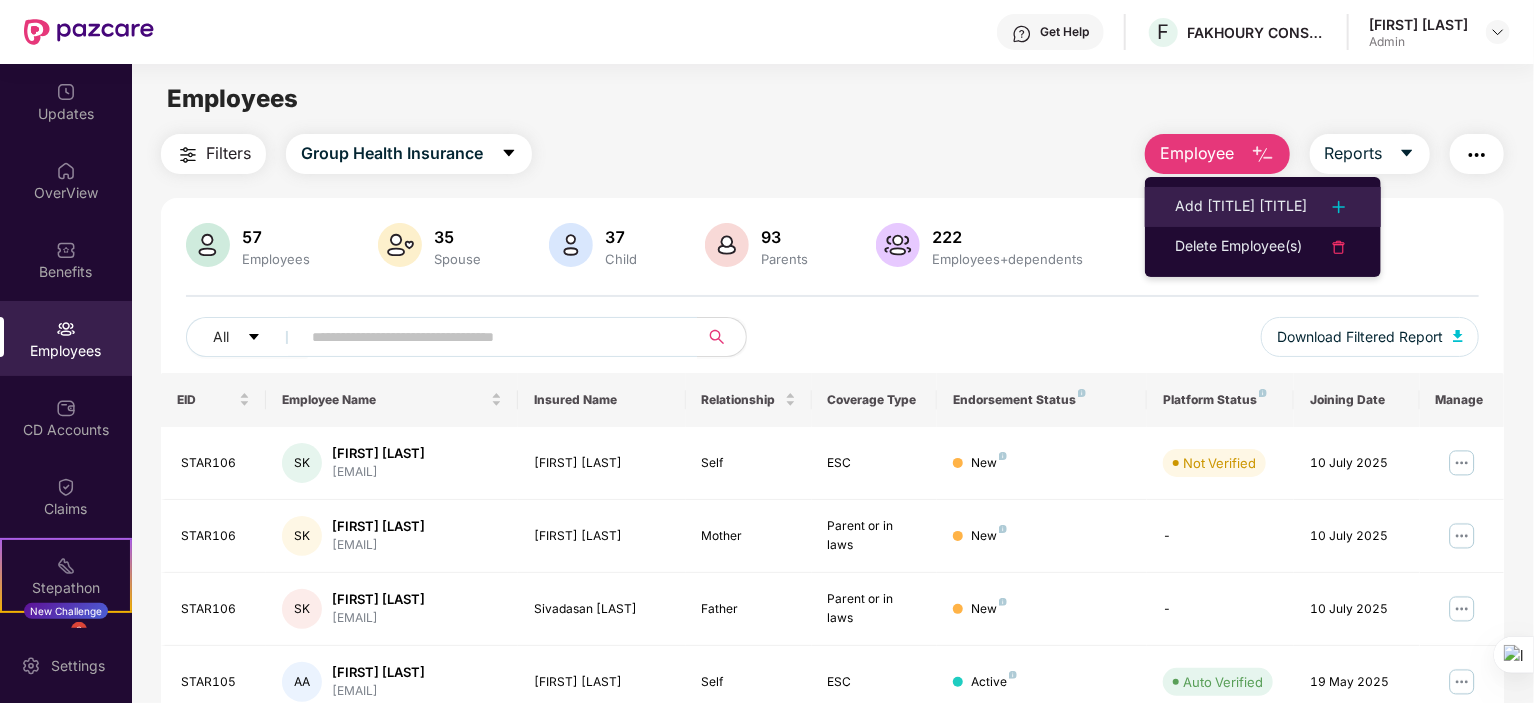click on "Add [TITLE] [TITLE]" at bounding box center (1241, 207) 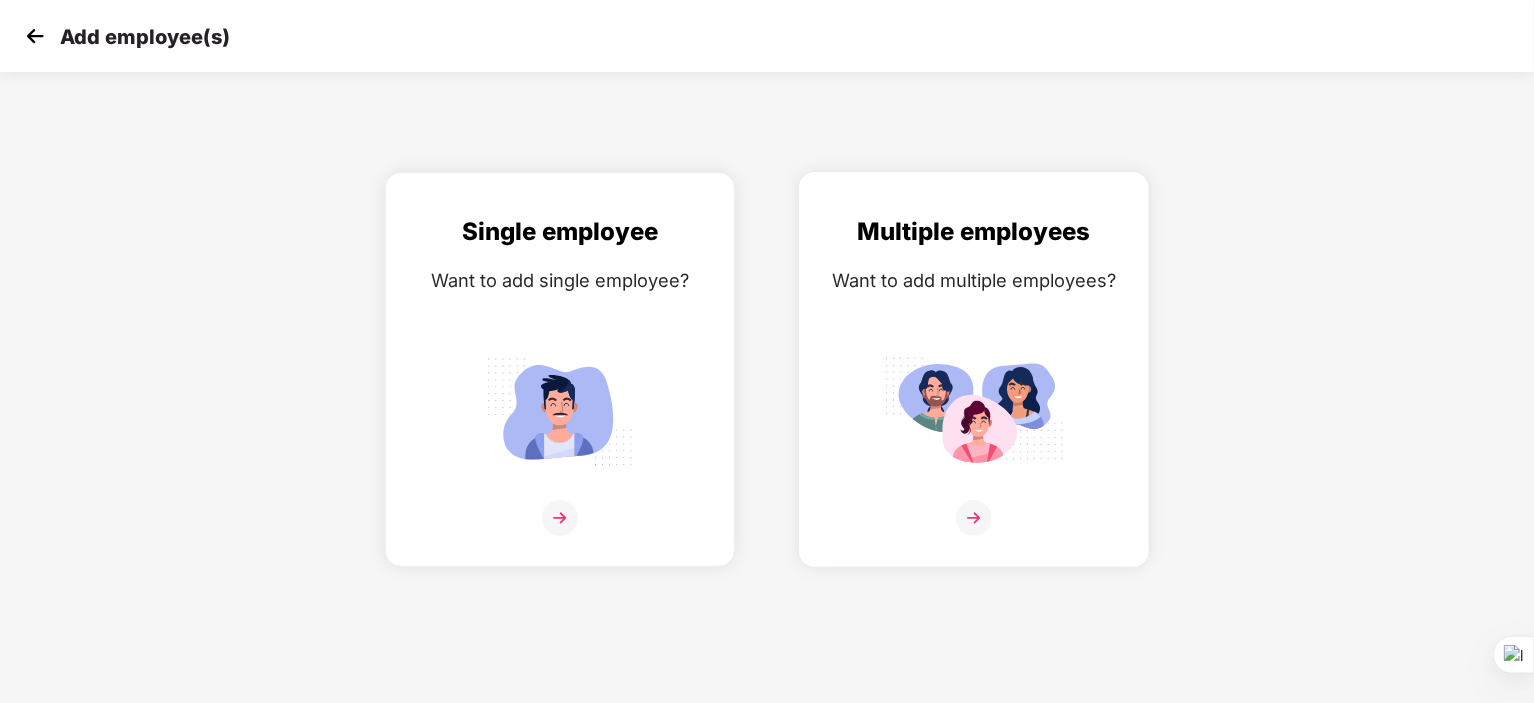 click at bounding box center [974, 411] 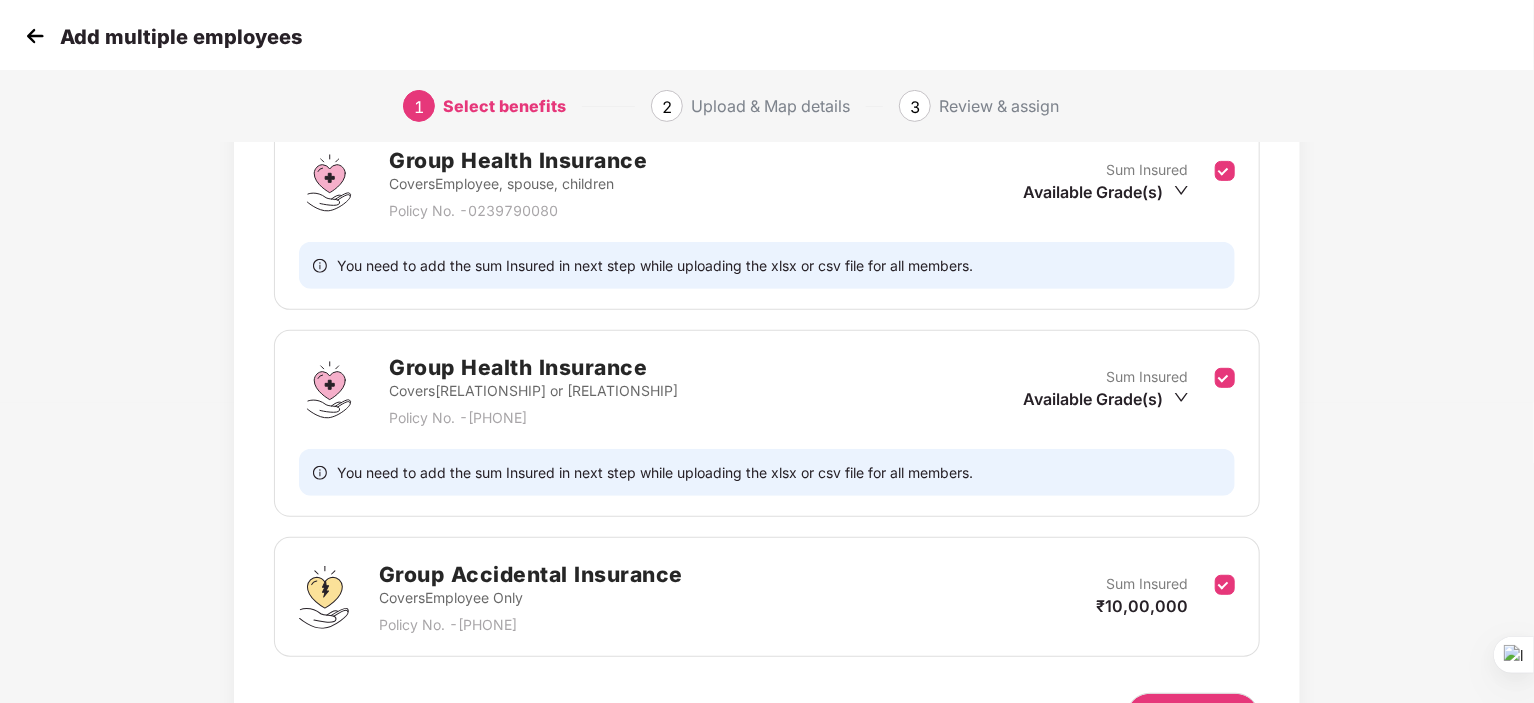 scroll, scrollTop: 200, scrollLeft: 0, axis: vertical 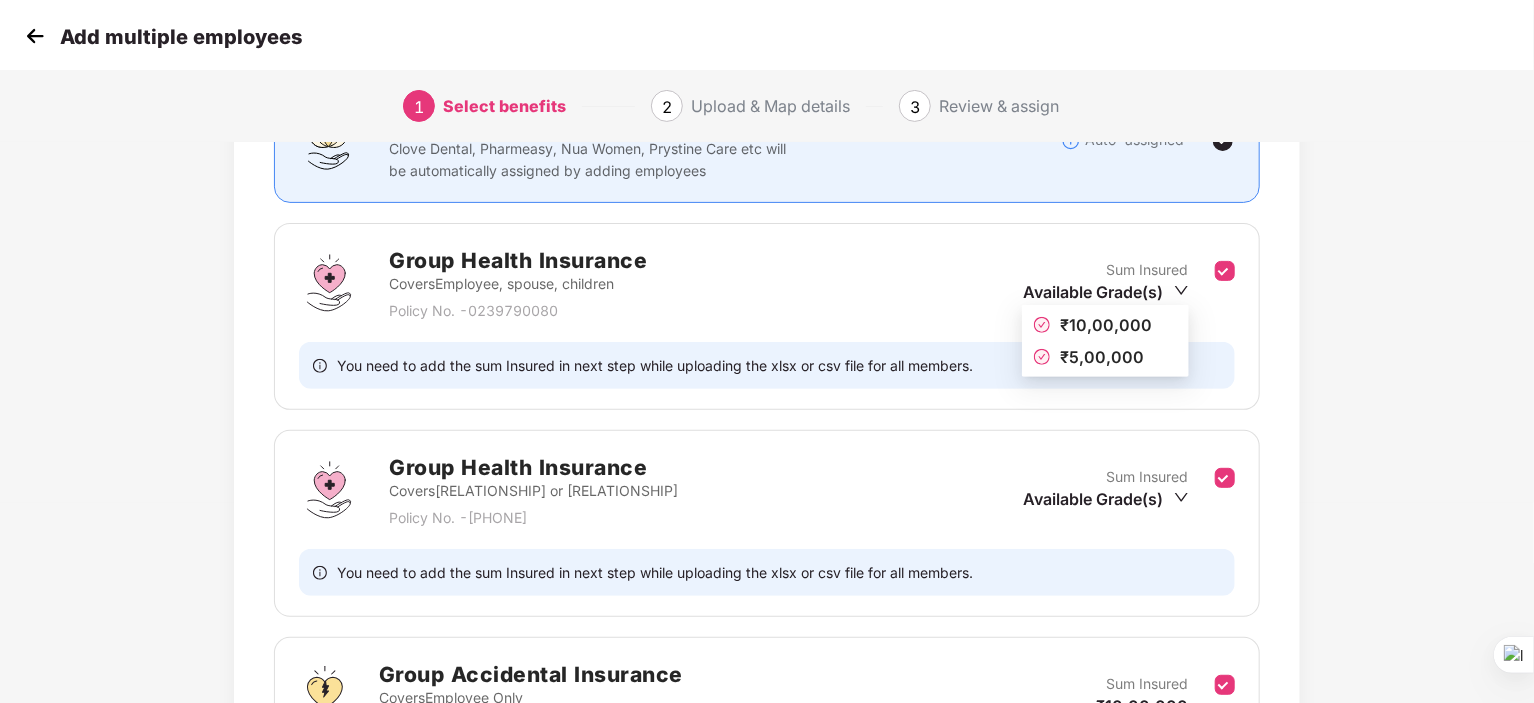 click 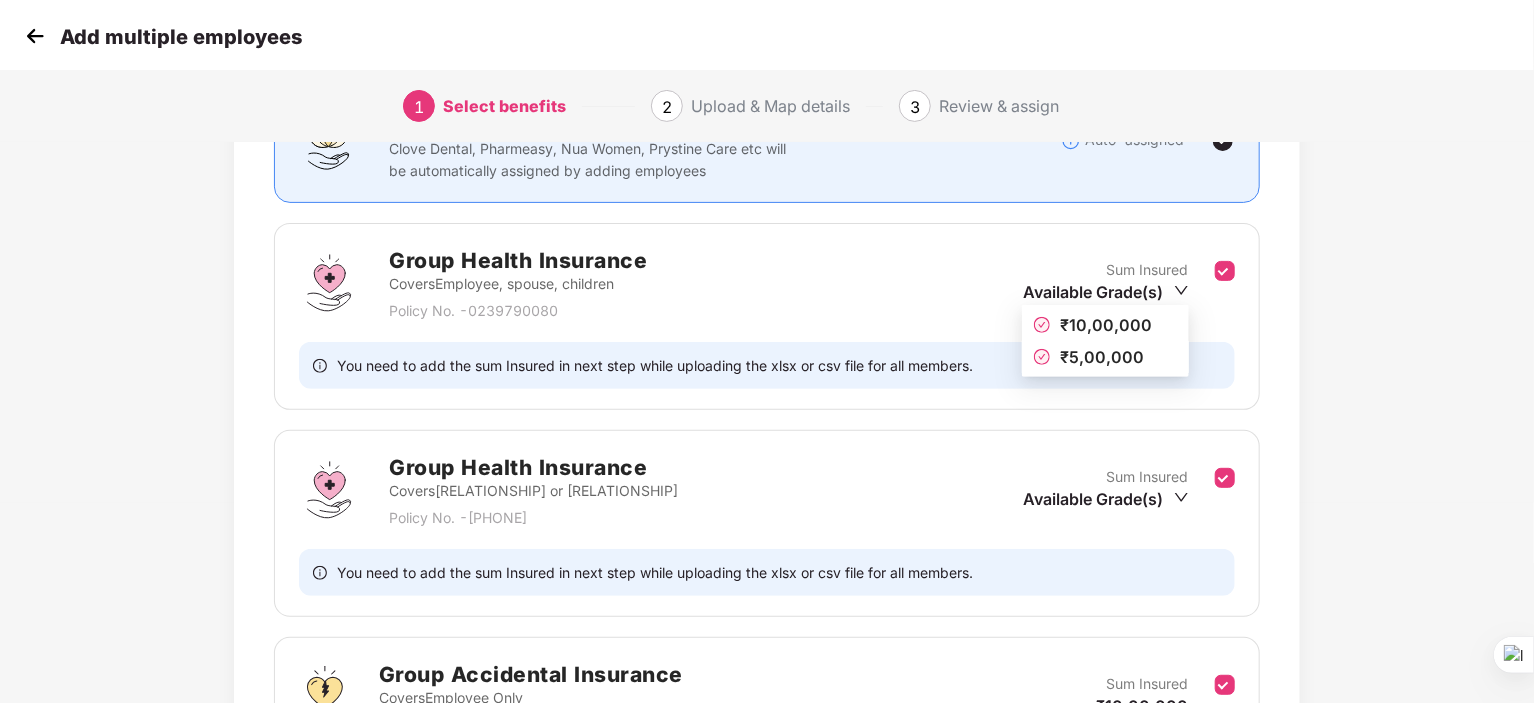 click on "₹5,00,000" at bounding box center [1102, 357] 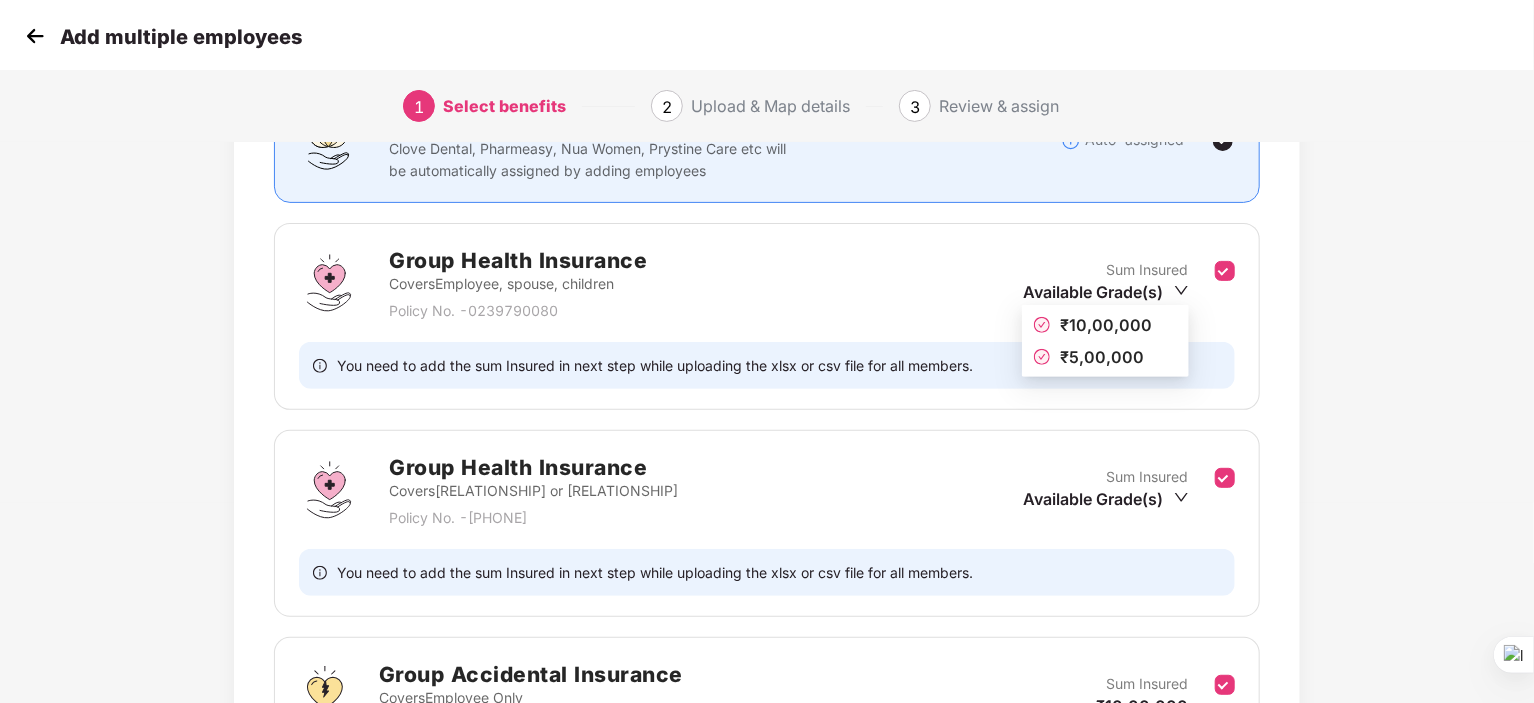 click 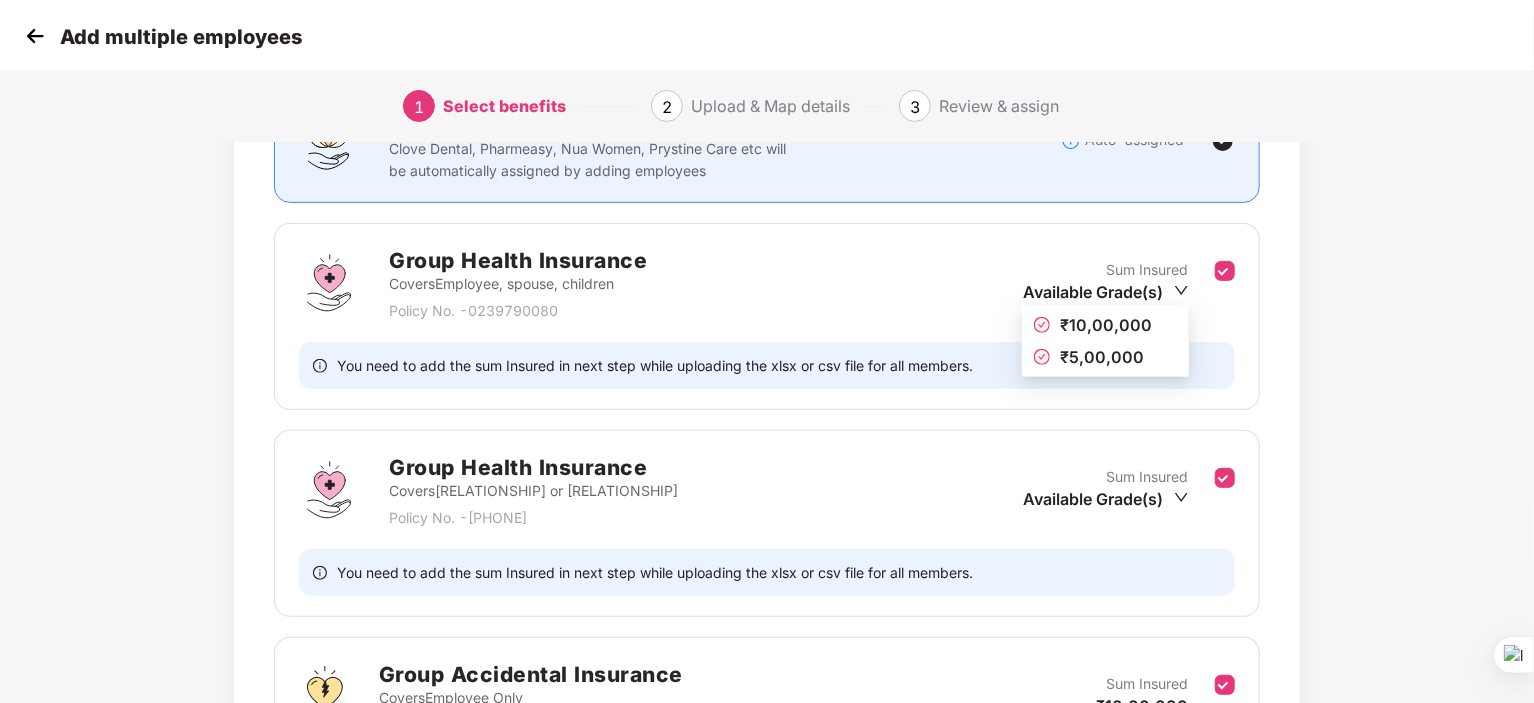 click on "₹5,00,000" at bounding box center [1105, 357] 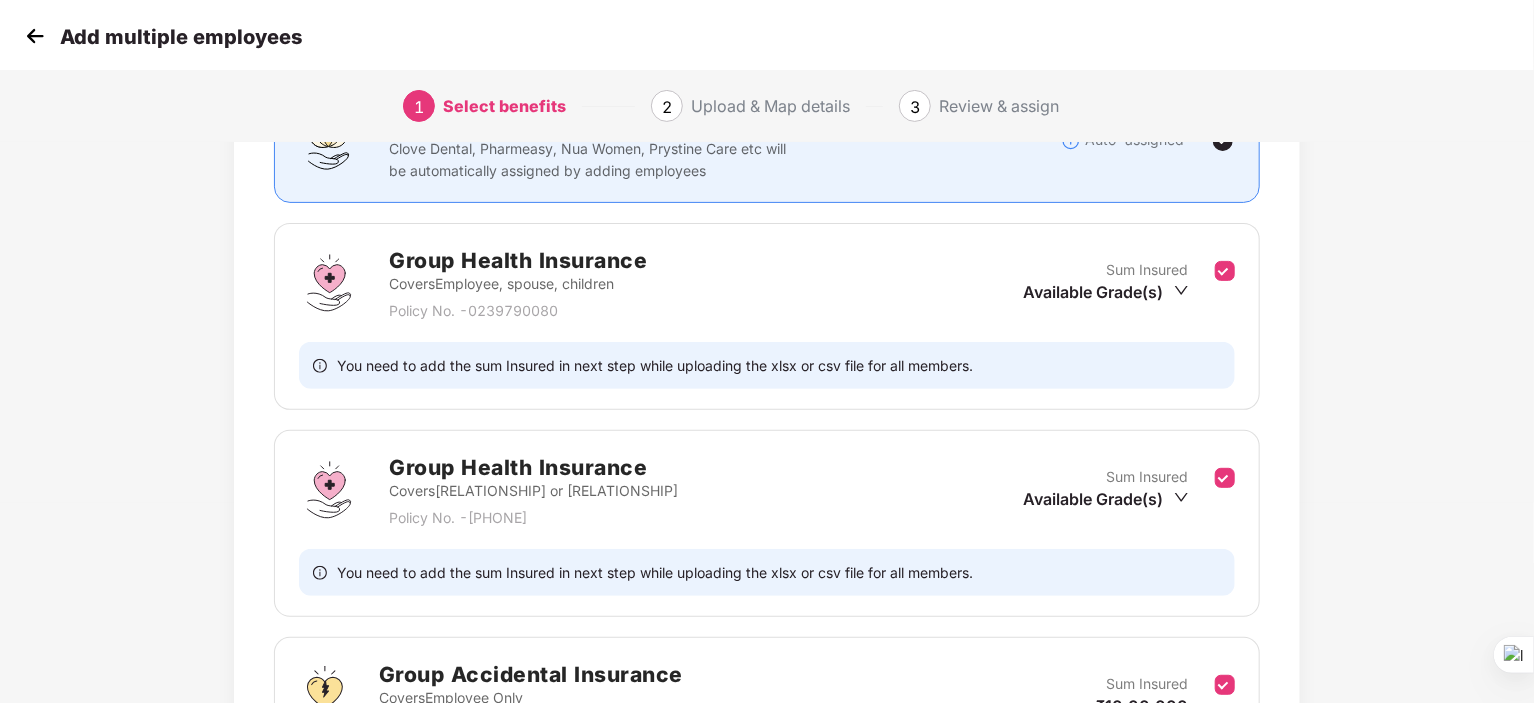 scroll, scrollTop: 100, scrollLeft: 0, axis: vertical 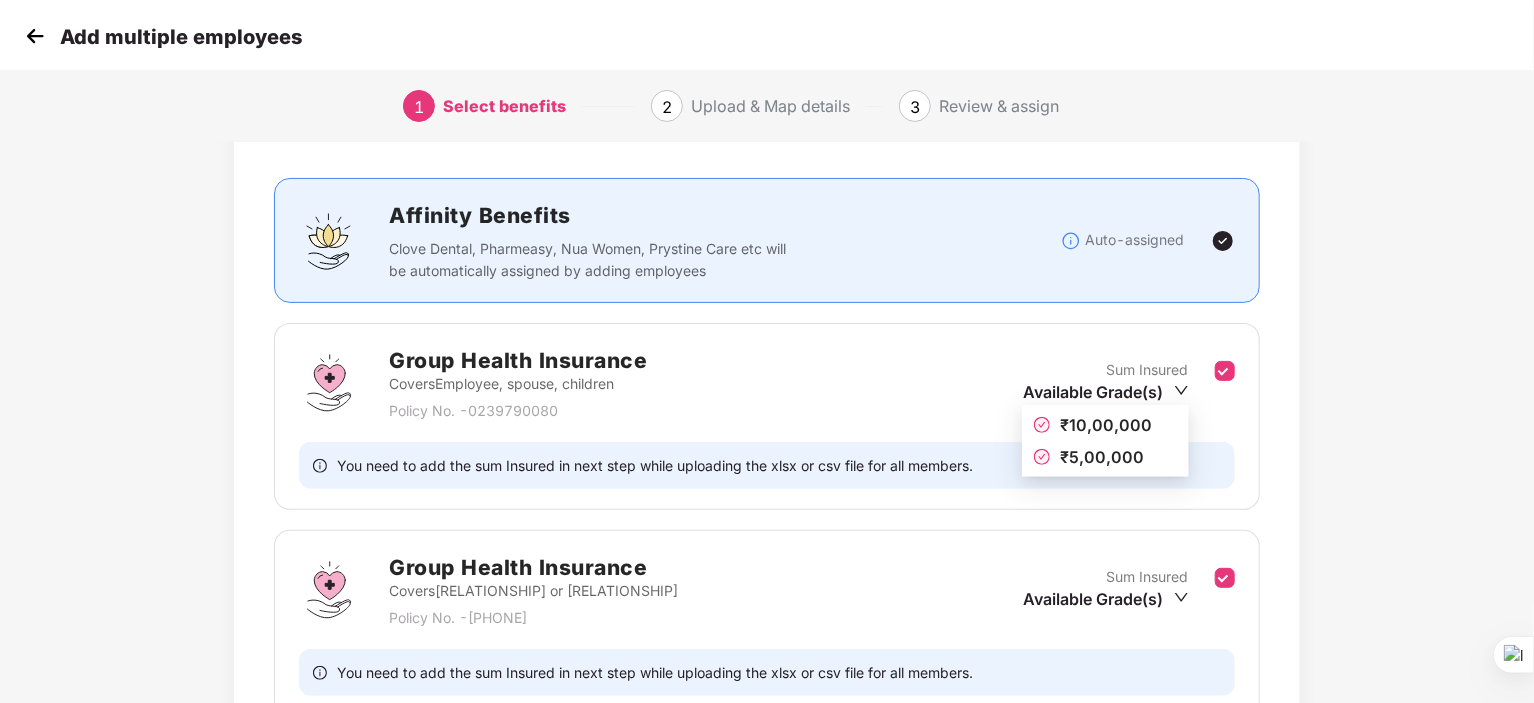 click 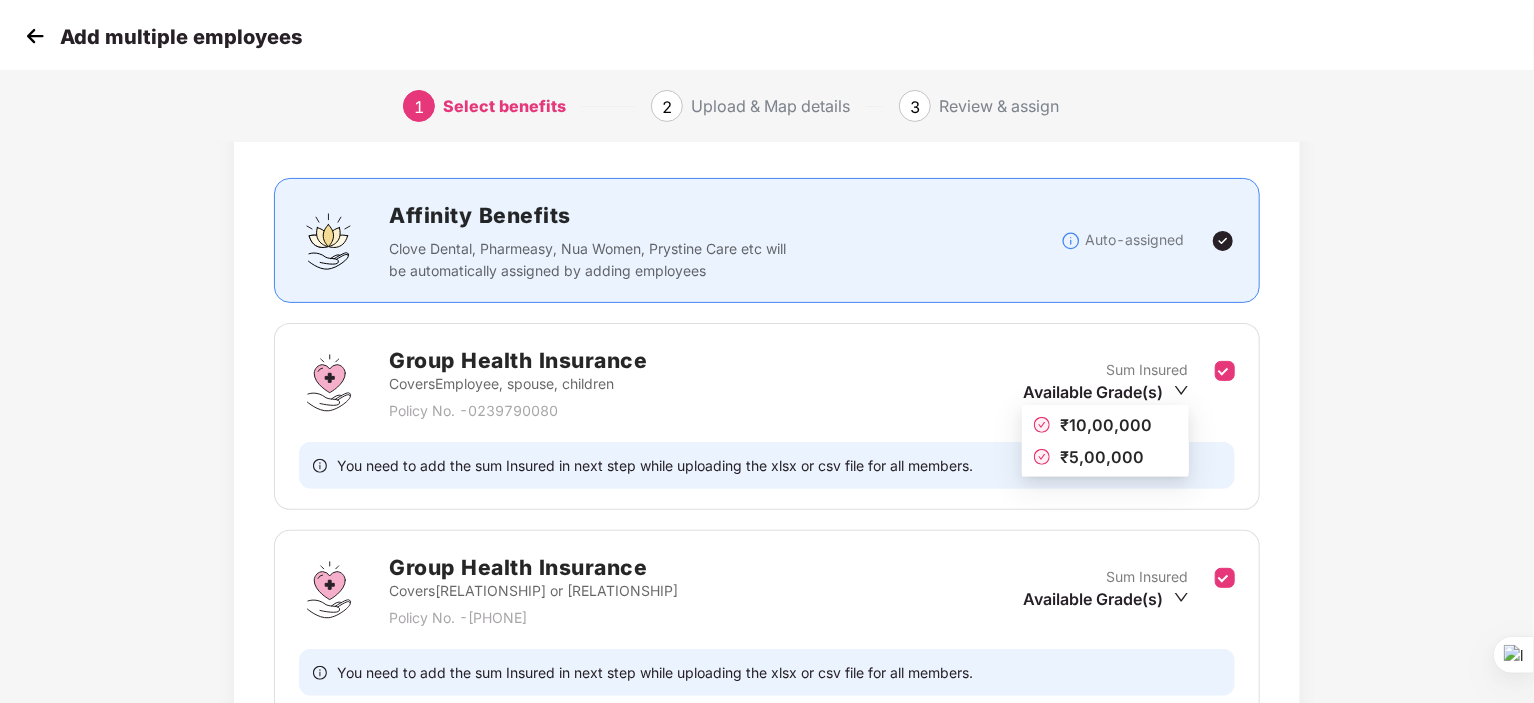 click on "₹5,00,000" at bounding box center [1102, 457] 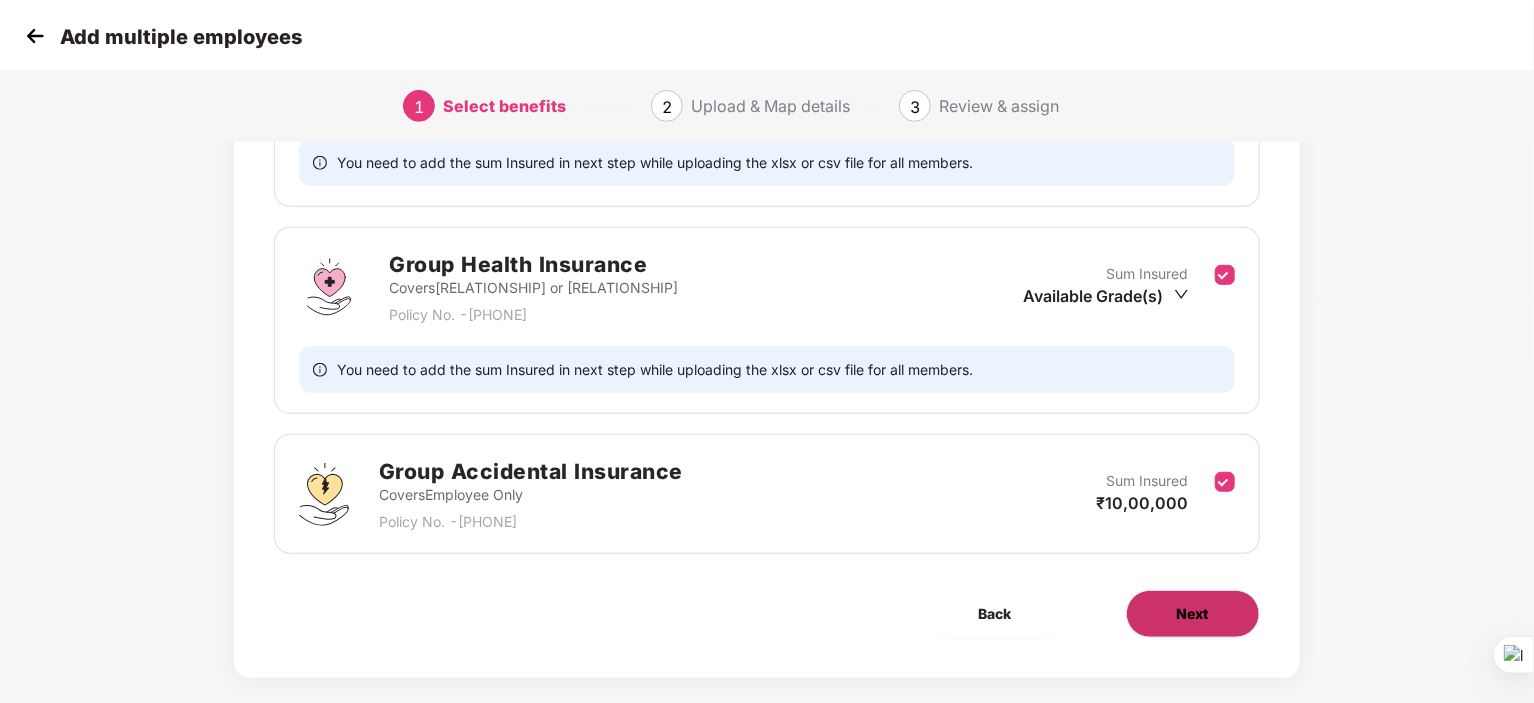 scroll, scrollTop: 426, scrollLeft: 0, axis: vertical 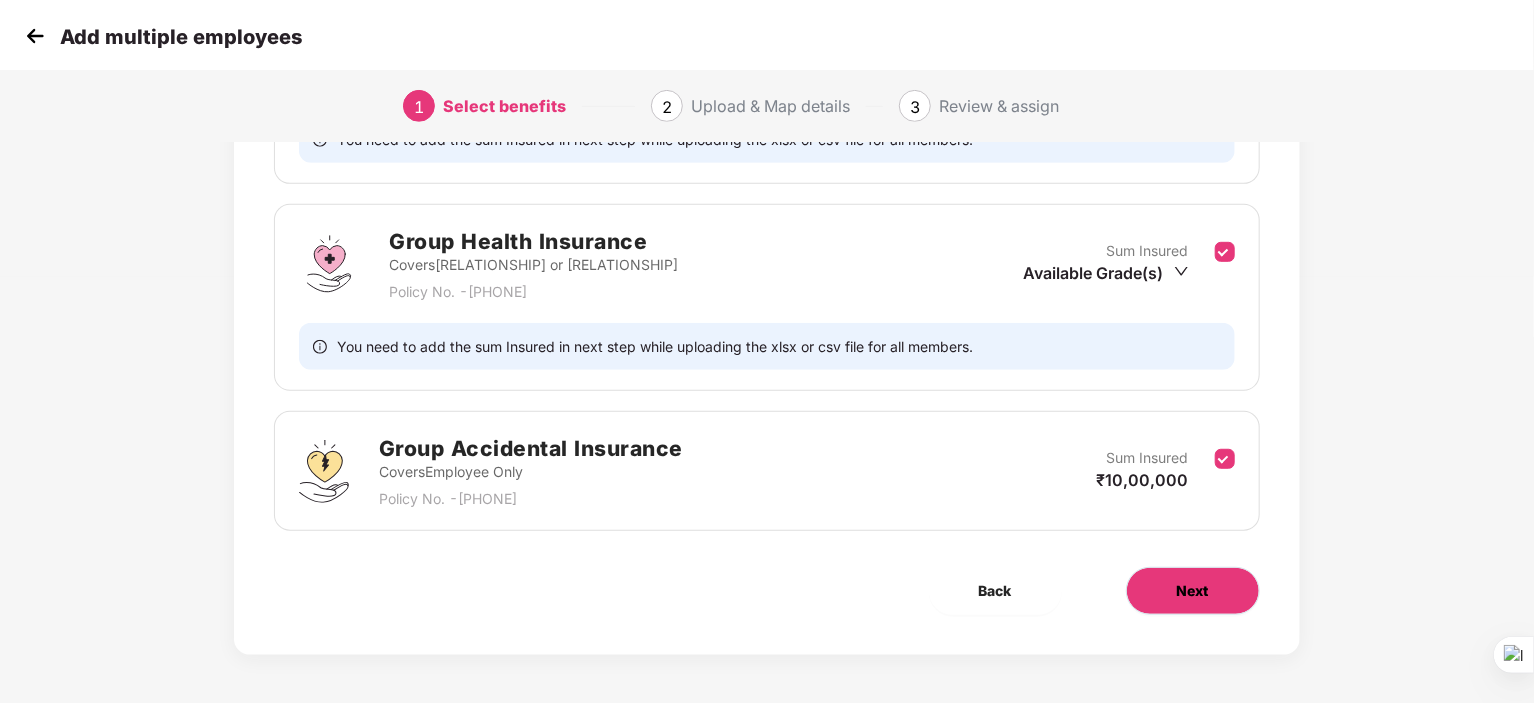 click on "Next" at bounding box center (1193, 591) 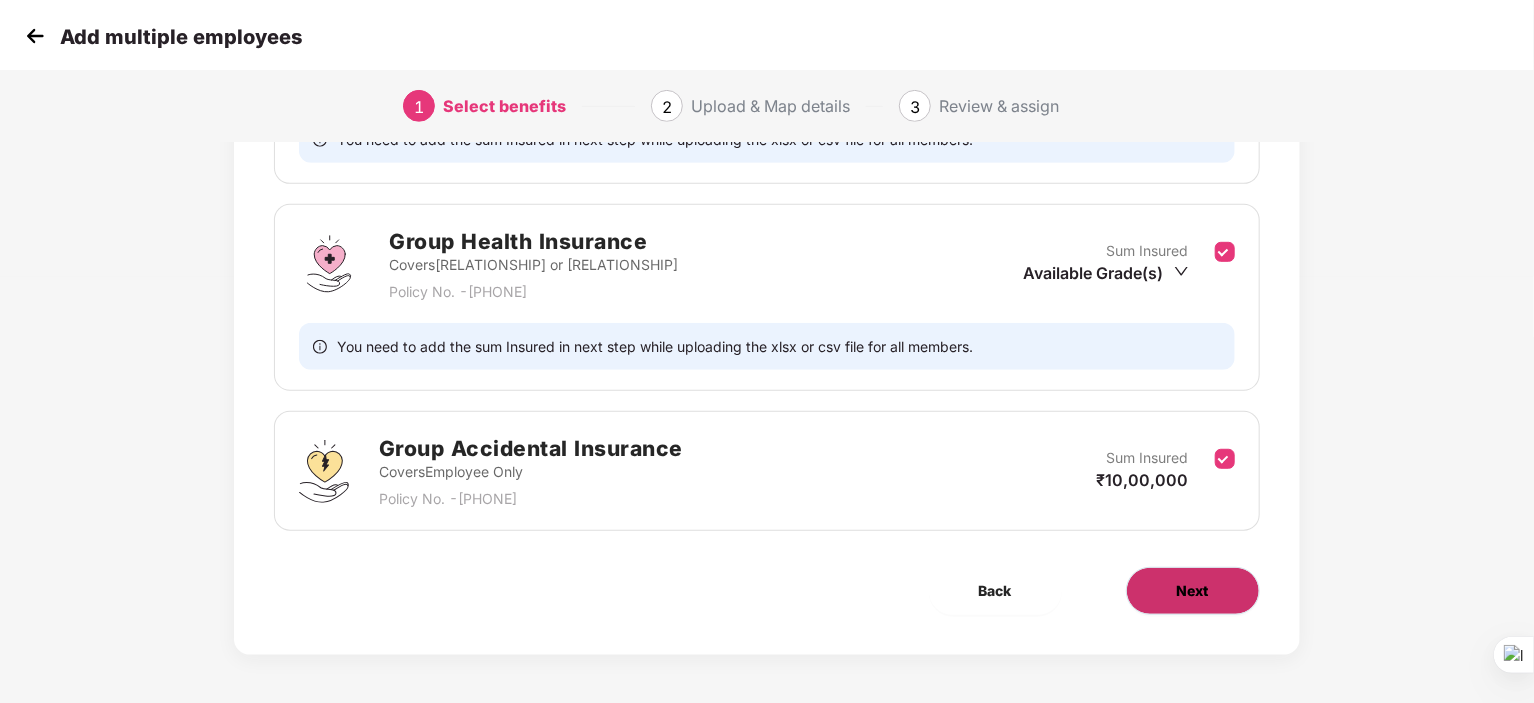 scroll, scrollTop: 0, scrollLeft: 0, axis: both 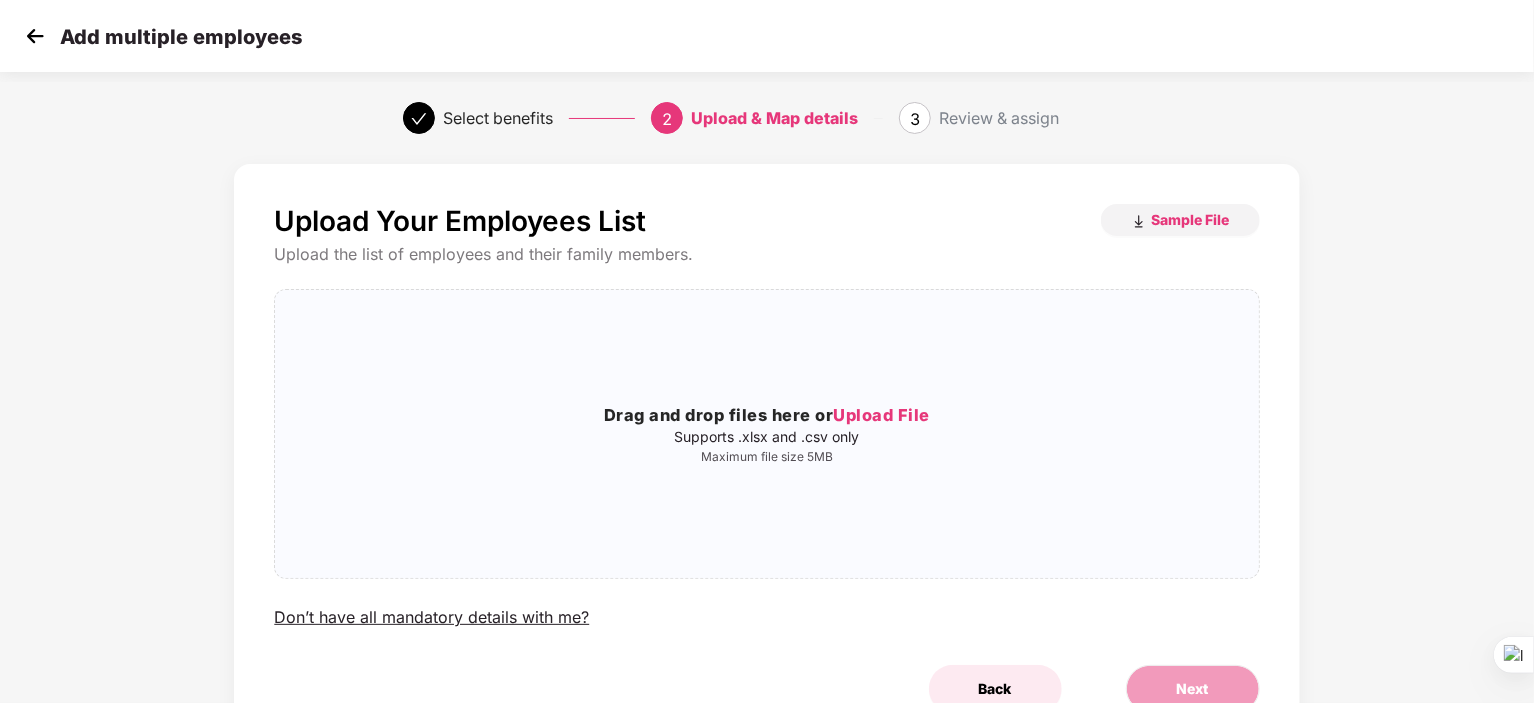 click on "Back" at bounding box center [995, 689] 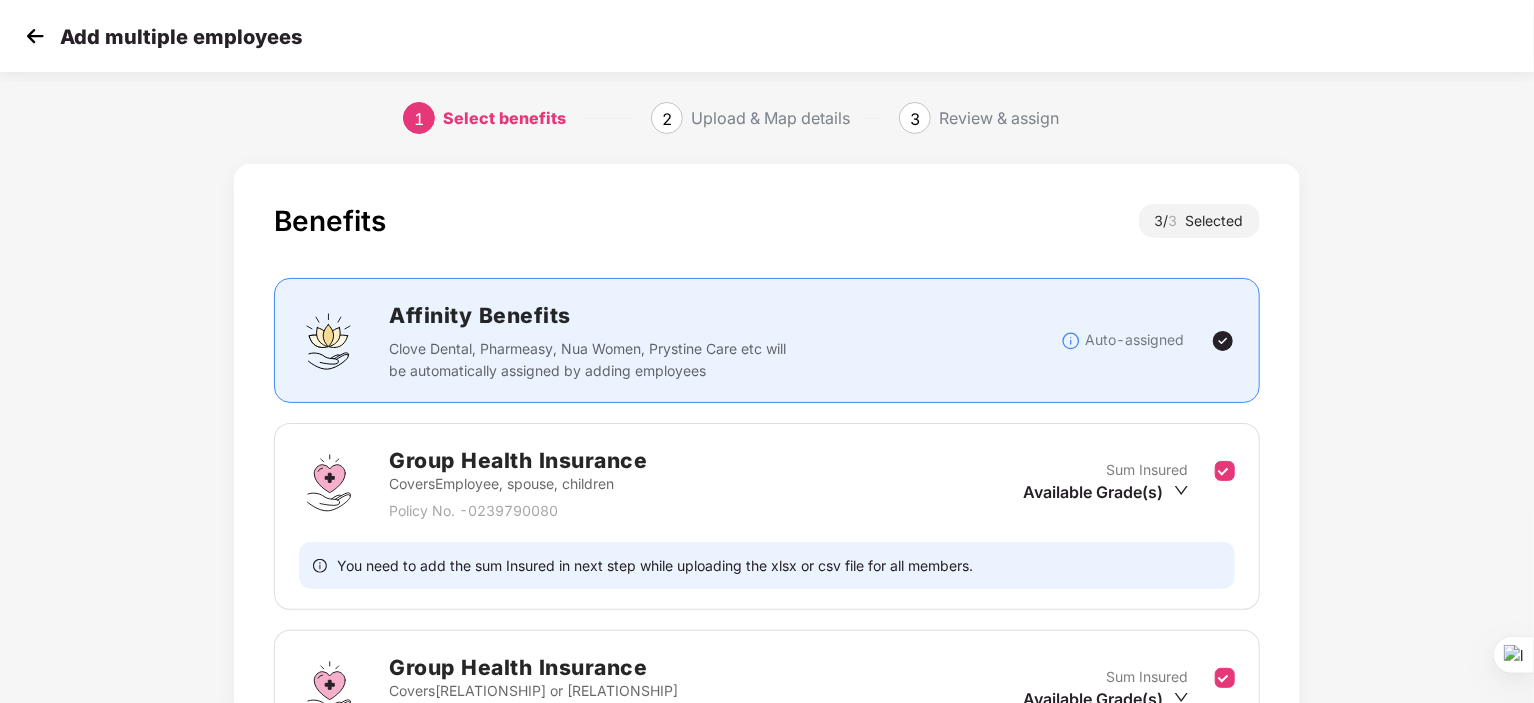 click at bounding box center (35, 36) 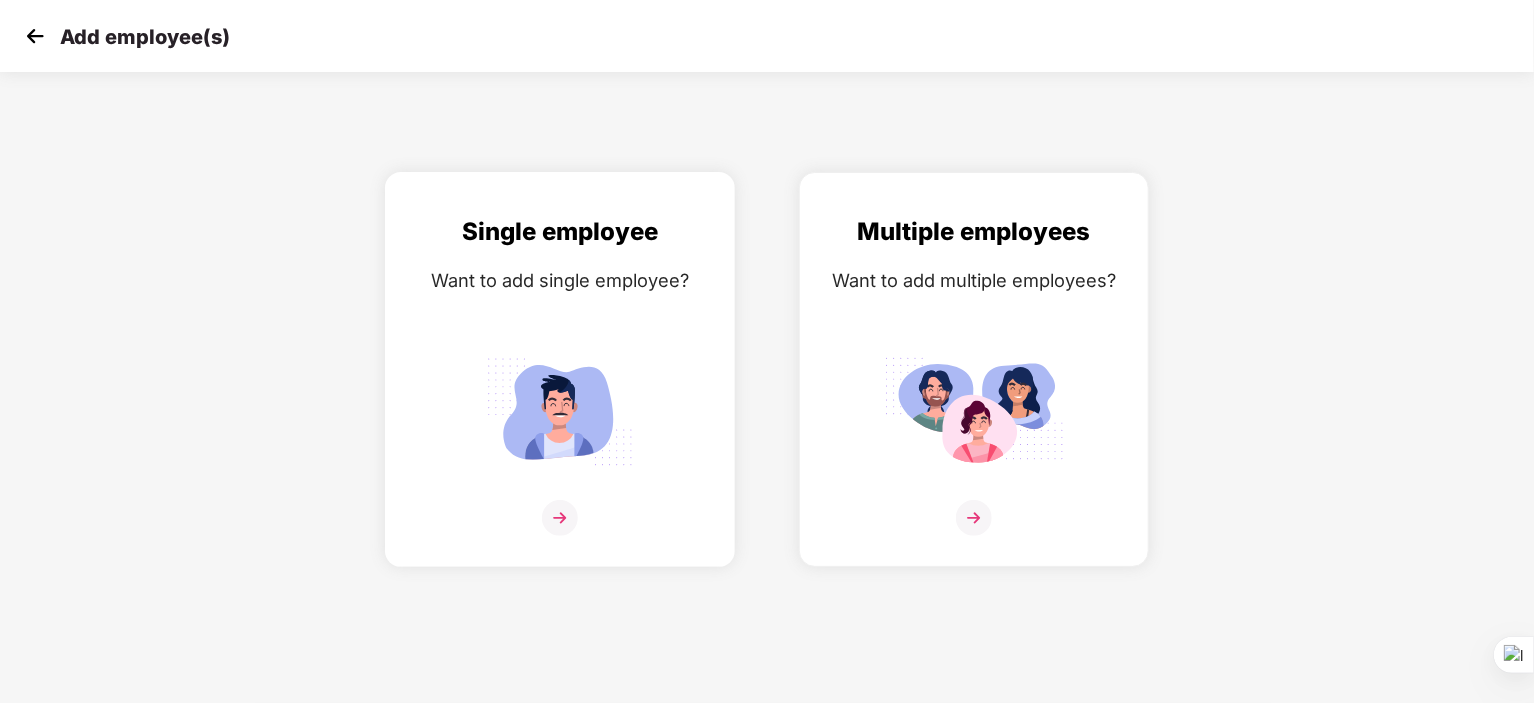 click at bounding box center [560, 518] 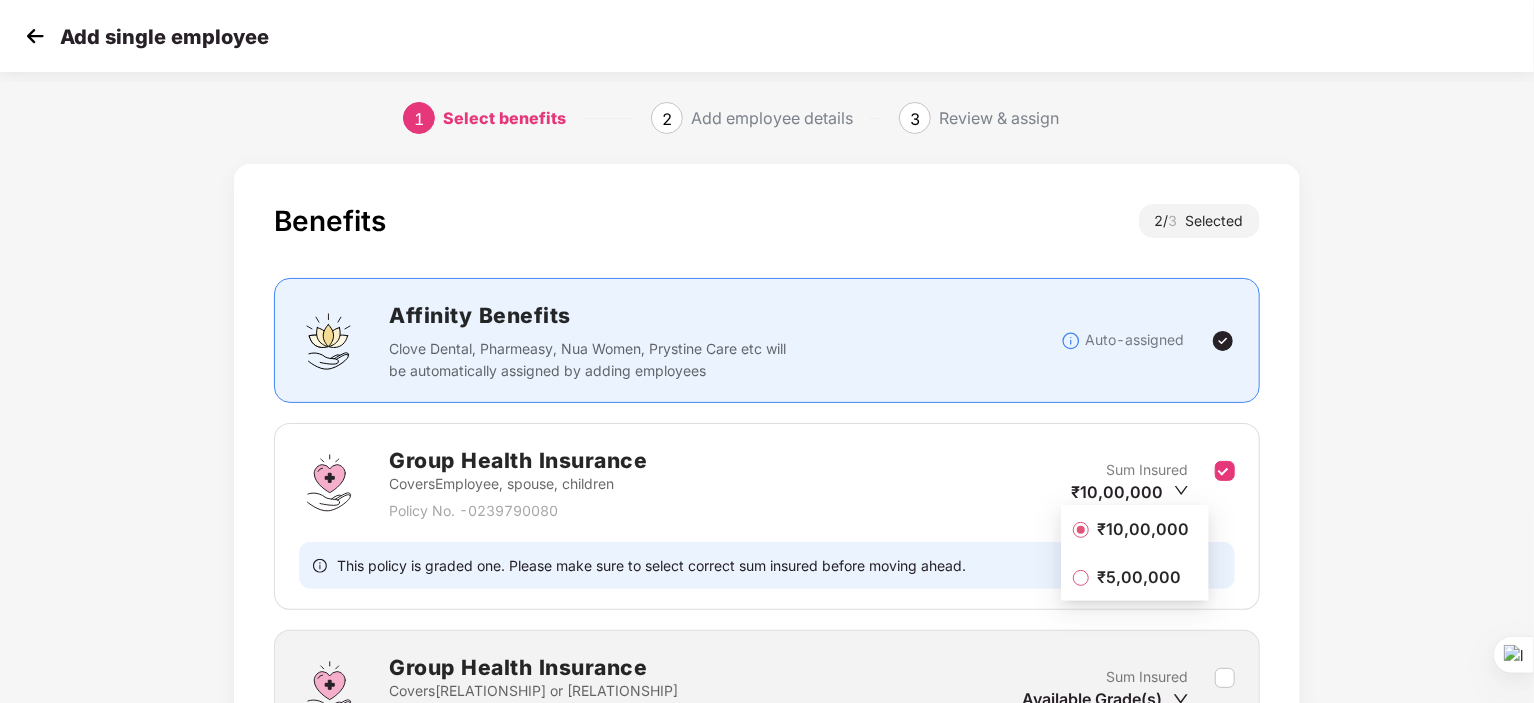 click on "₹5,00,000" at bounding box center [1139, 577] 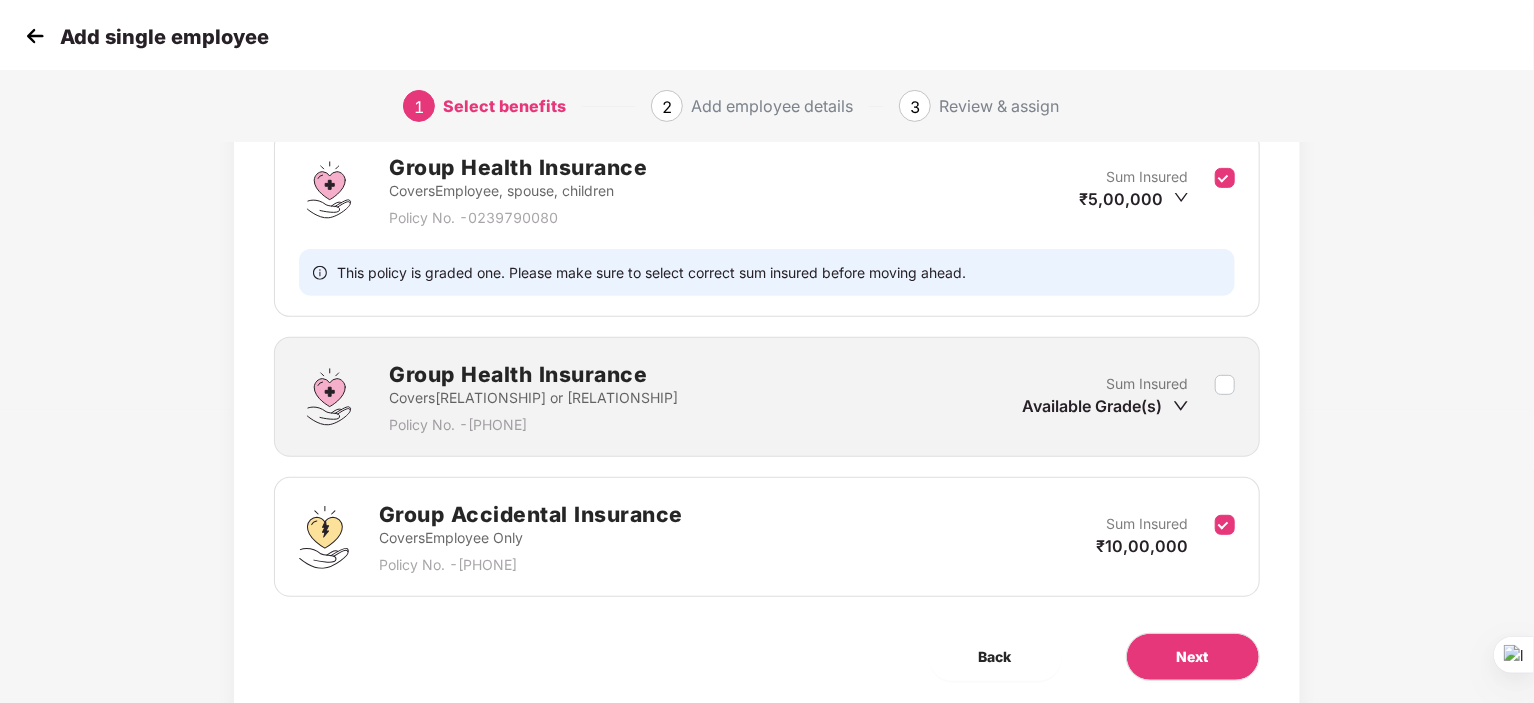 scroll, scrollTop: 300, scrollLeft: 0, axis: vertical 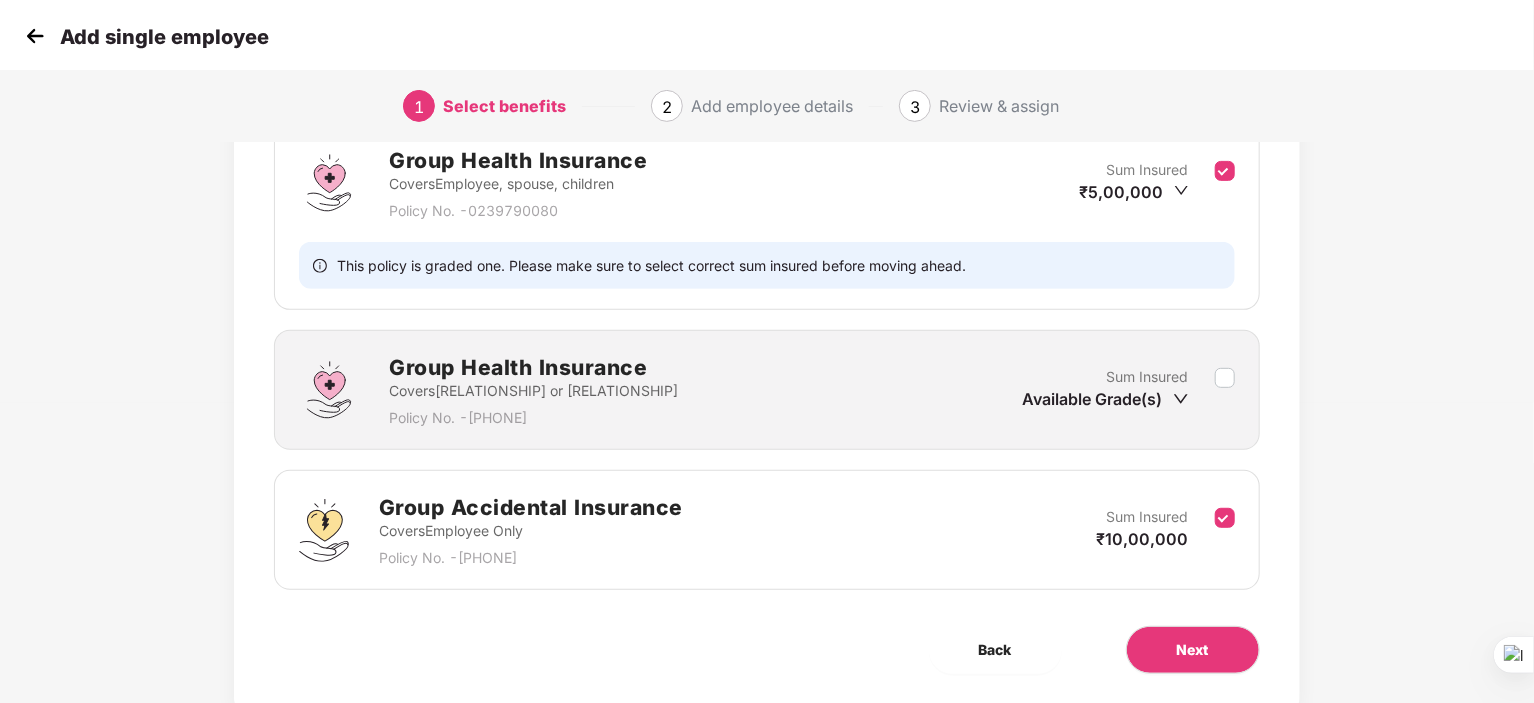 click 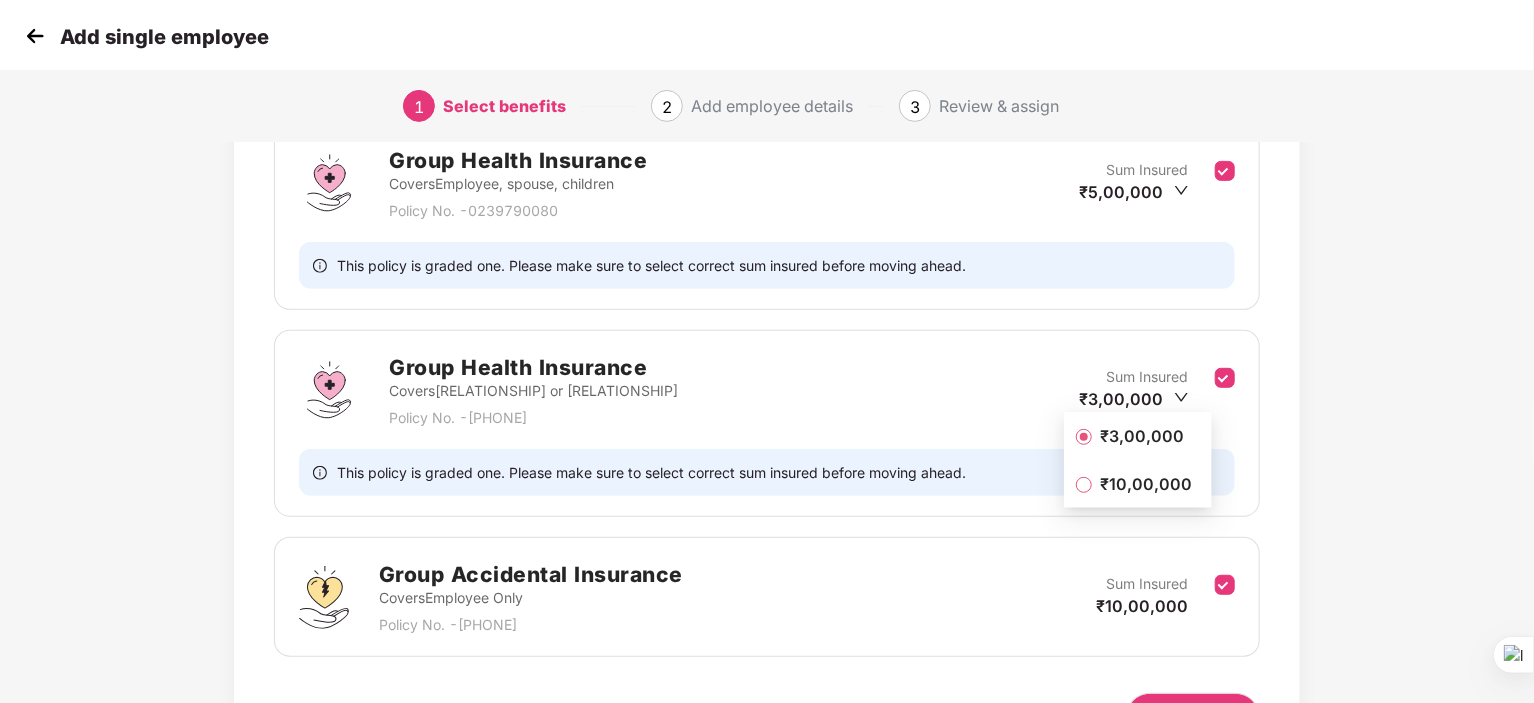 click on "₹3,00,000" at bounding box center (1142, 436) 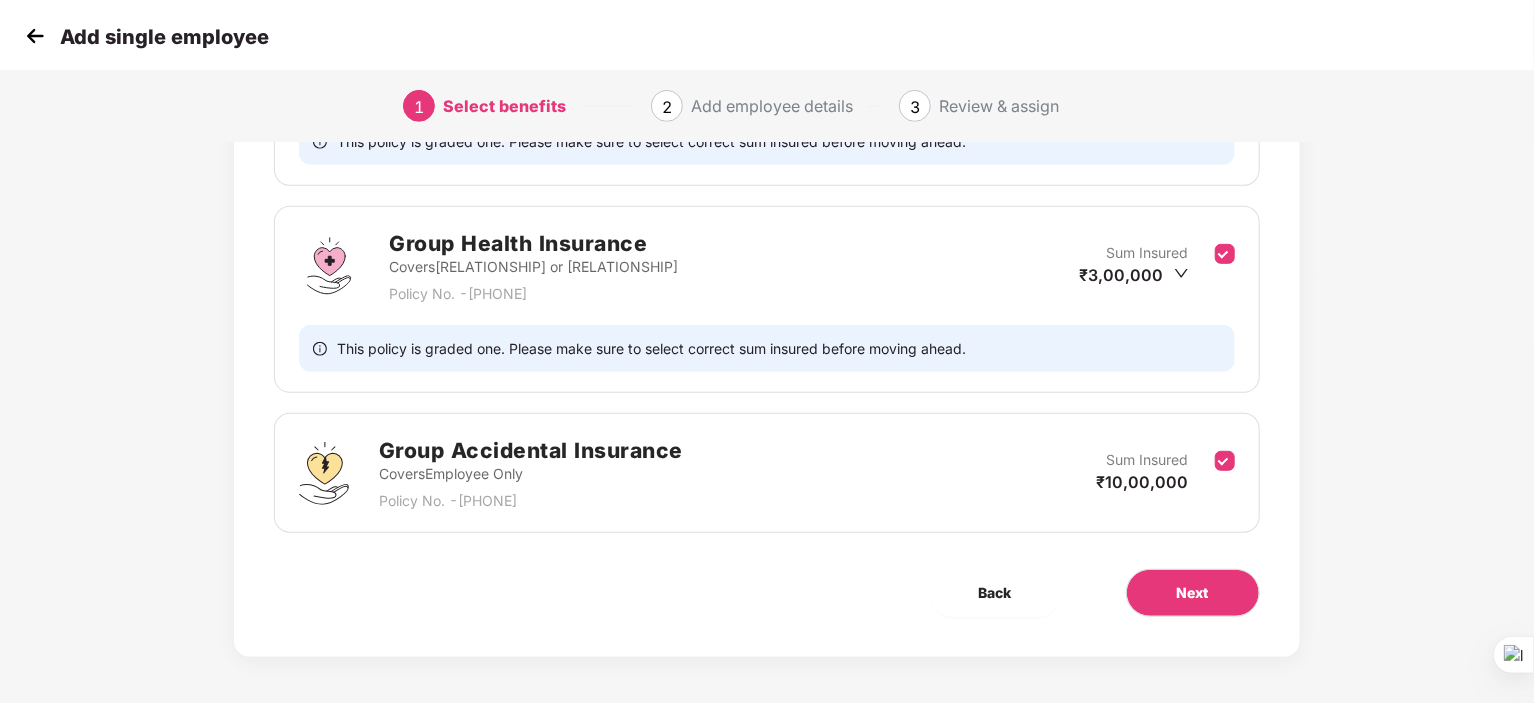 scroll, scrollTop: 426, scrollLeft: 0, axis: vertical 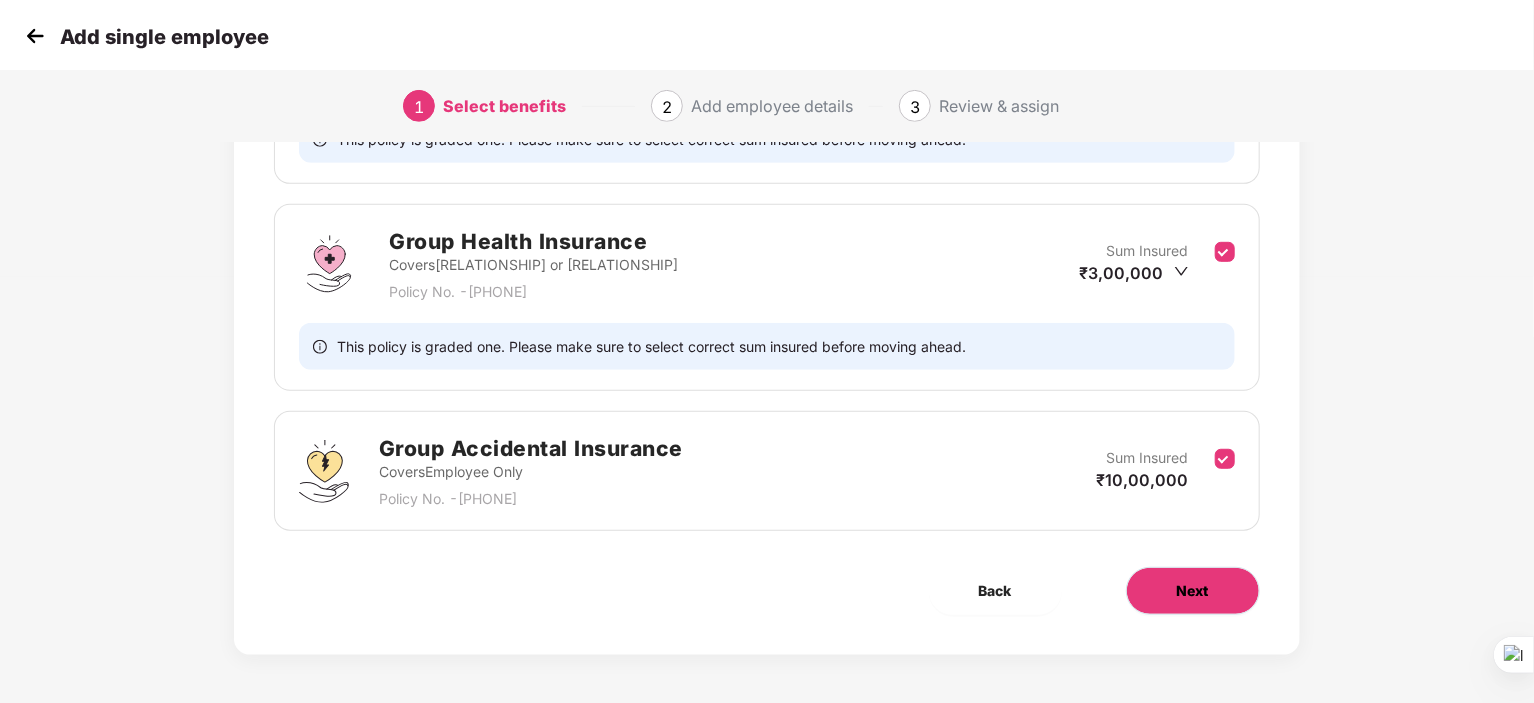 click on "Next" at bounding box center (1193, 591) 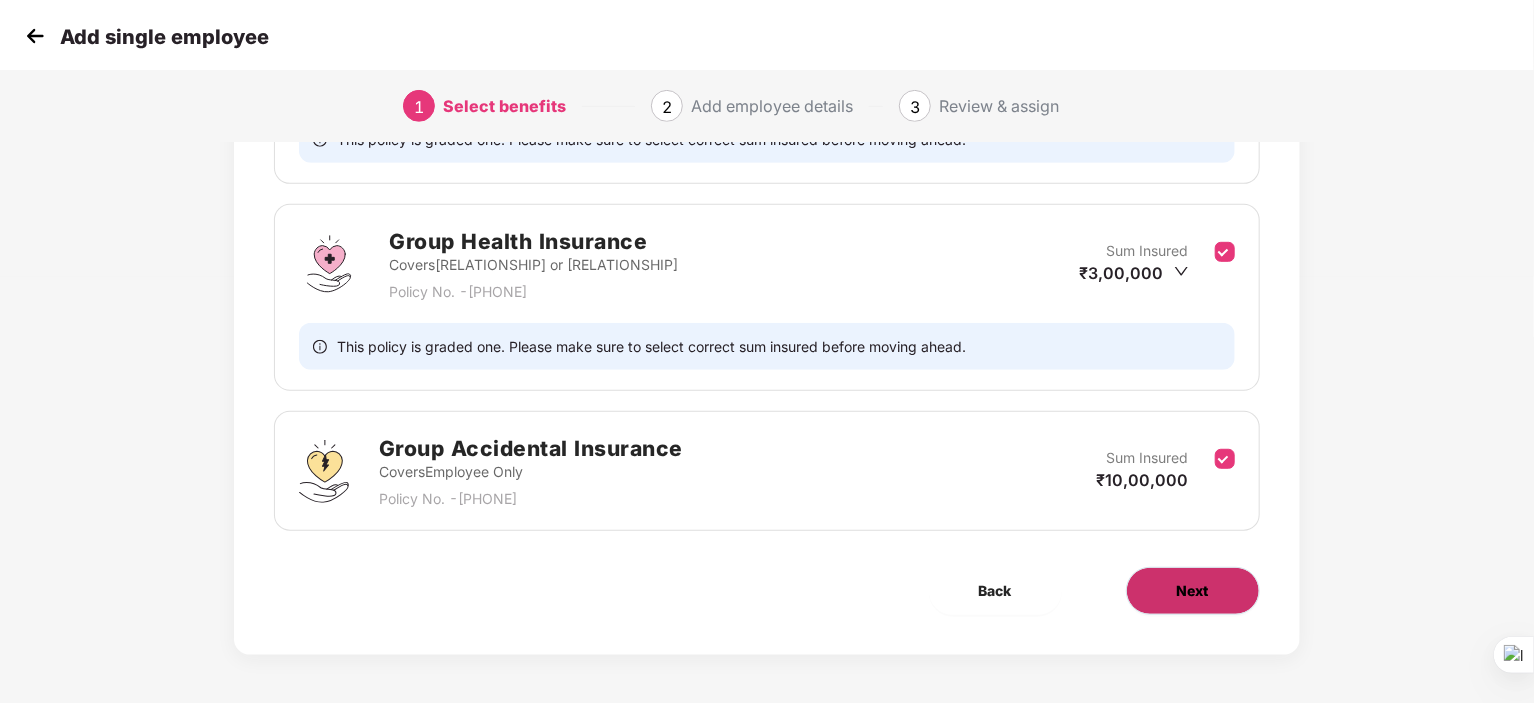 scroll, scrollTop: 0, scrollLeft: 0, axis: both 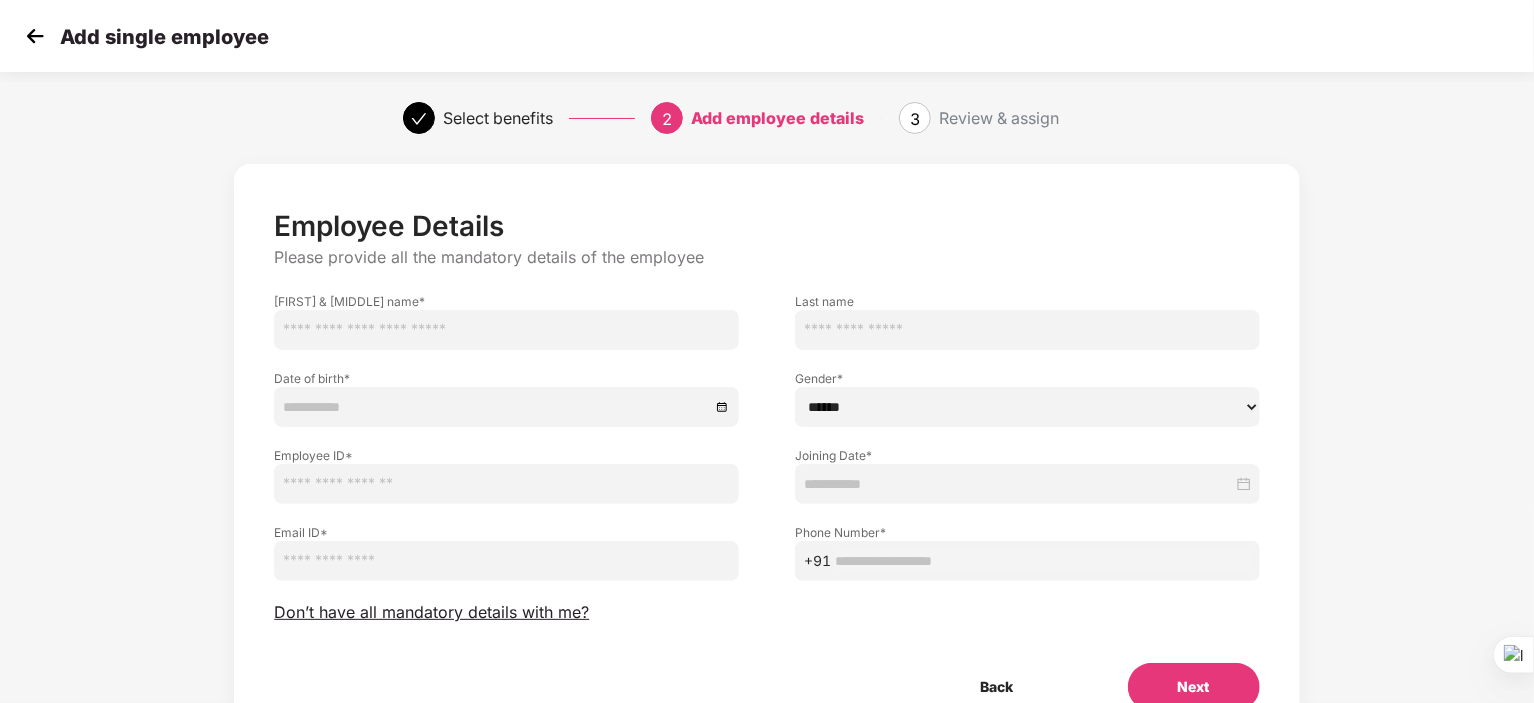 click at bounding box center (506, 330) 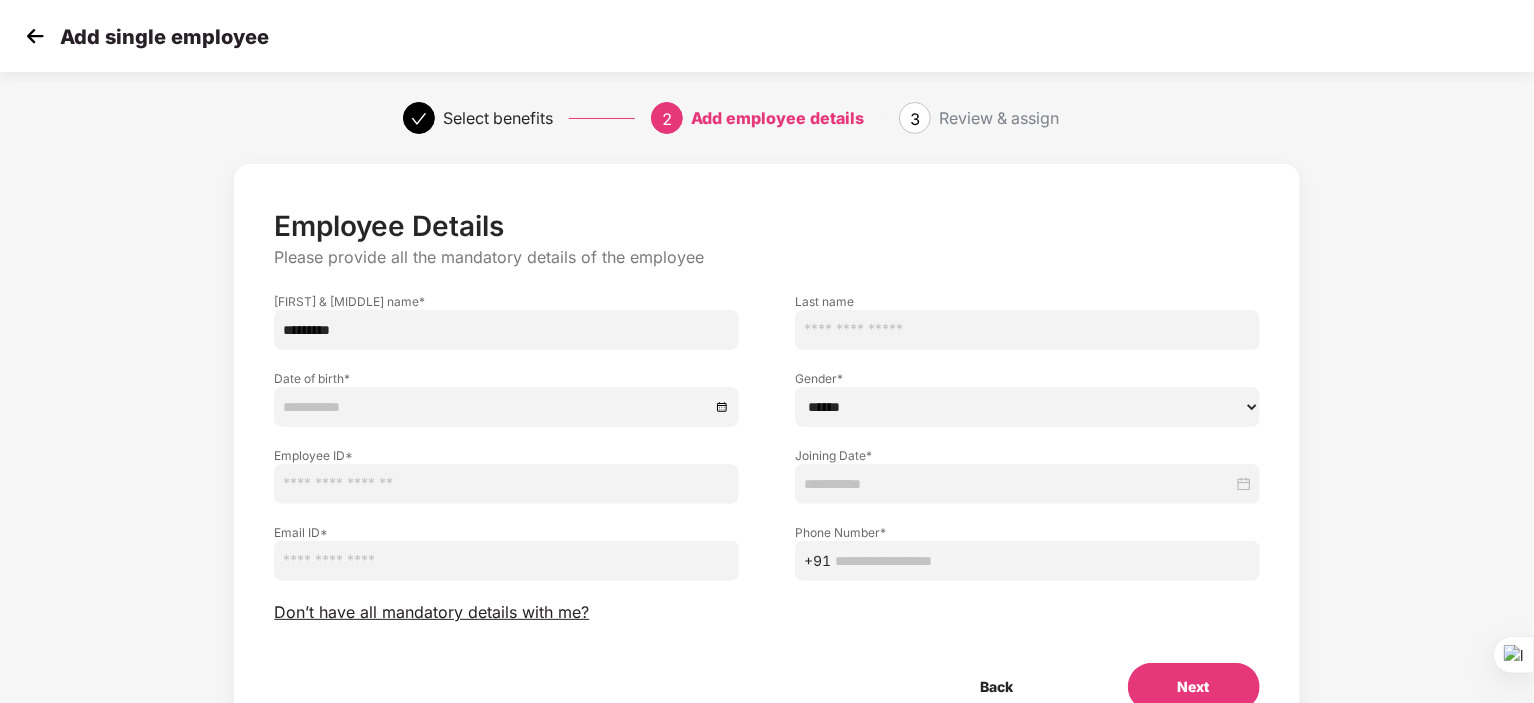 drag, startPoint x: 404, startPoint y: 333, endPoint x: 296, endPoint y: 326, distance: 108.226616 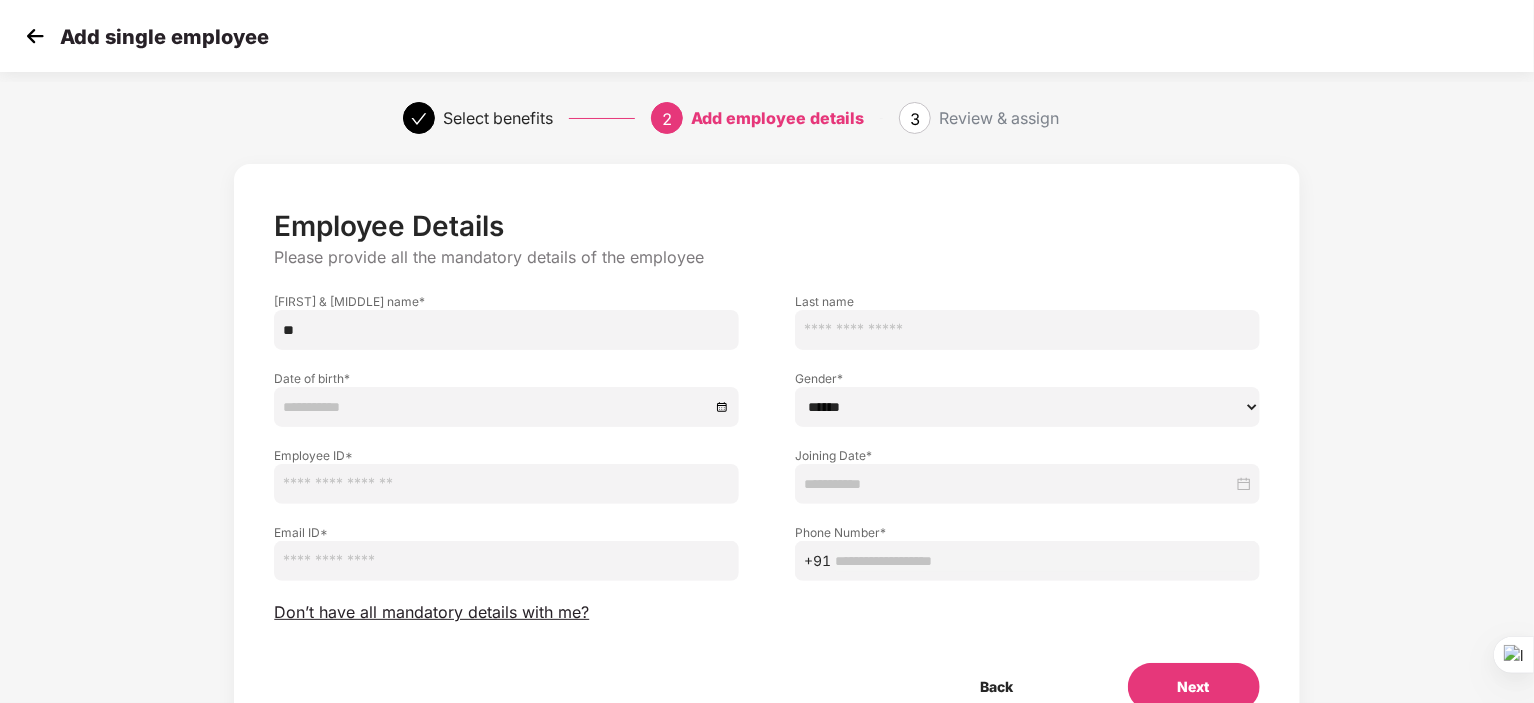 click at bounding box center (1027, 330) 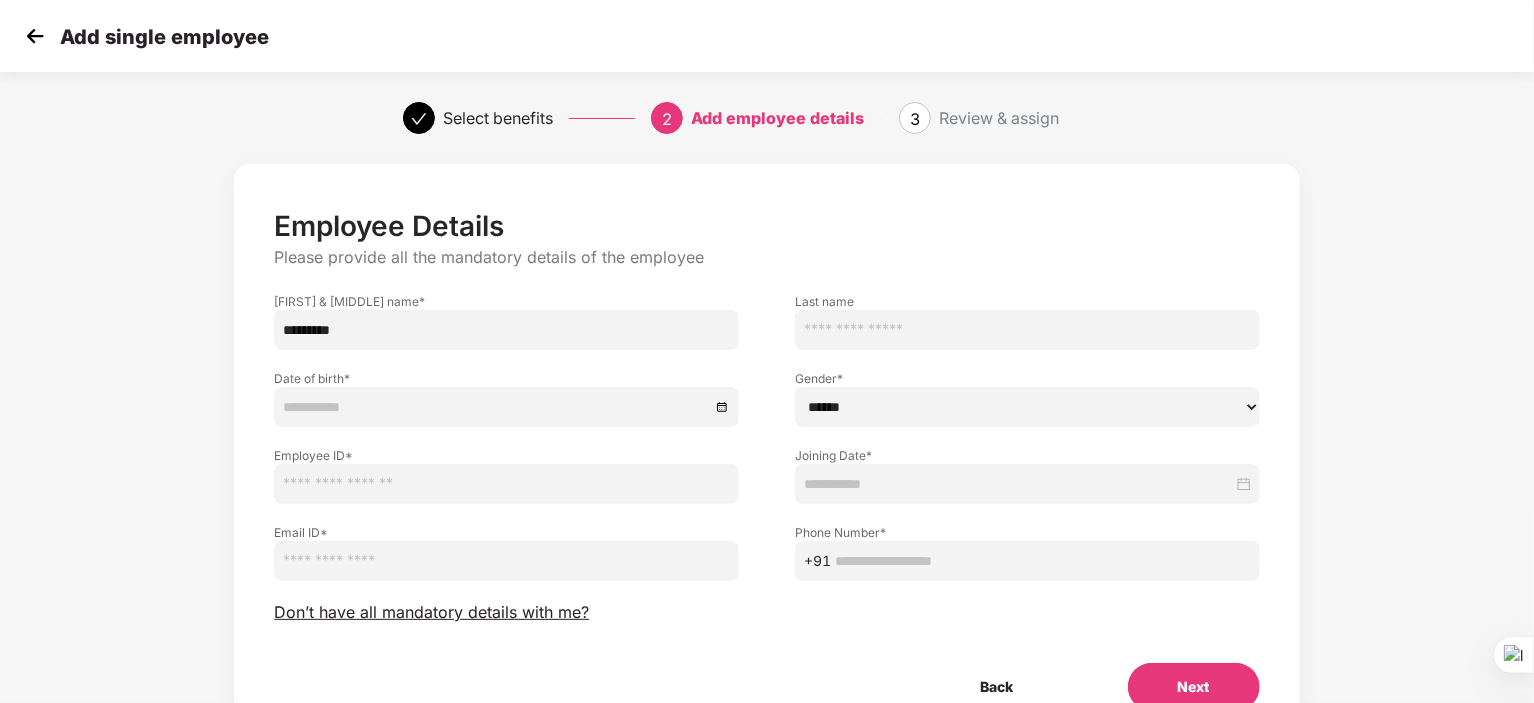 type on "*********" 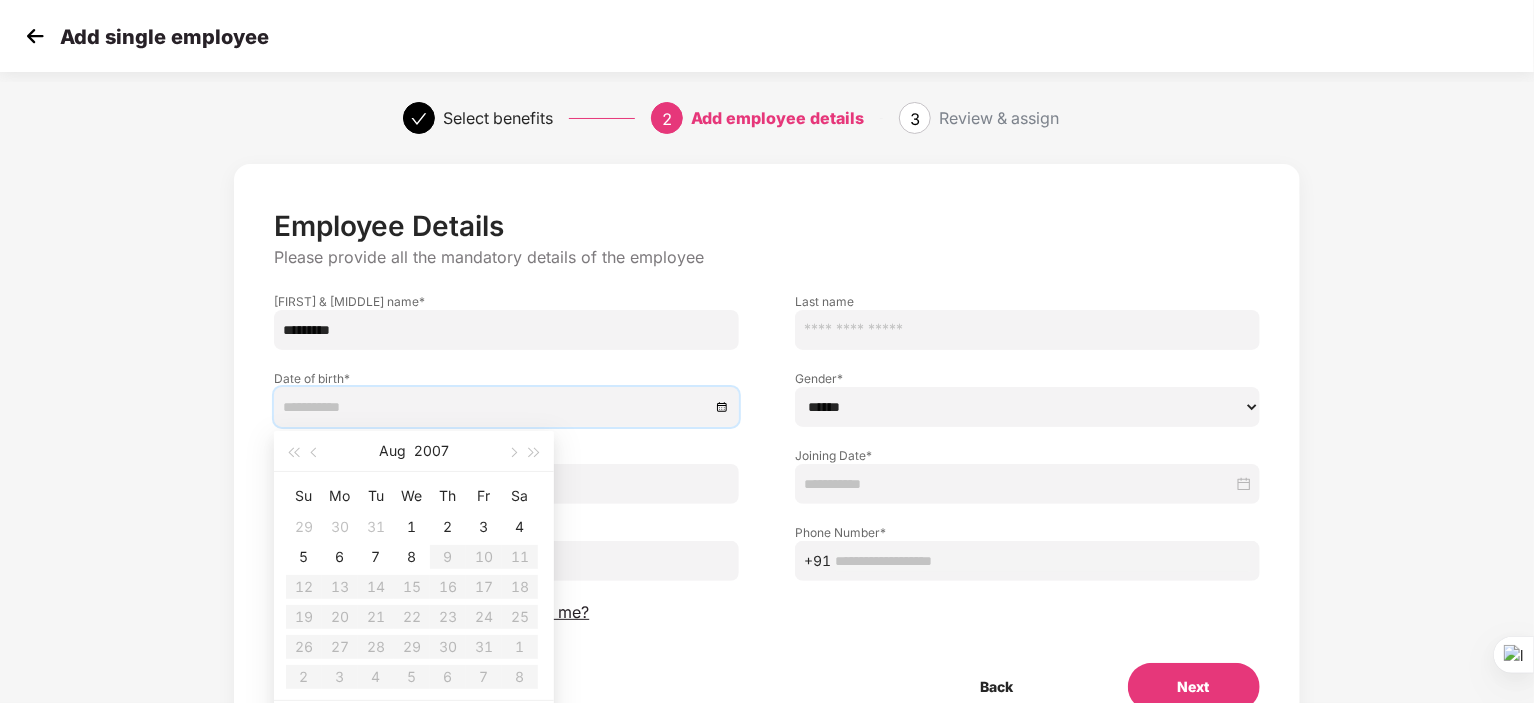 click at bounding box center (496, 407) 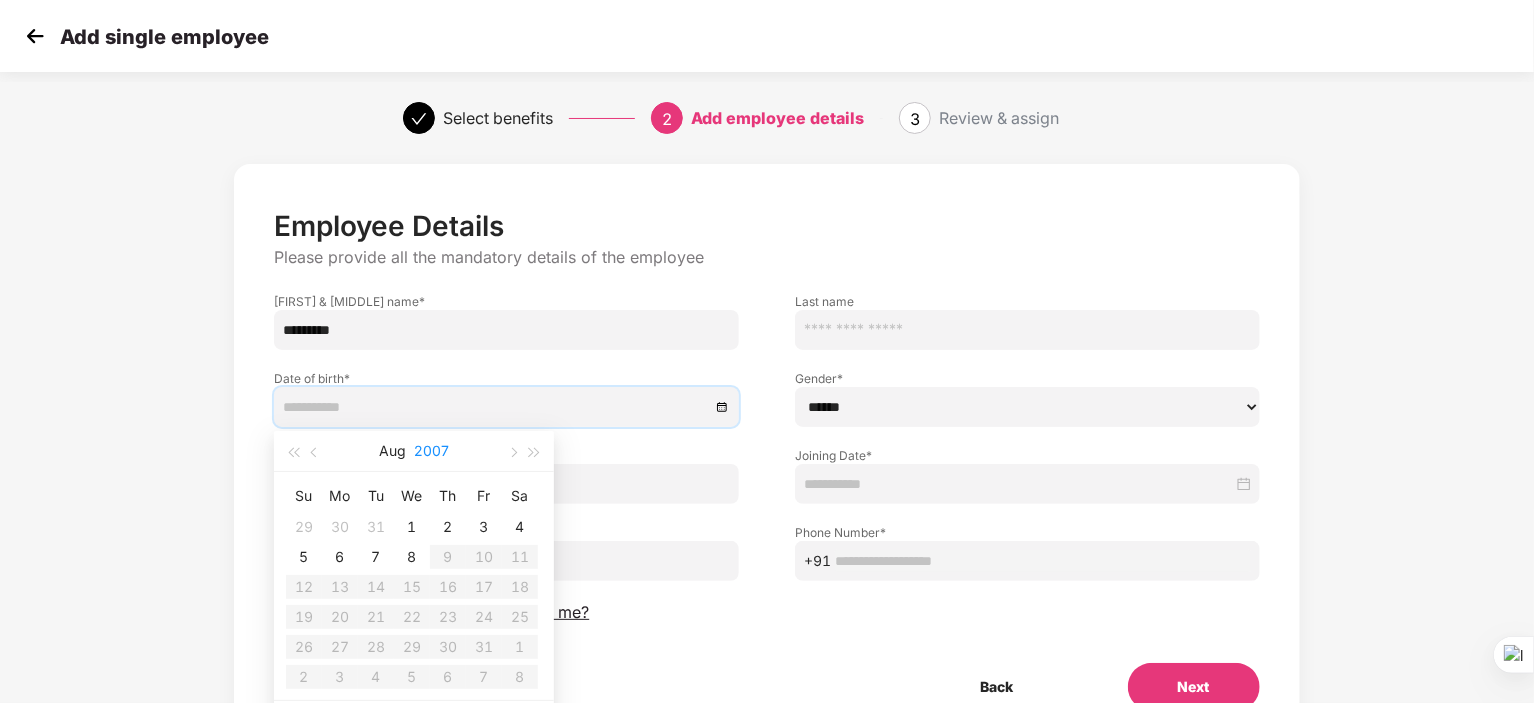 click on "2007" at bounding box center (431, 451) 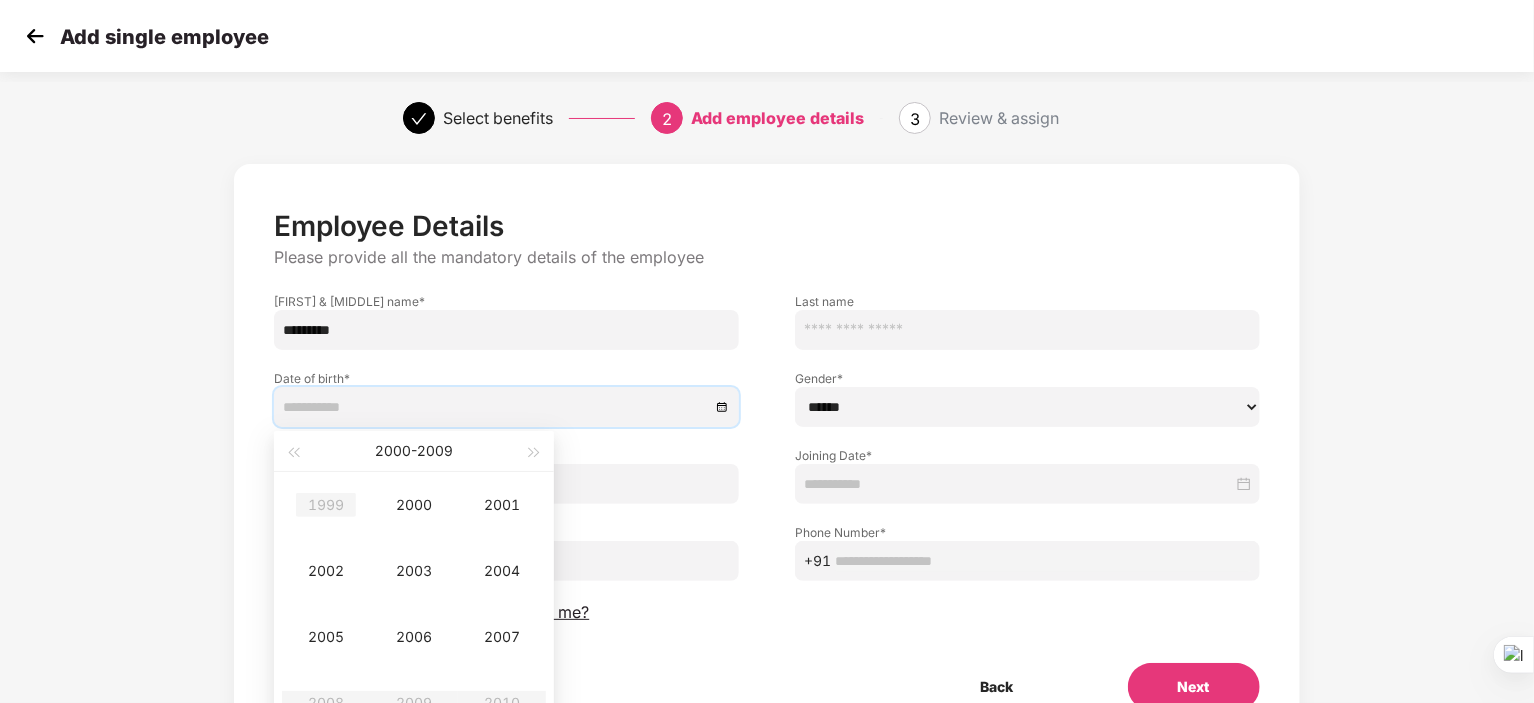 type on "**********" 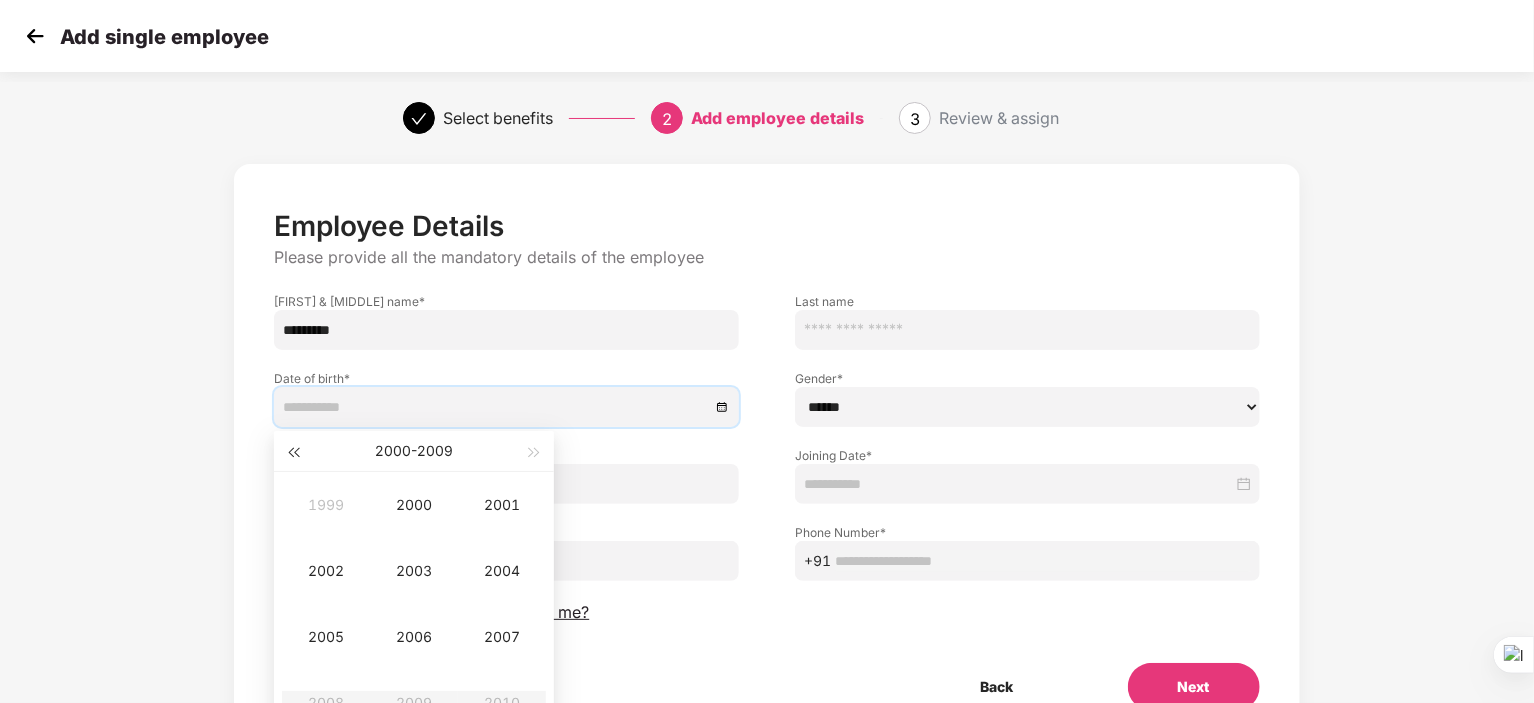 click at bounding box center (293, 451) 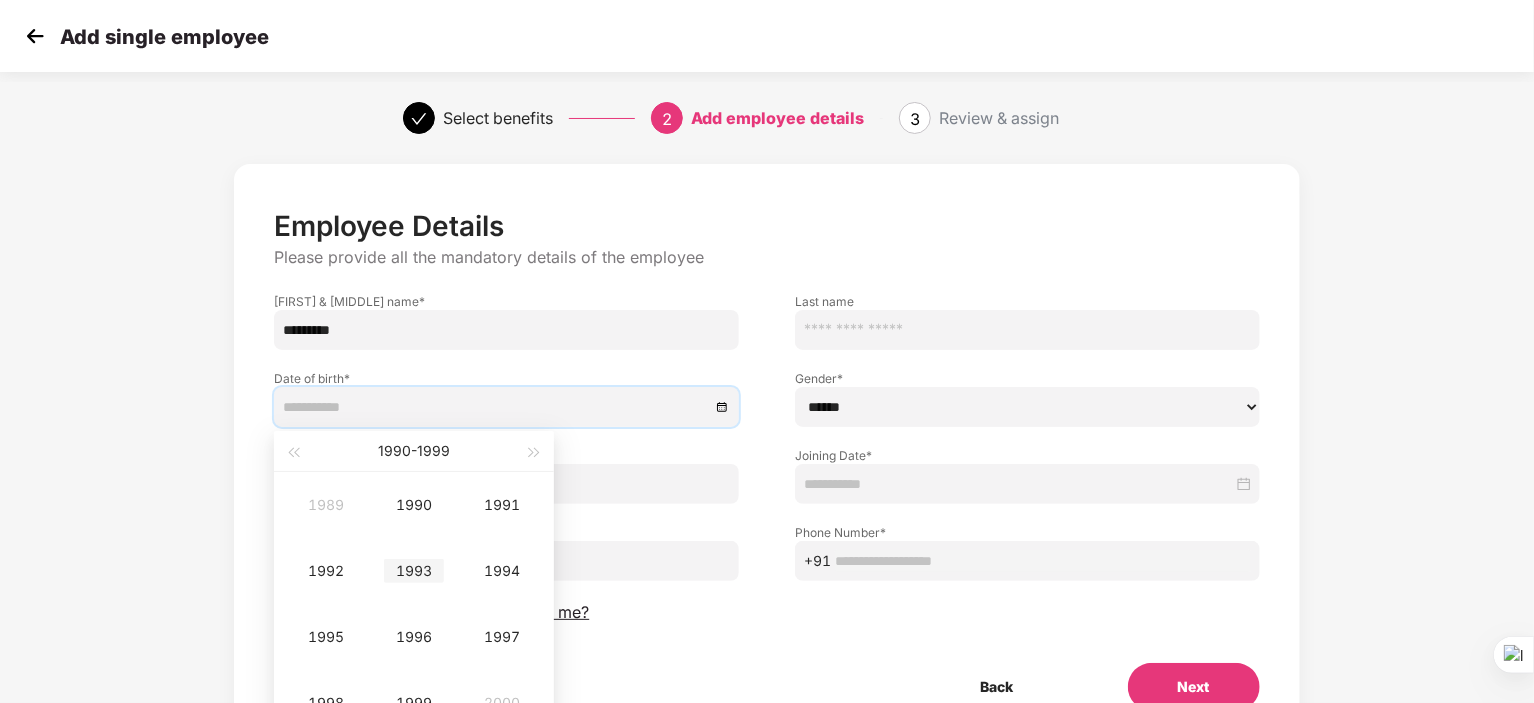 type on "**********" 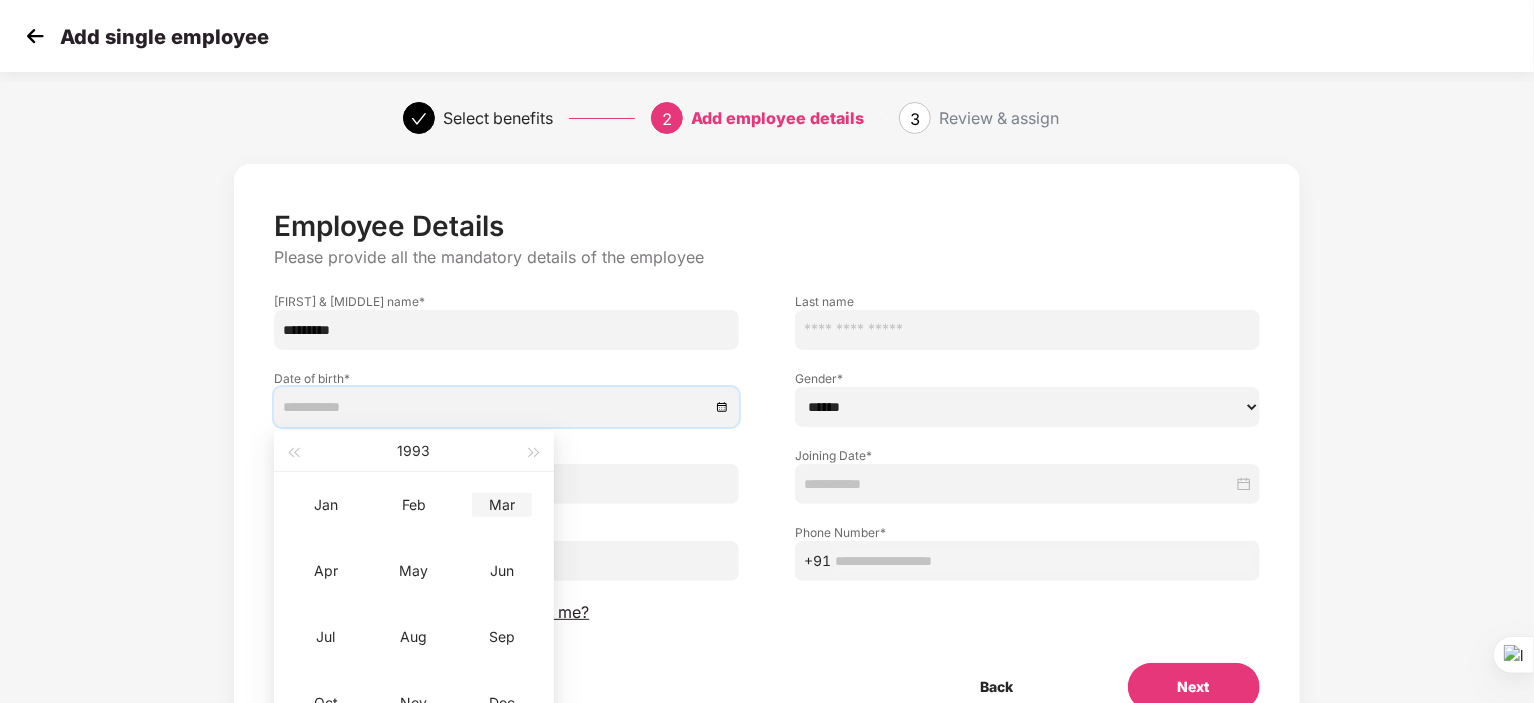 type on "**********" 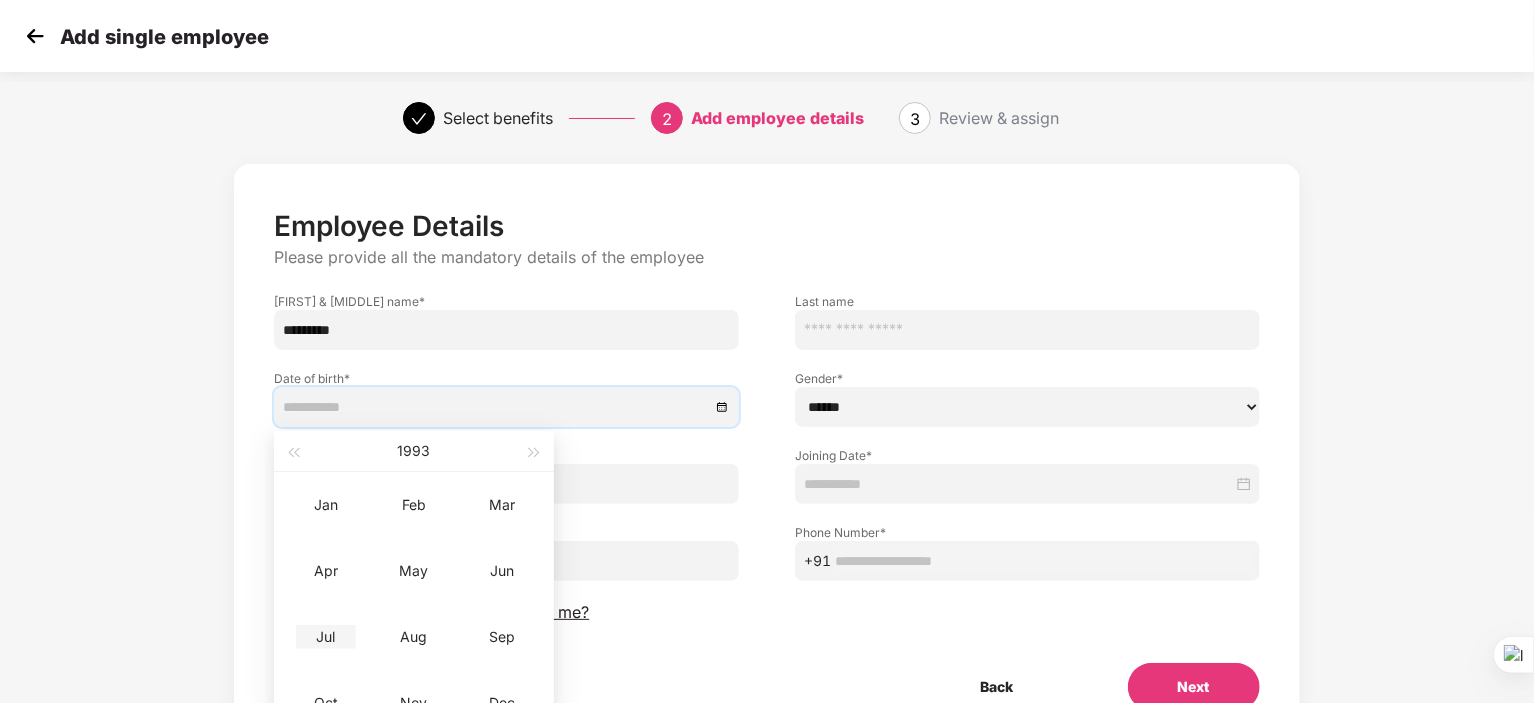 type on "**********" 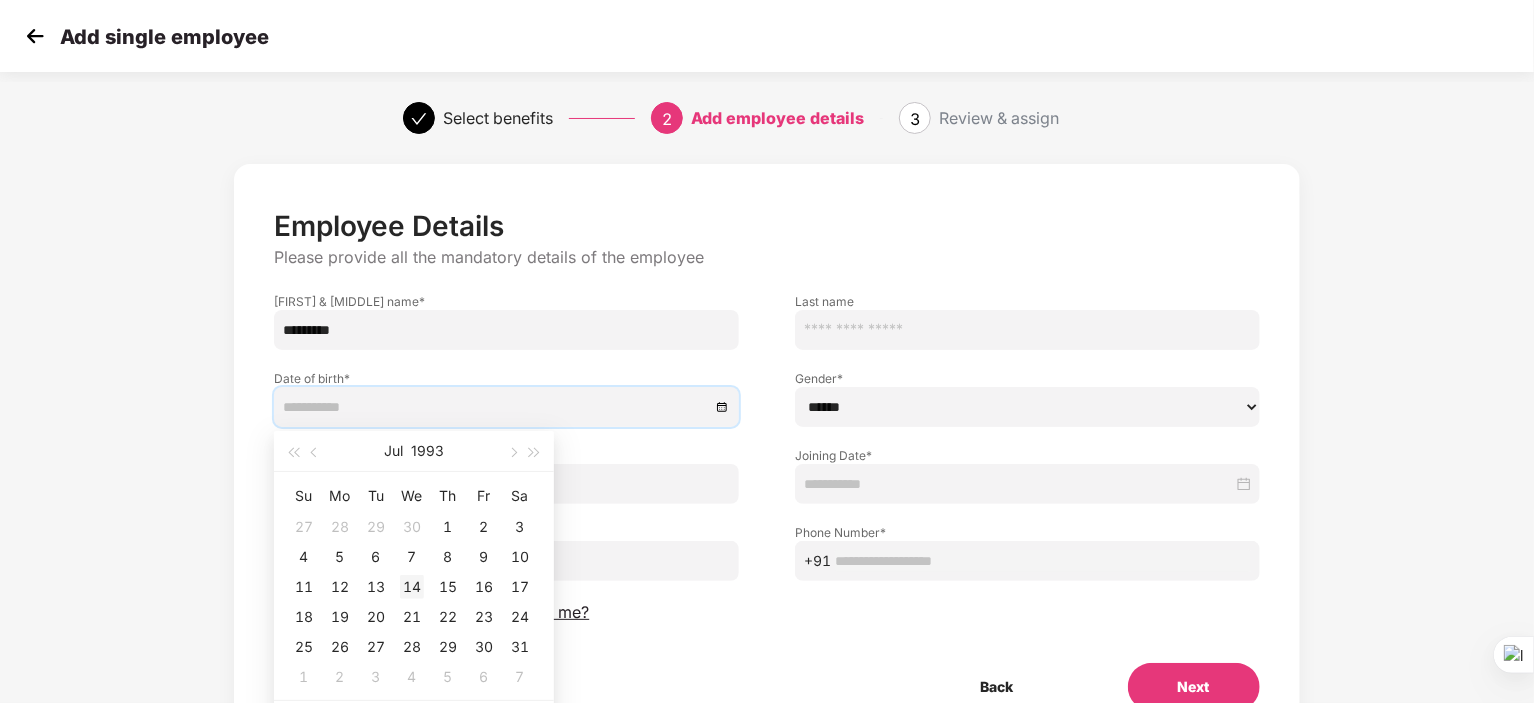 type on "**********" 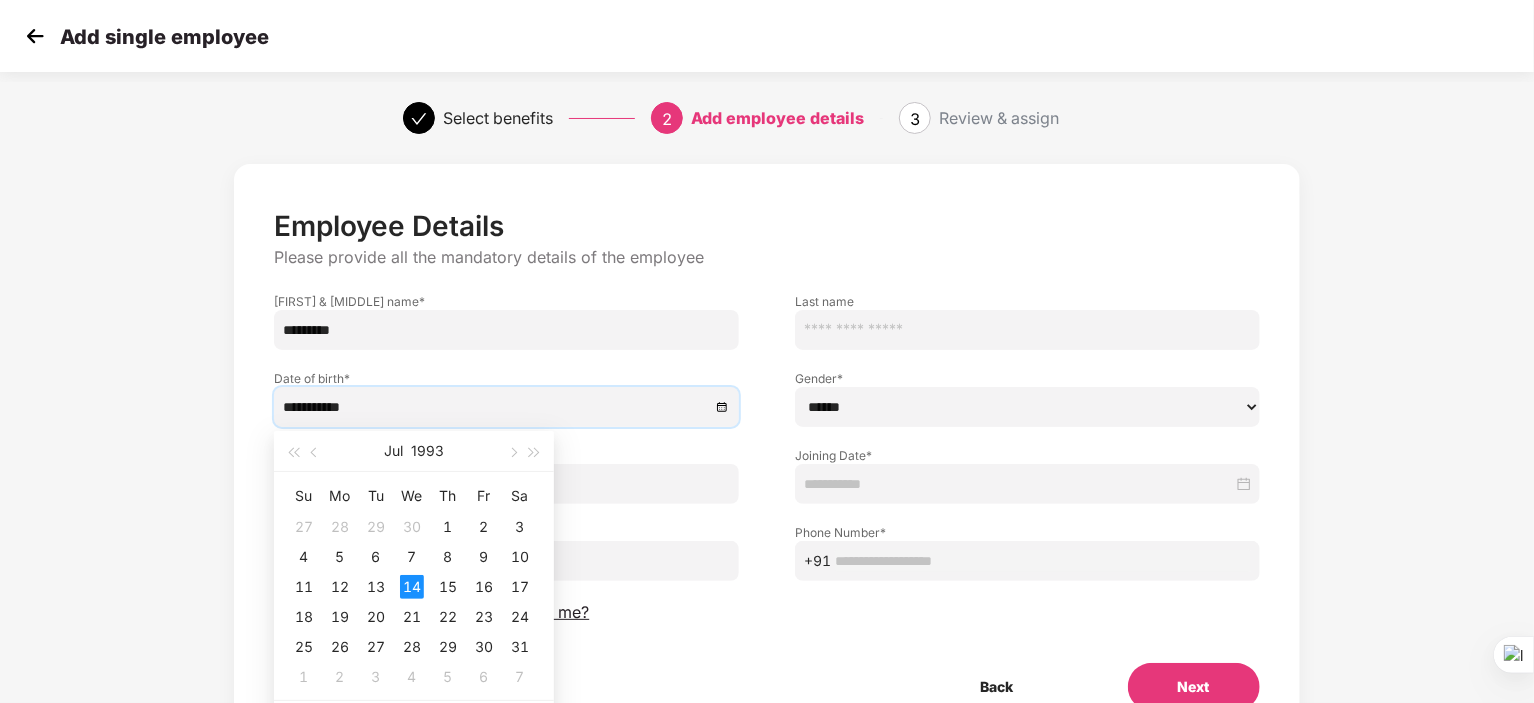 click on "****** **** ******" at bounding box center [1027, 407] 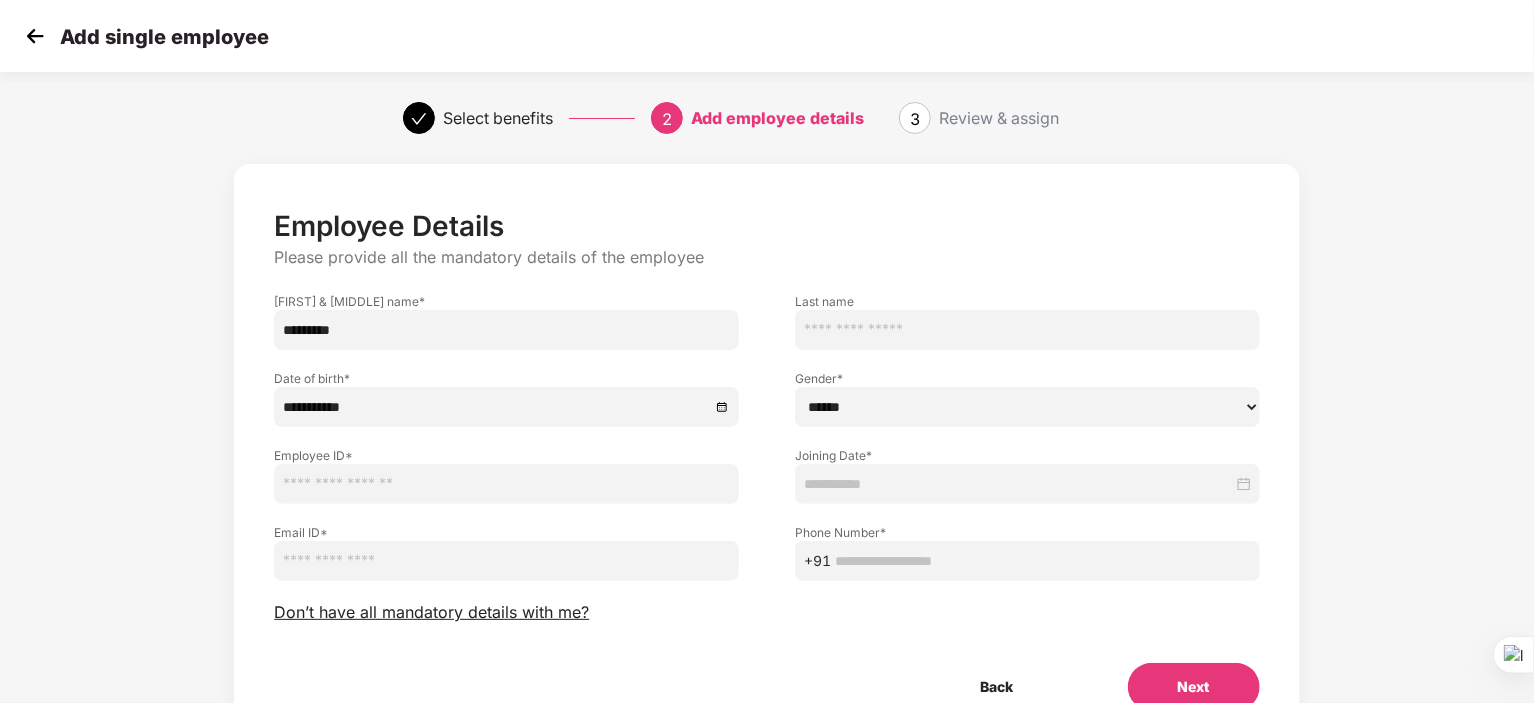 select on "****" 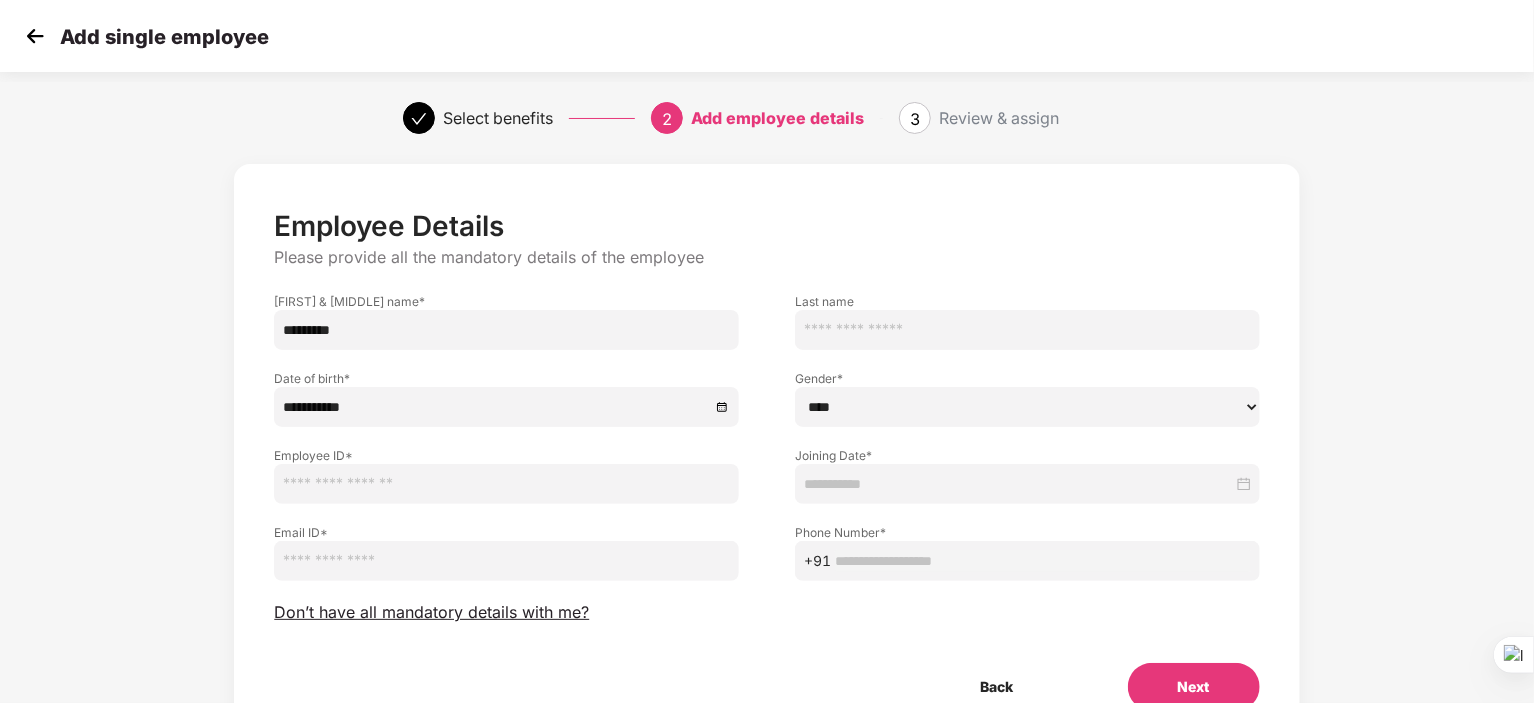 click on "****** **** ******" at bounding box center (1027, 407) 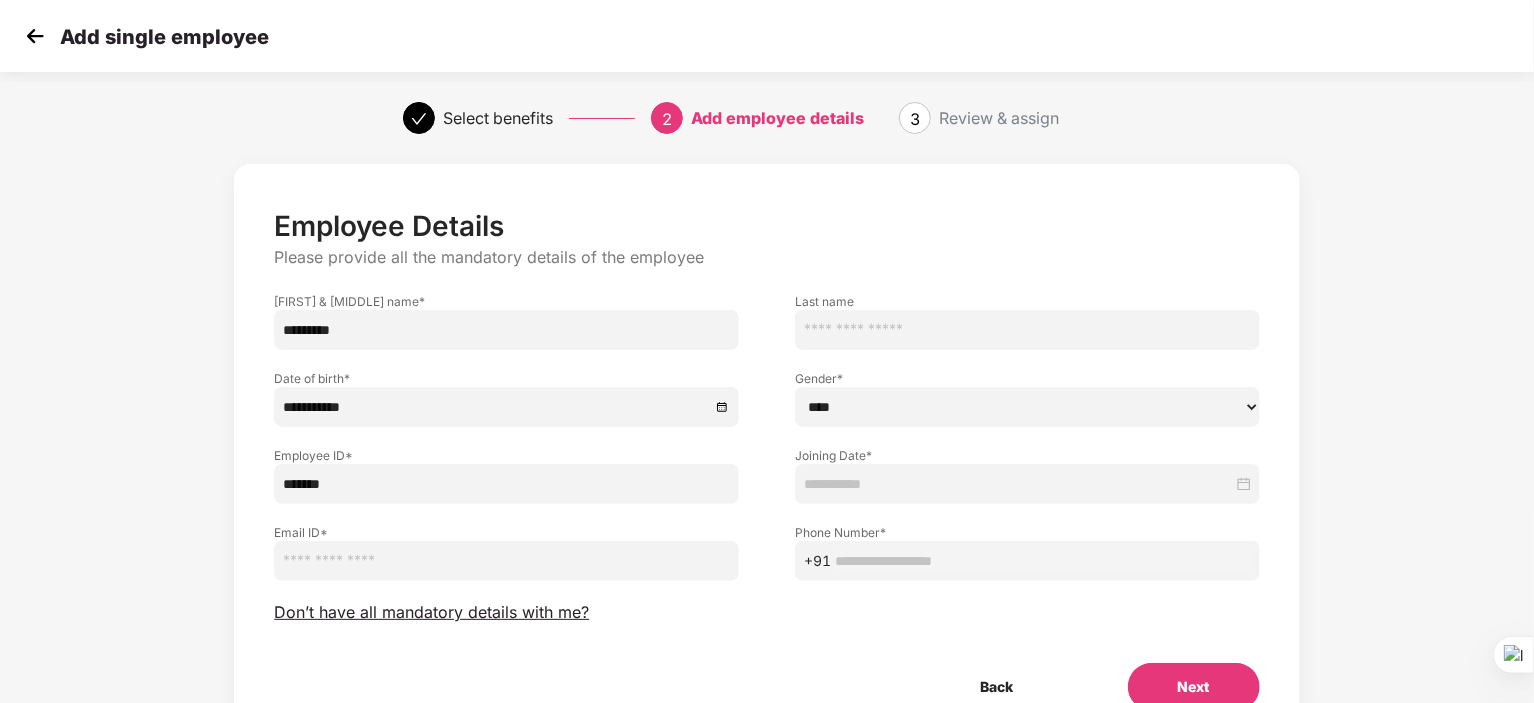 type on "*******" 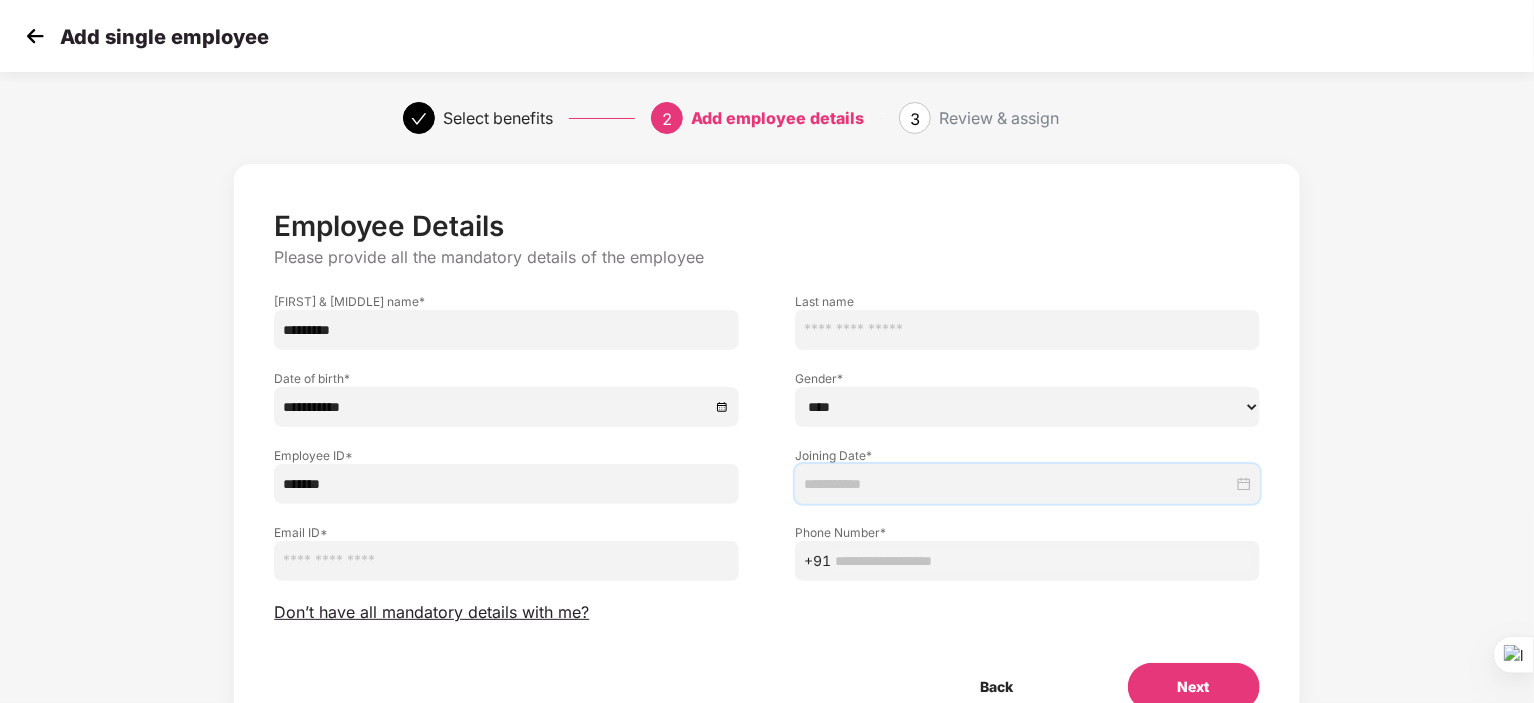 click at bounding box center [1018, 484] 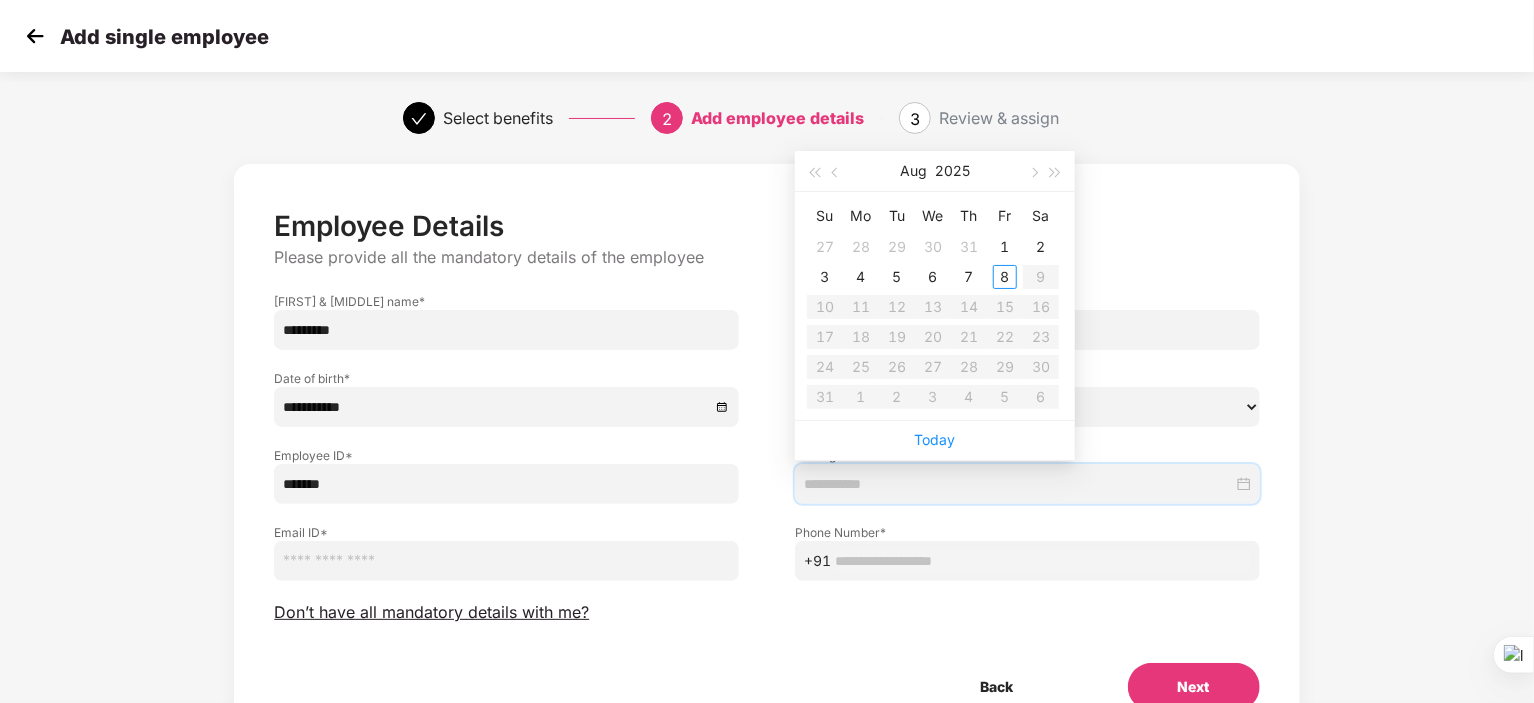 type on "**********" 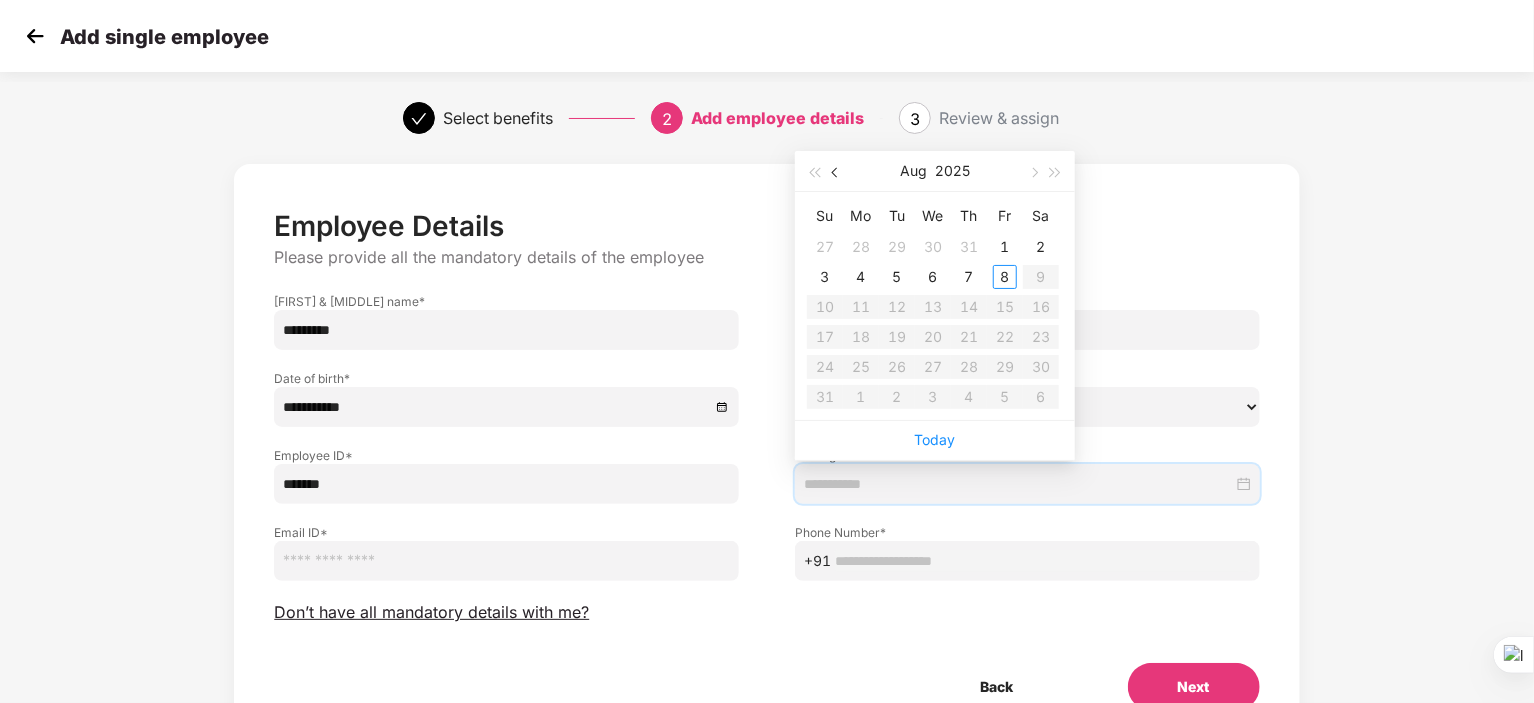 click at bounding box center [836, 171] 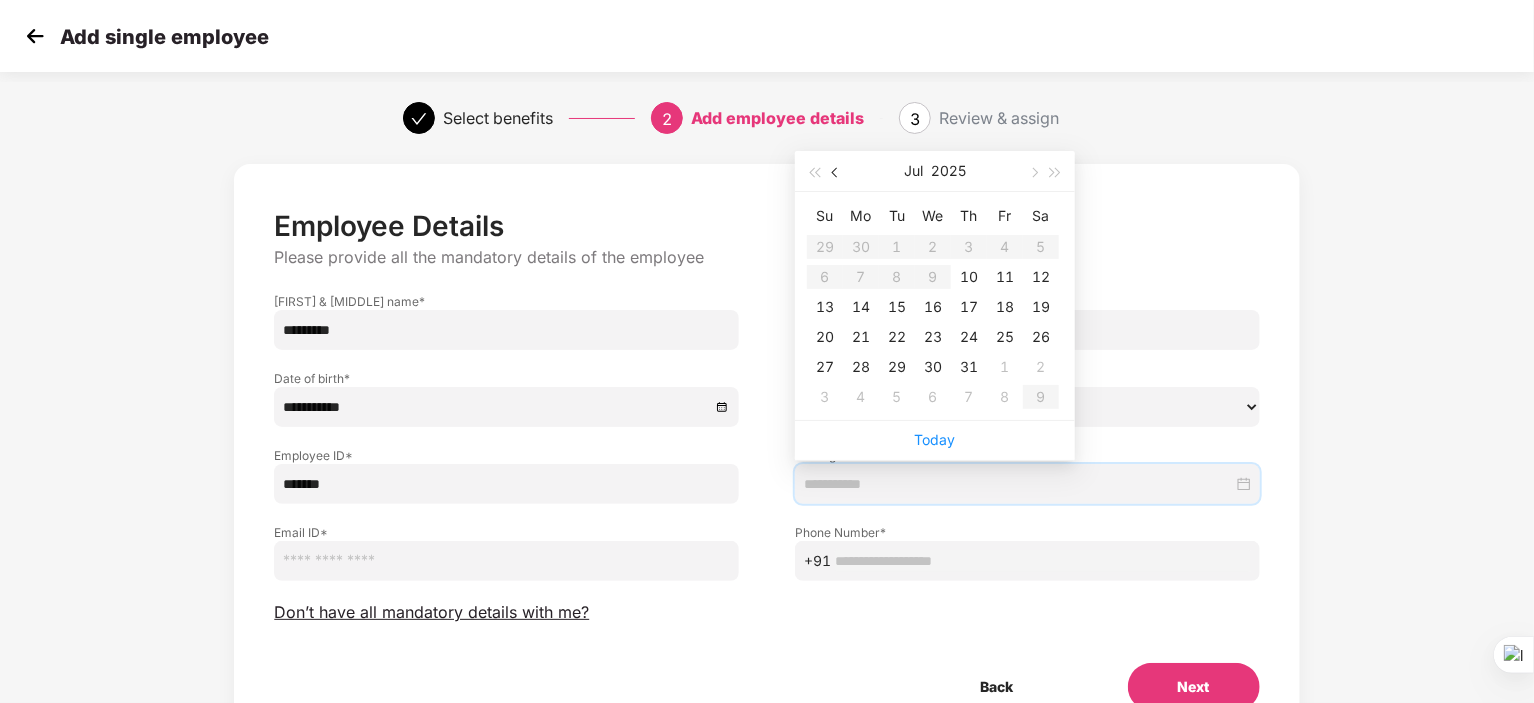 click at bounding box center (836, 171) 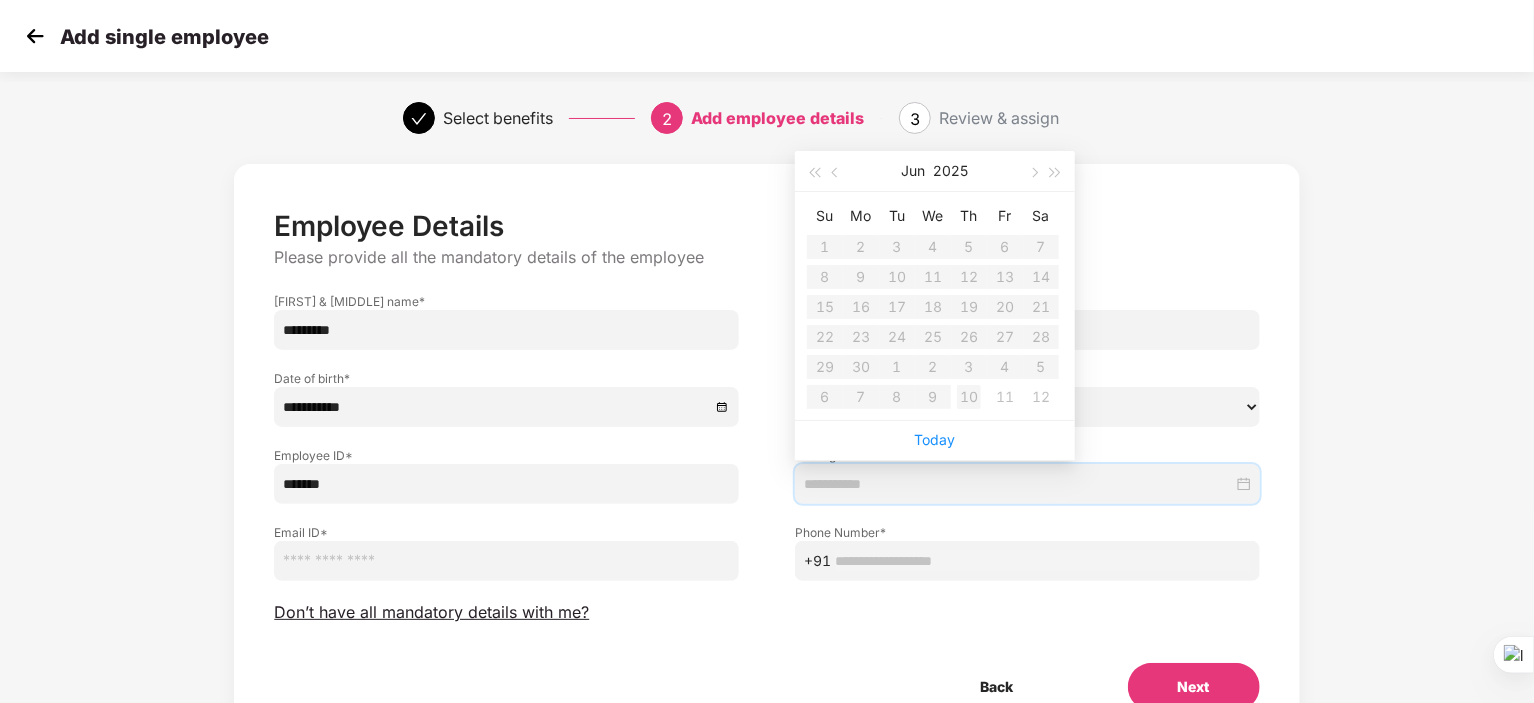 type on "**********" 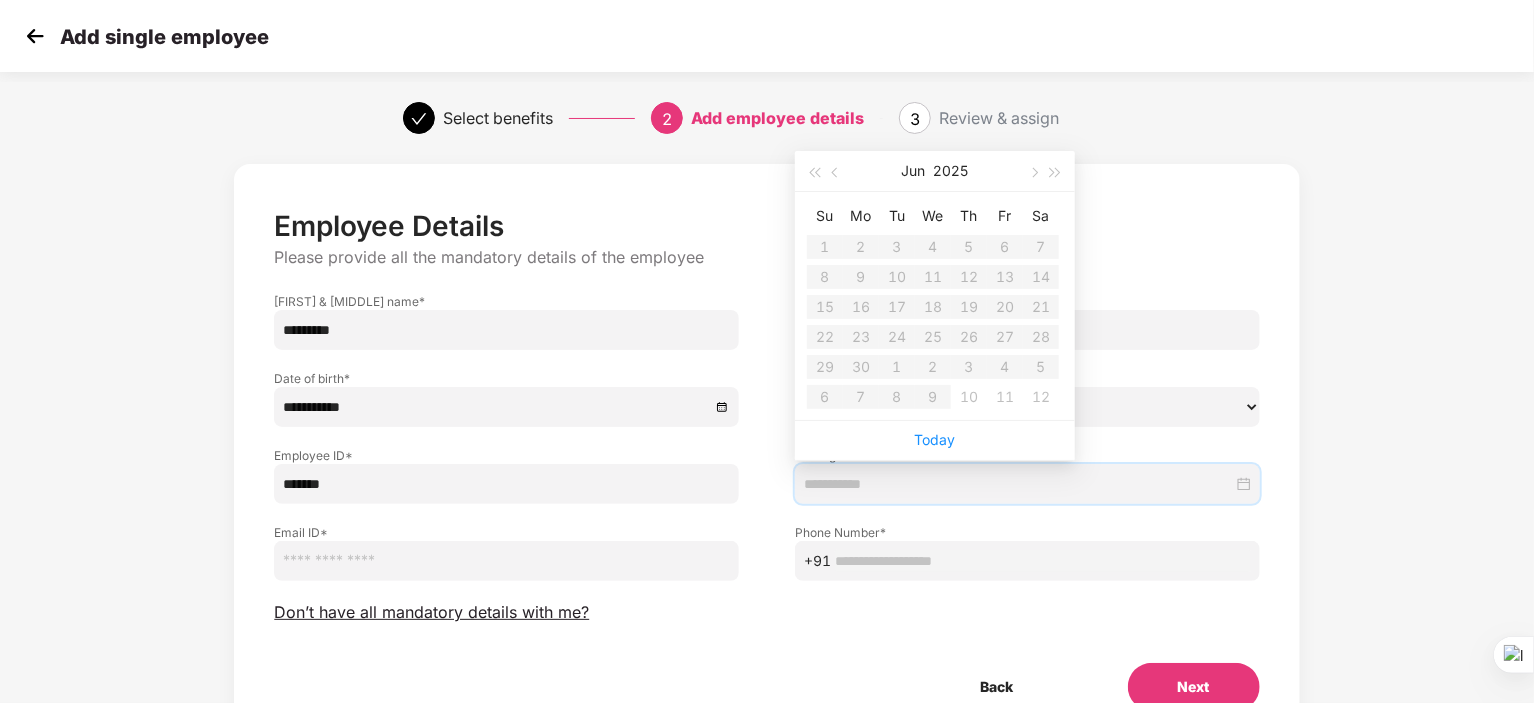 click on "Su Mo Tu We Th Fr Sa 1 2 3 4 5 6 7 8 9 10 11 12 13 14 15 16 17 18 19 20 21 22 23 24 25 26 27 28 29 30 1 2 3 4 5 6 7 8 9 10 11 12" at bounding box center (933, 306) 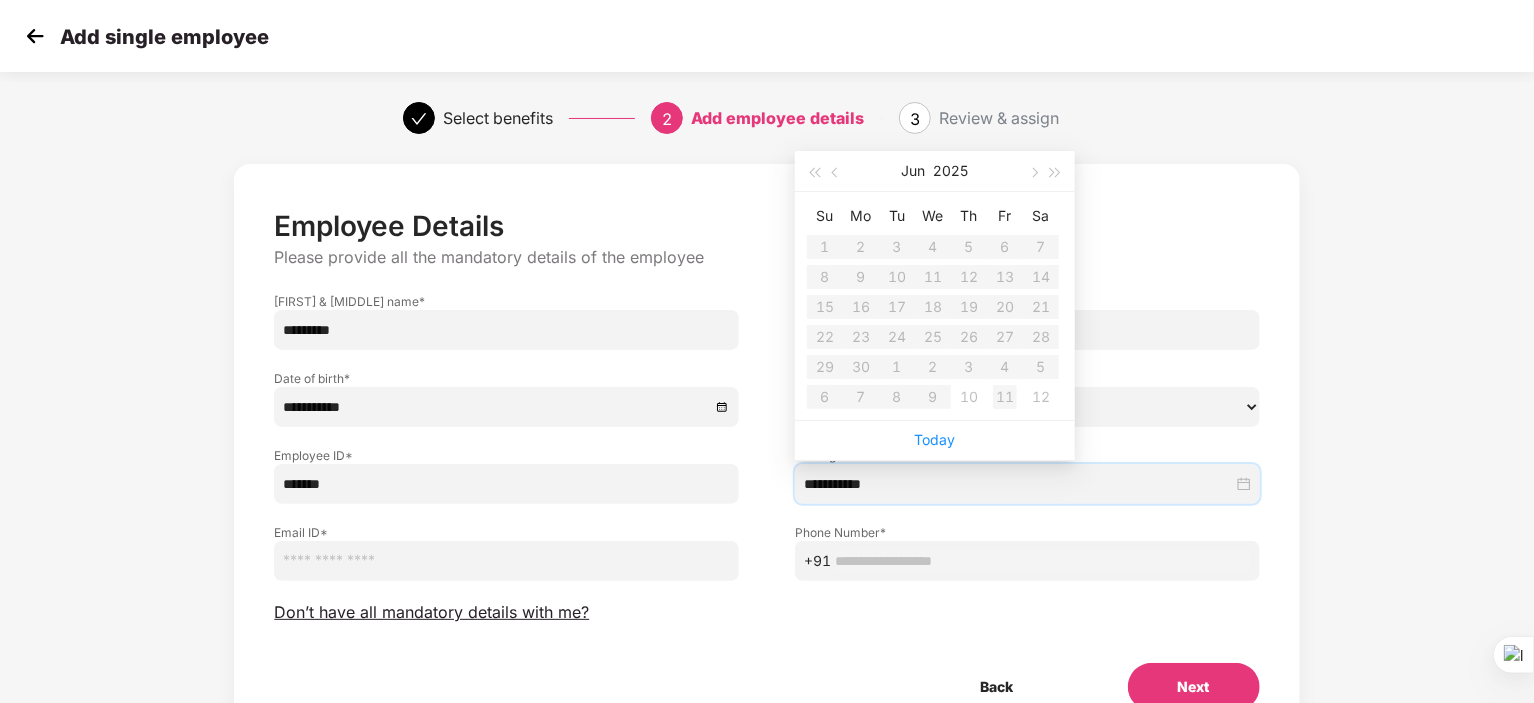type on "**********" 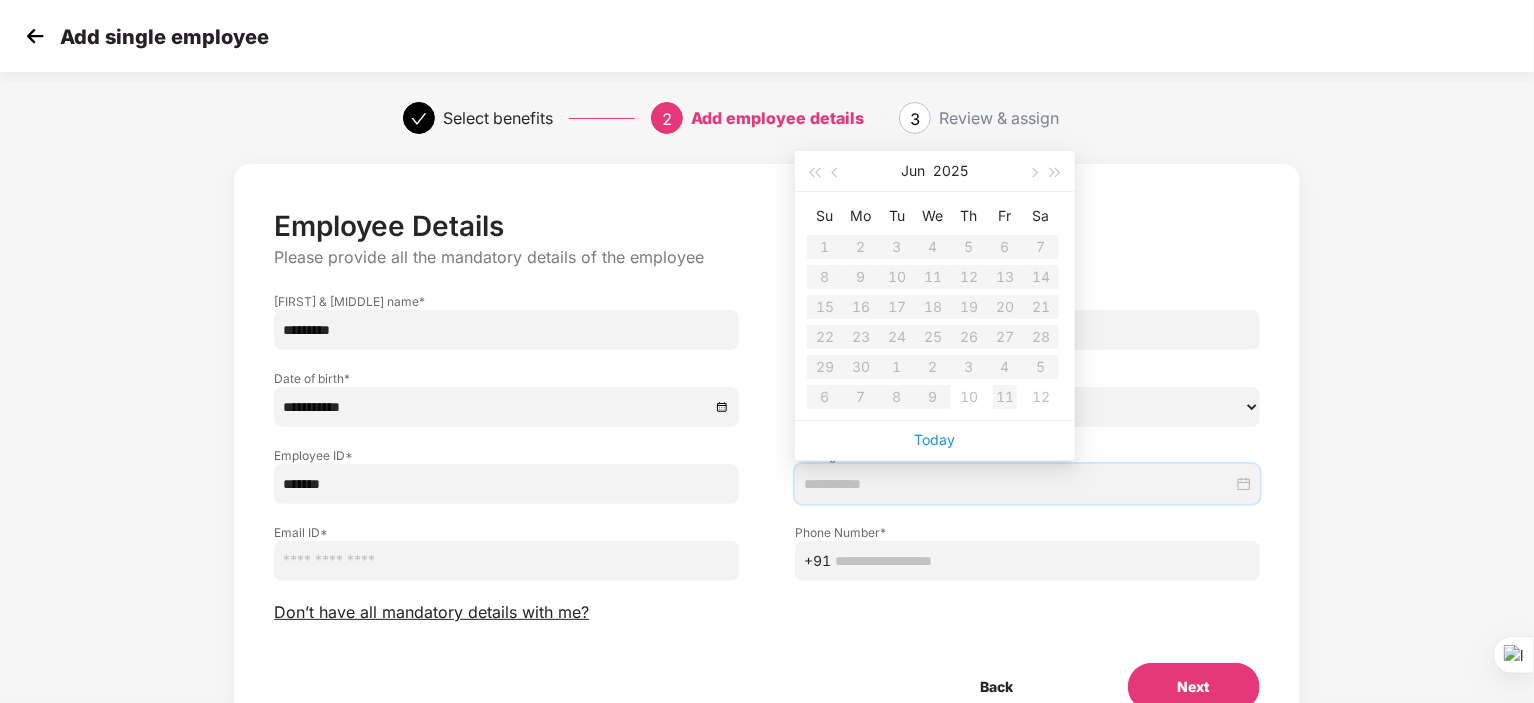 type on "**********" 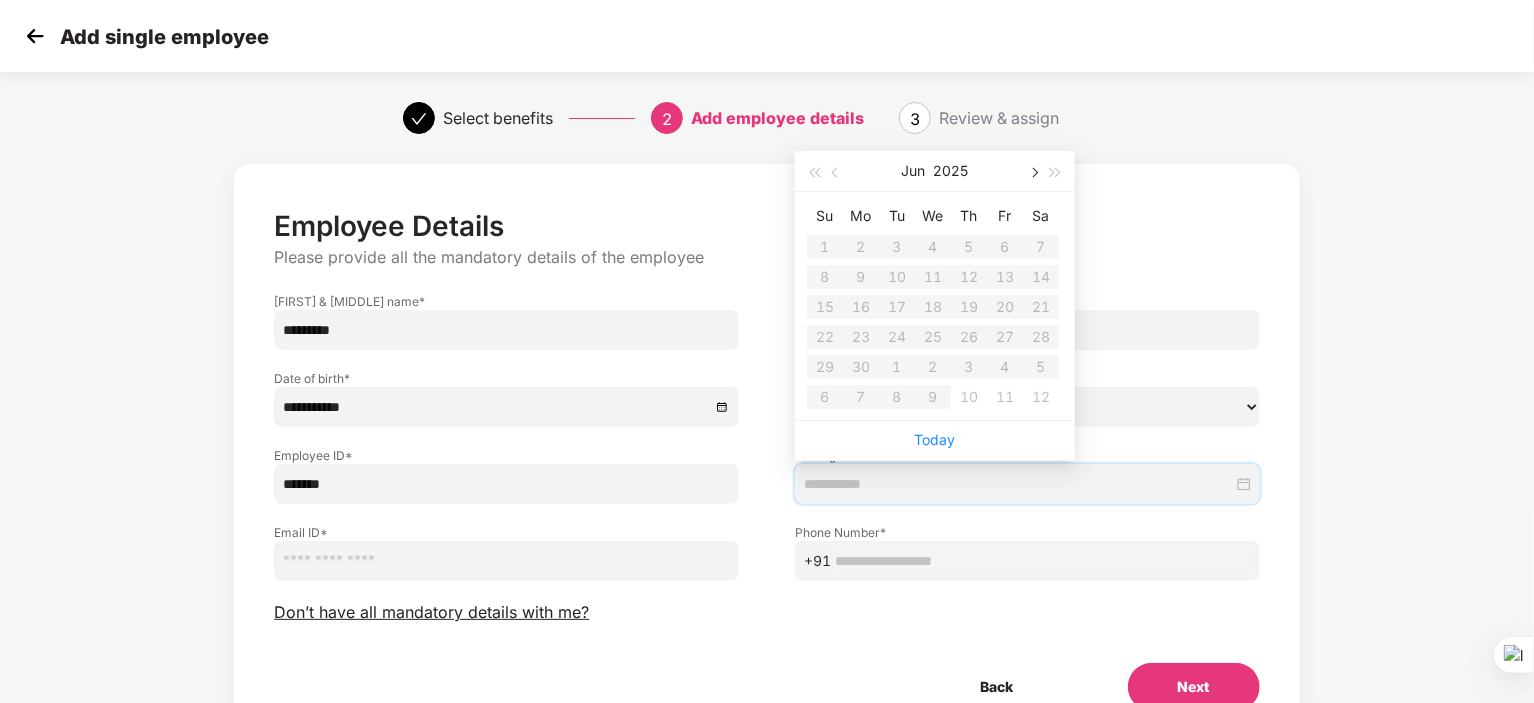 click at bounding box center (1033, 173) 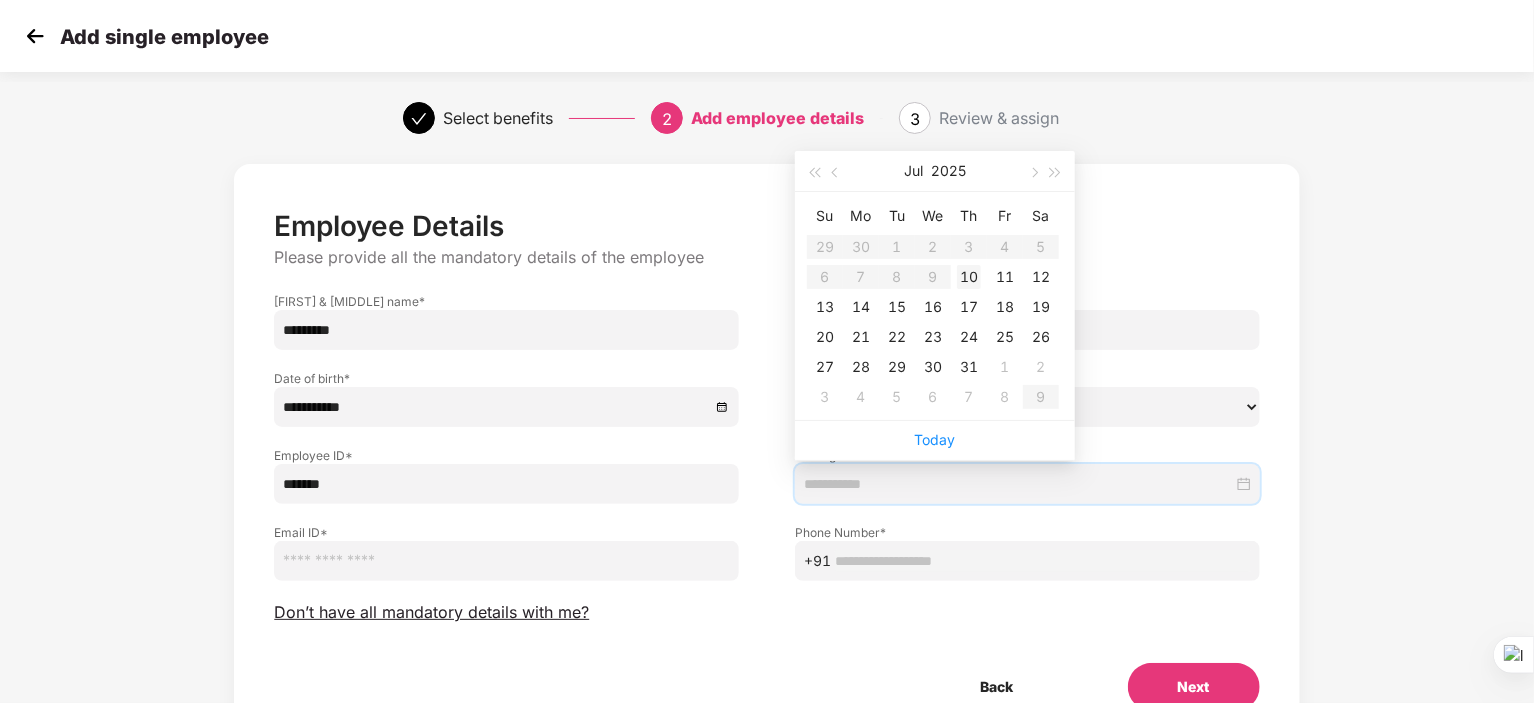 type on "**********" 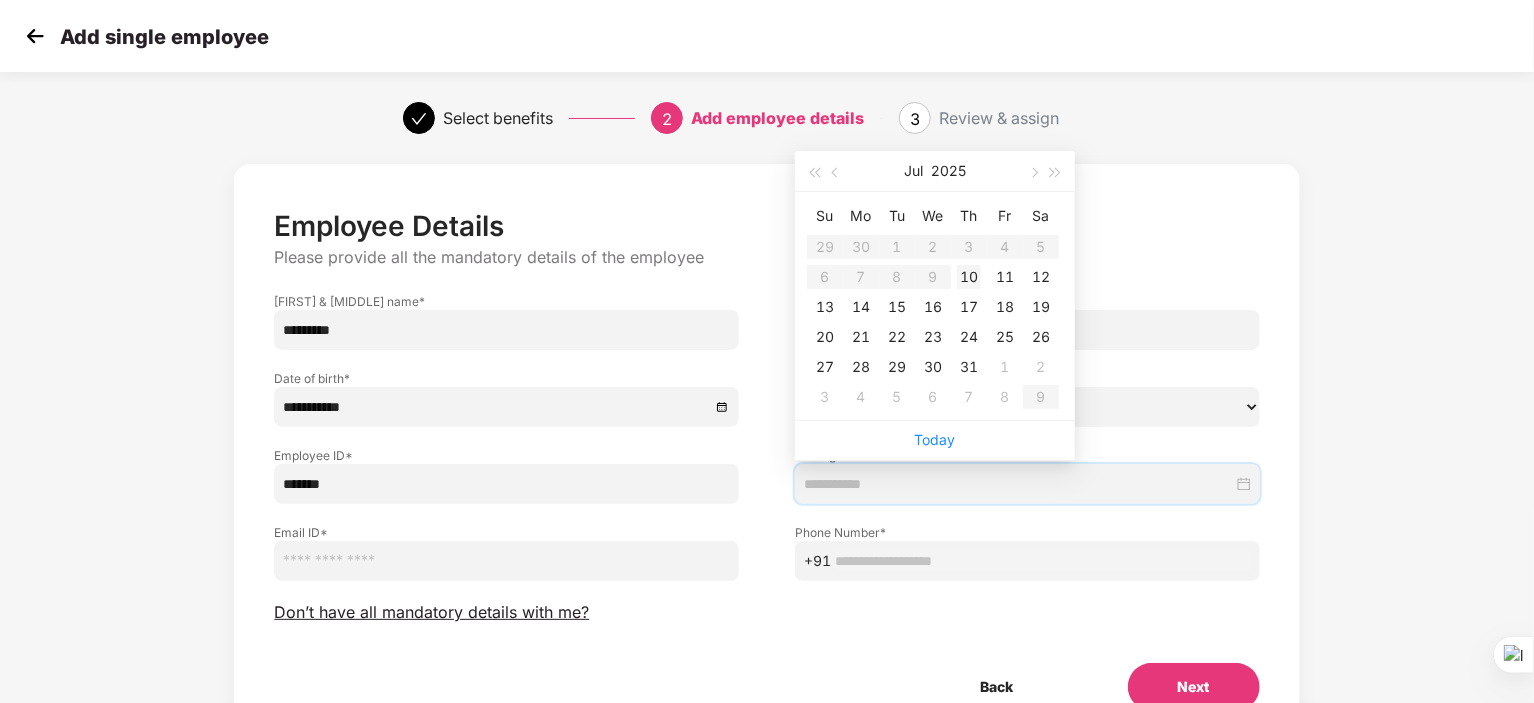 click on "10" at bounding box center [969, 277] 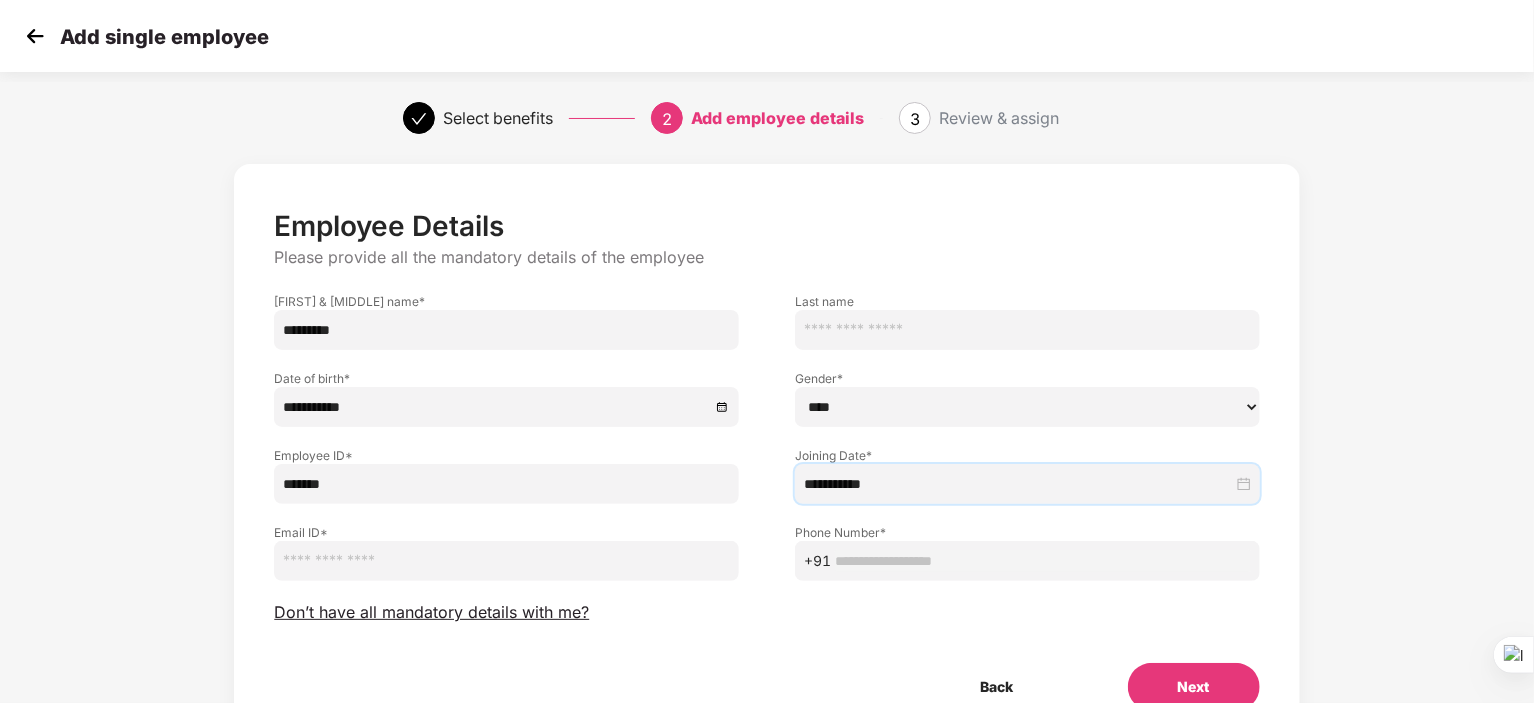 click at bounding box center (506, 561) 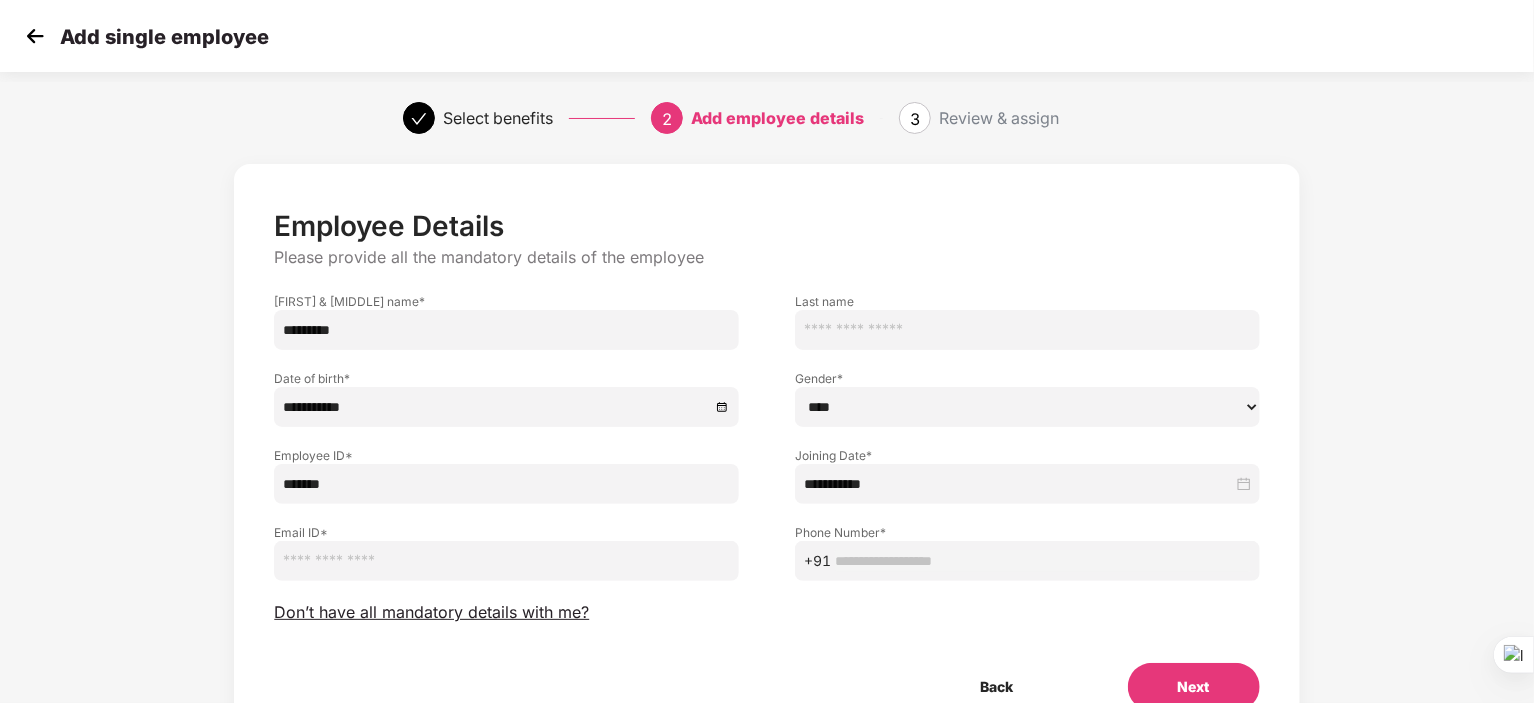 paste on "**********" 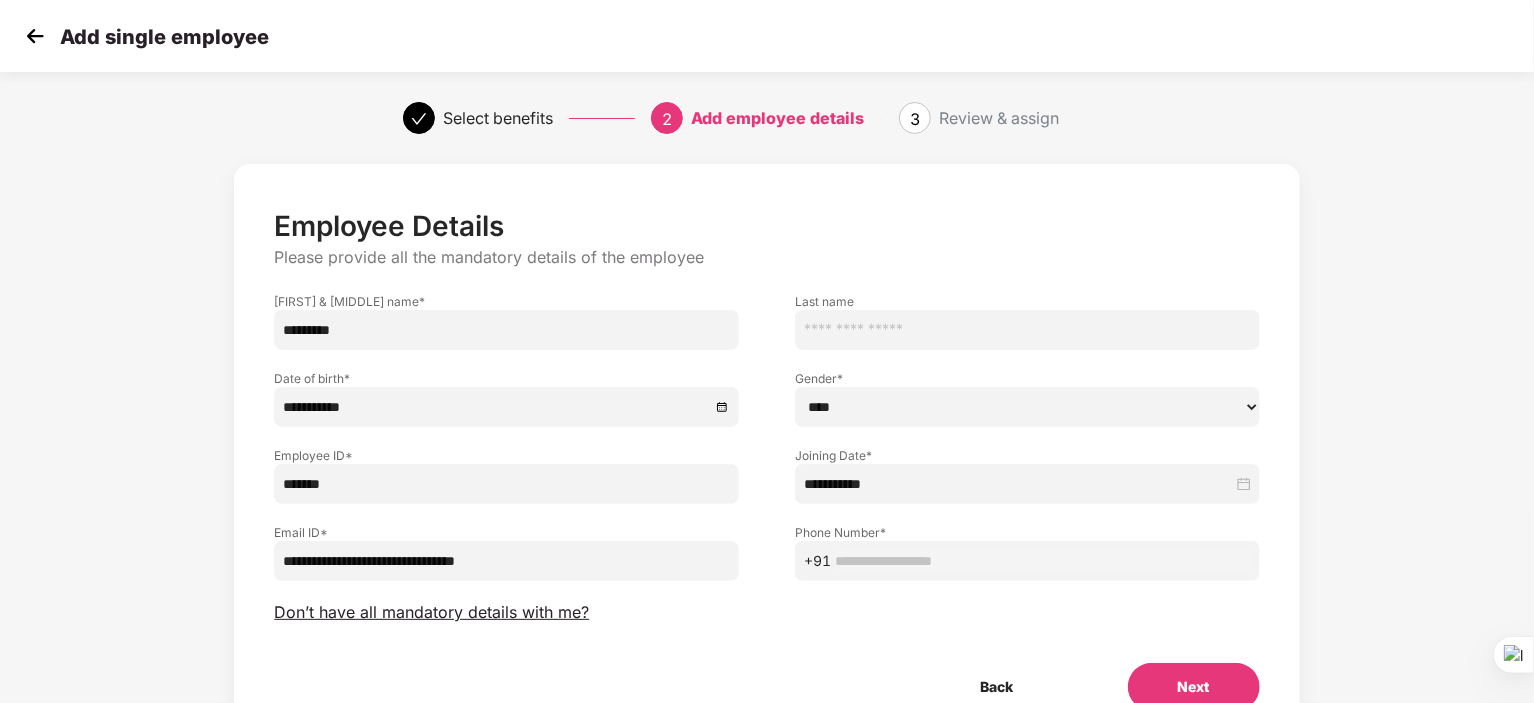 type on "**********" 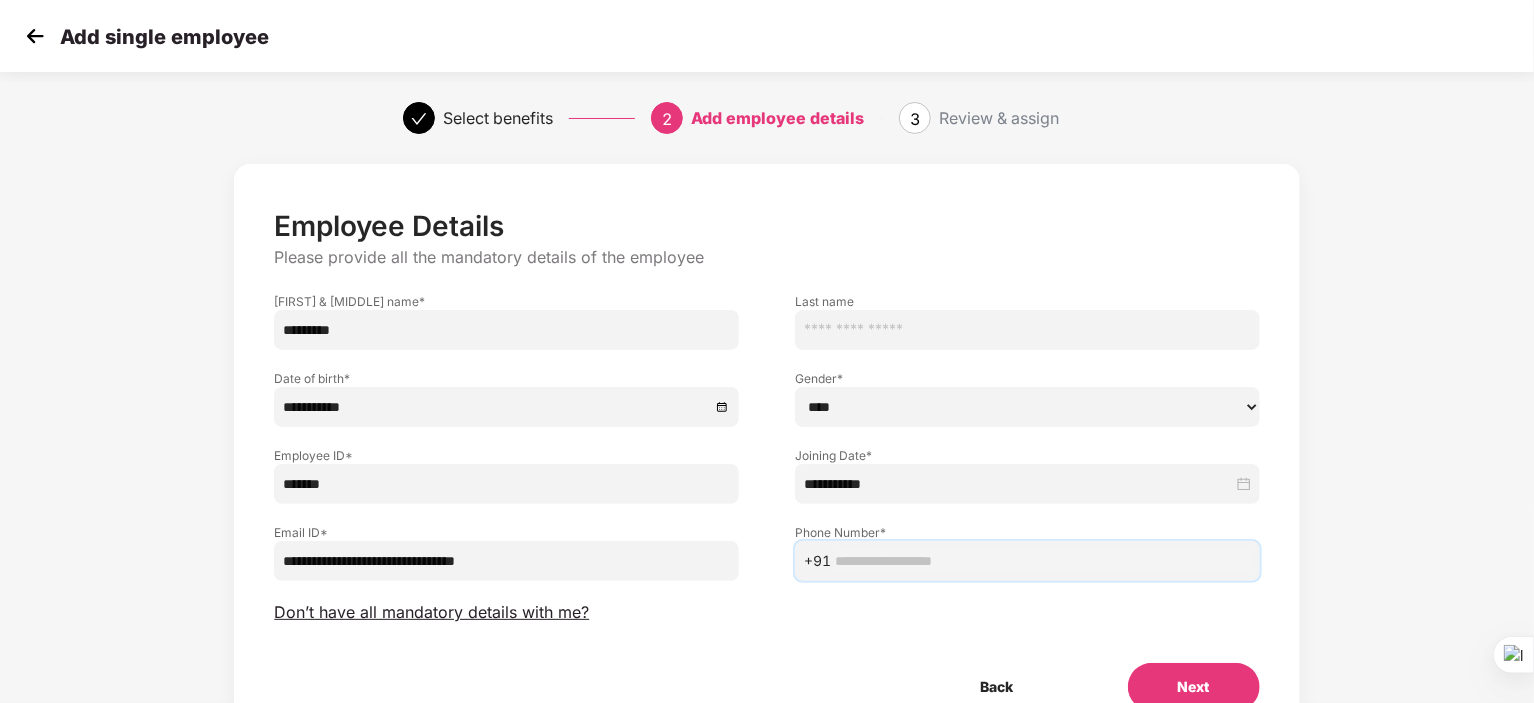 click at bounding box center [1043, 561] 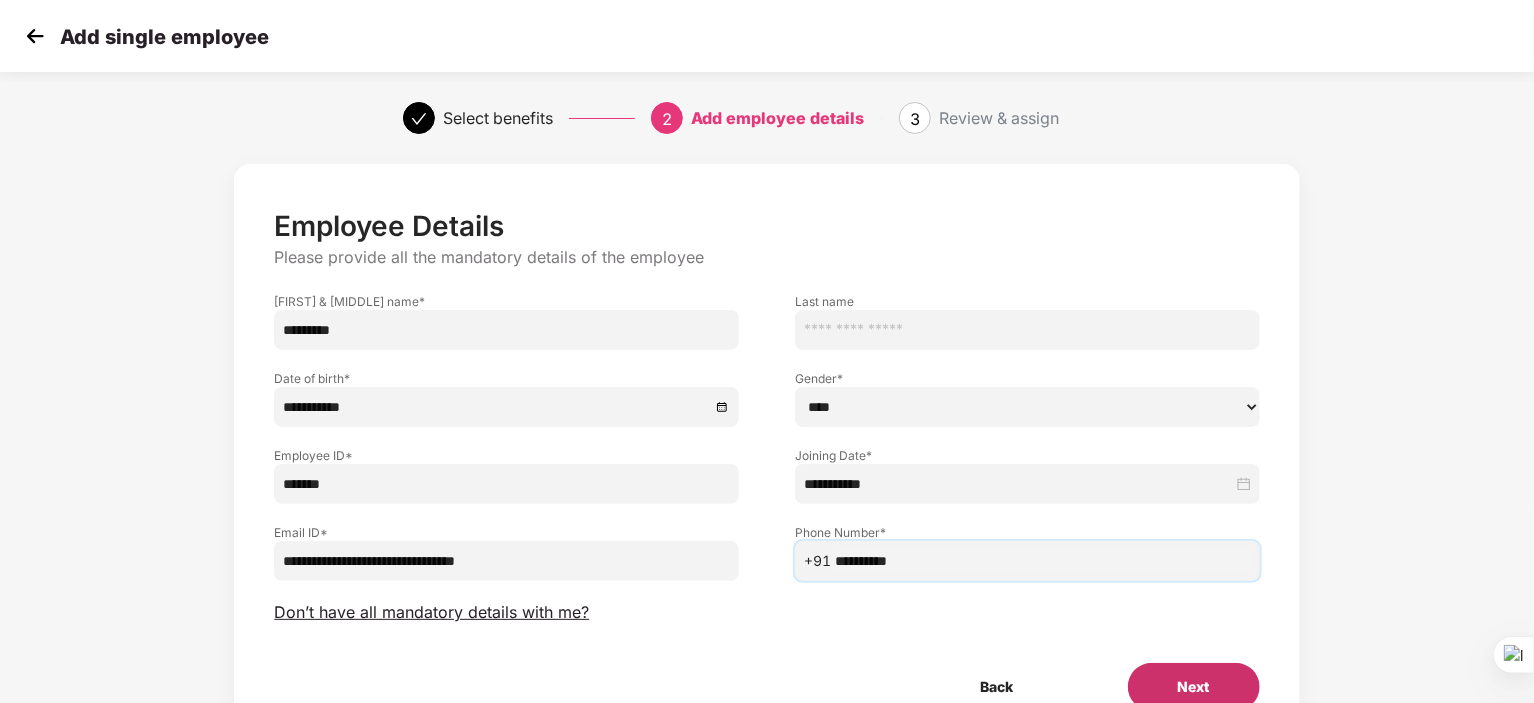 type on "**********" 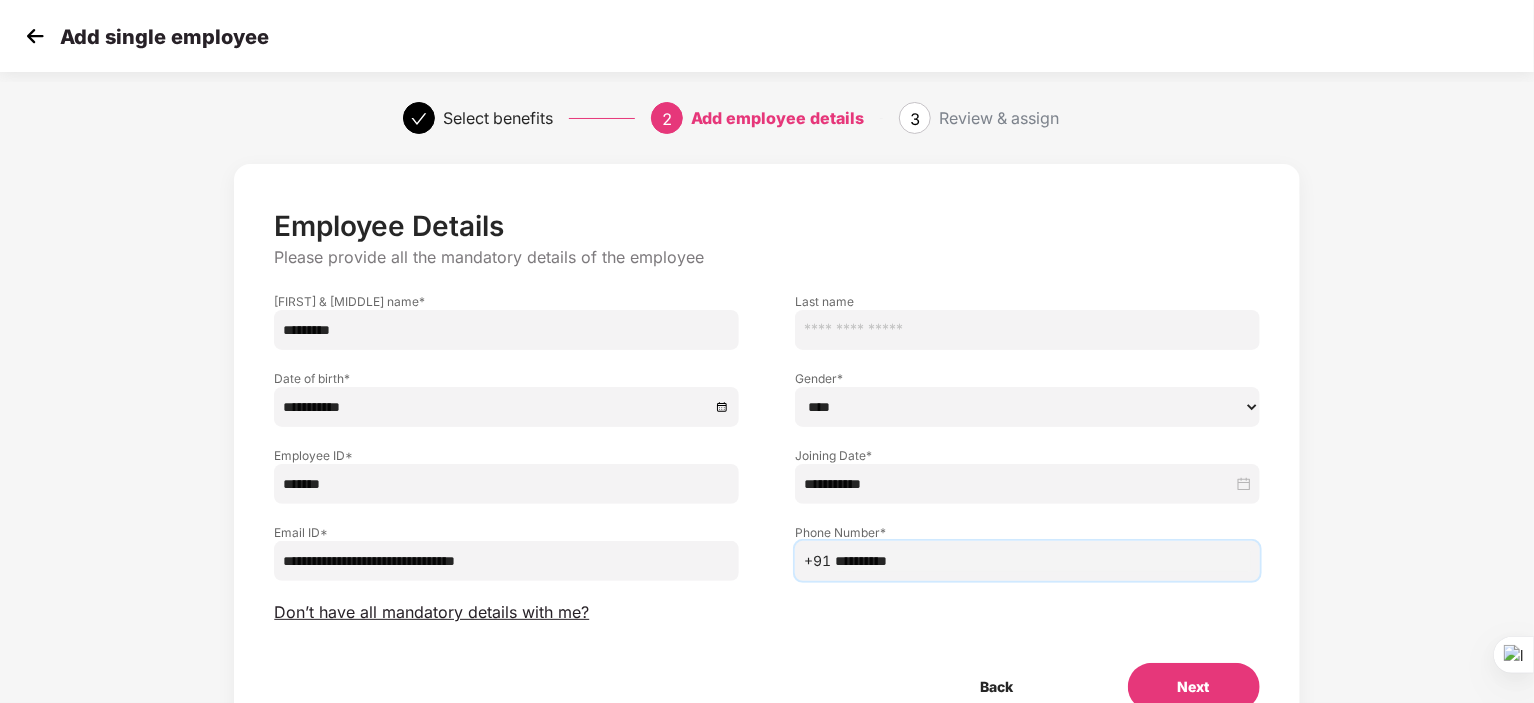 click on "Next" at bounding box center (1194, 687) 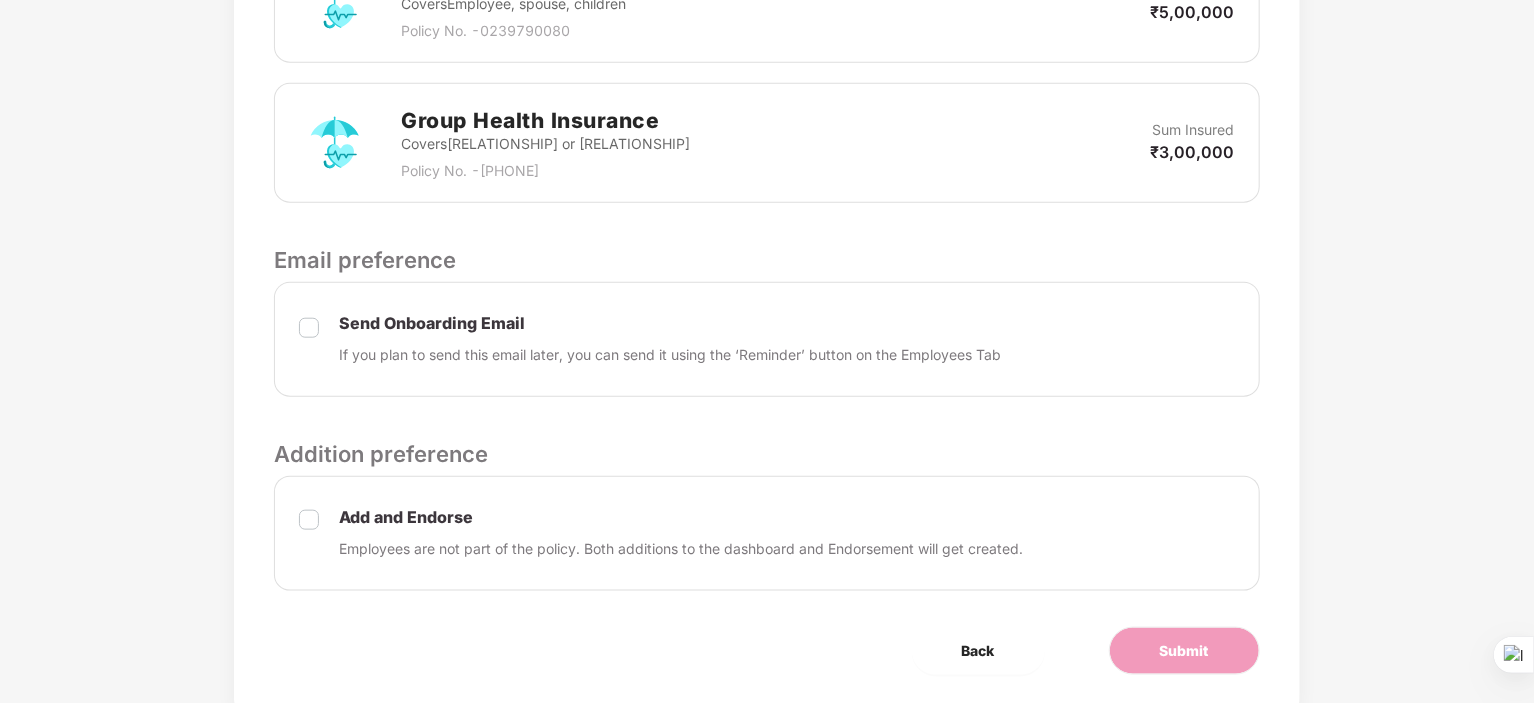scroll, scrollTop: 920, scrollLeft: 0, axis: vertical 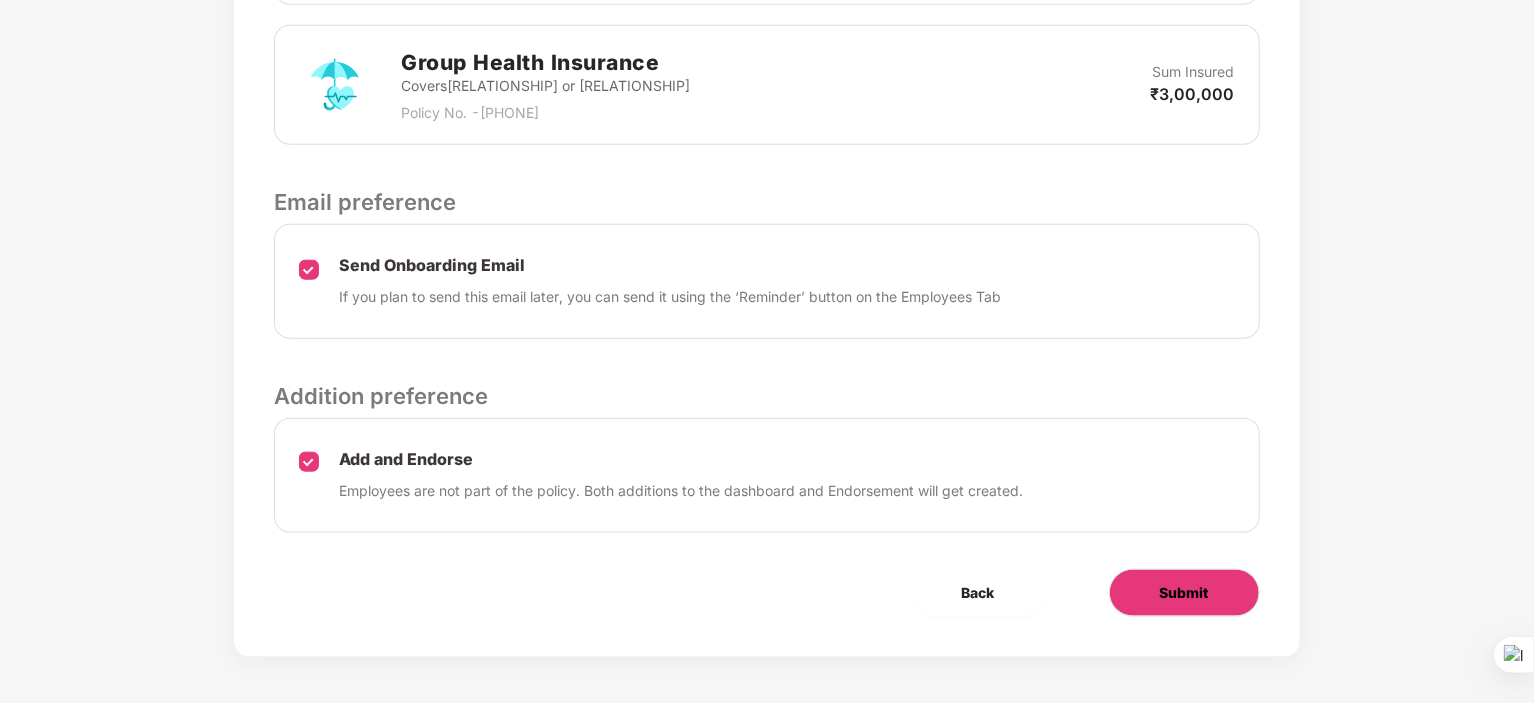 click on "Submit" at bounding box center (1184, 593) 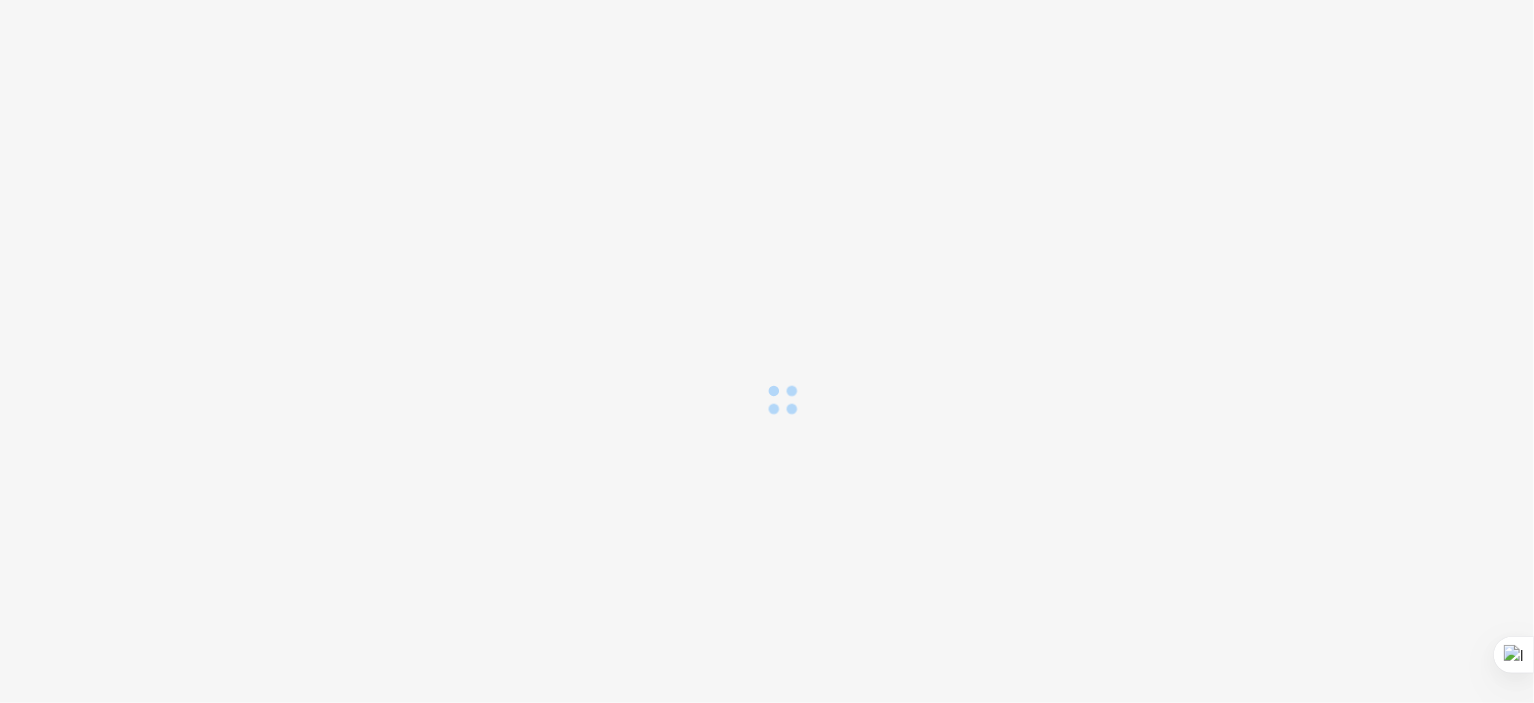 scroll, scrollTop: 0, scrollLeft: 0, axis: both 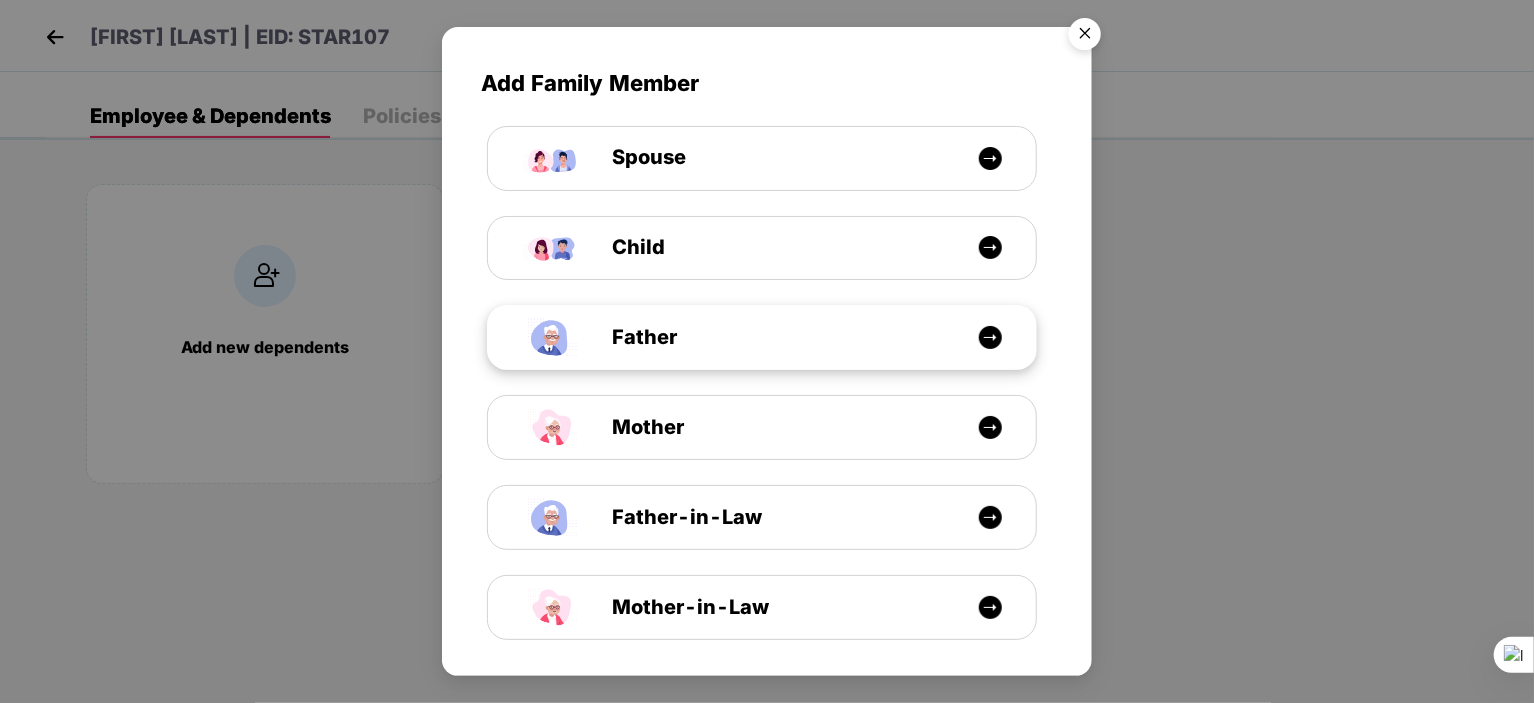 click on "Father" at bounding box center [772, 337] 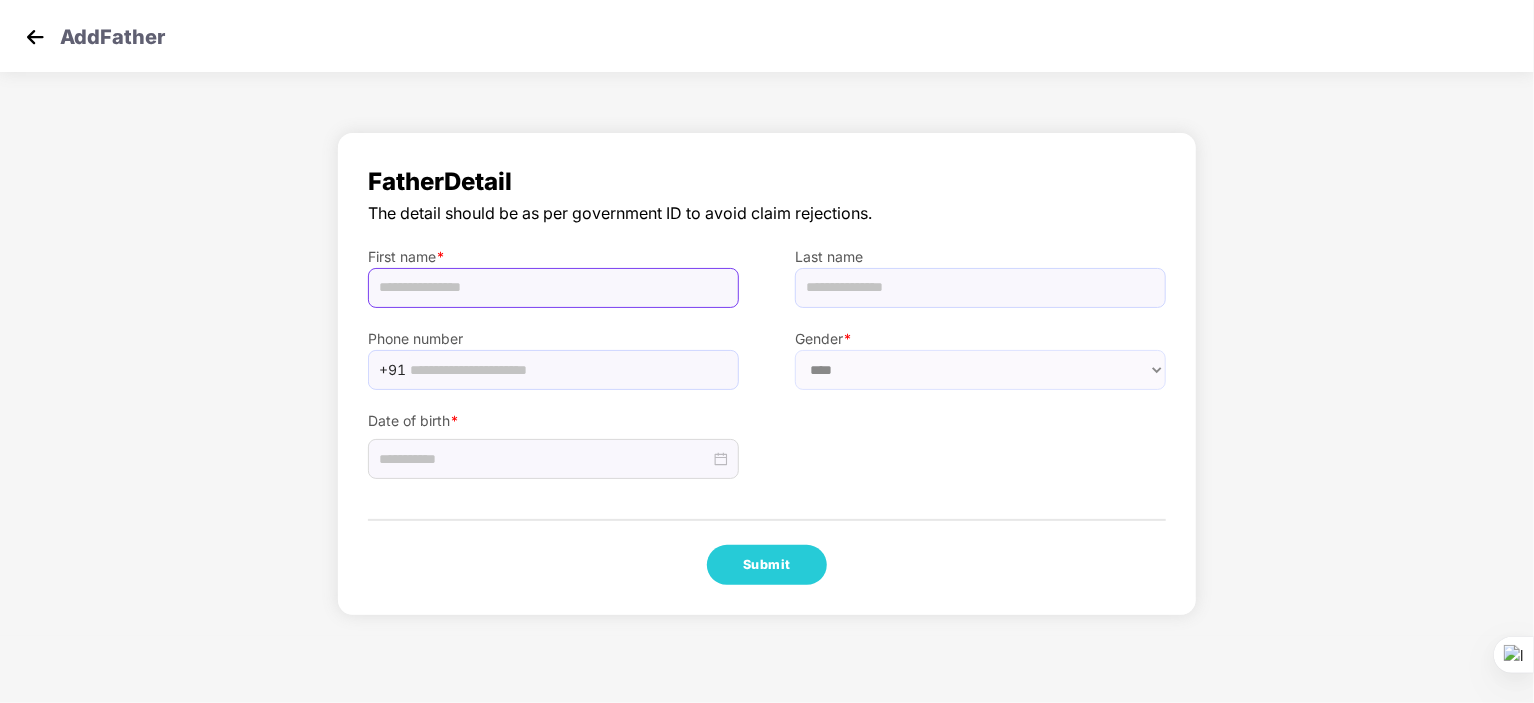click at bounding box center [553, 288] 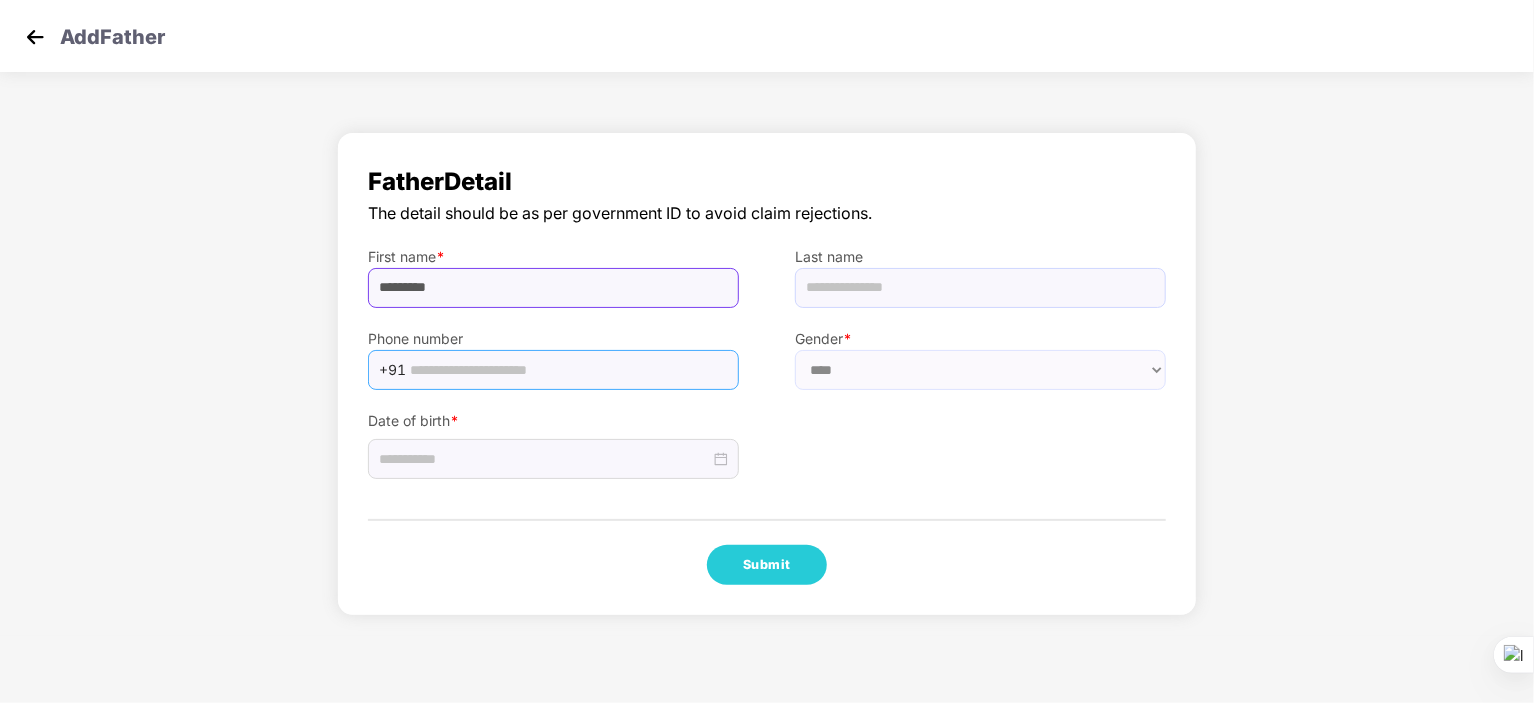 type on "*********" 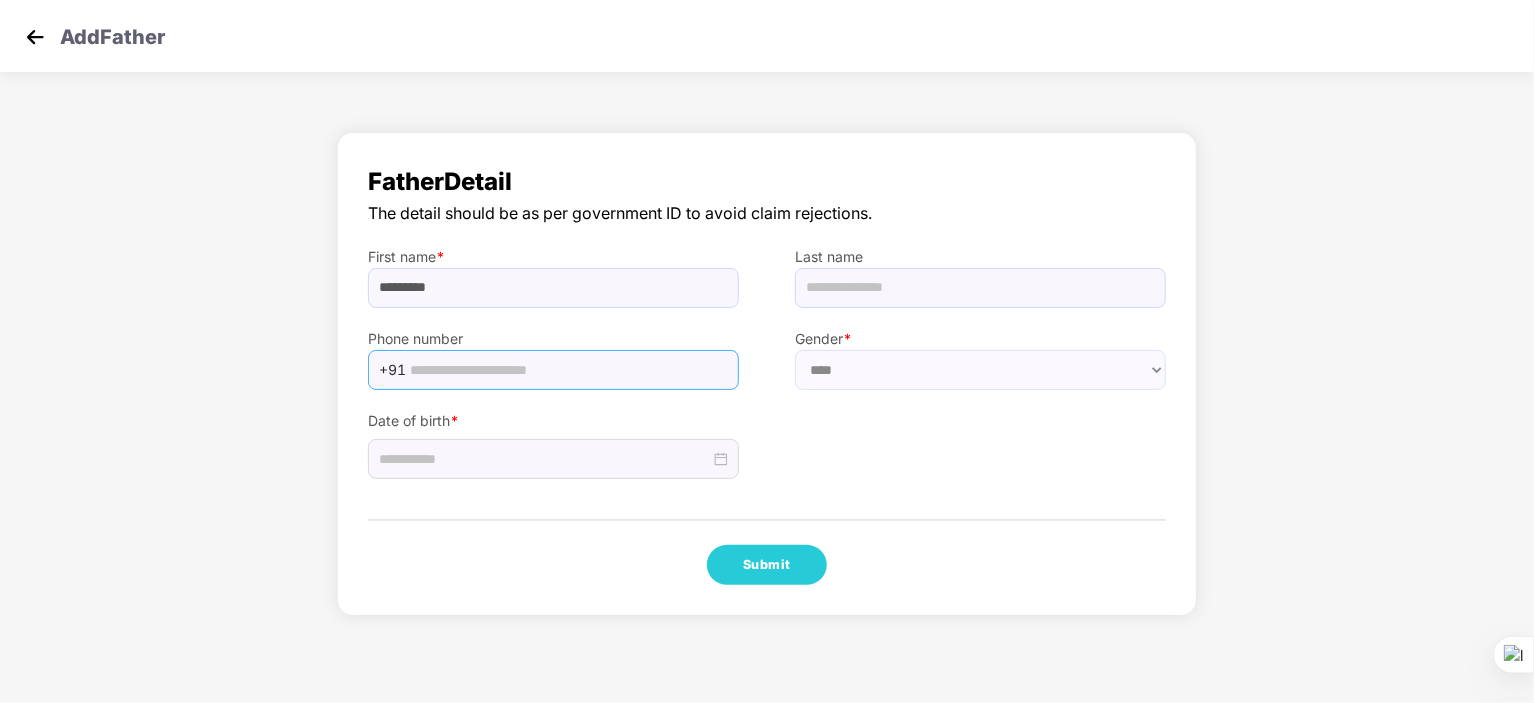 click at bounding box center (568, 370) 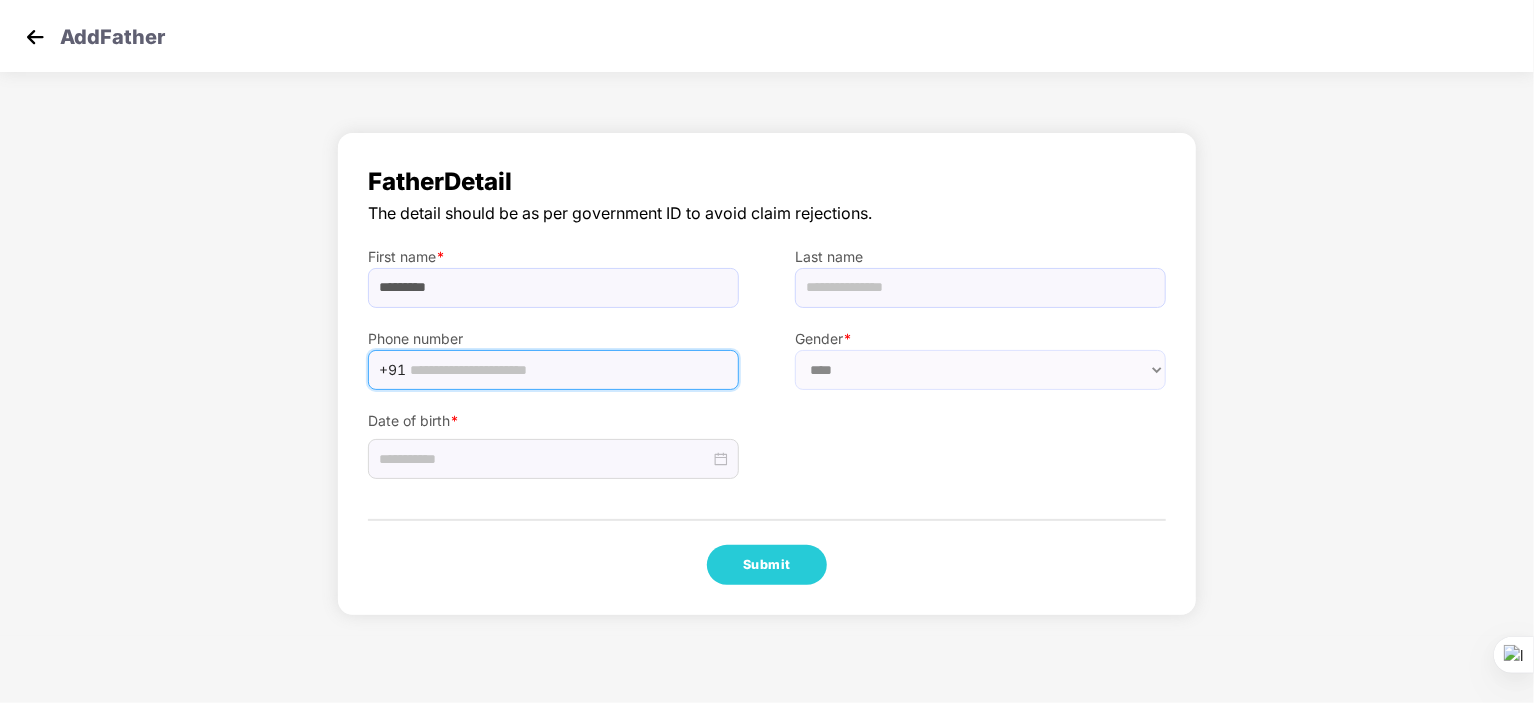 paste on "**********" 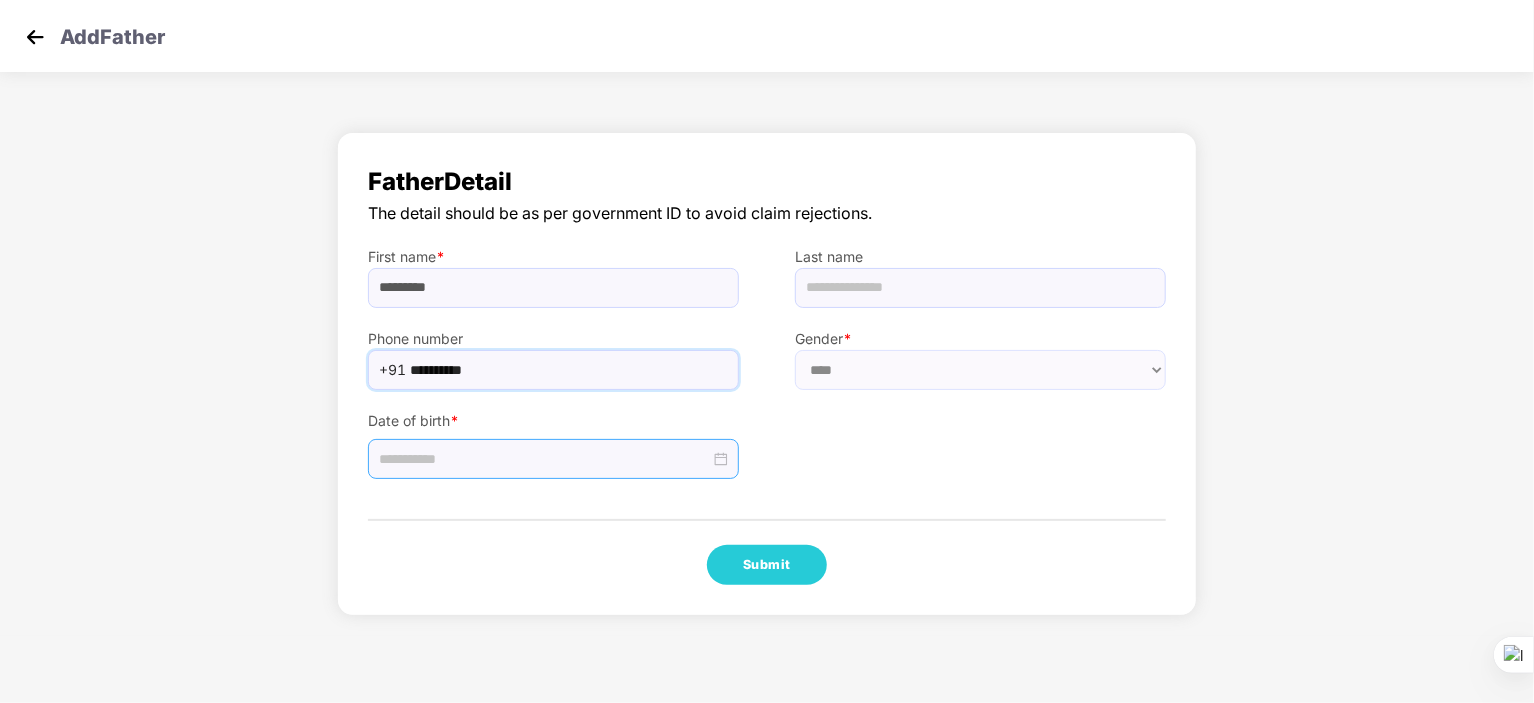 type on "**********" 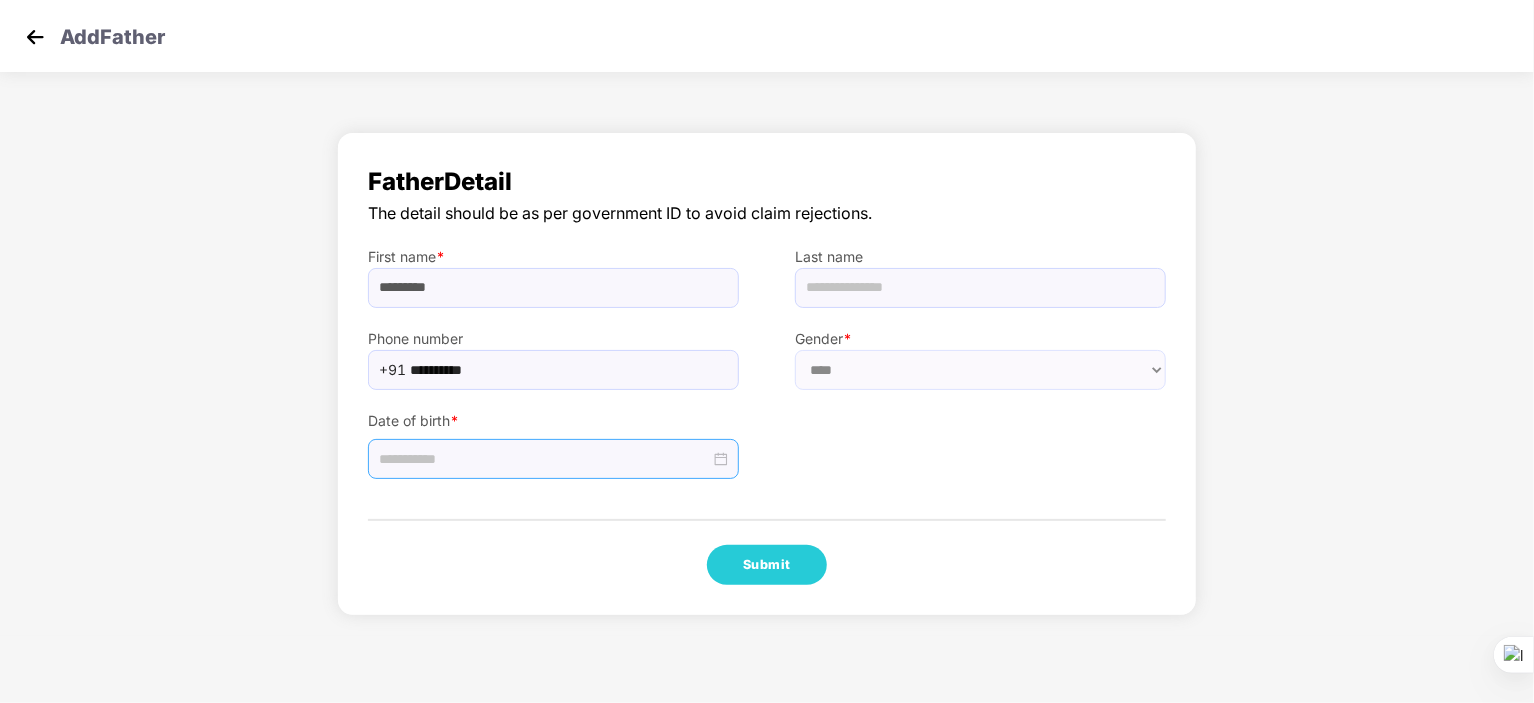 click at bounding box center (553, 459) 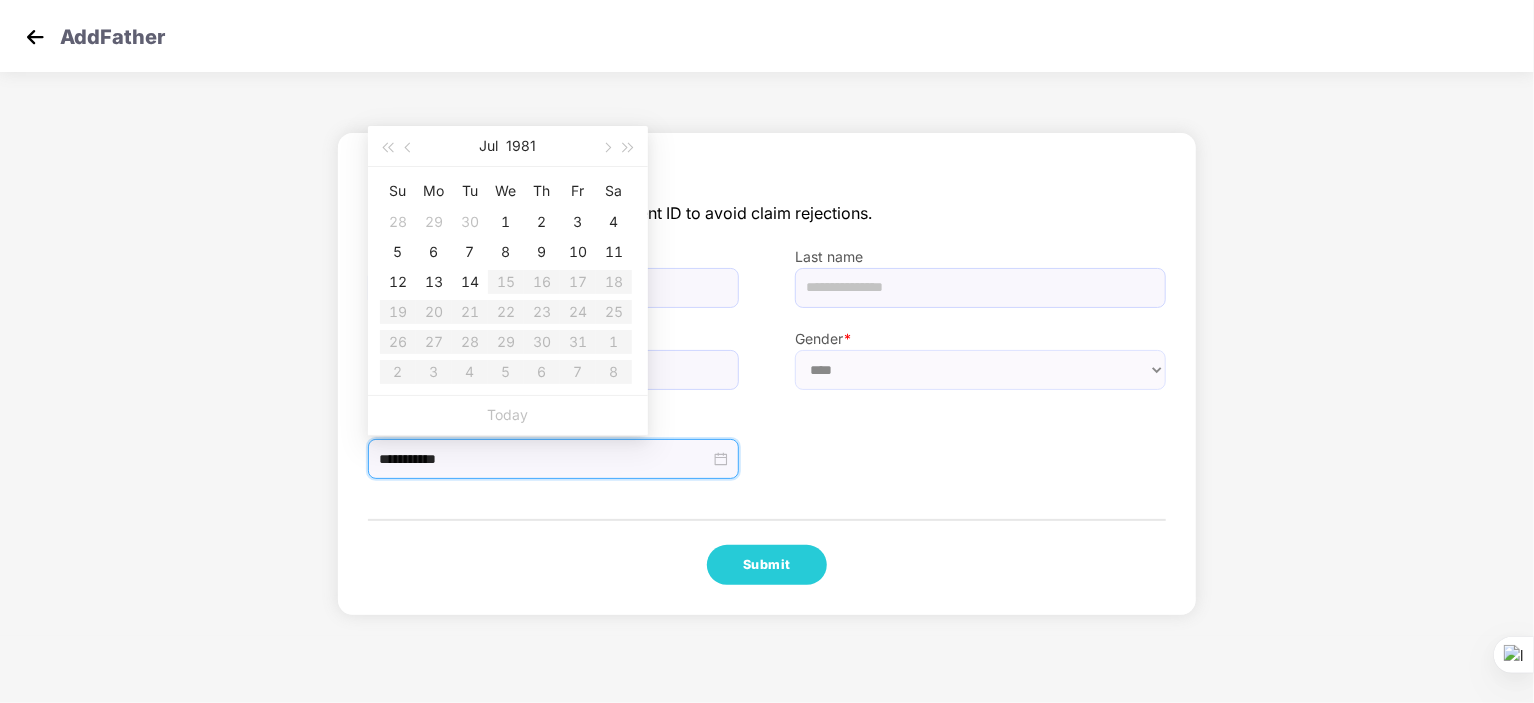 type on "**********" 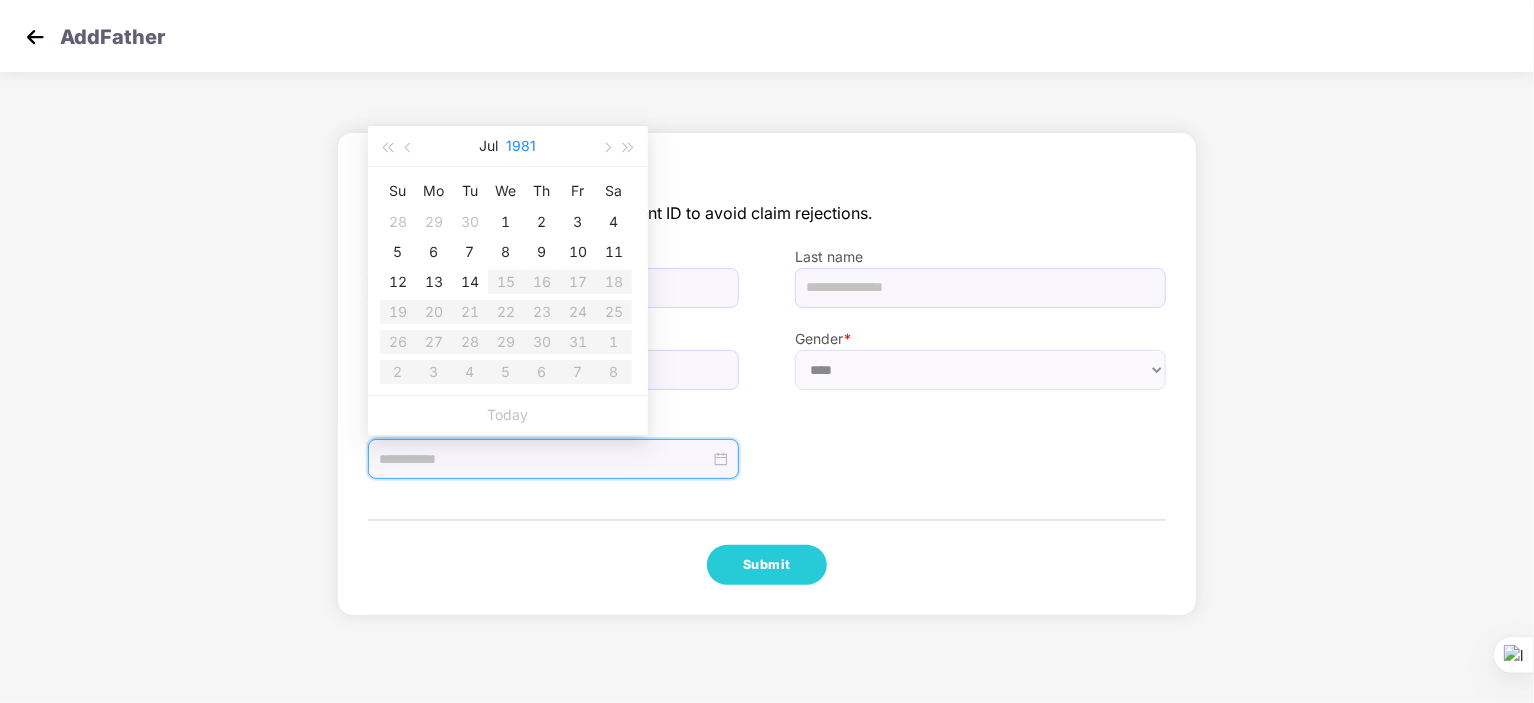 click on "1981" at bounding box center (522, 146) 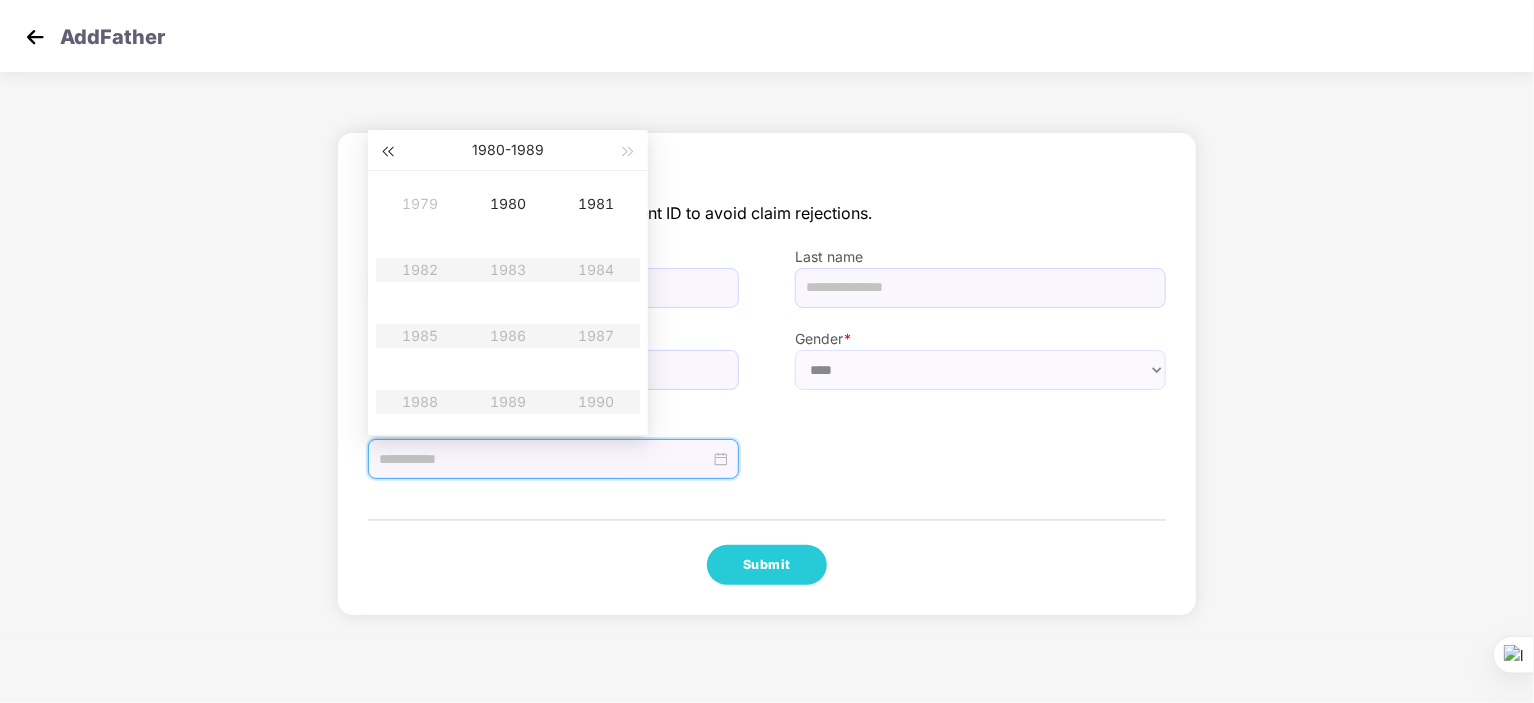 click at bounding box center [387, 152] 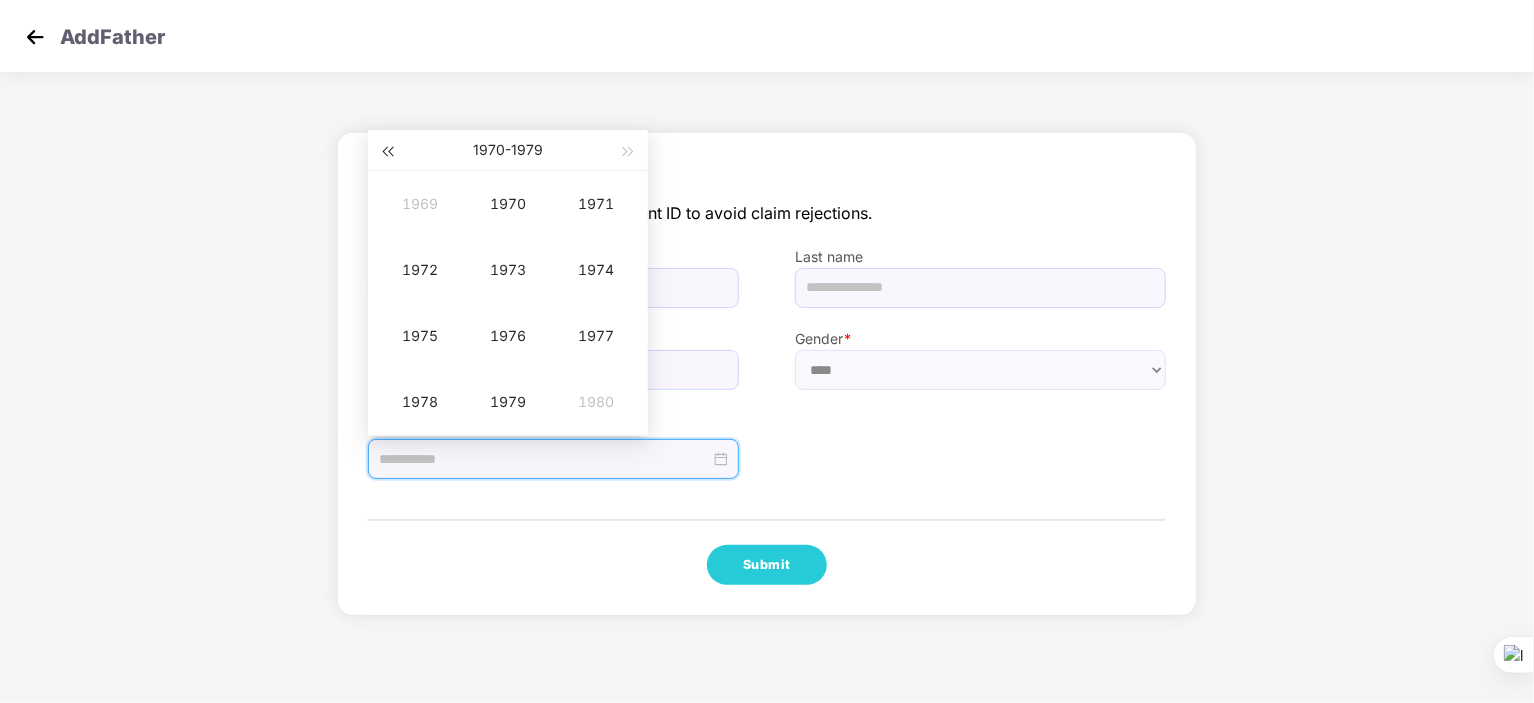 click at bounding box center [387, 152] 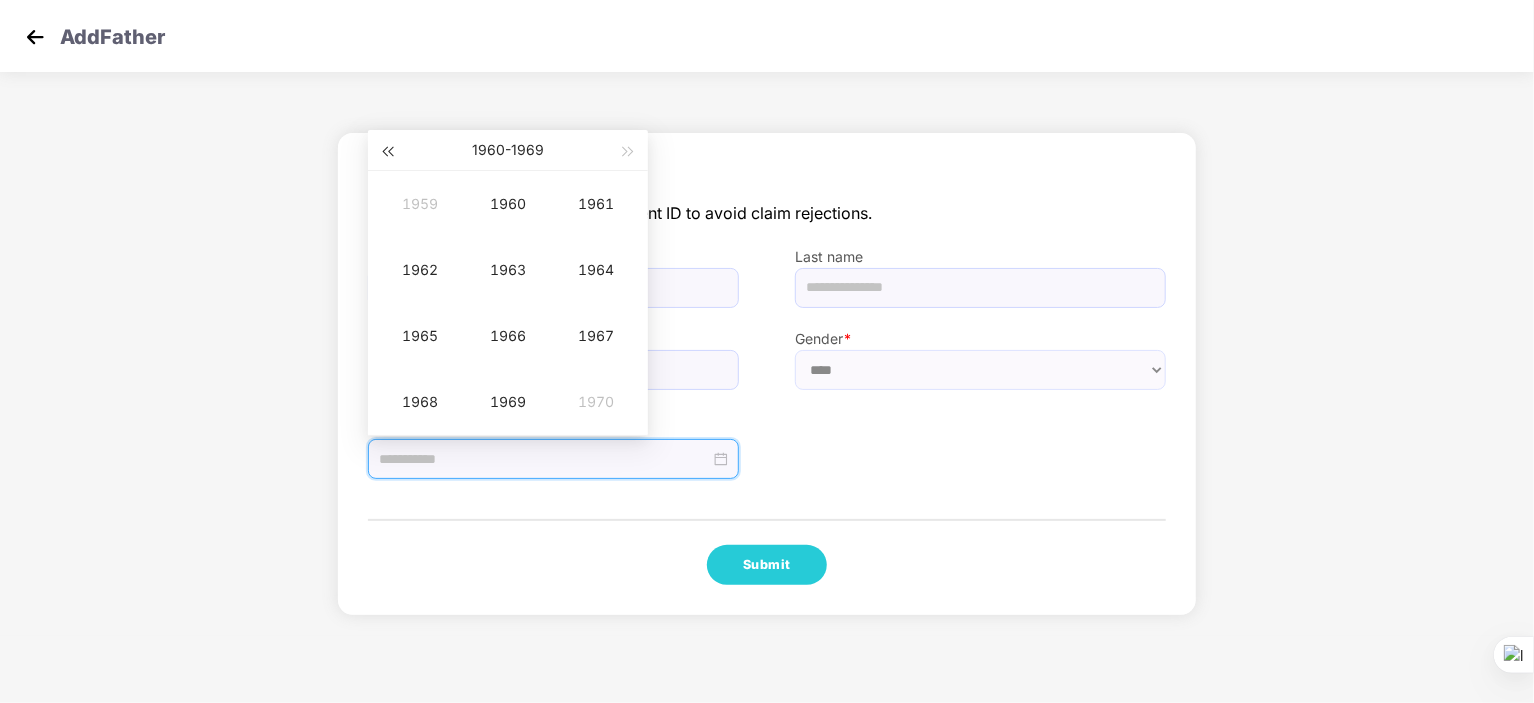 click at bounding box center [387, 152] 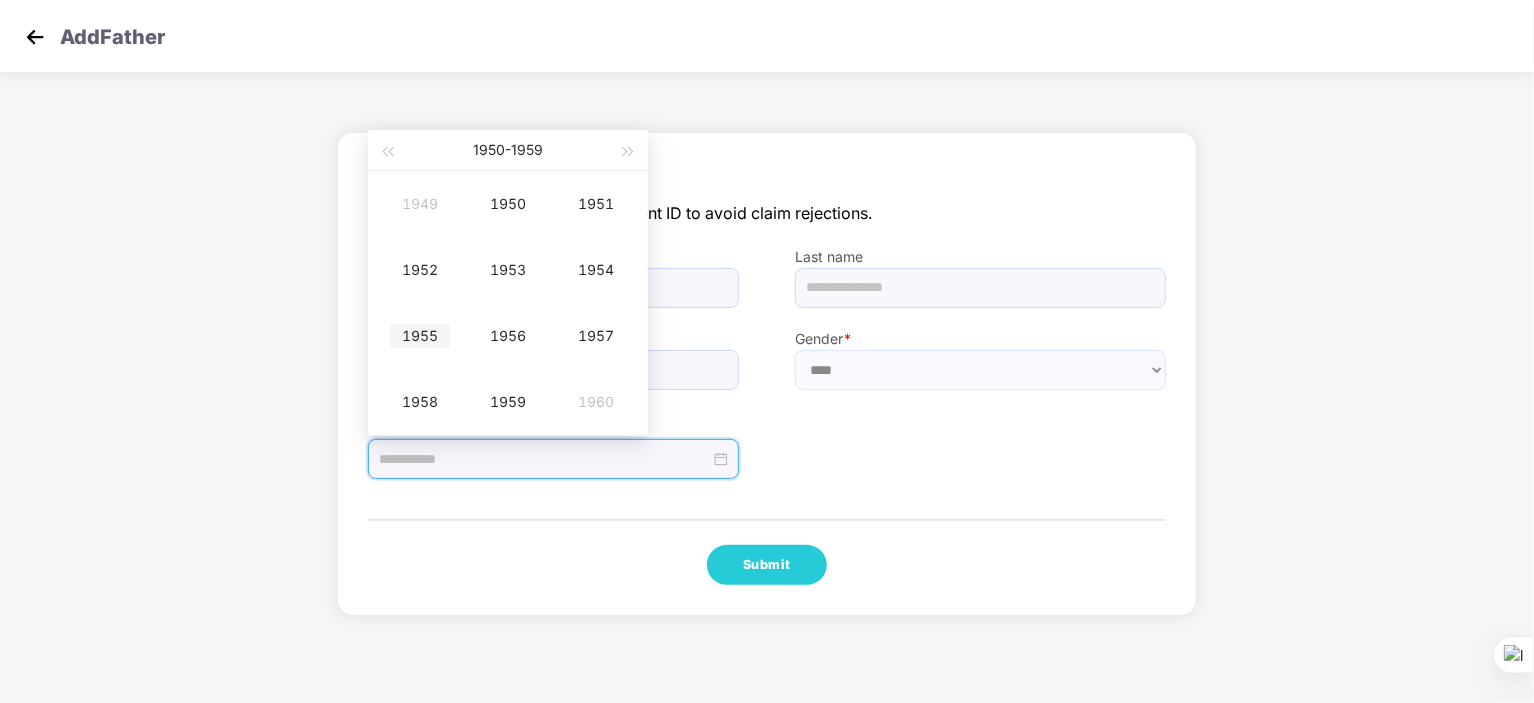 type on "**********" 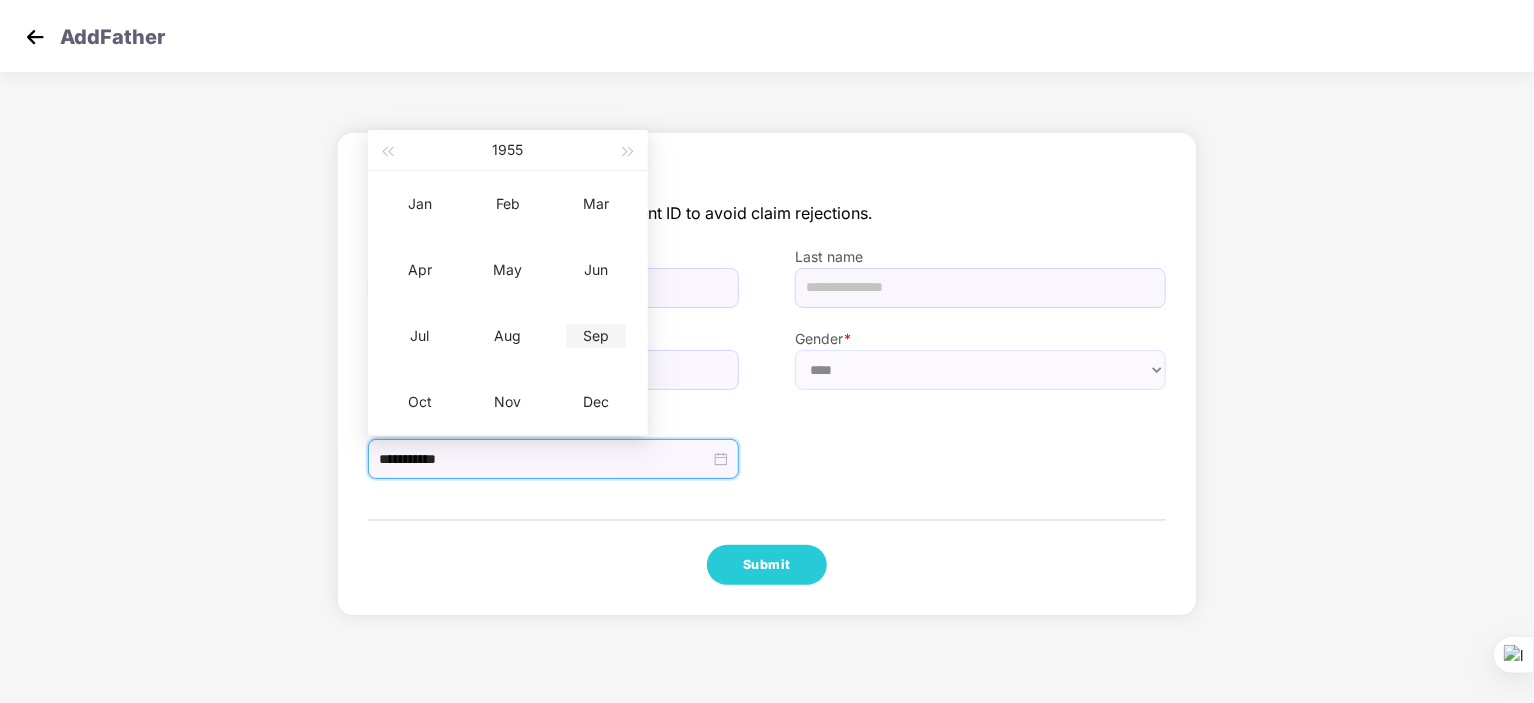 type on "**********" 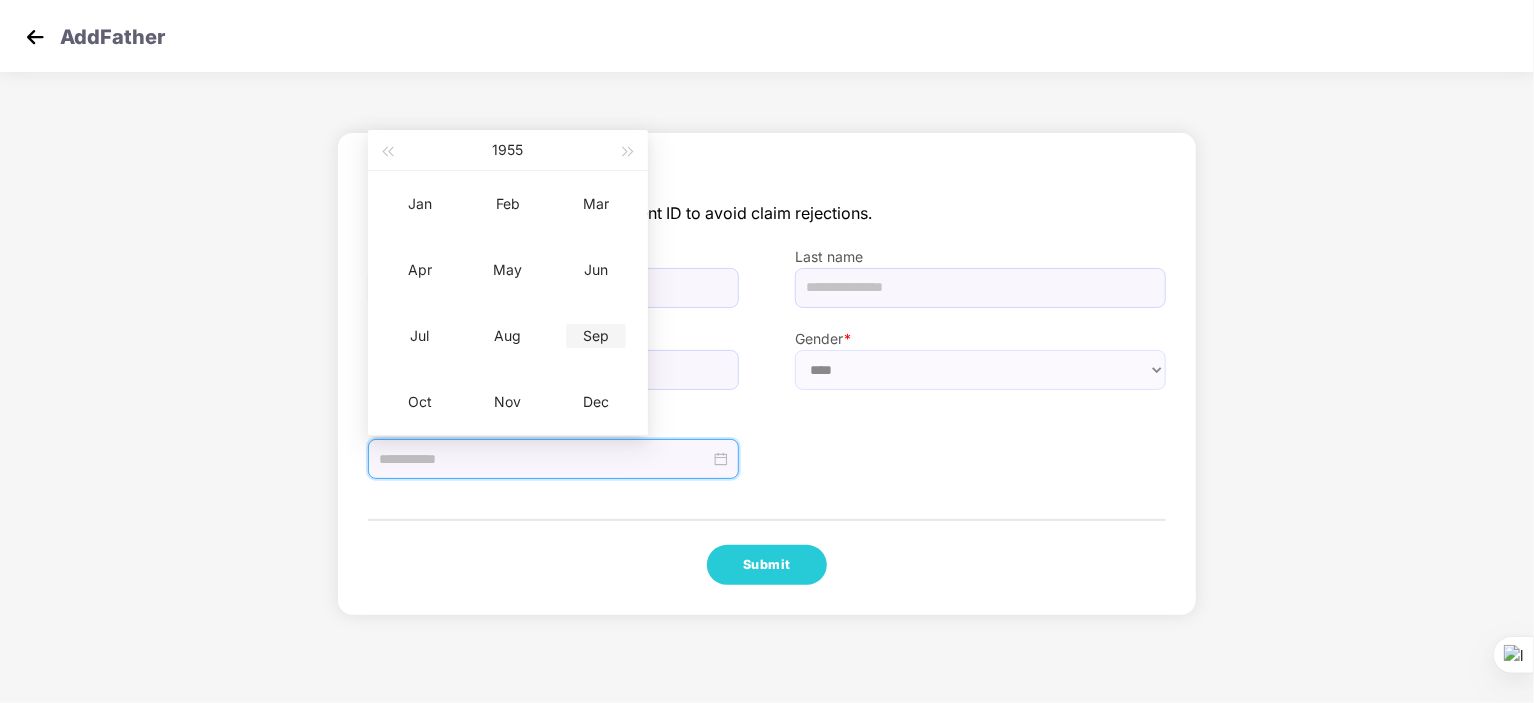 type on "**********" 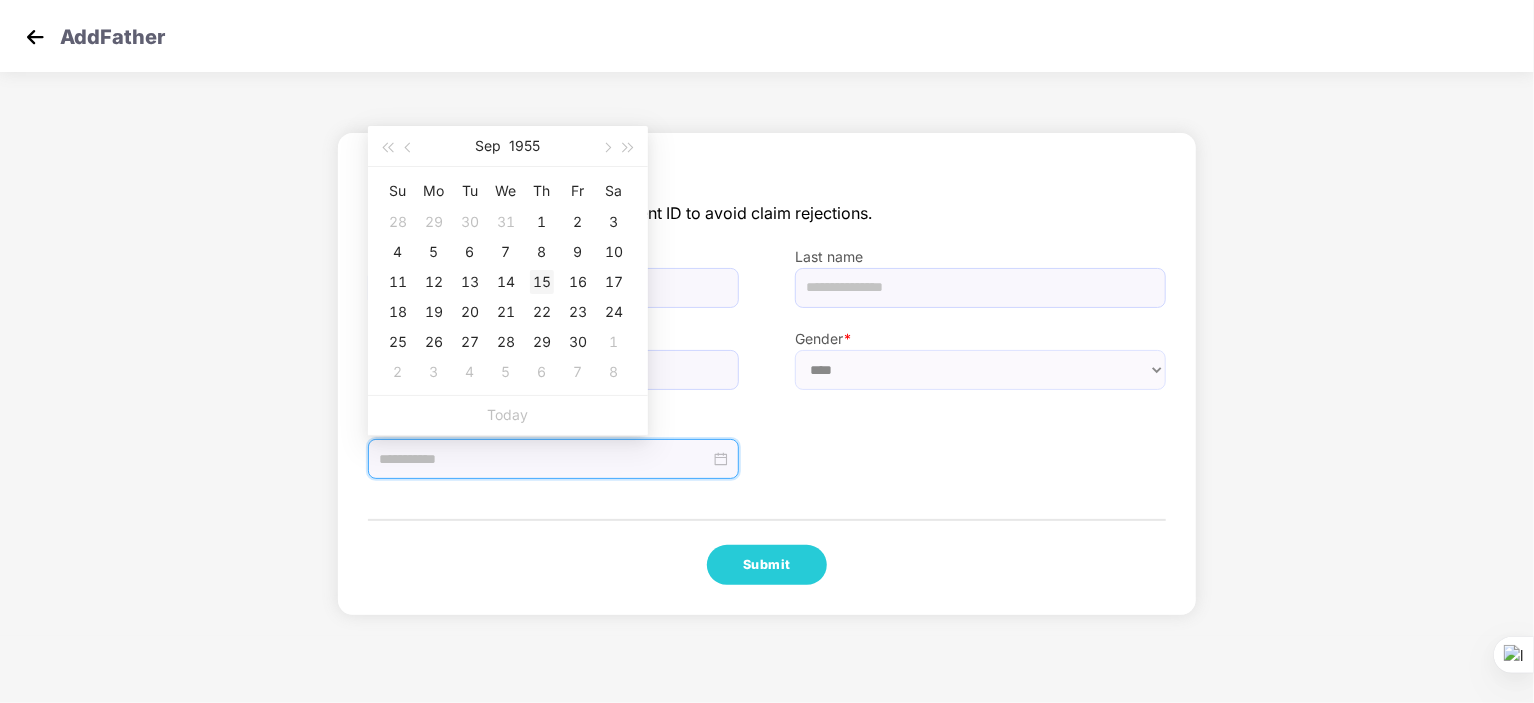 type on "**********" 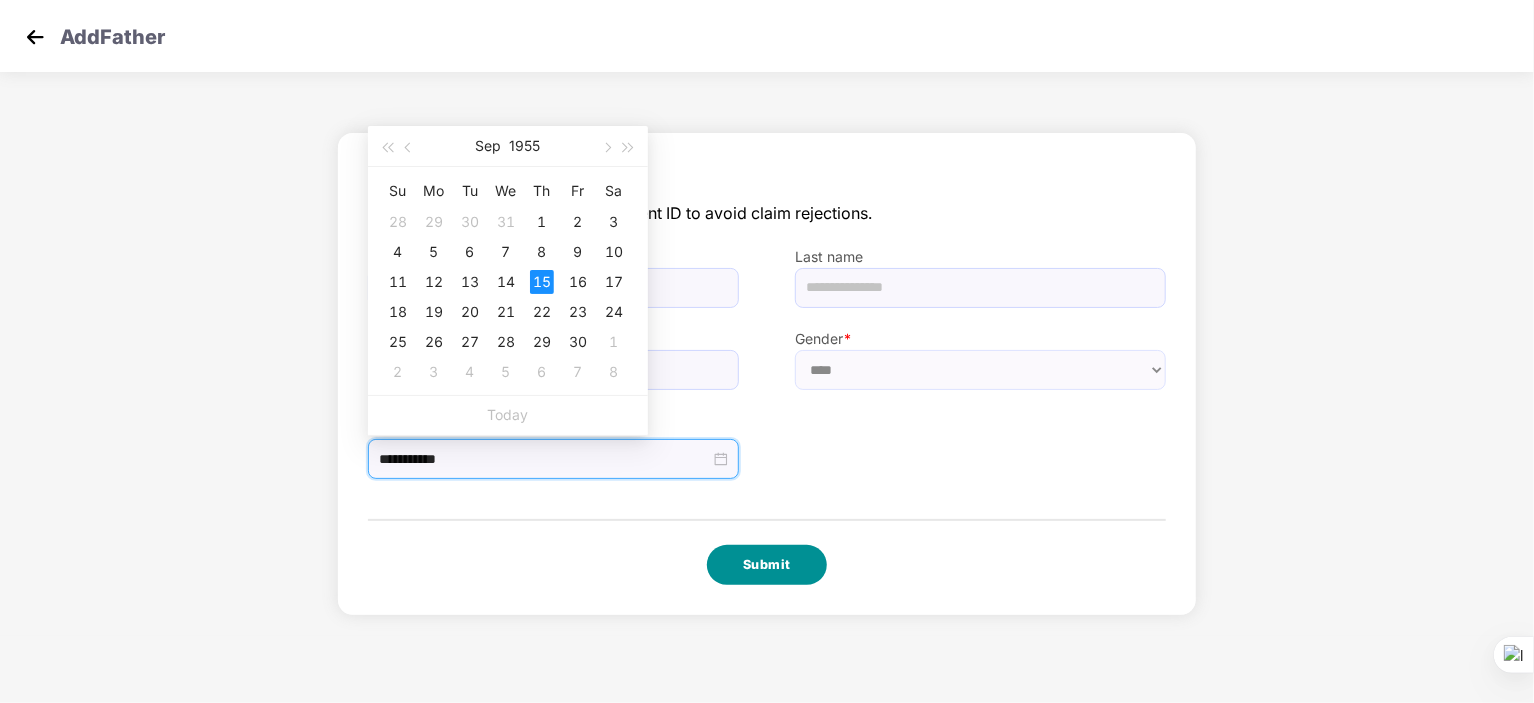 click on "Submit" at bounding box center (767, 565) 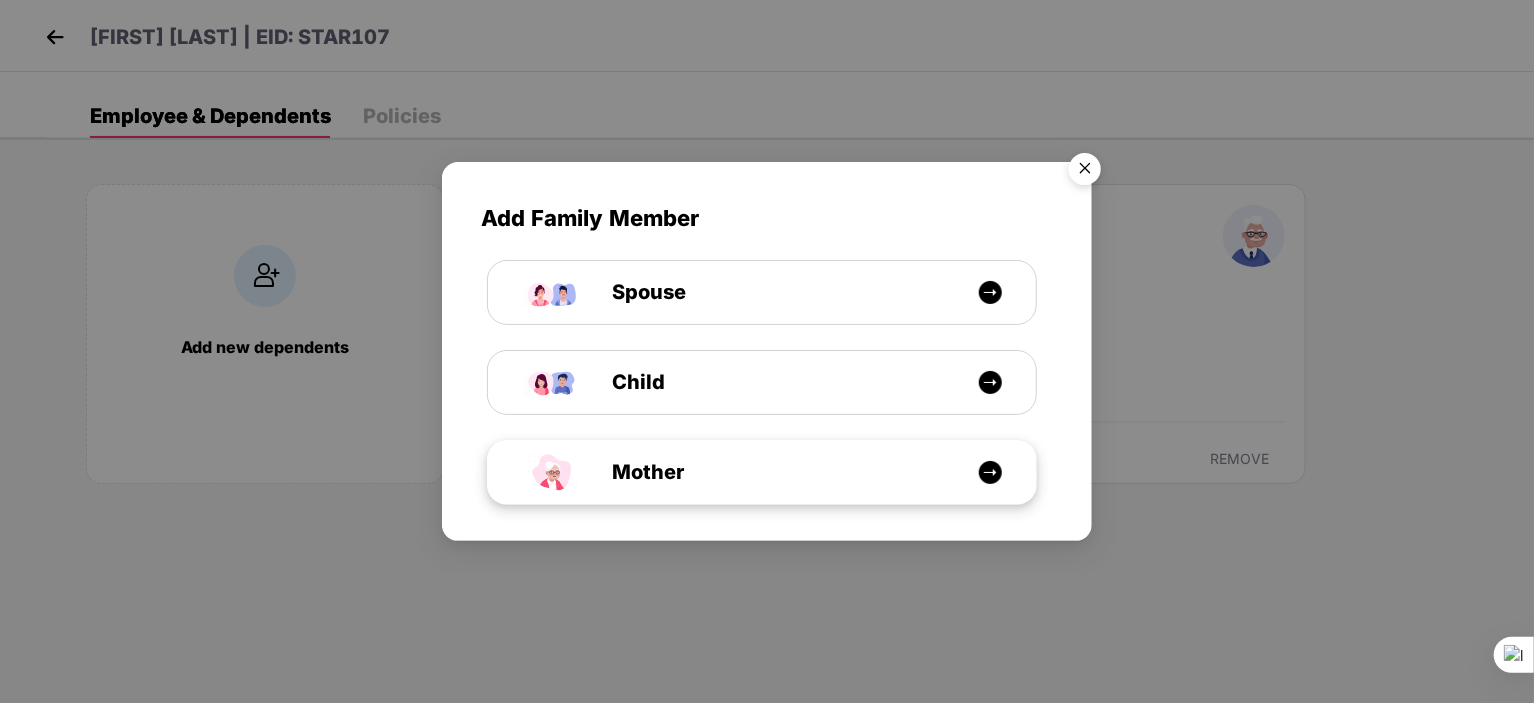 click on "Mother" at bounding box center (762, 472) 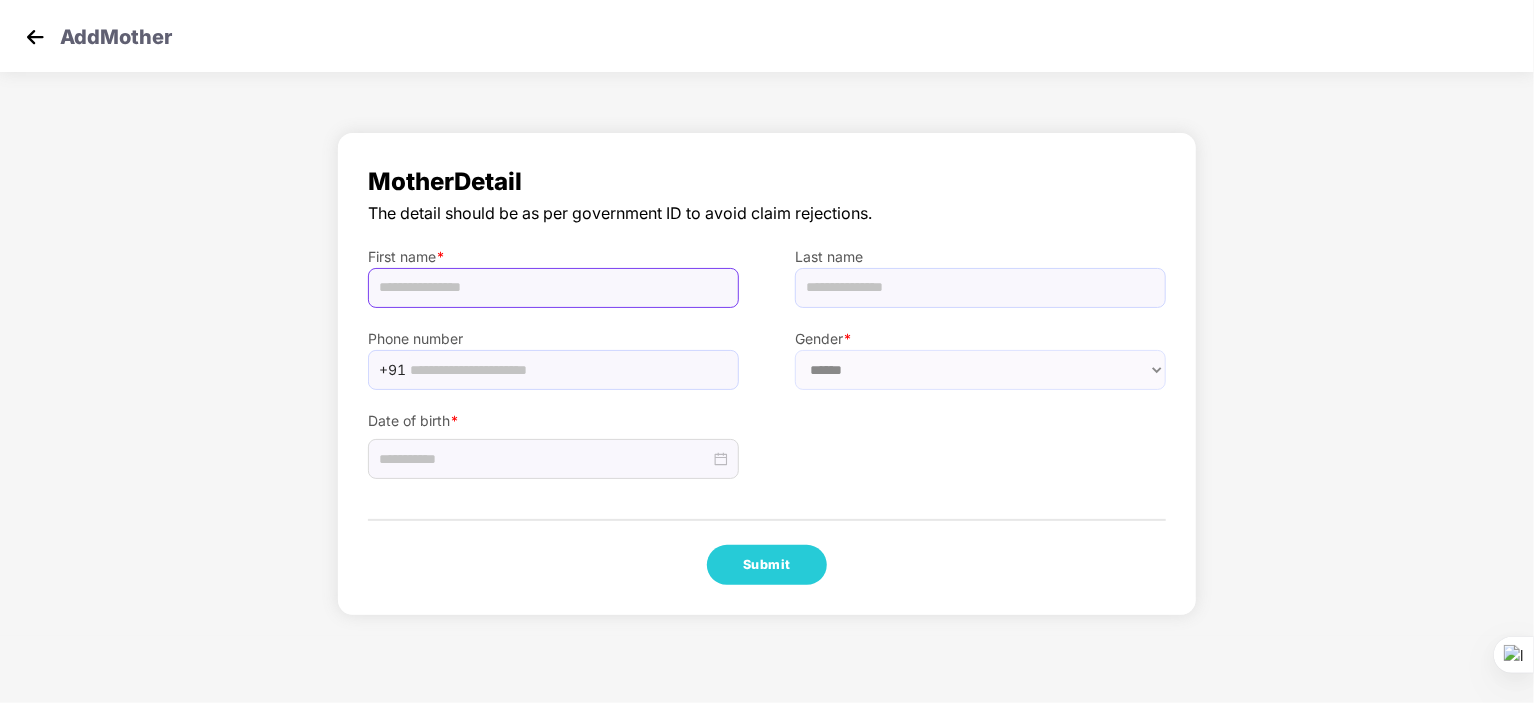 click at bounding box center [553, 288] 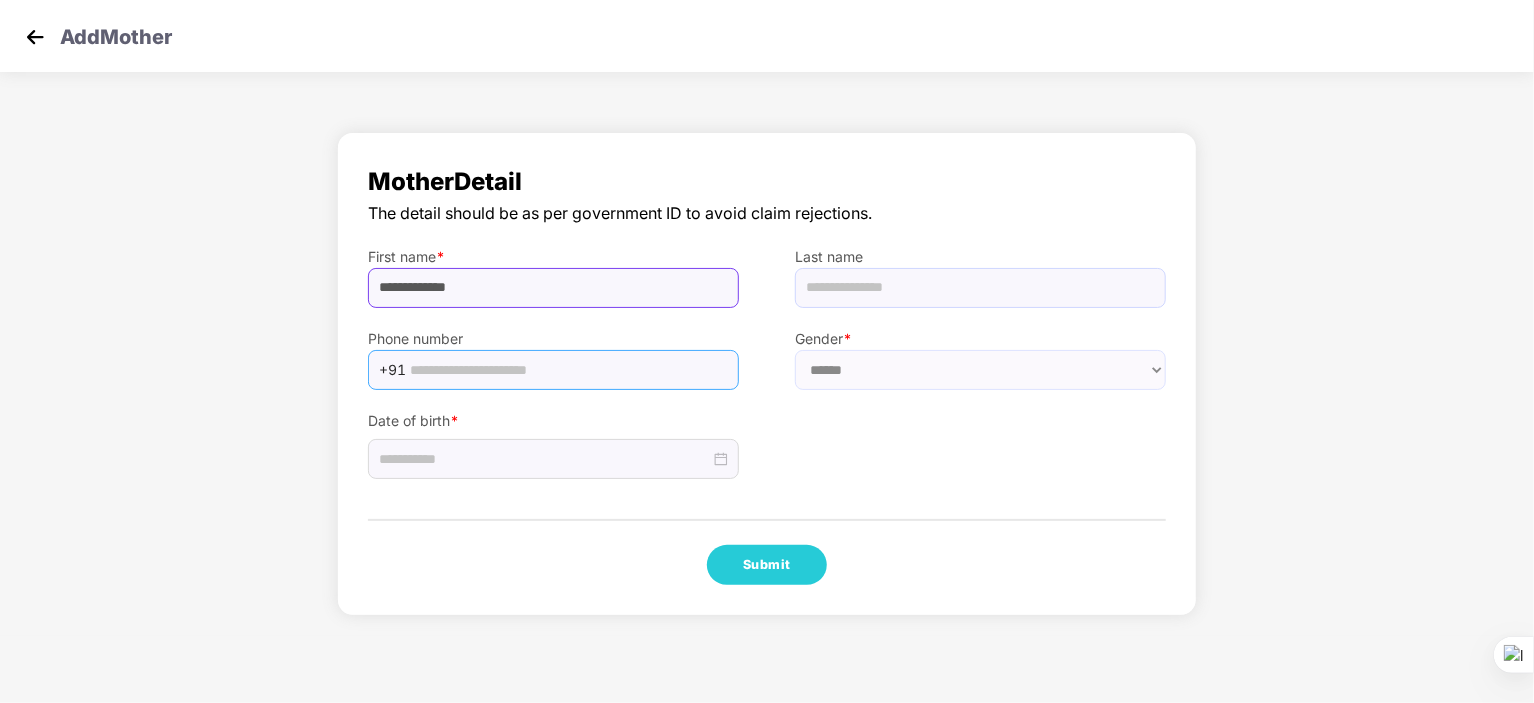 type on "**********" 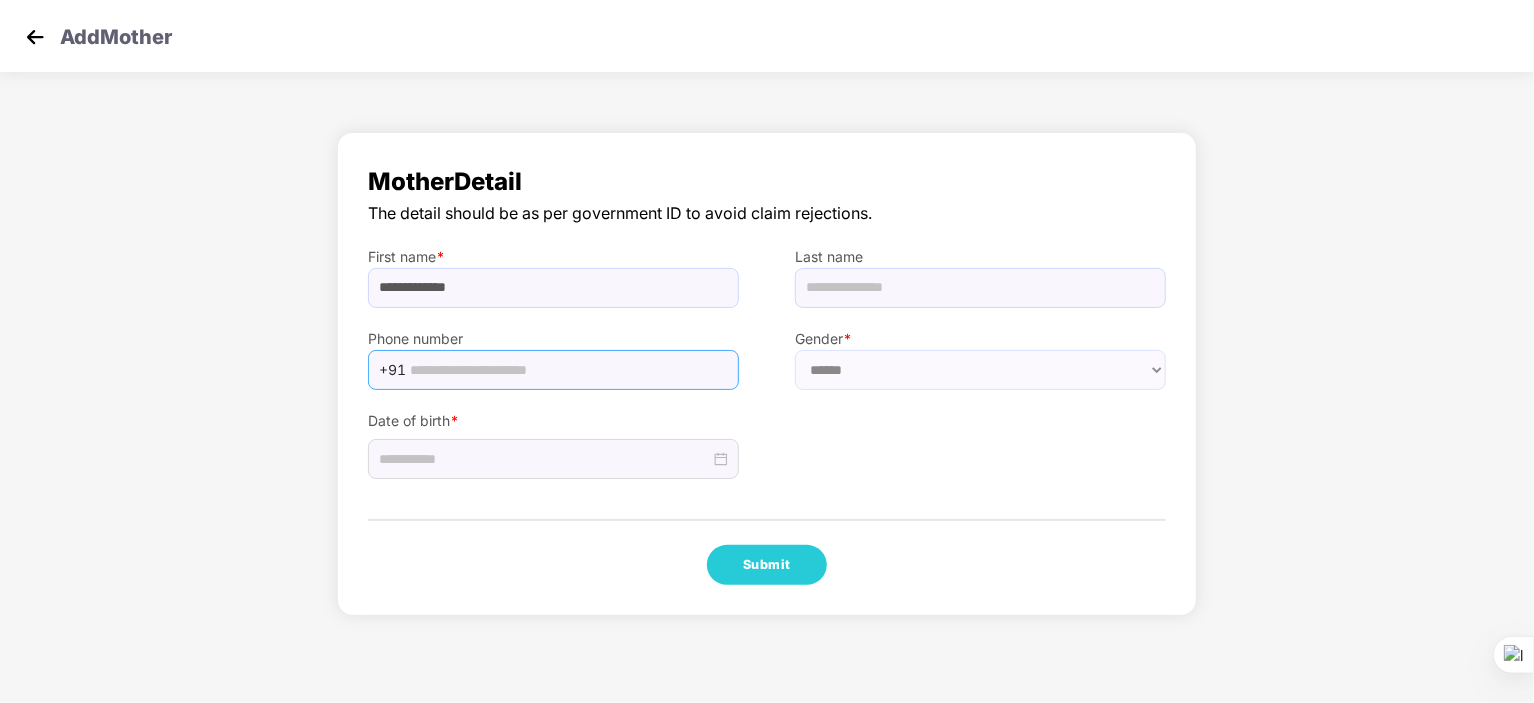 click at bounding box center [568, 370] 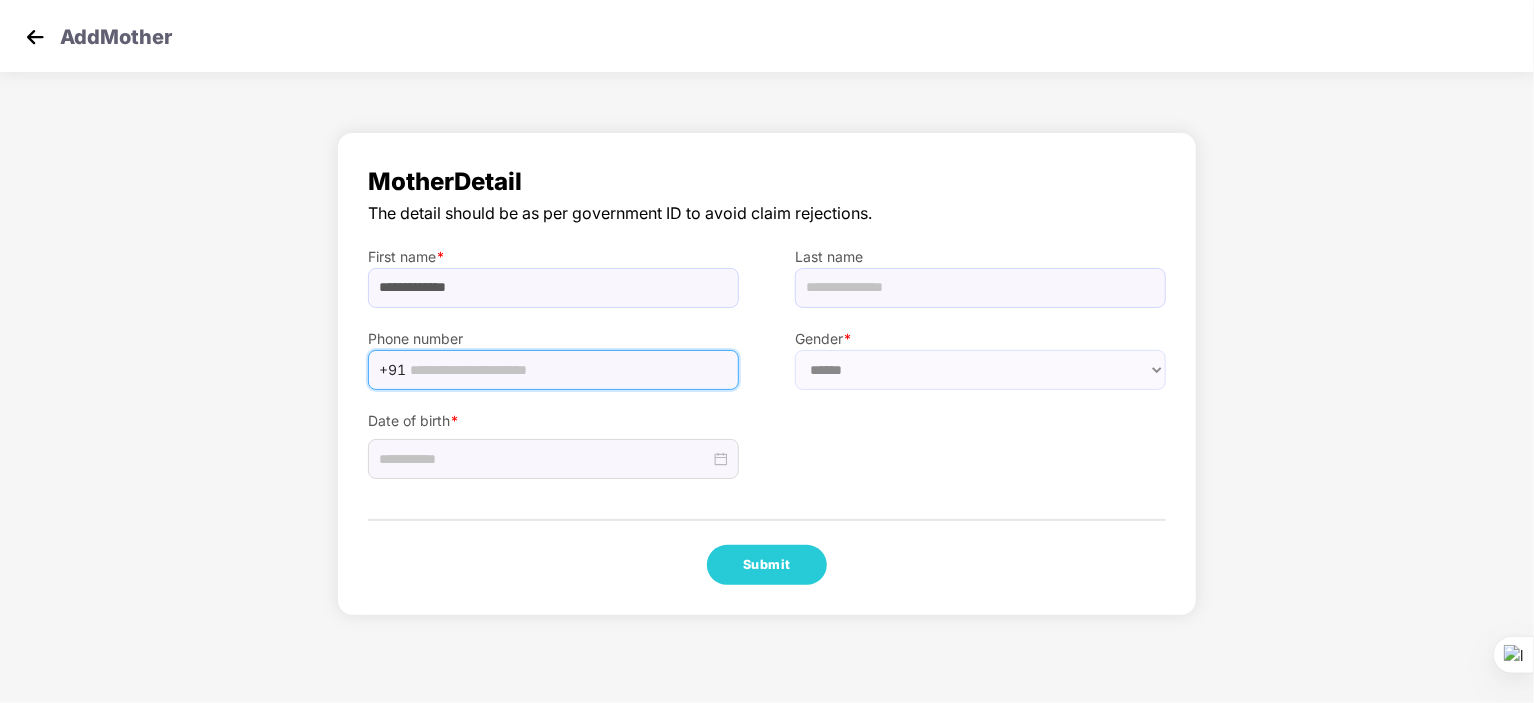 paste on "**********" 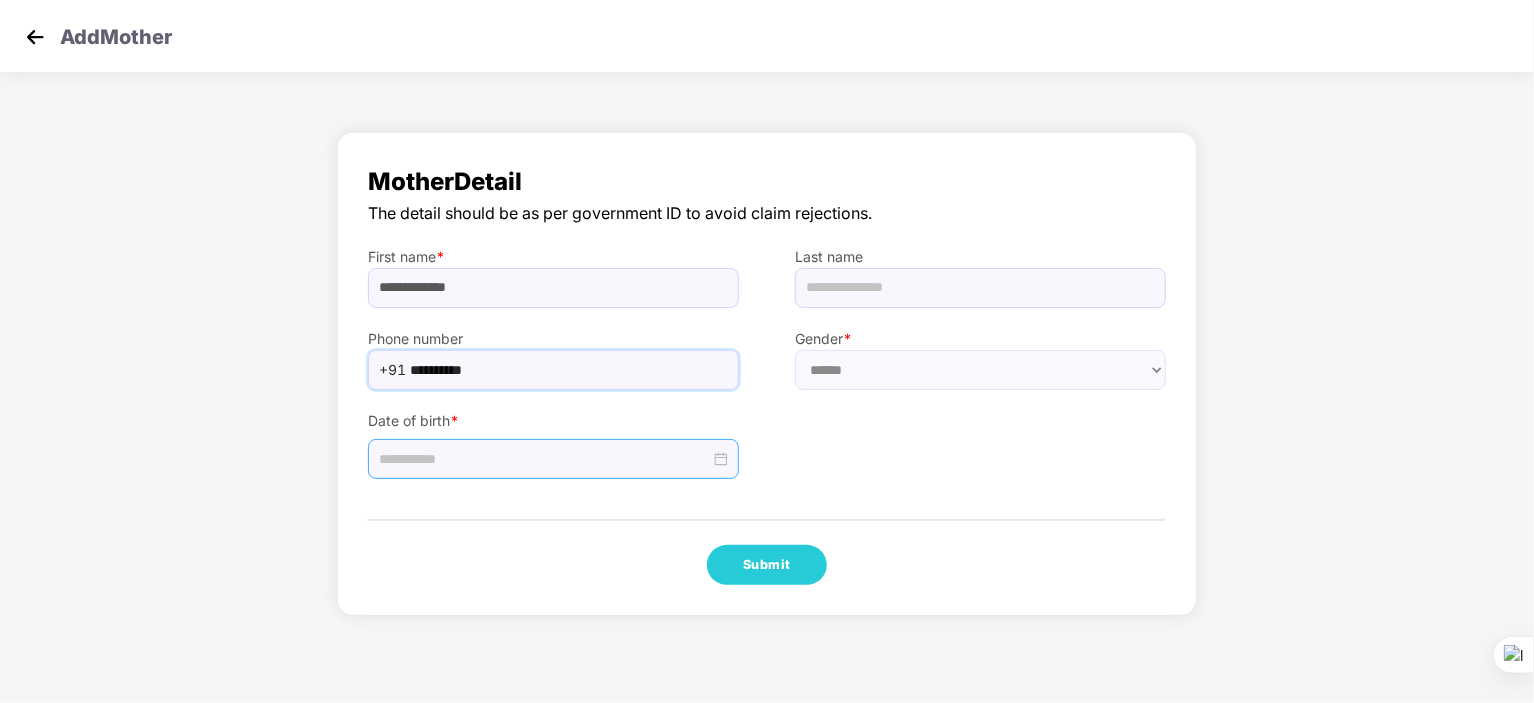 type on "**********" 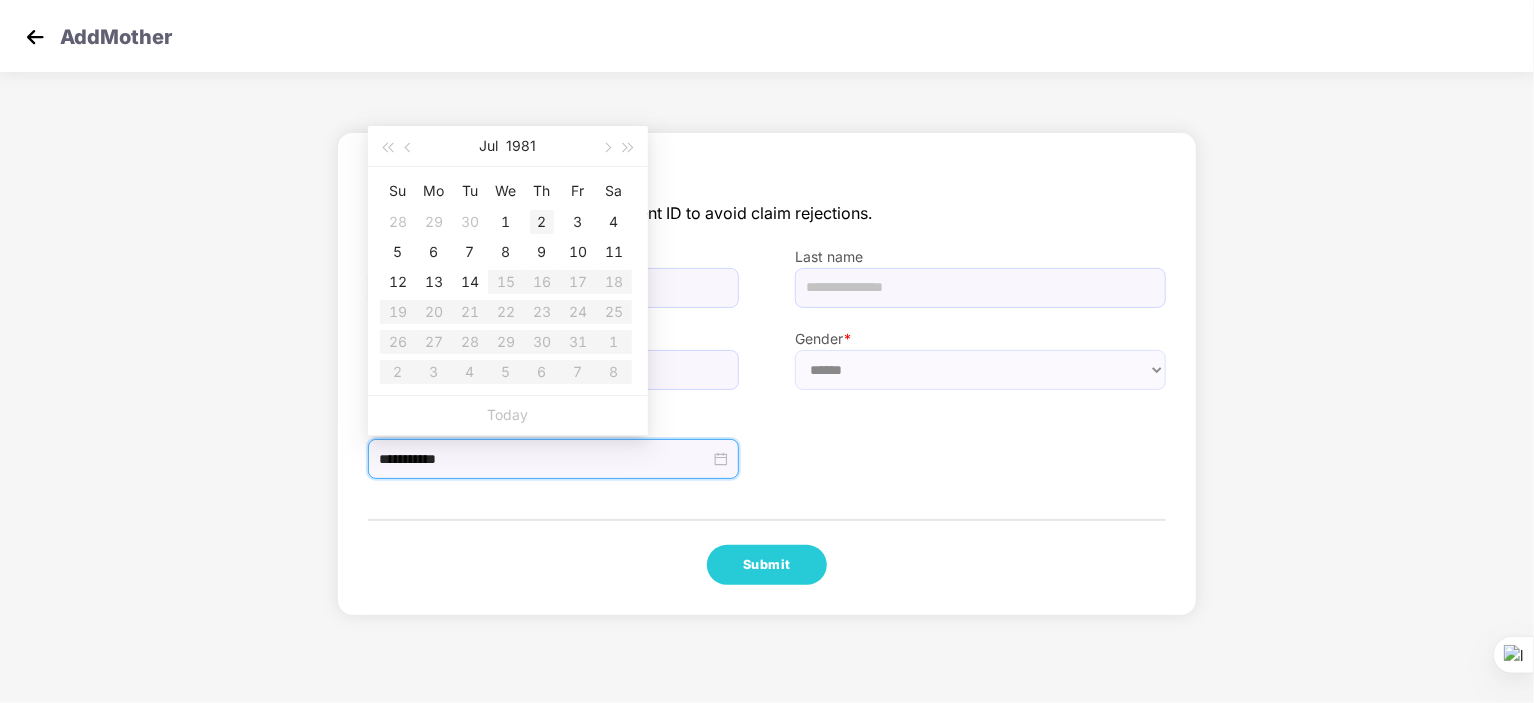 type on "**********" 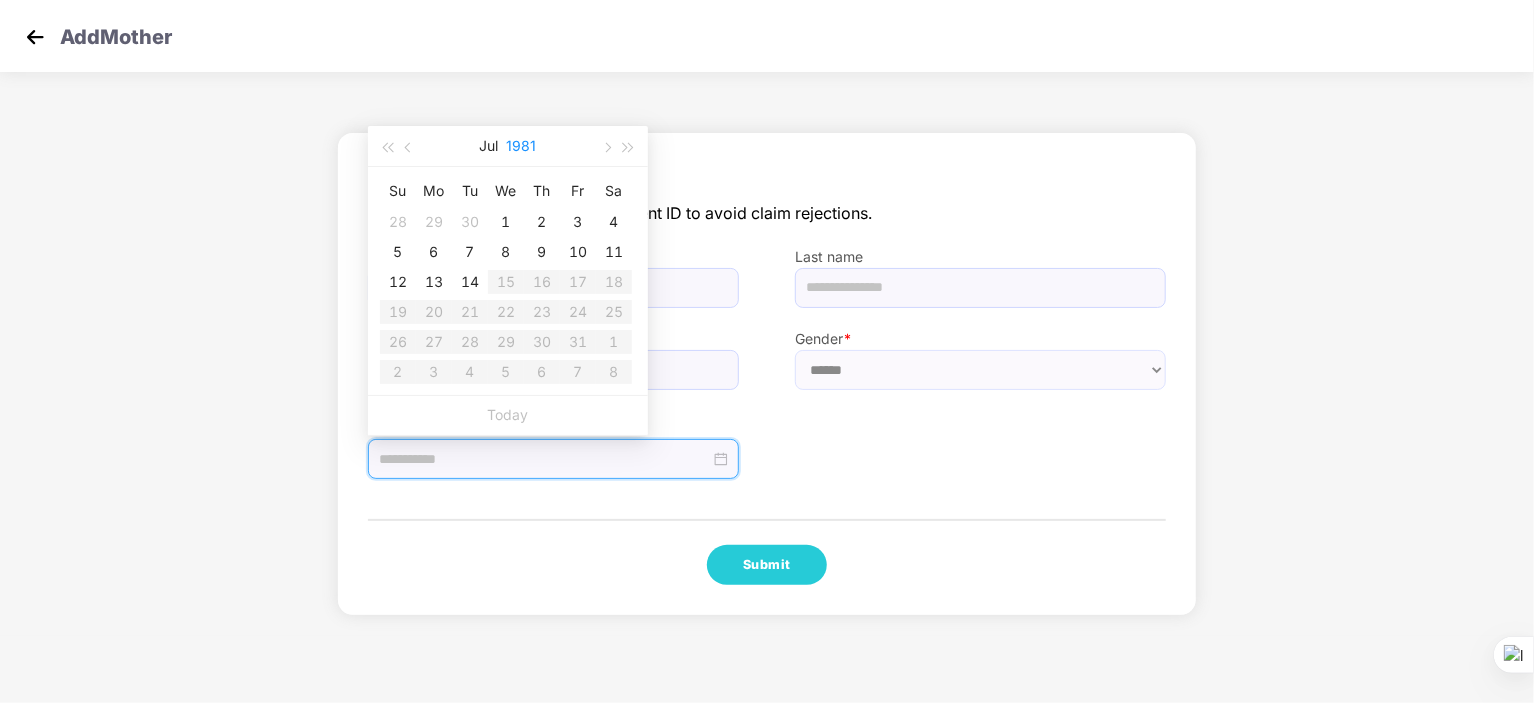 click on "1981" at bounding box center (522, 146) 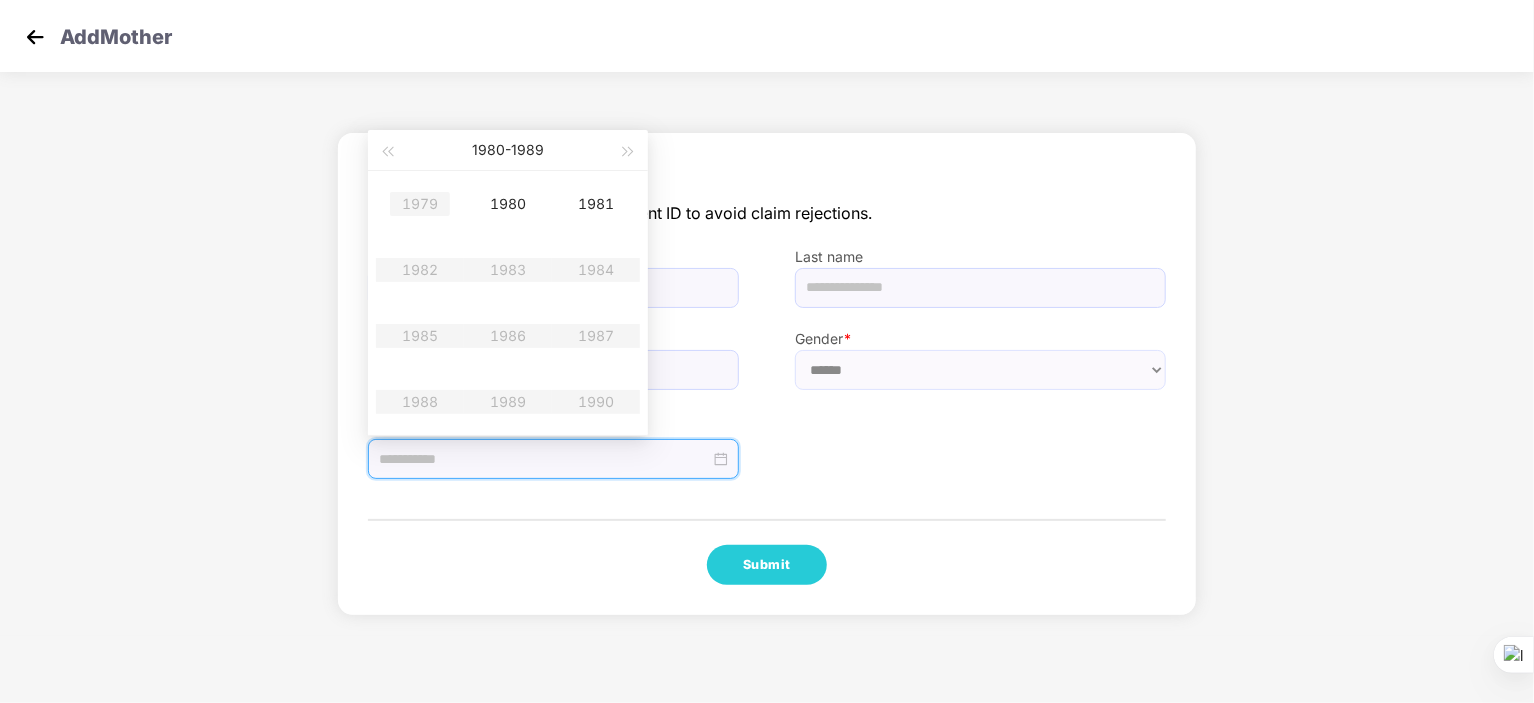 type on "**********" 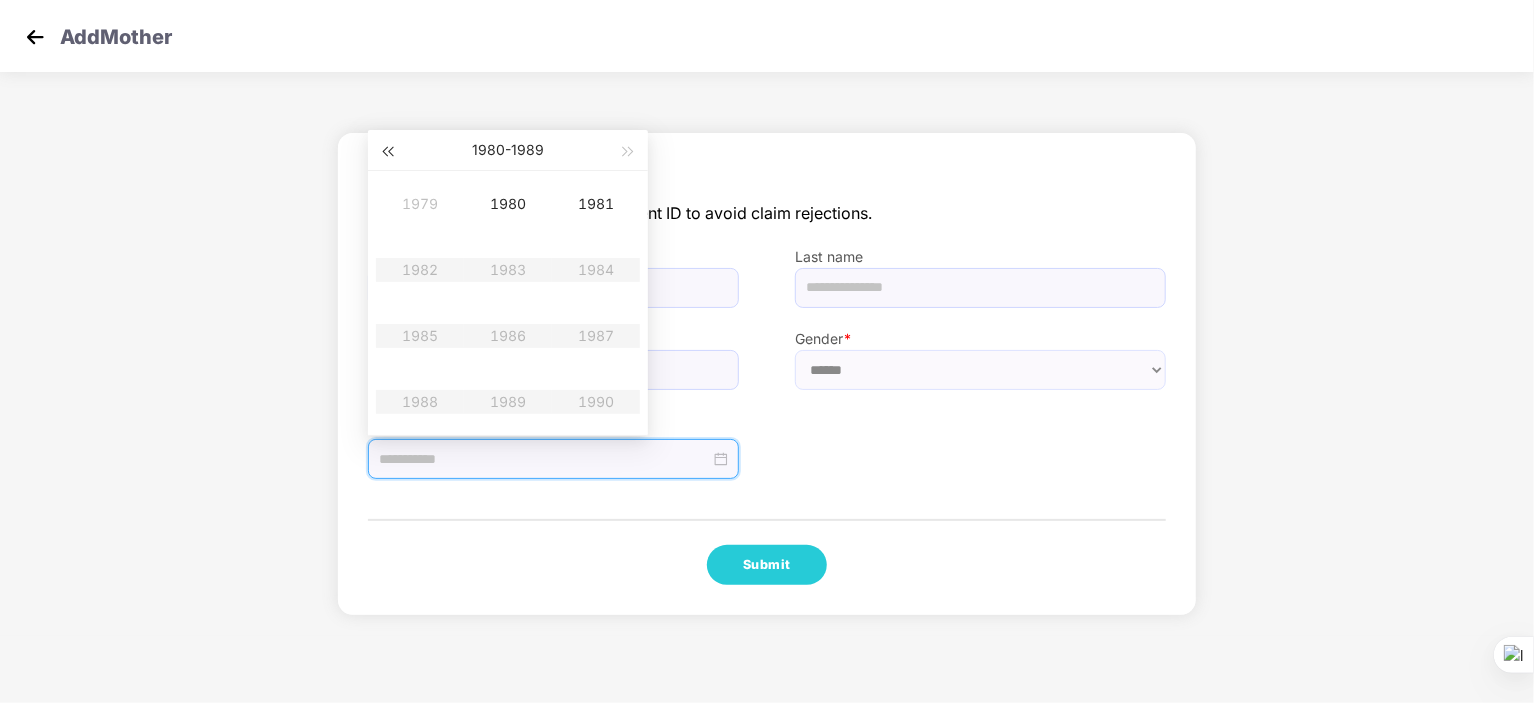 click at bounding box center [387, 152] 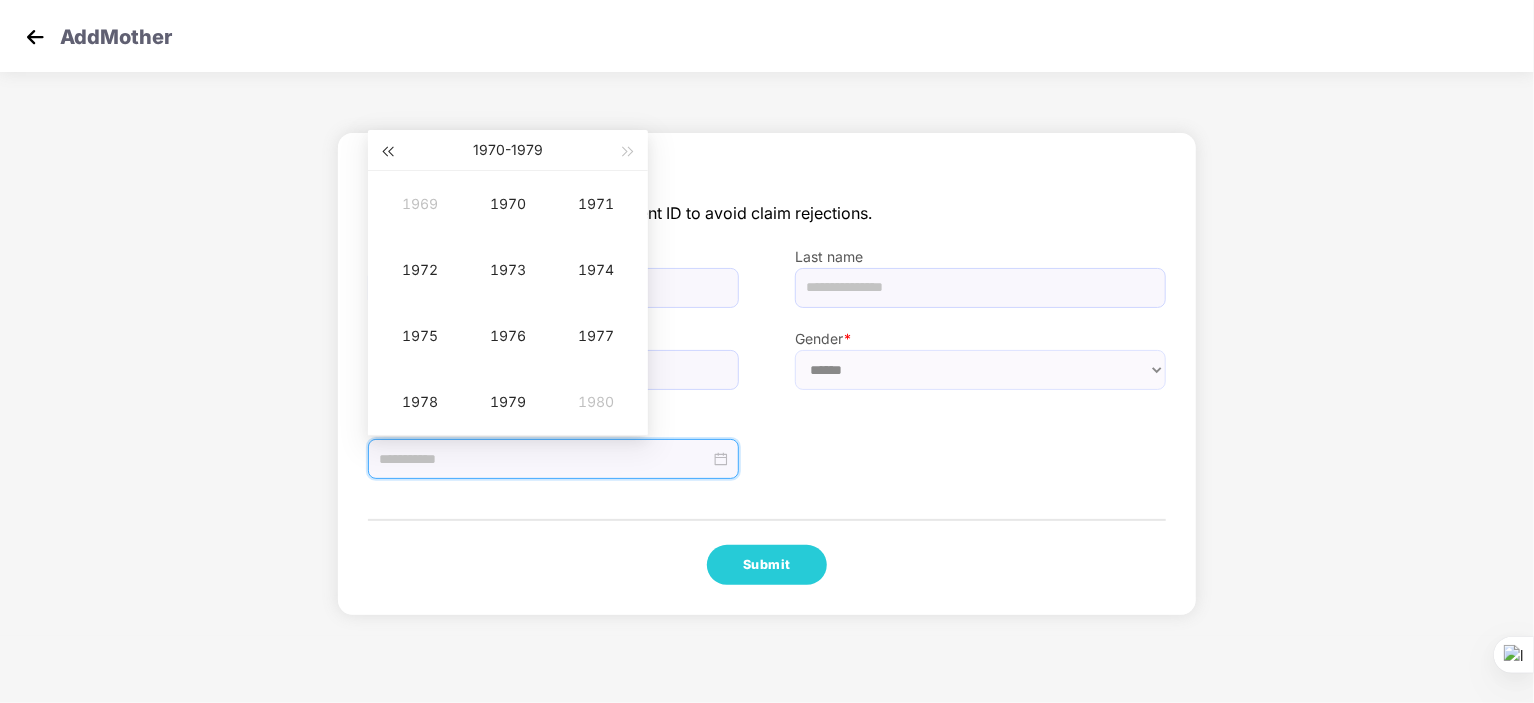 click at bounding box center [387, 152] 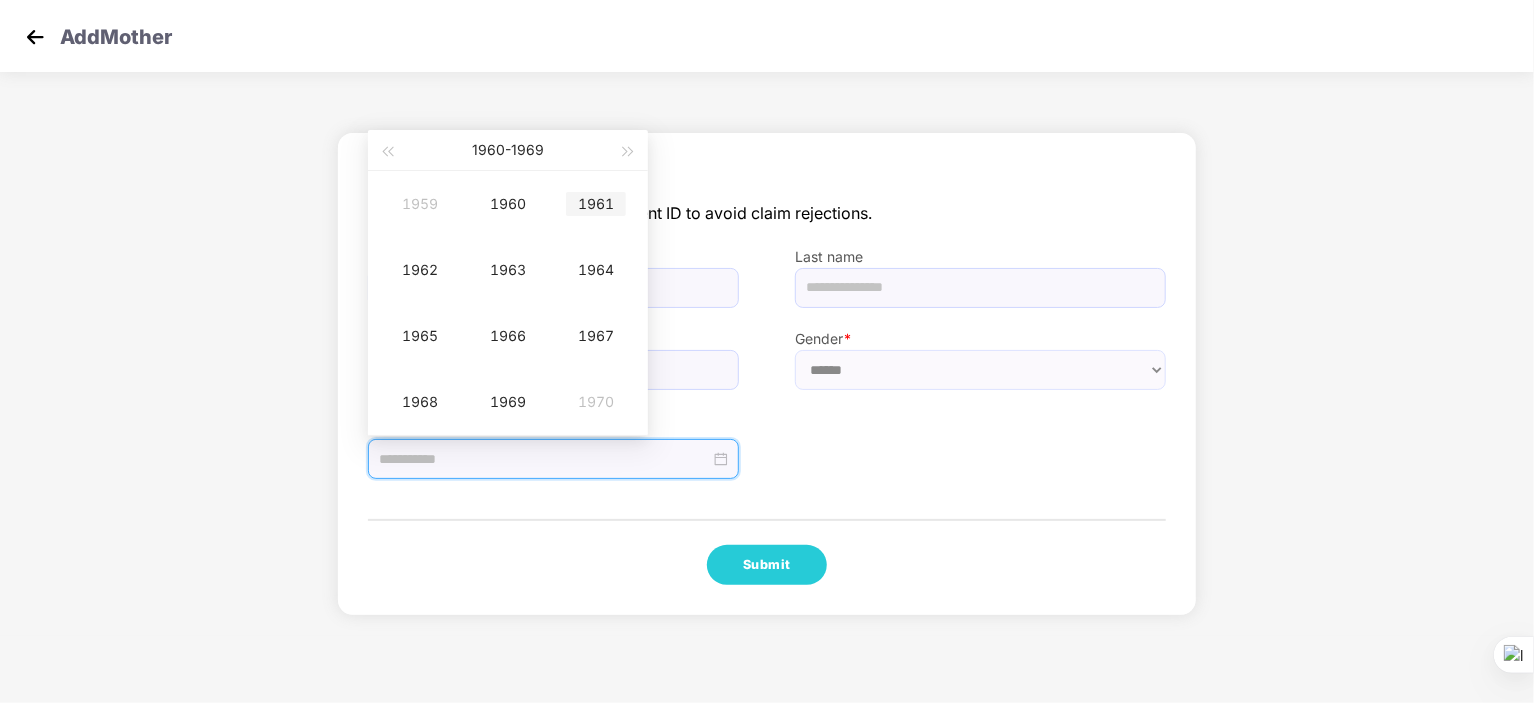 type on "**********" 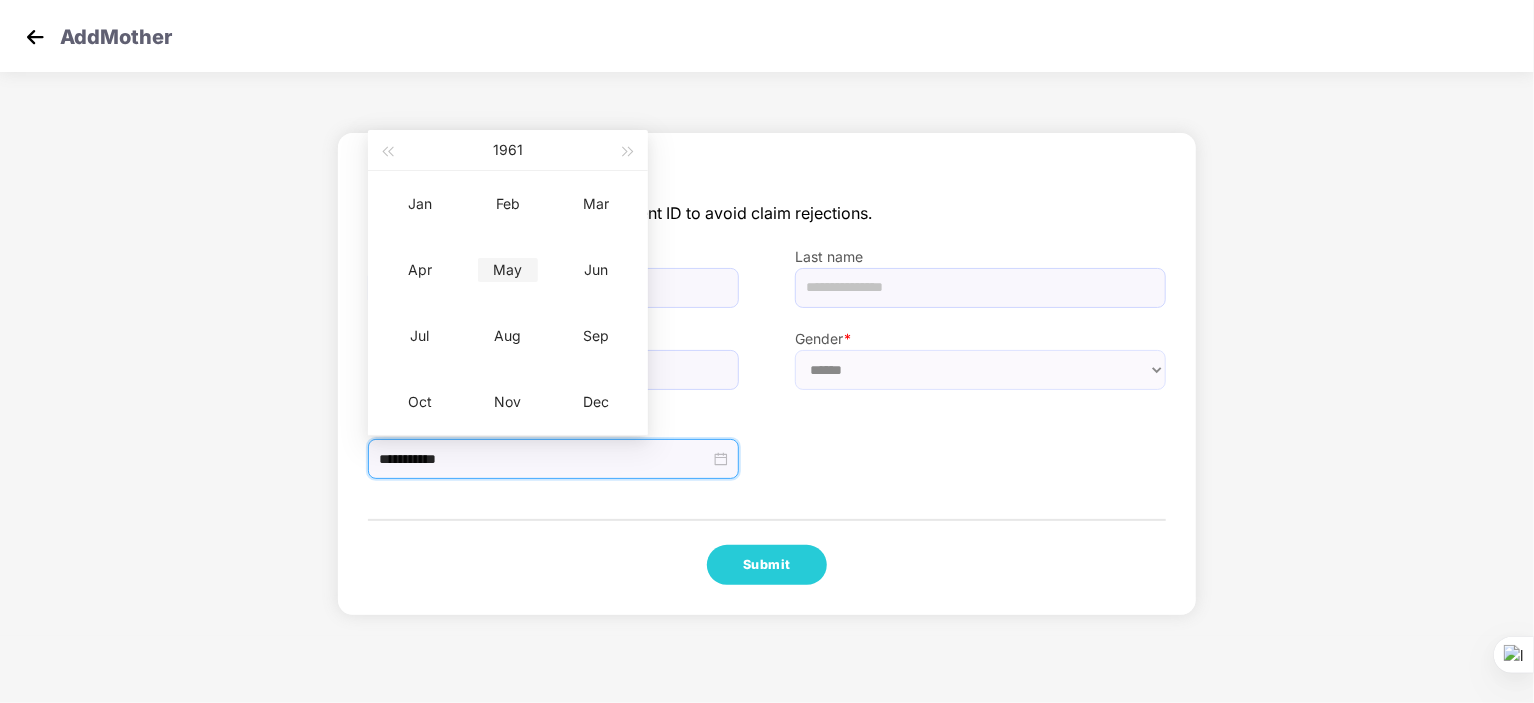 type on "**********" 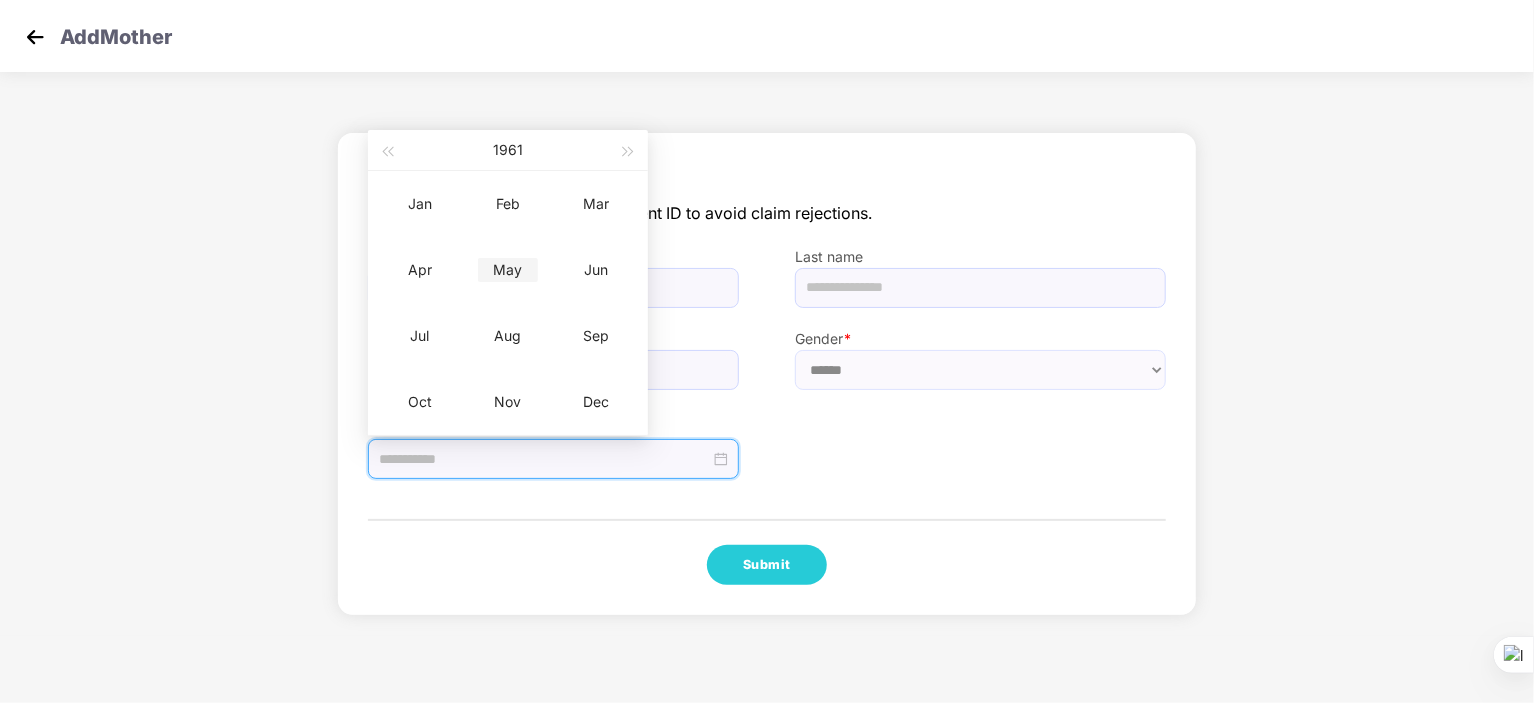 click on "May" at bounding box center (508, 270) 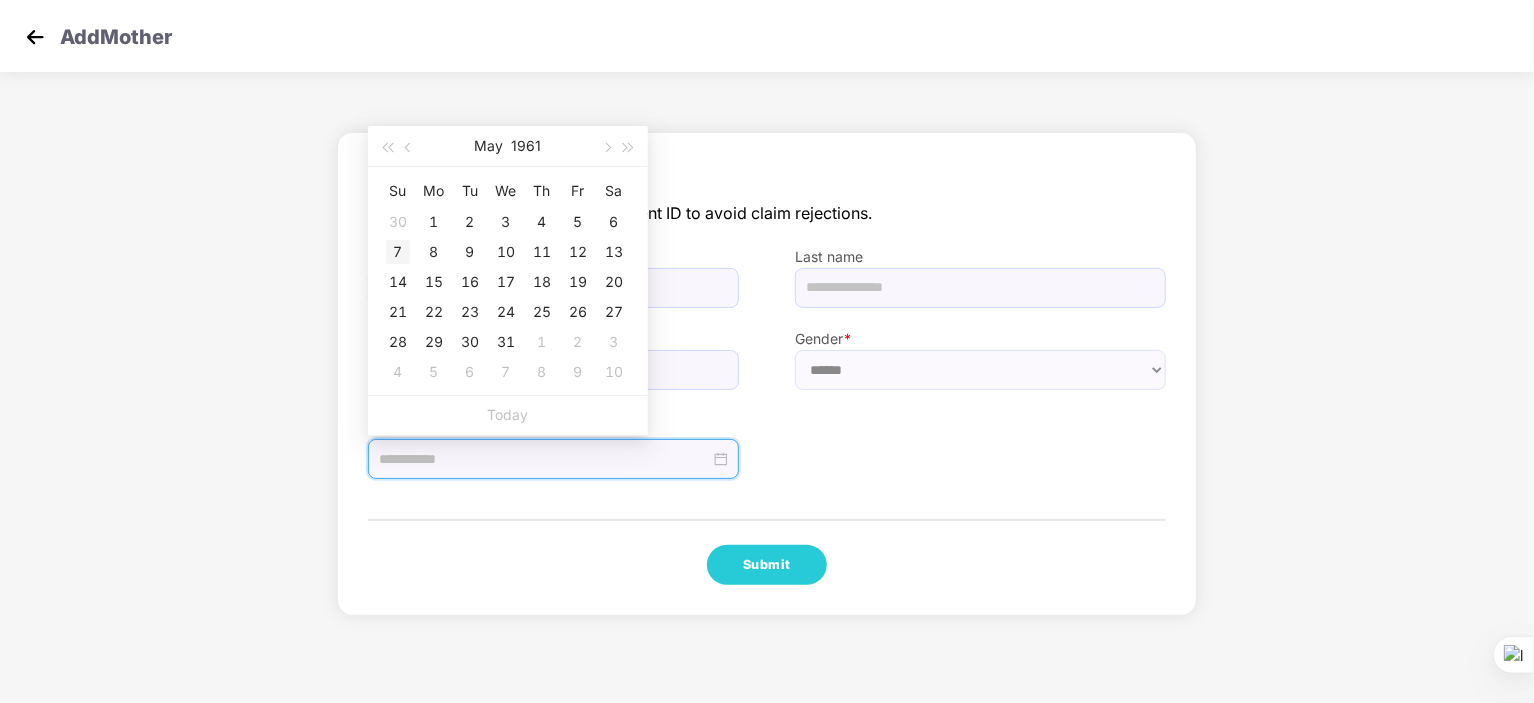 type on "**********" 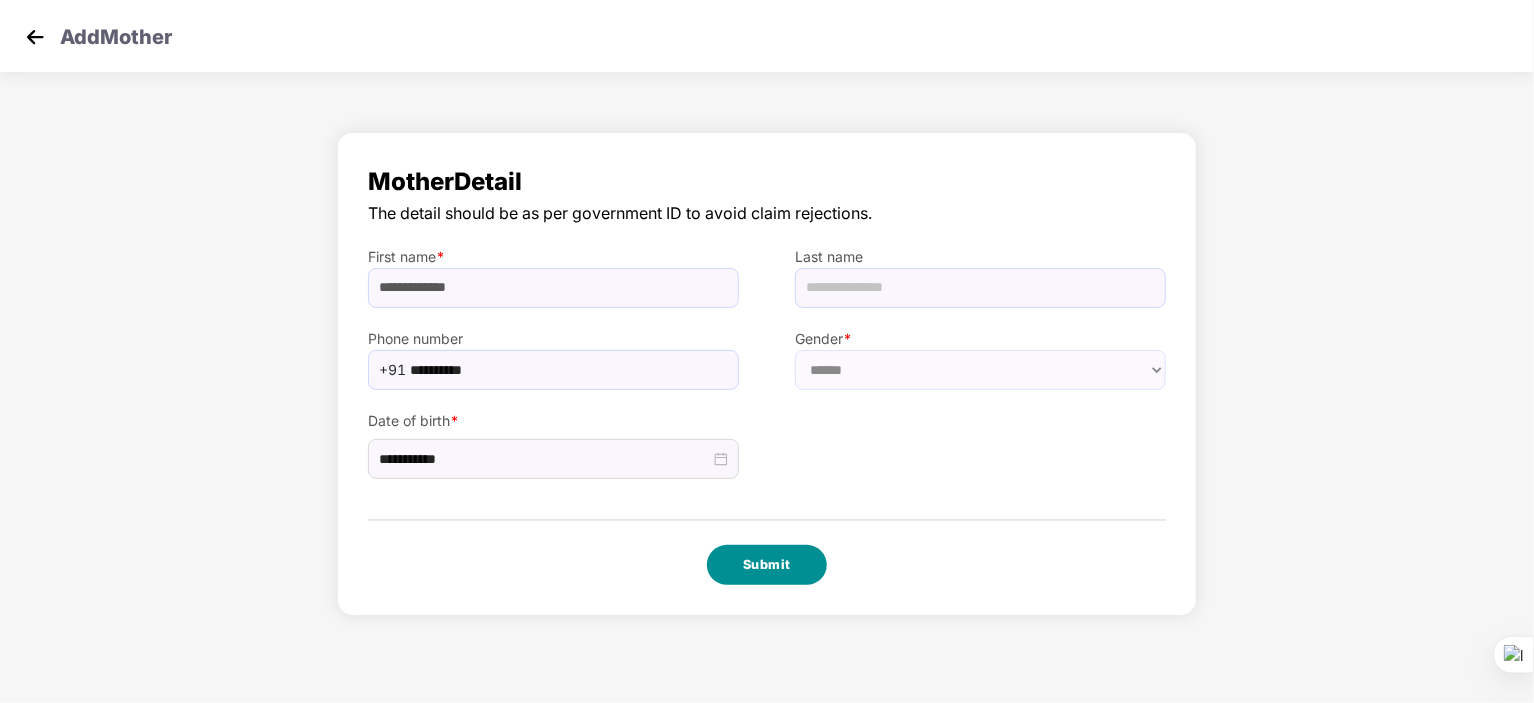 click on "Submit" at bounding box center (767, 565) 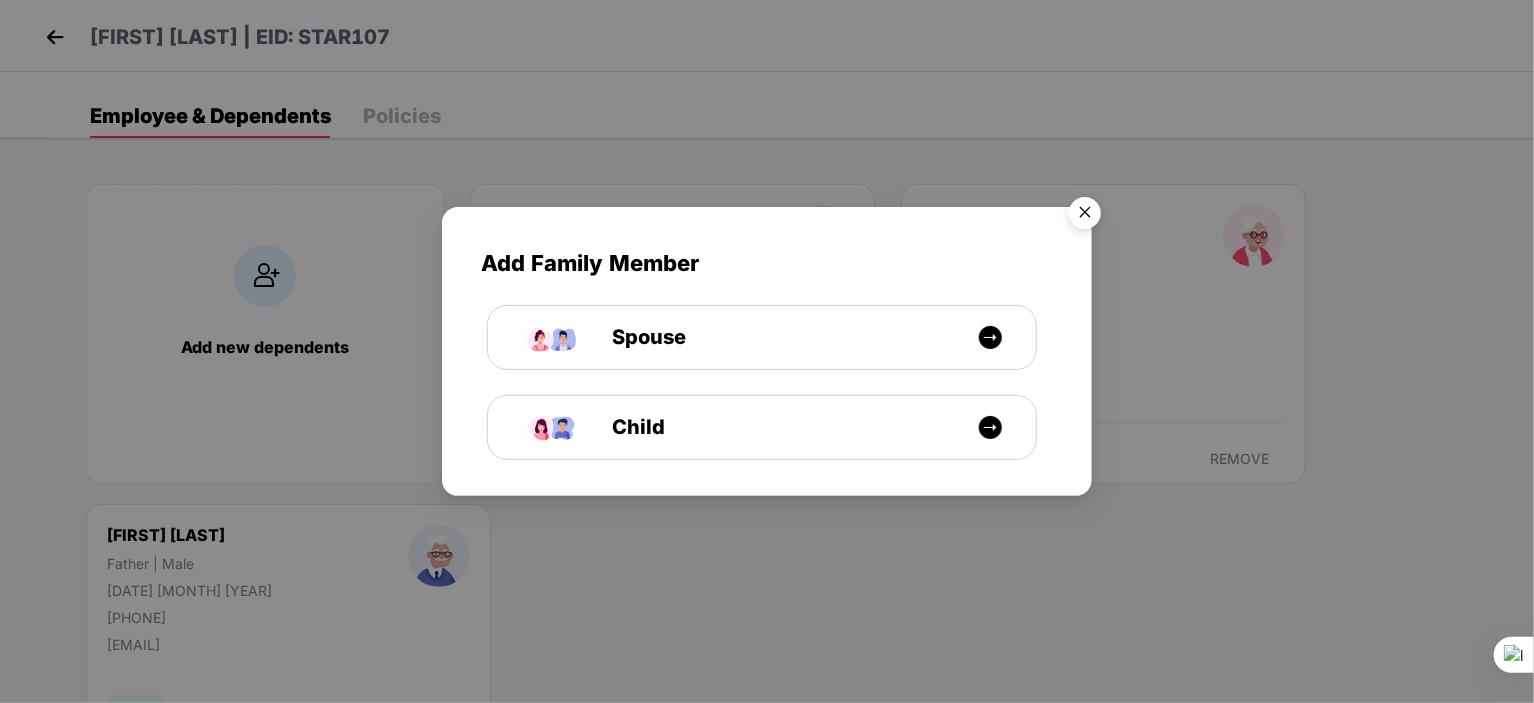 click at bounding box center [1085, 216] 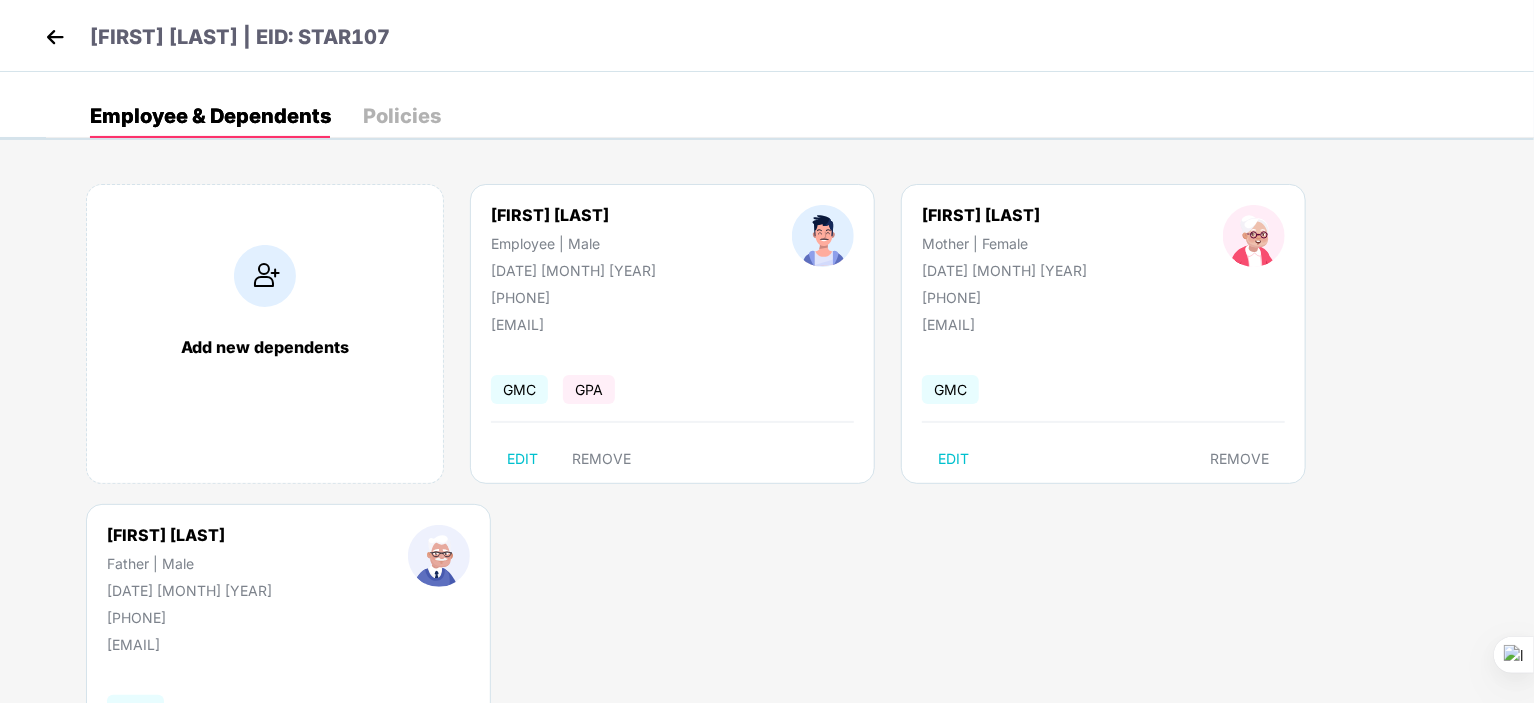 click at bounding box center [55, 37] 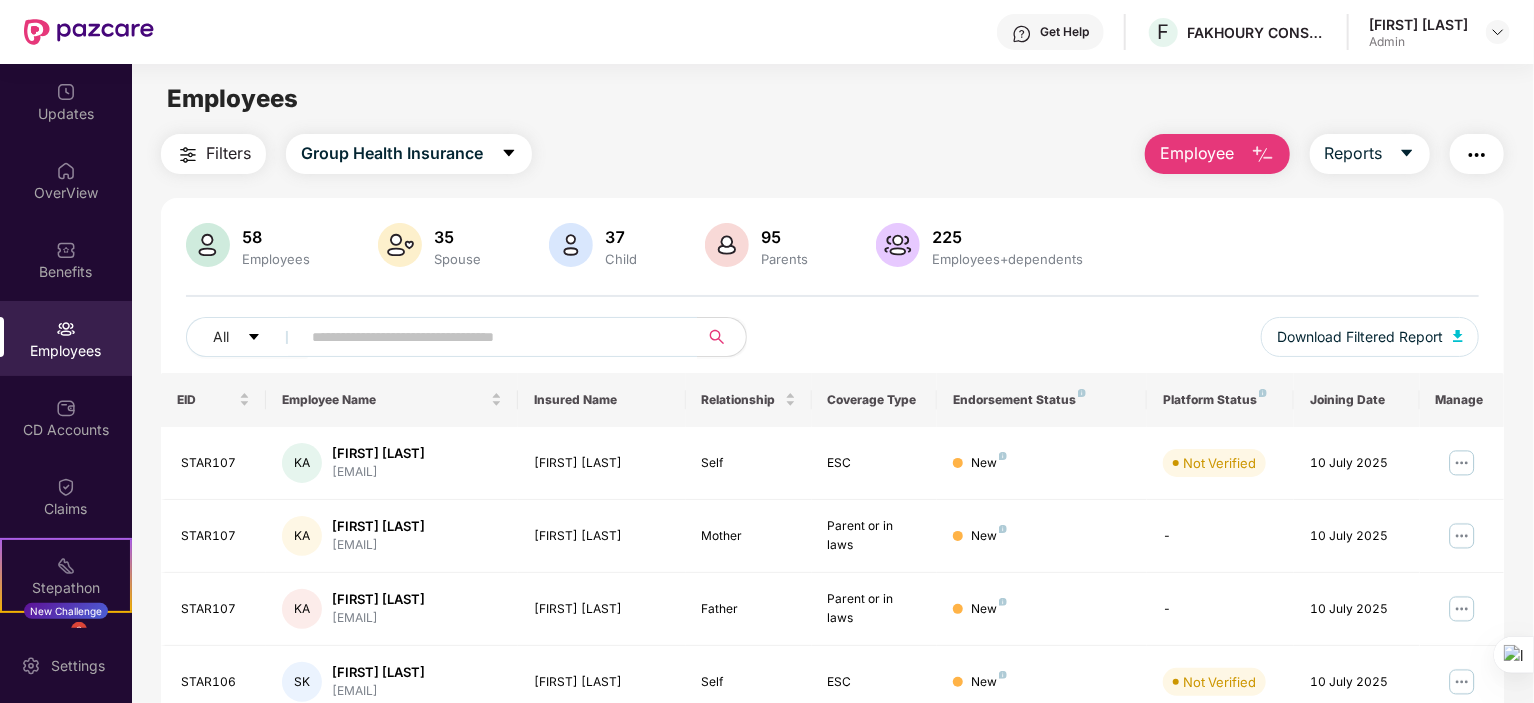 click at bounding box center (1263, 155) 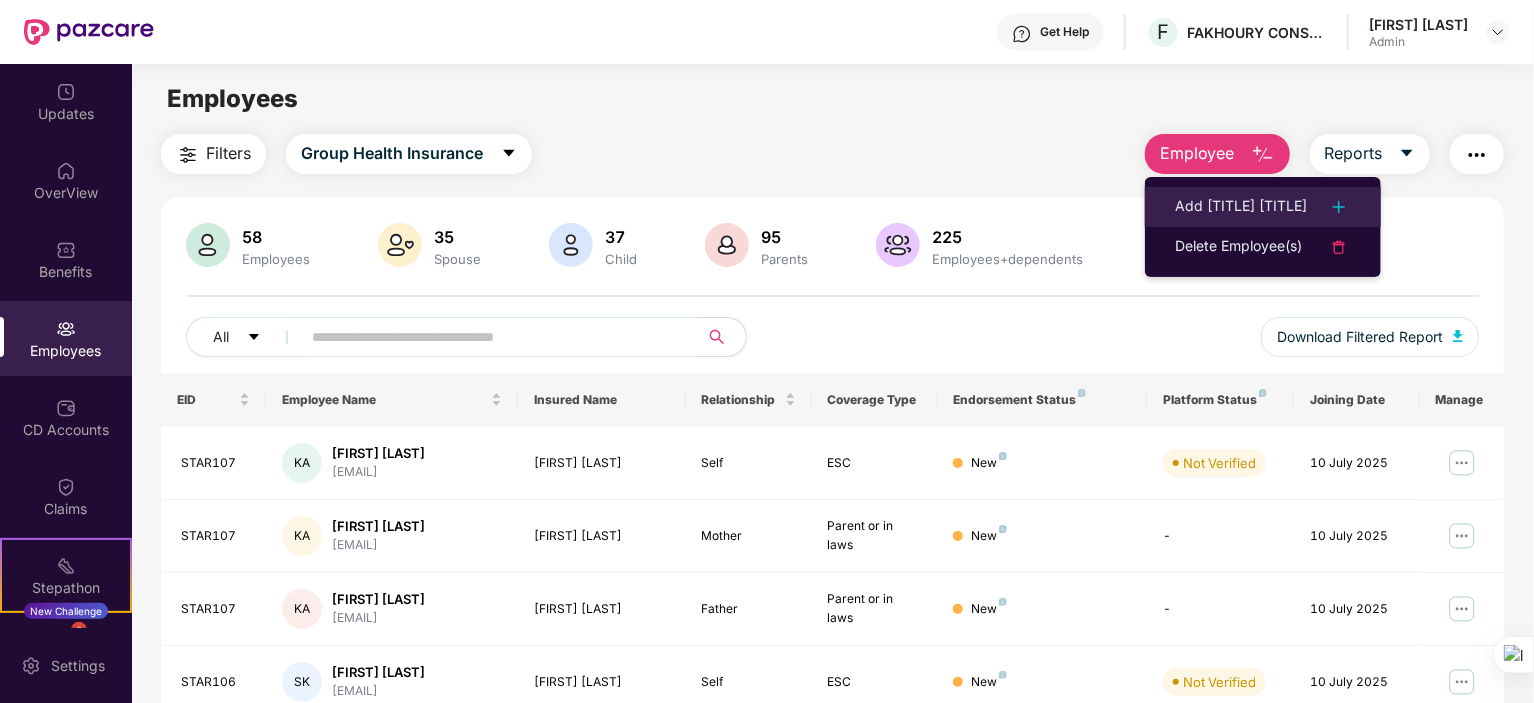 click on "Add [TITLE] [TITLE]" at bounding box center [1241, 207] 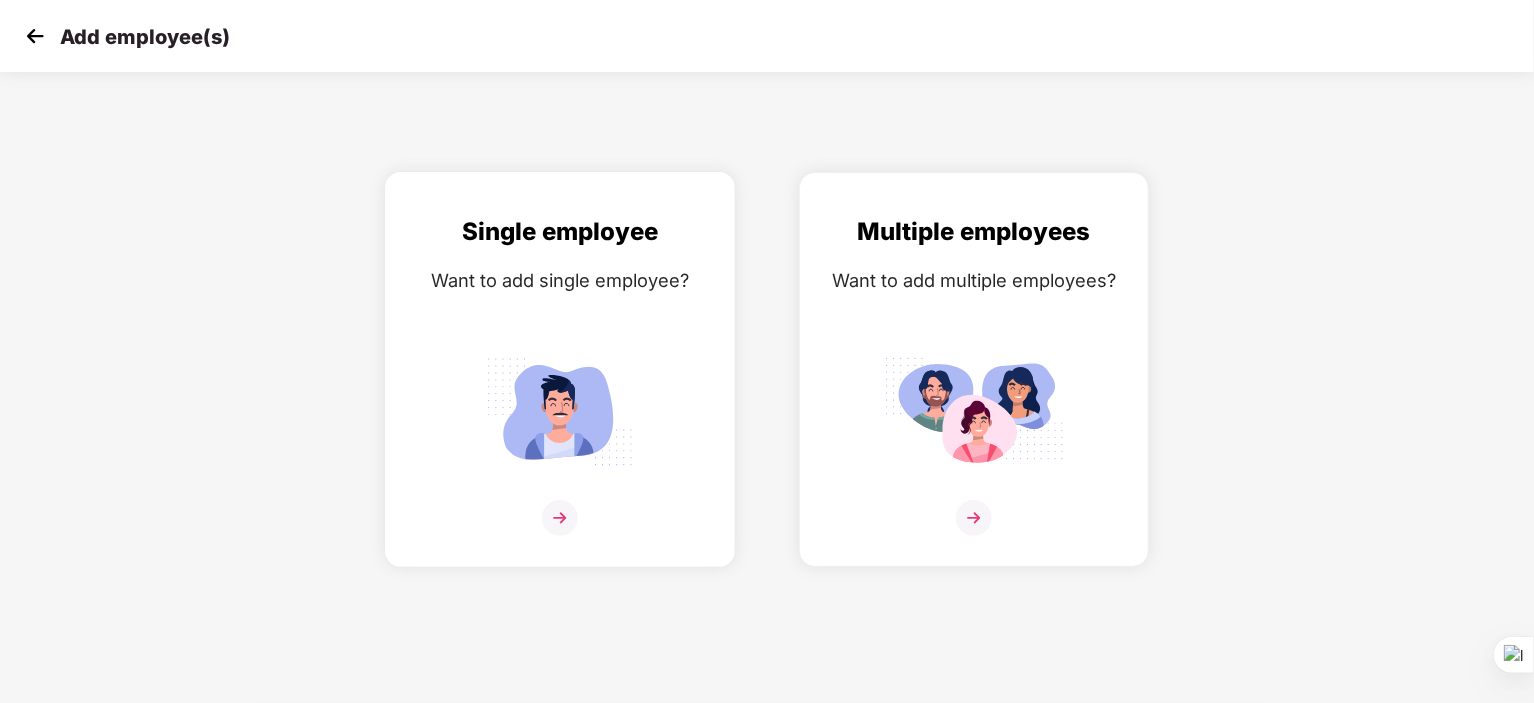 click on "Single employee Want to add single employee?" at bounding box center (560, 387) 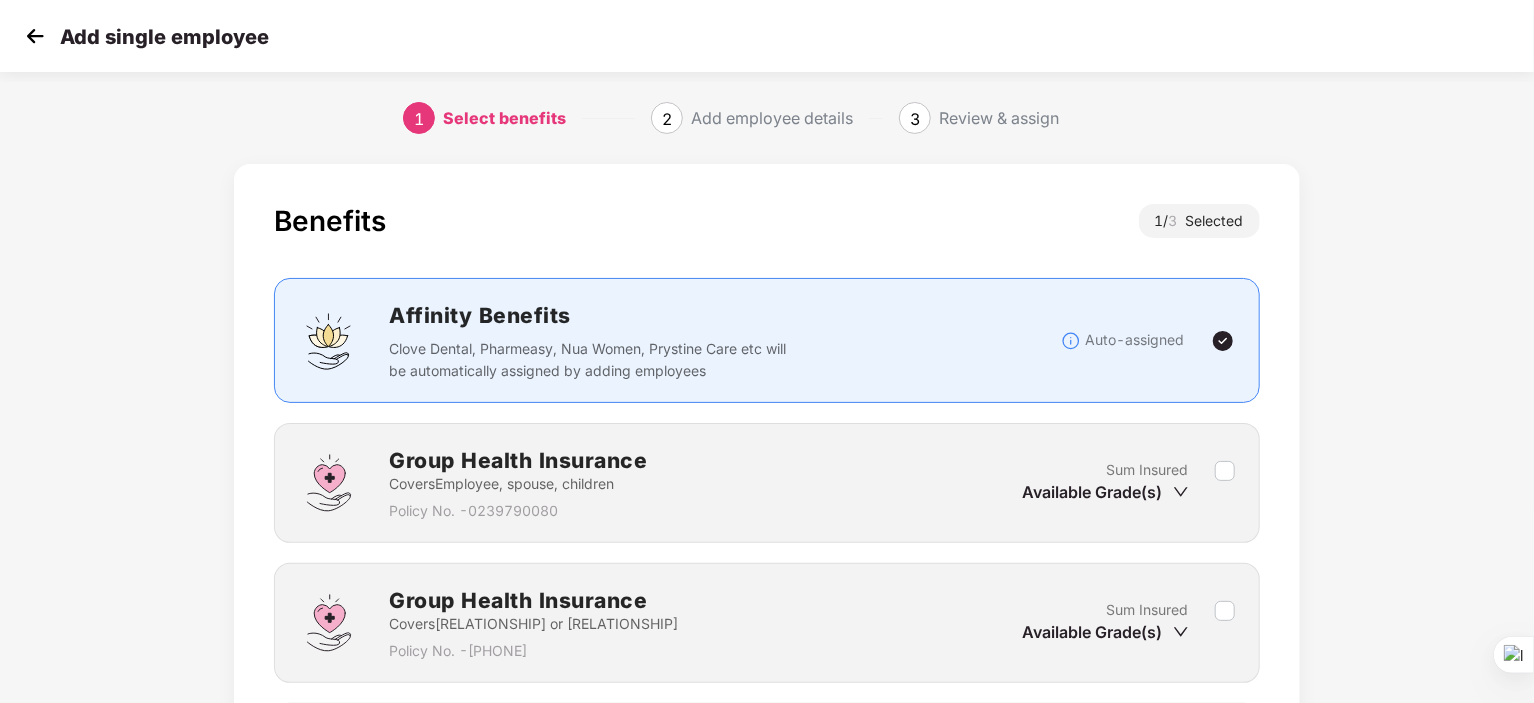 scroll, scrollTop: 200, scrollLeft: 0, axis: vertical 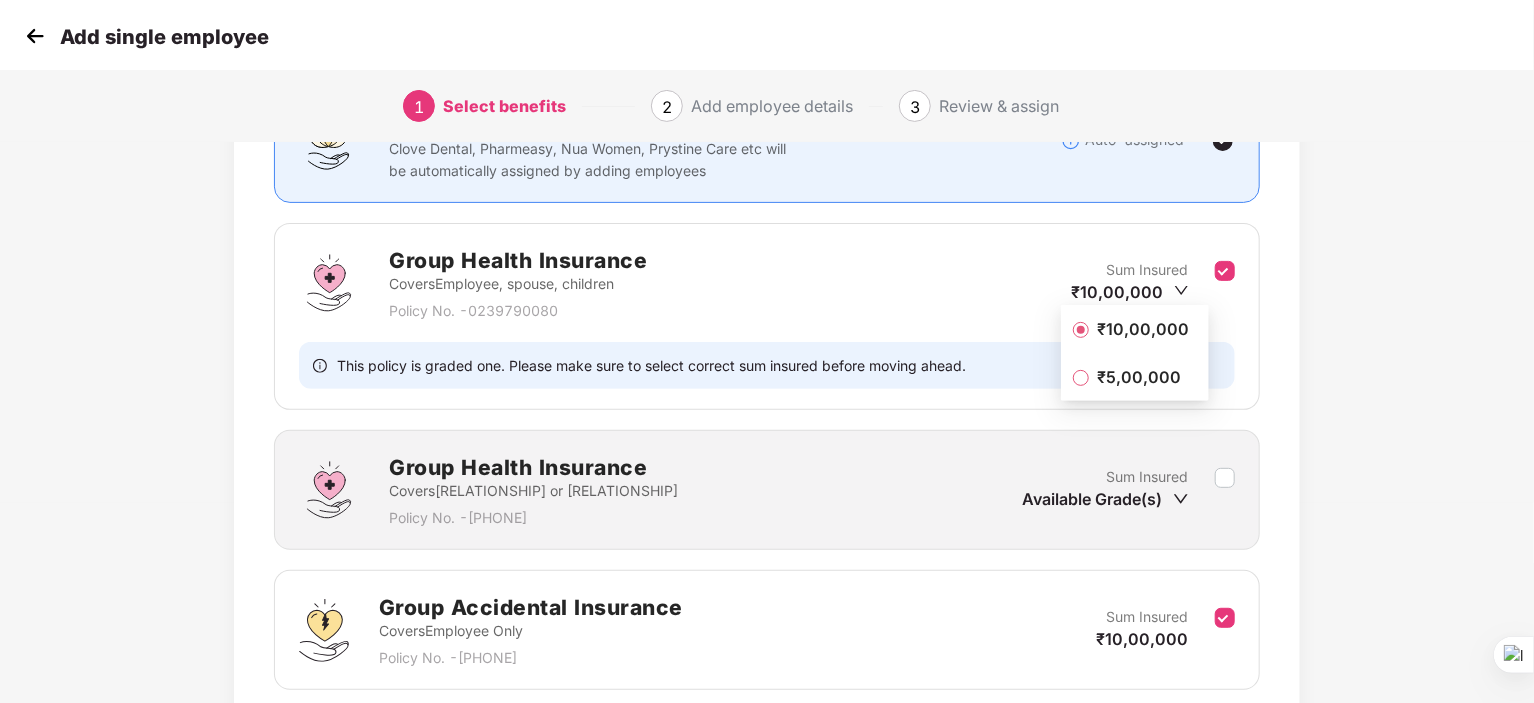 click on "₹5,00,000" at bounding box center (1139, 377) 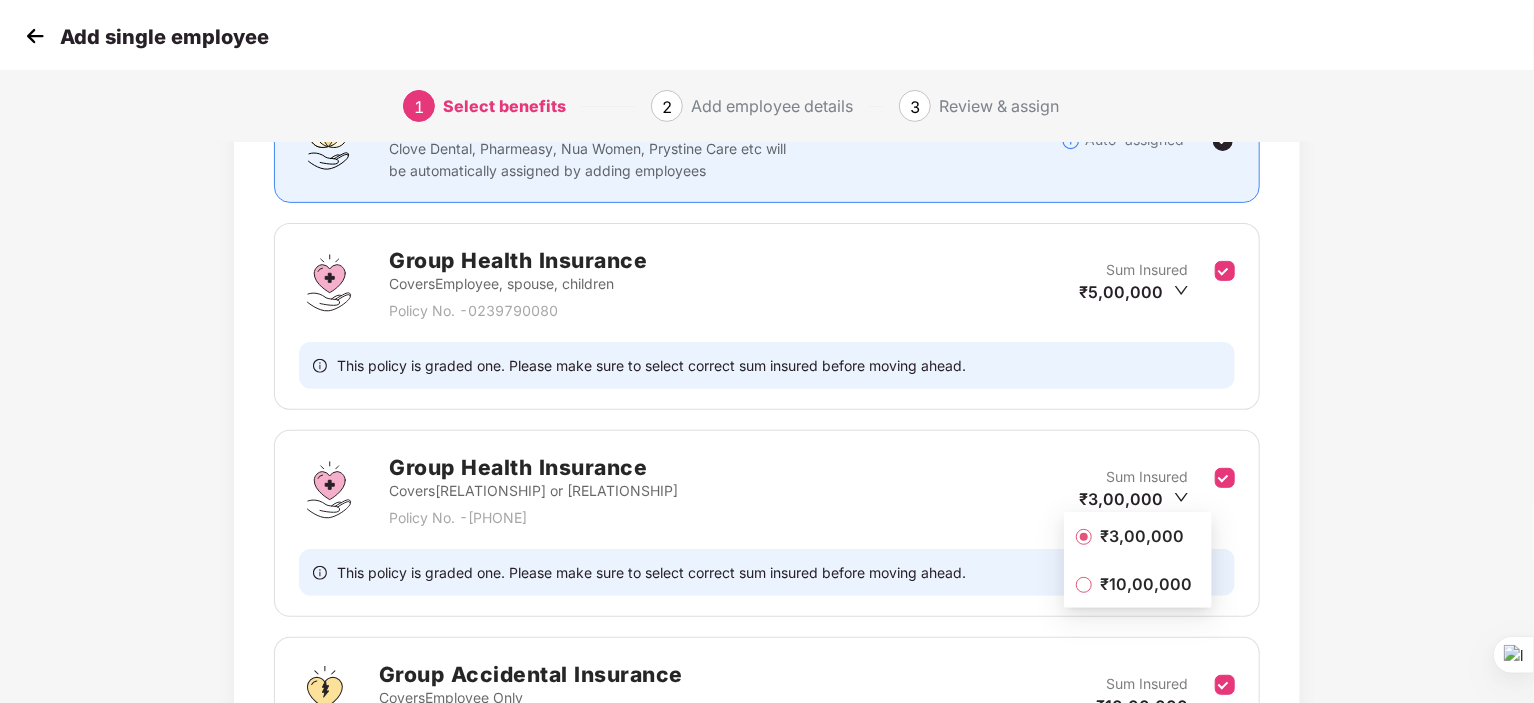 click on "₹3,00,000" at bounding box center (1142, 536) 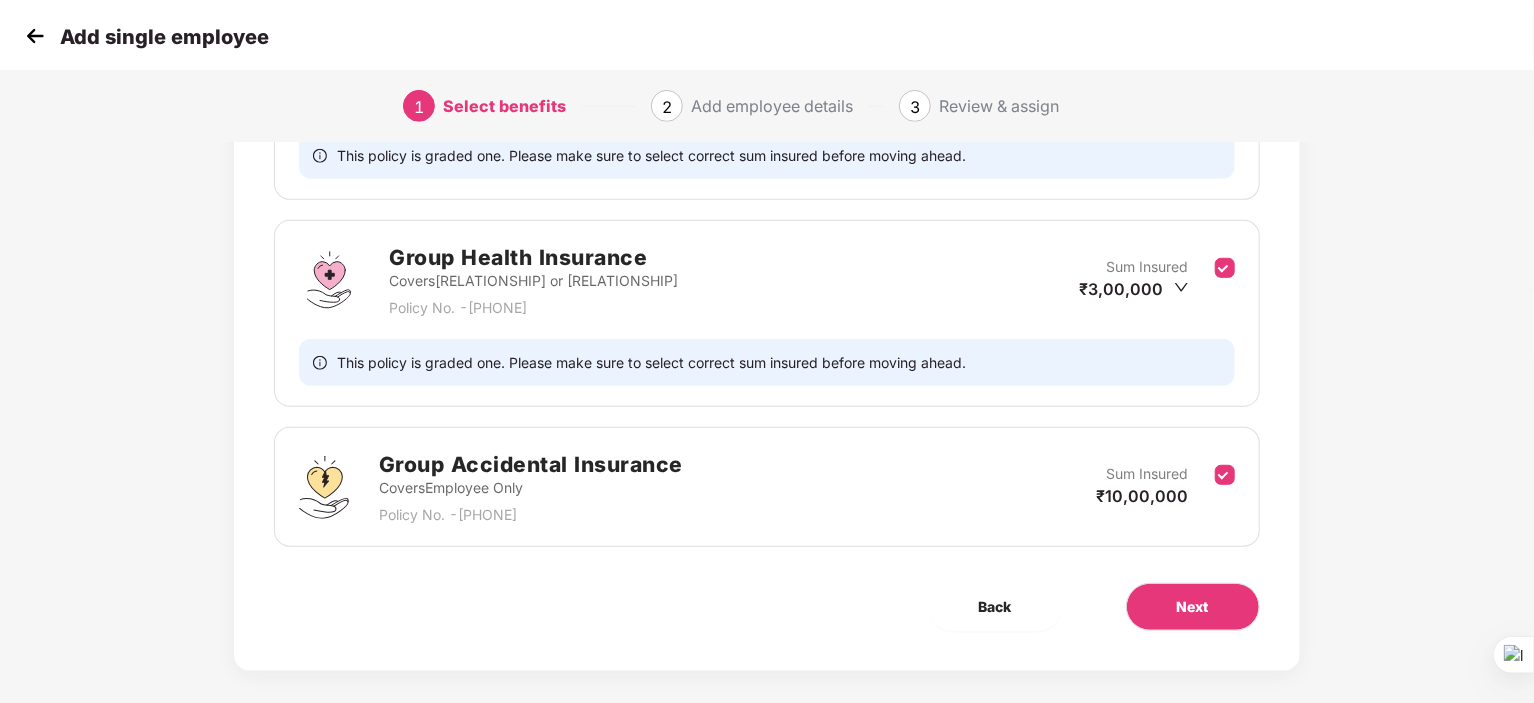scroll, scrollTop: 426, scrollLeft: 0, axis: vertical 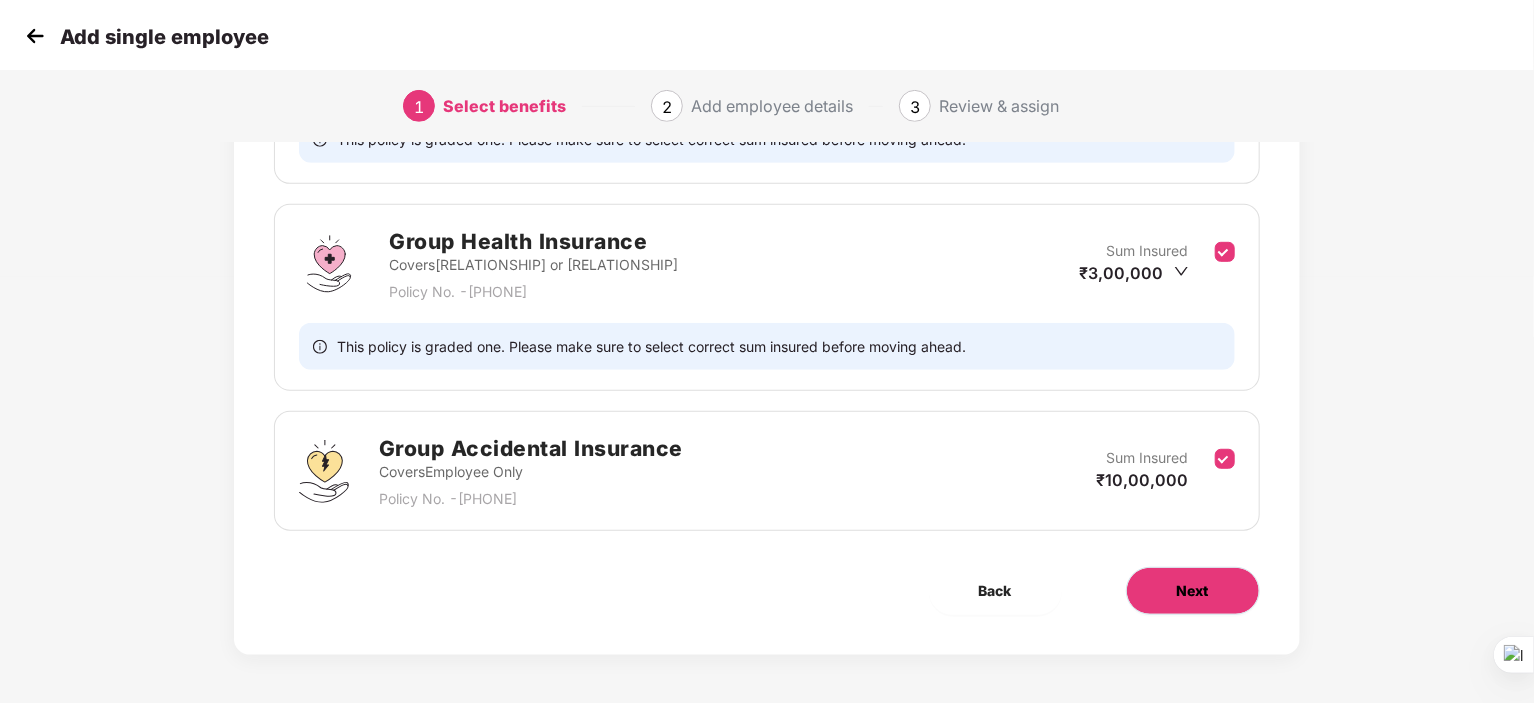 click on "Next" at bounding box center [1193, 591] 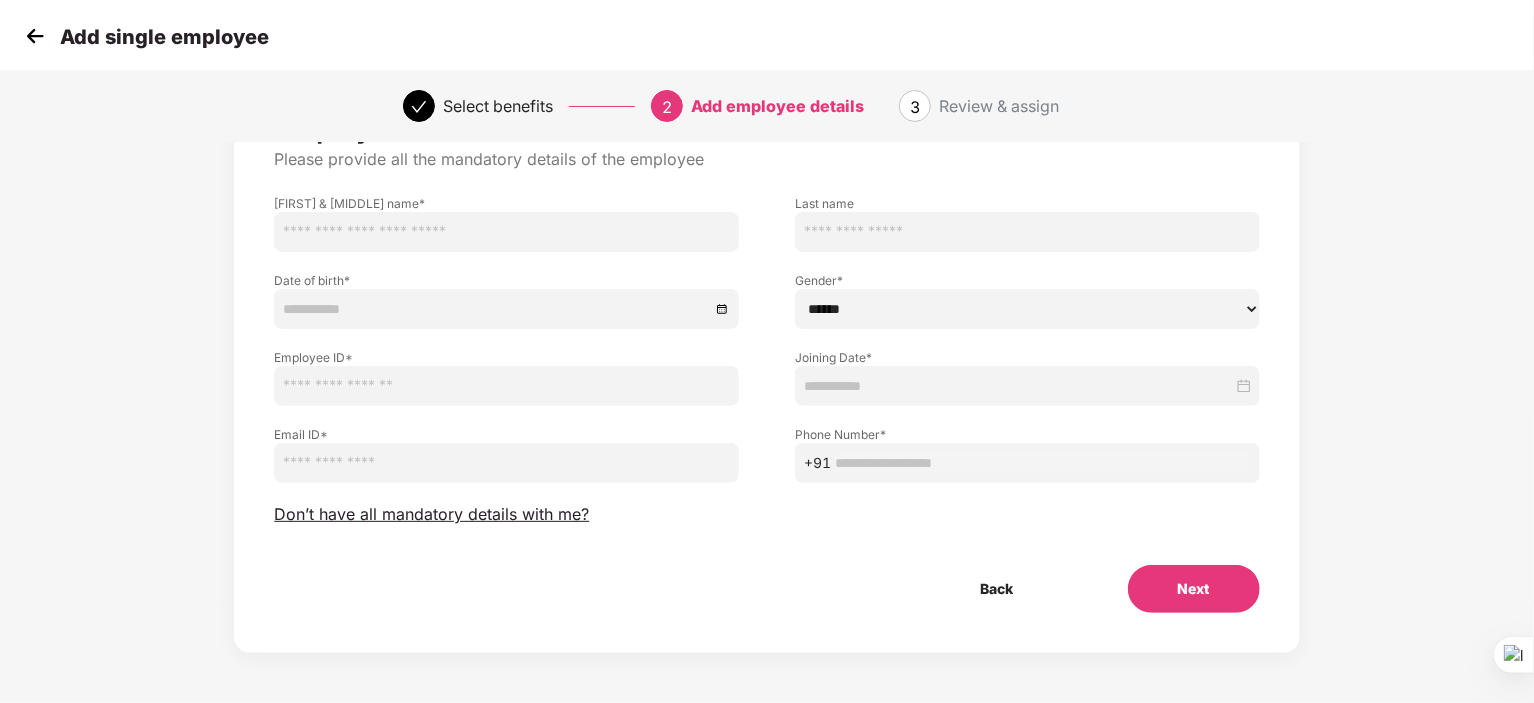 scroll, scrollTop: 0, scrollLeft: 0, axis: both 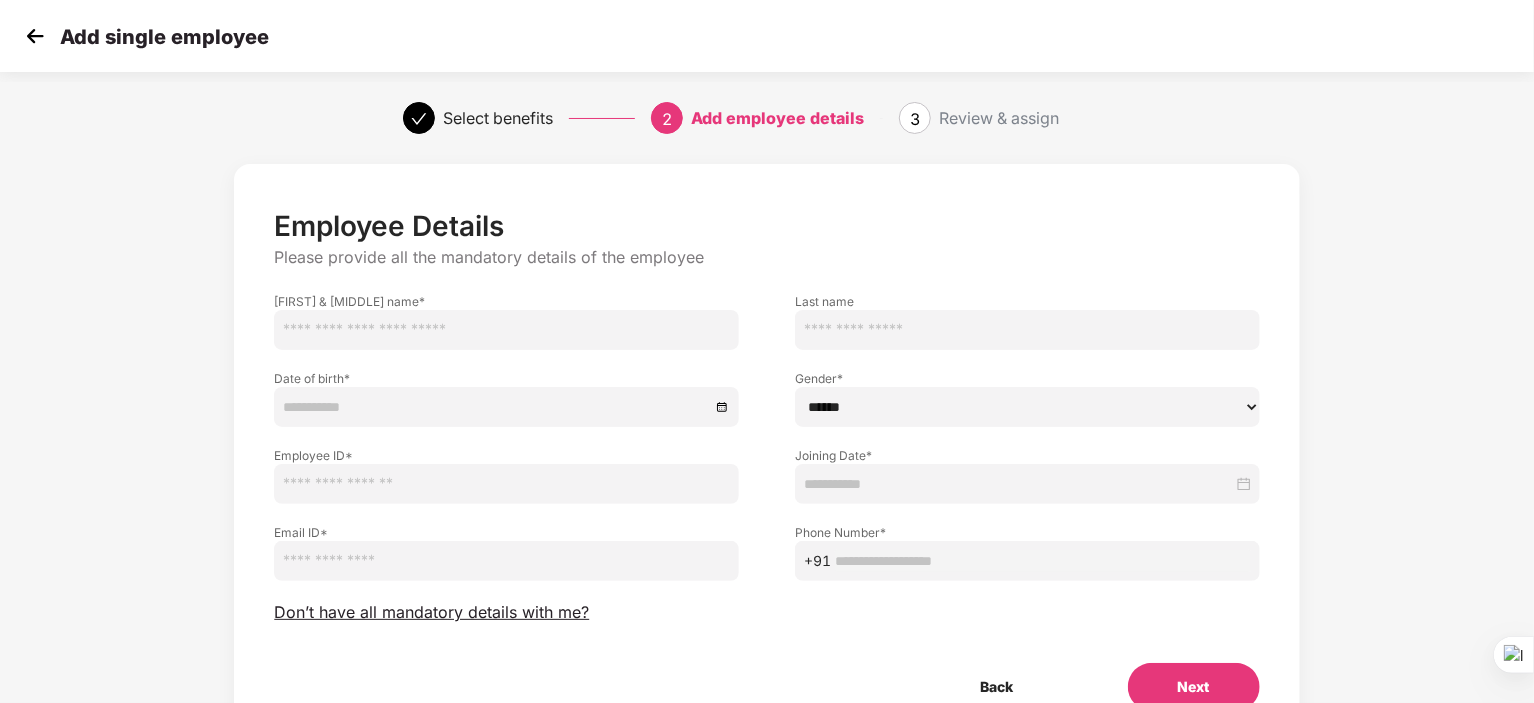 click at bounding box center [506, 330] 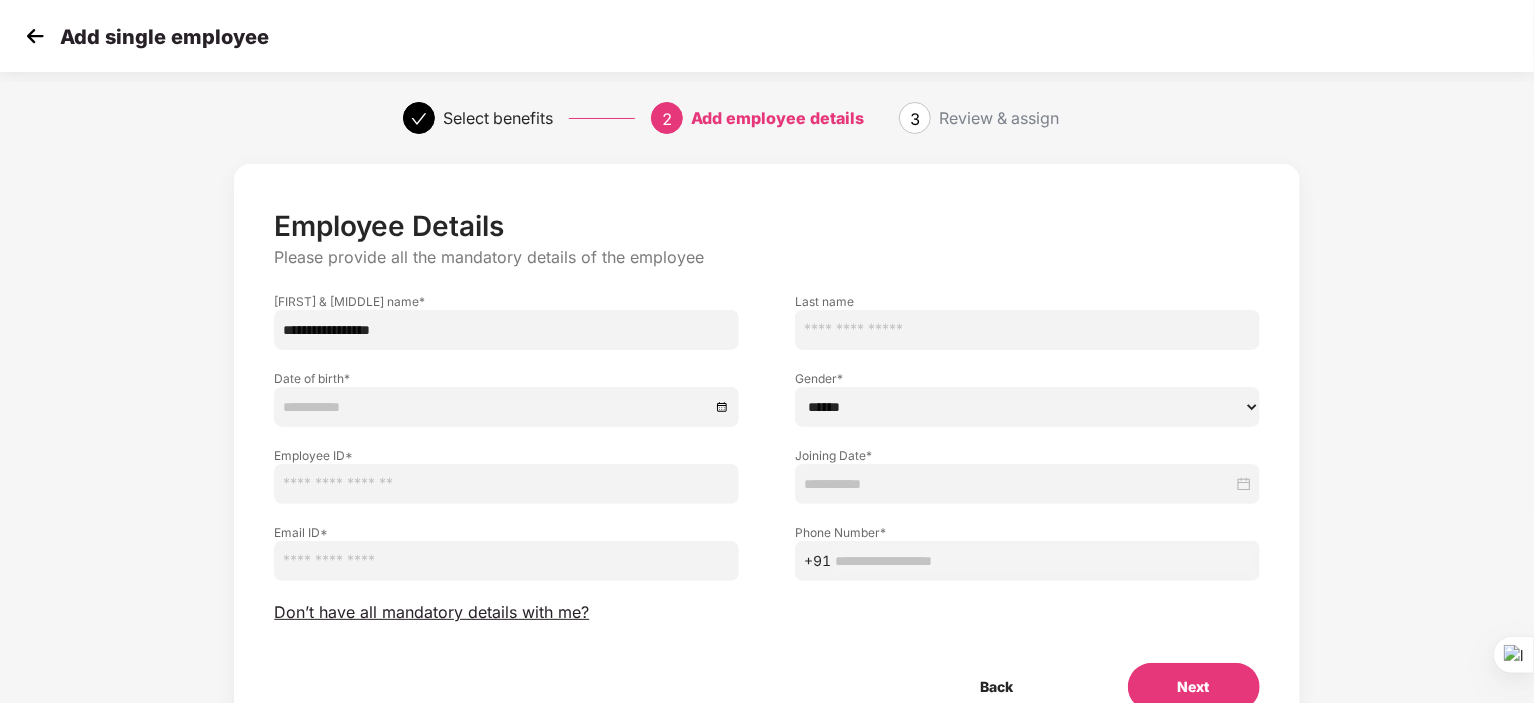 drag, startPoint x: 408, startPoint y: 329, endPoint x: 340, endPoint y: 322, distance: 68.359344 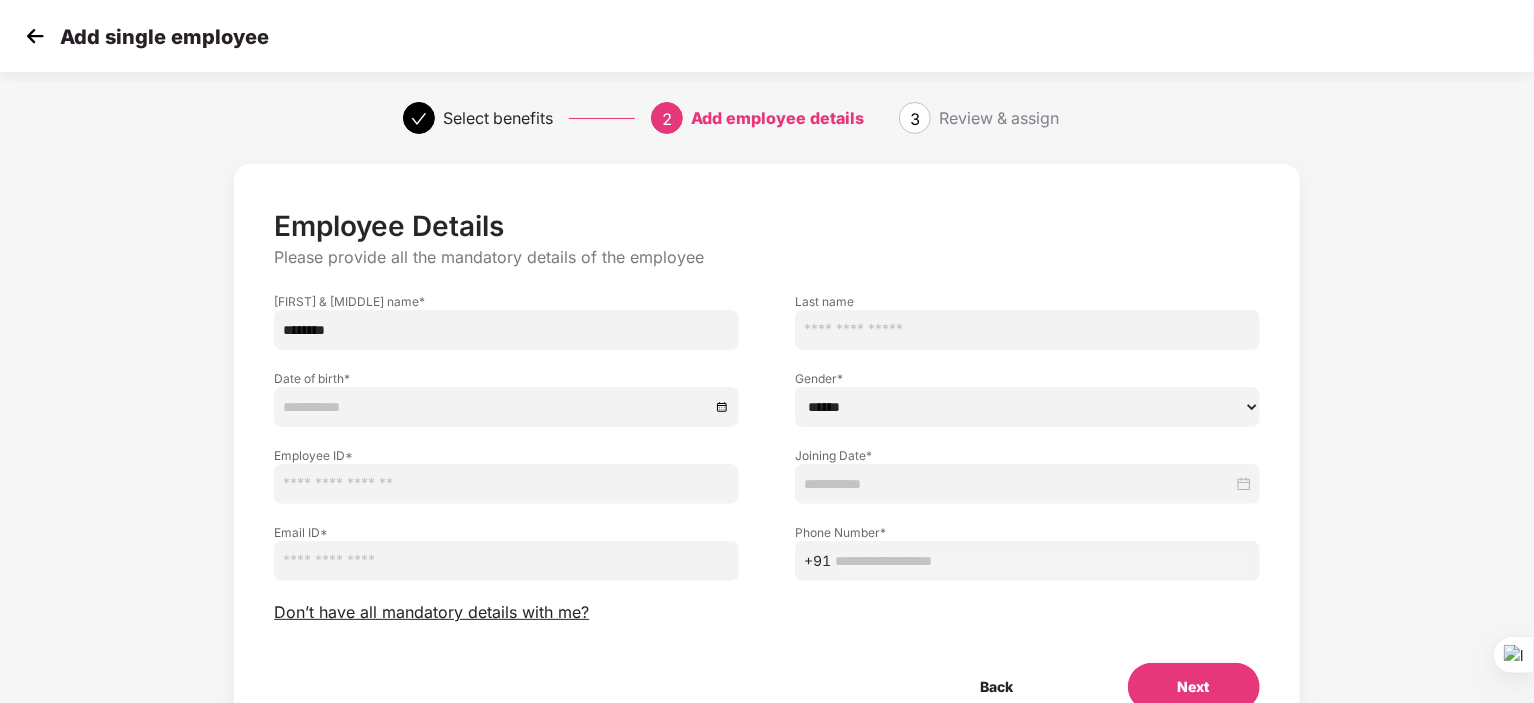 type on "*******" 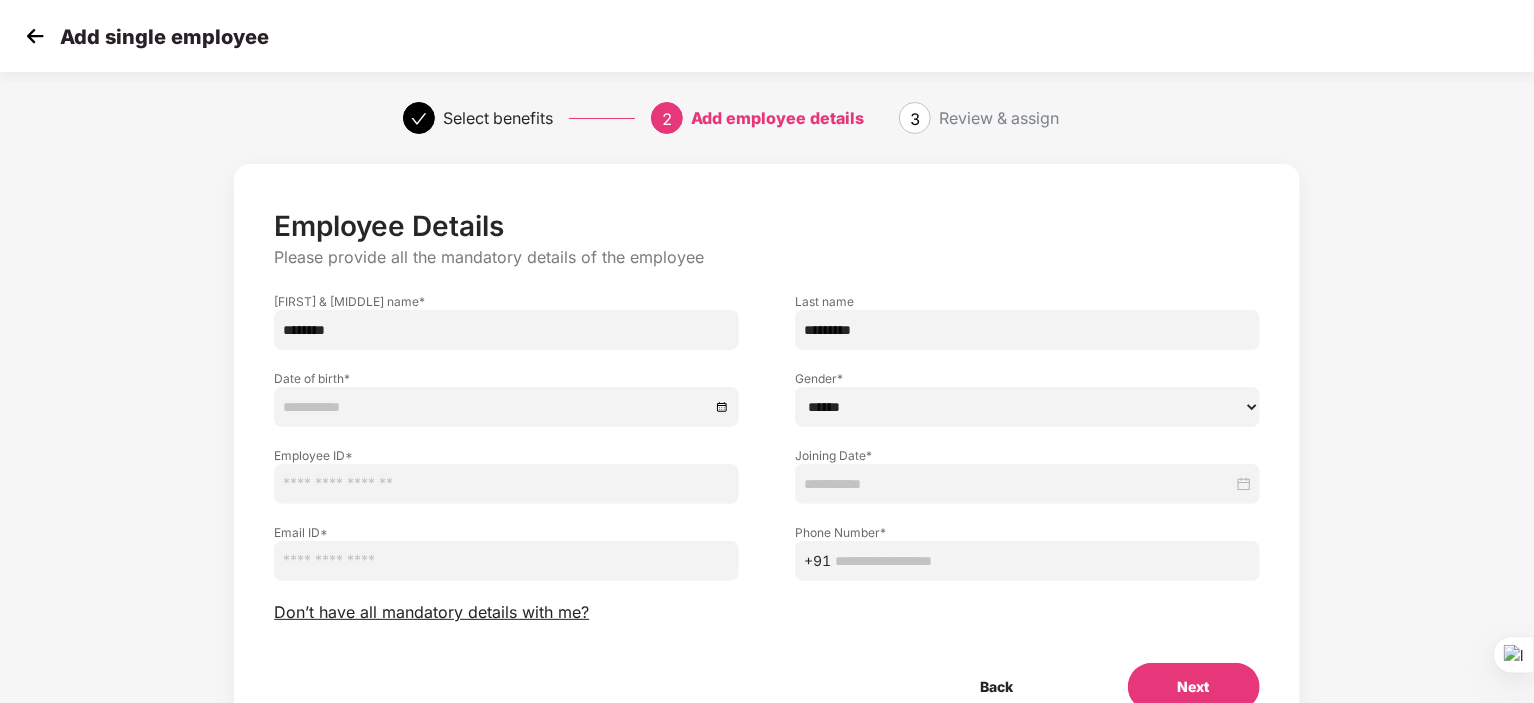 type on "*********" 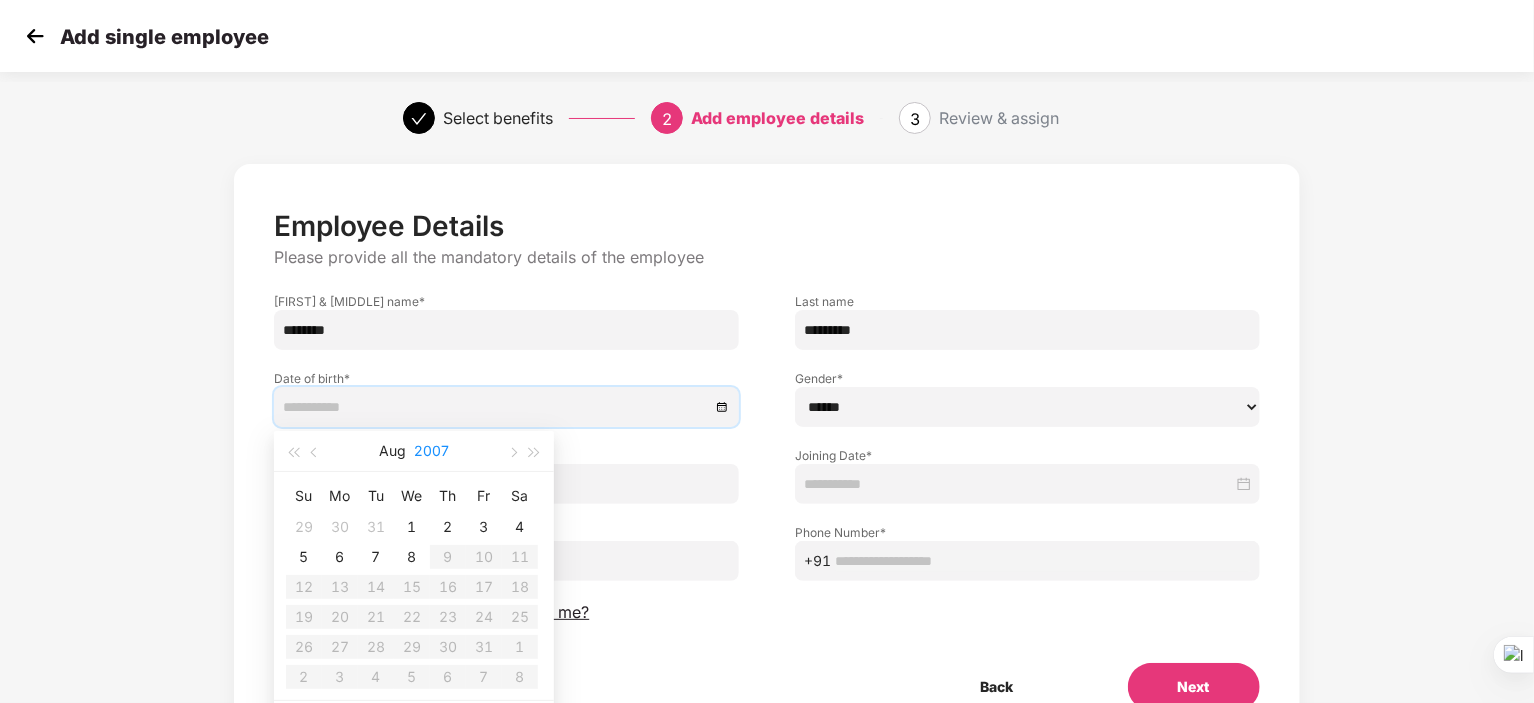 click on "2007" at bounding box center [431, 451] 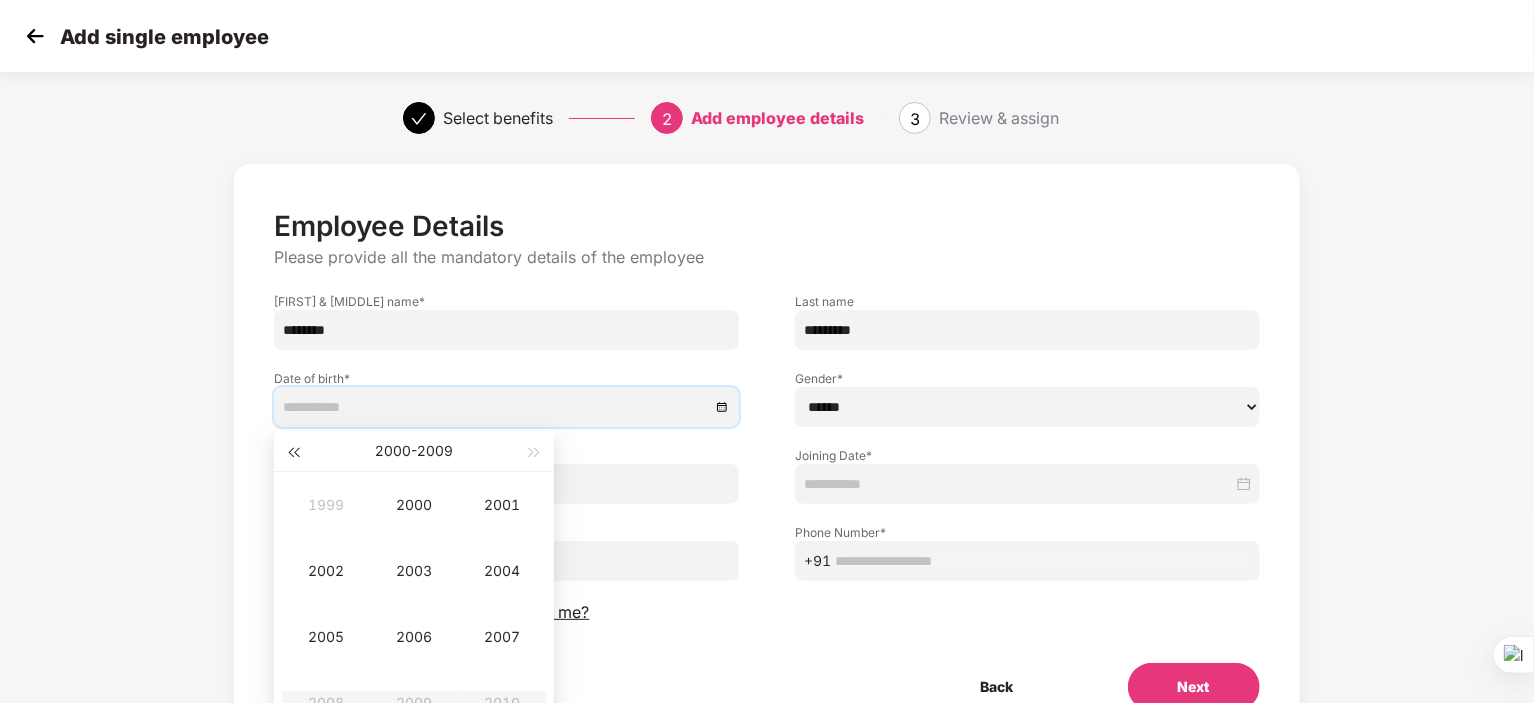 click at bounding box center [293, 453] 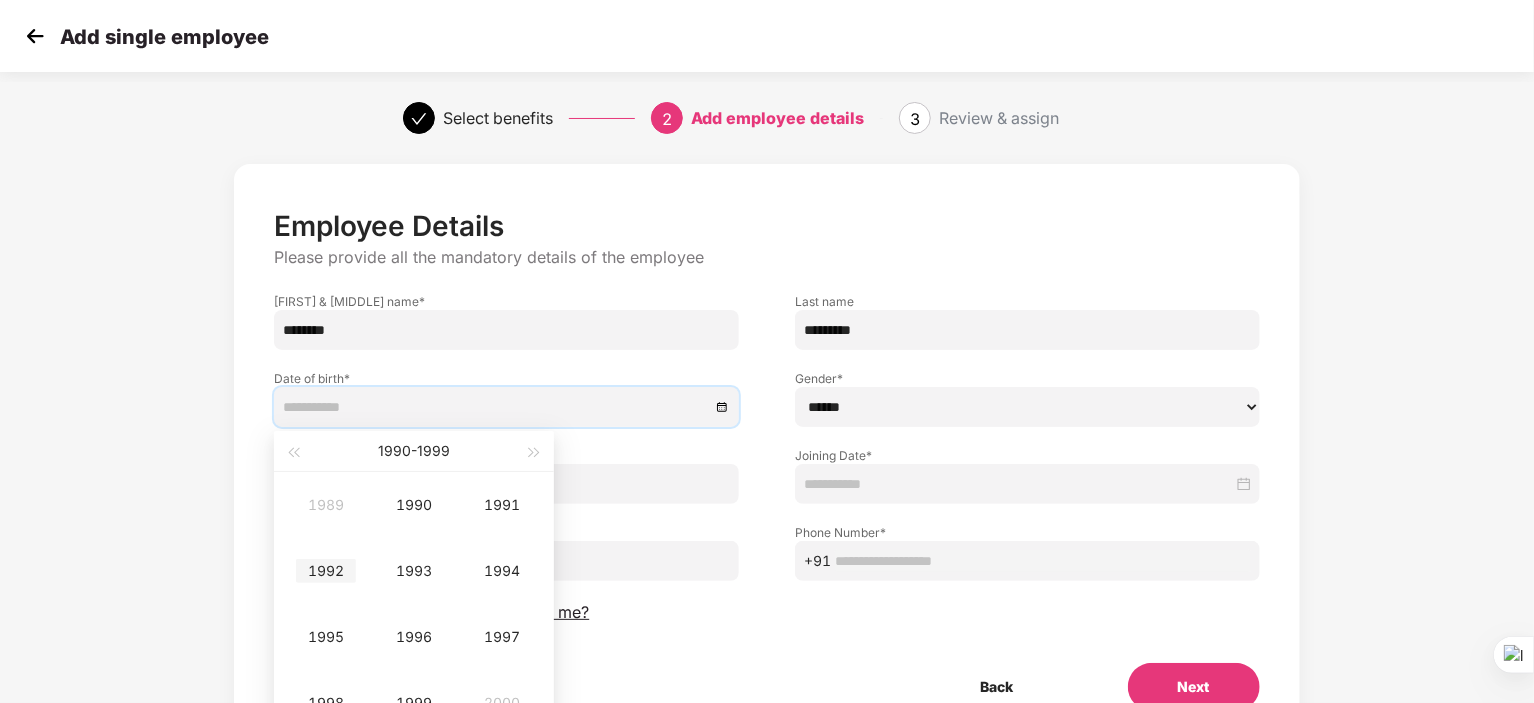 type on "**********" 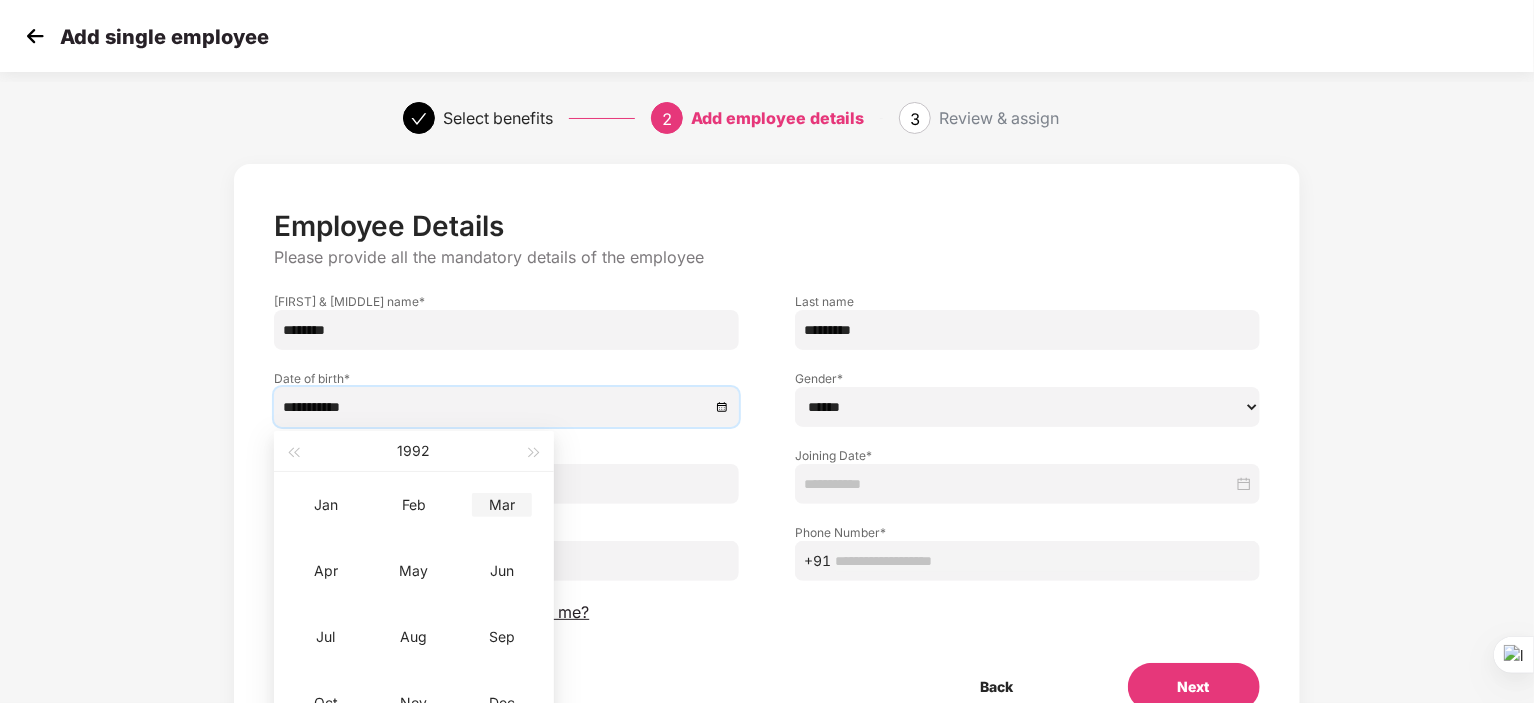 type on "**********" 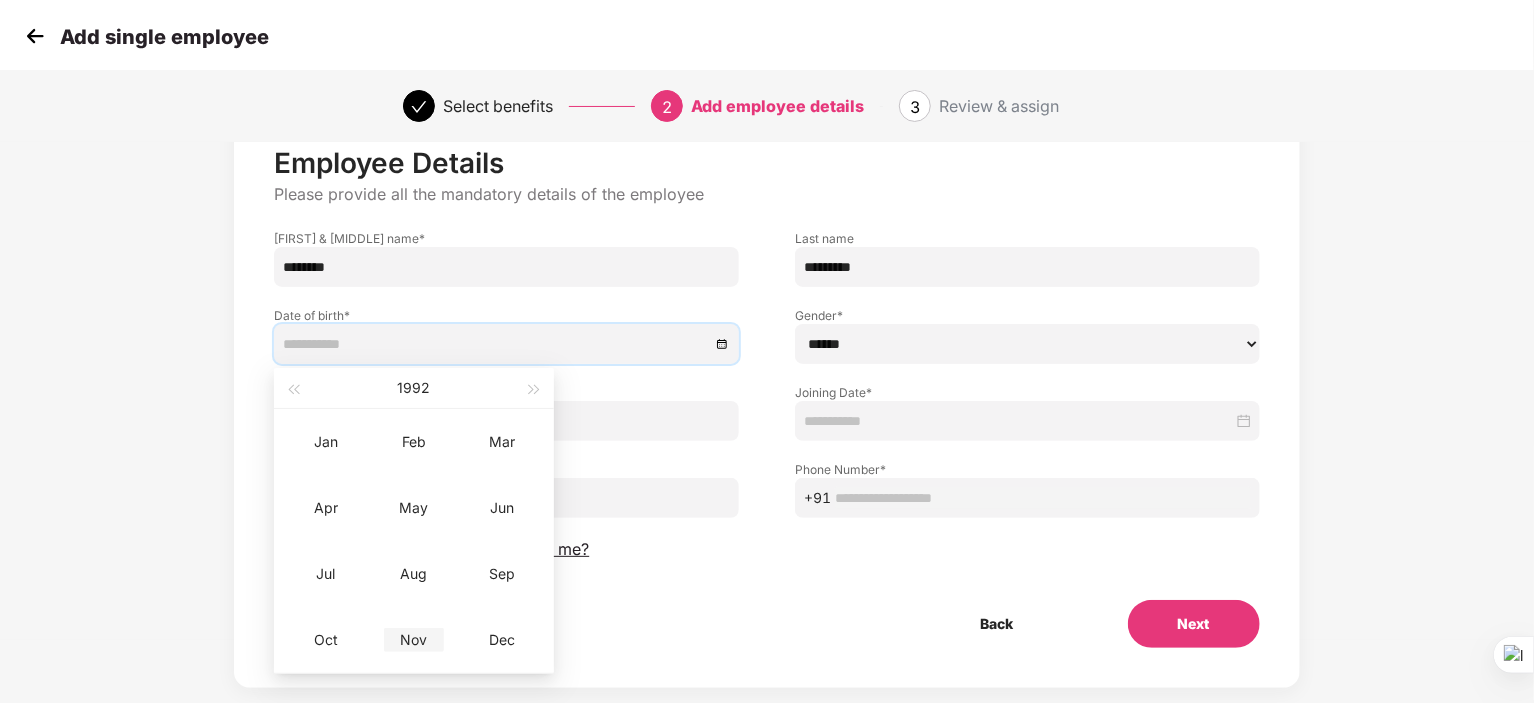 type on "**********" 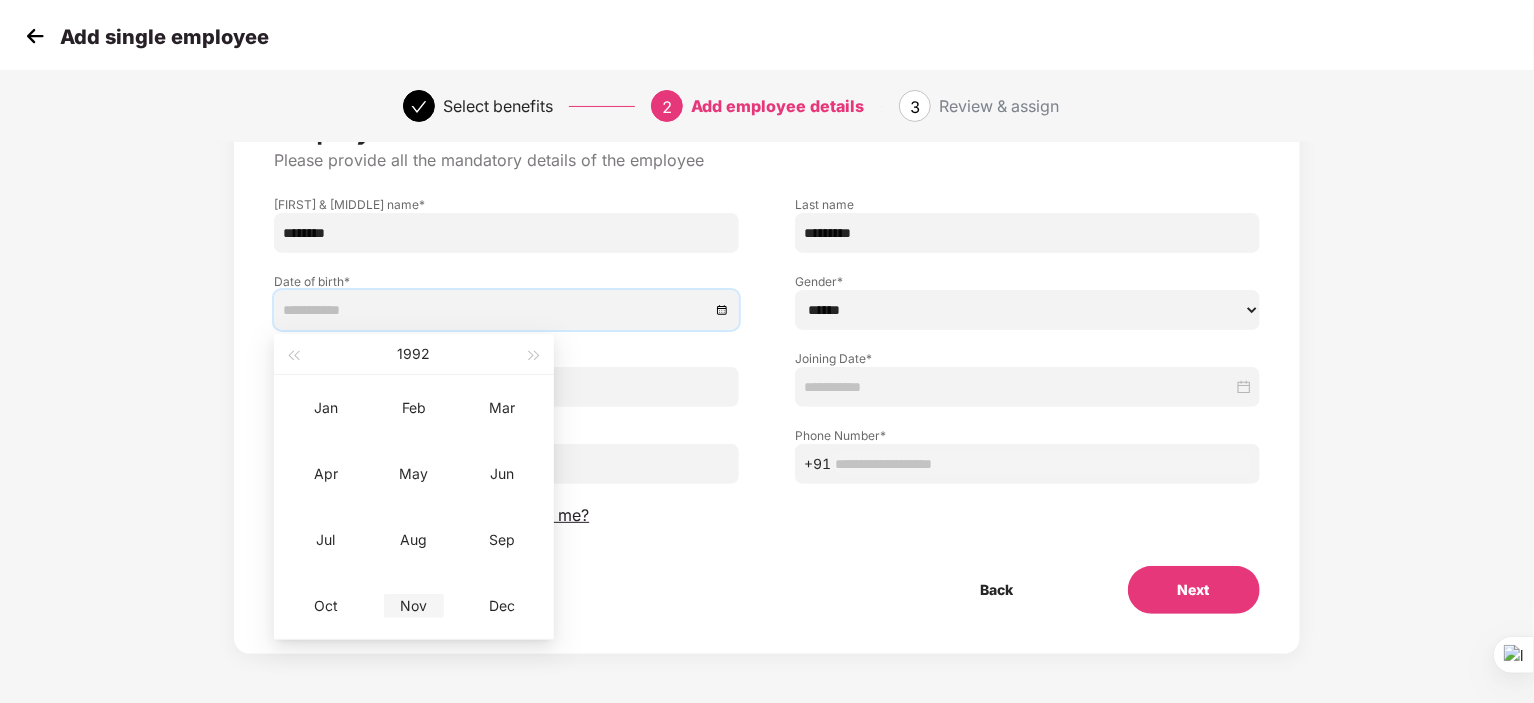 click on "Nov" at bounding box center (414, 606) 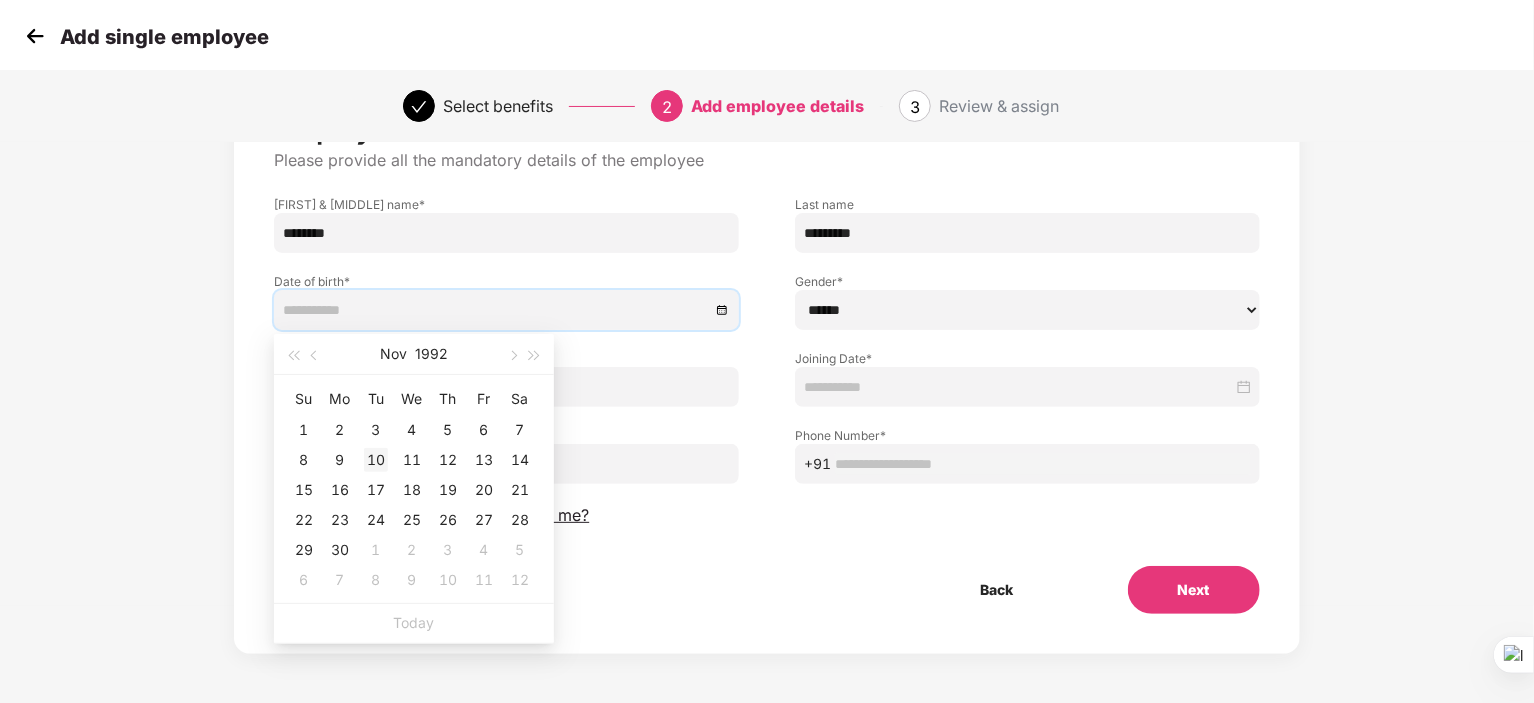 type on "**********" 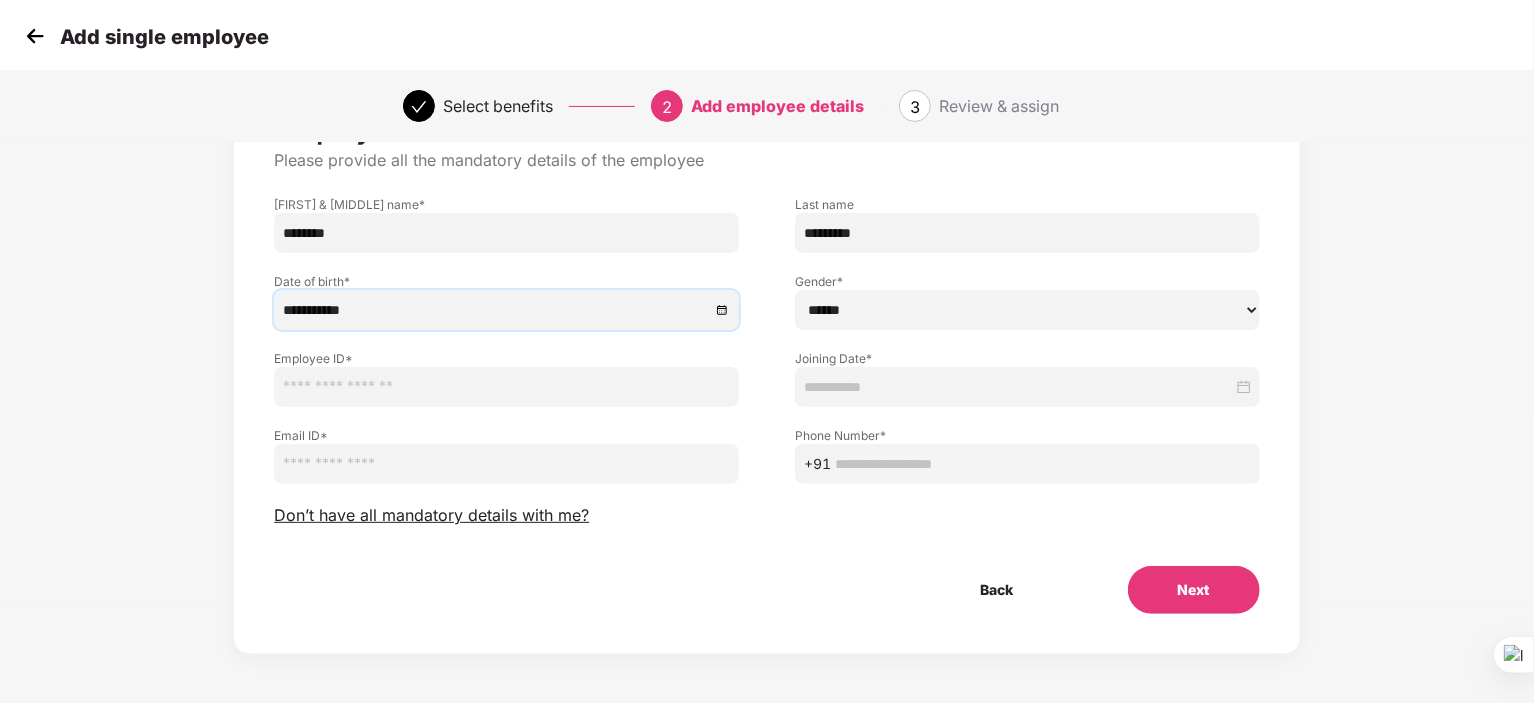 click on "****** **** ******" at bounding box center (1027, 310) 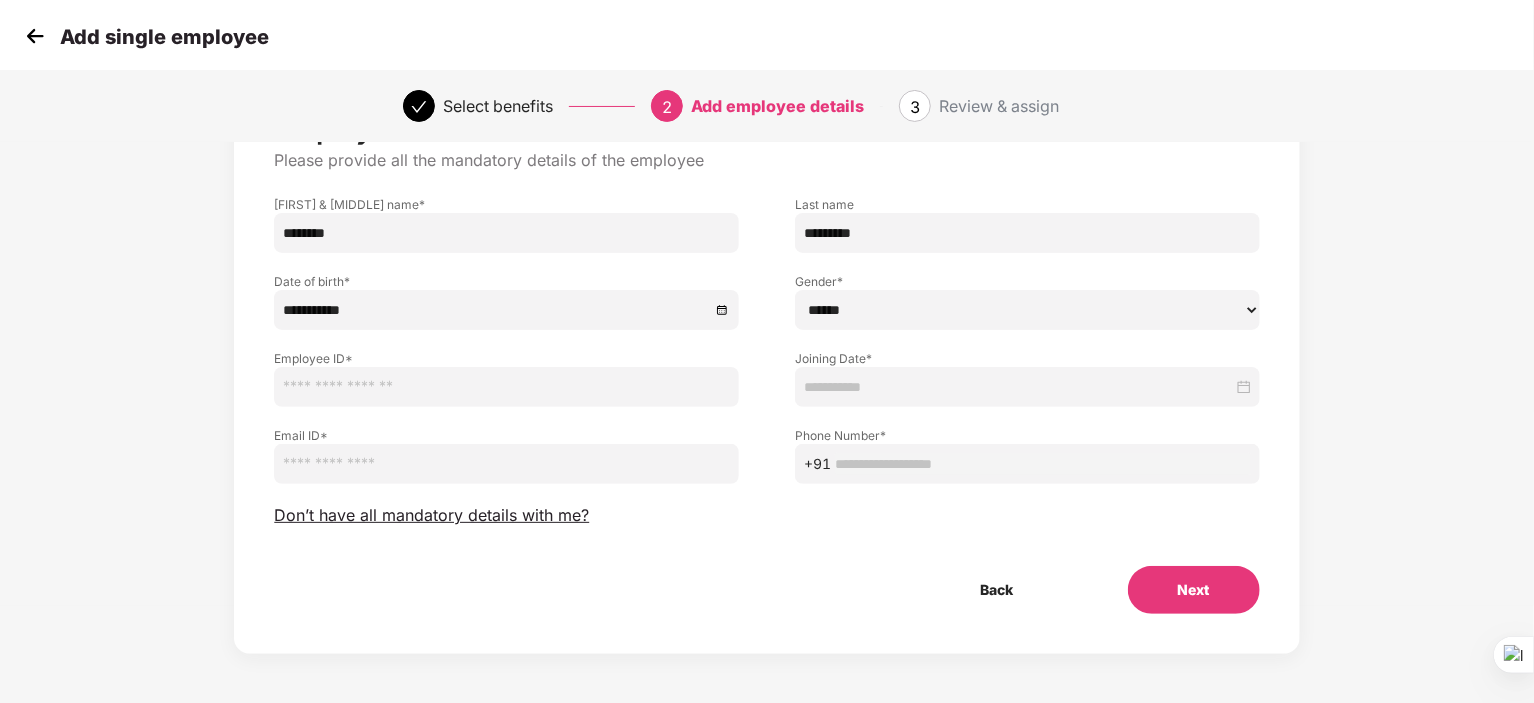 select on "******" 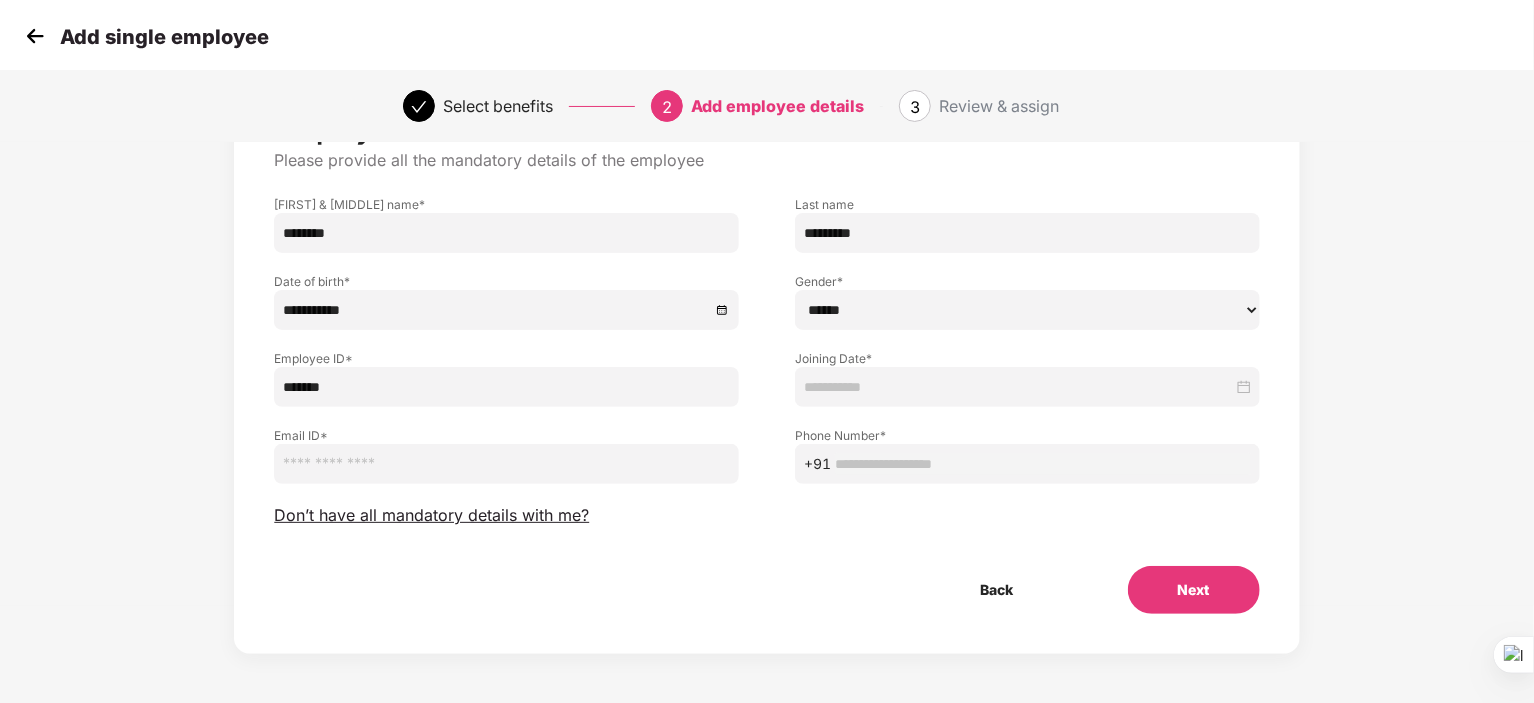 type on "*******" 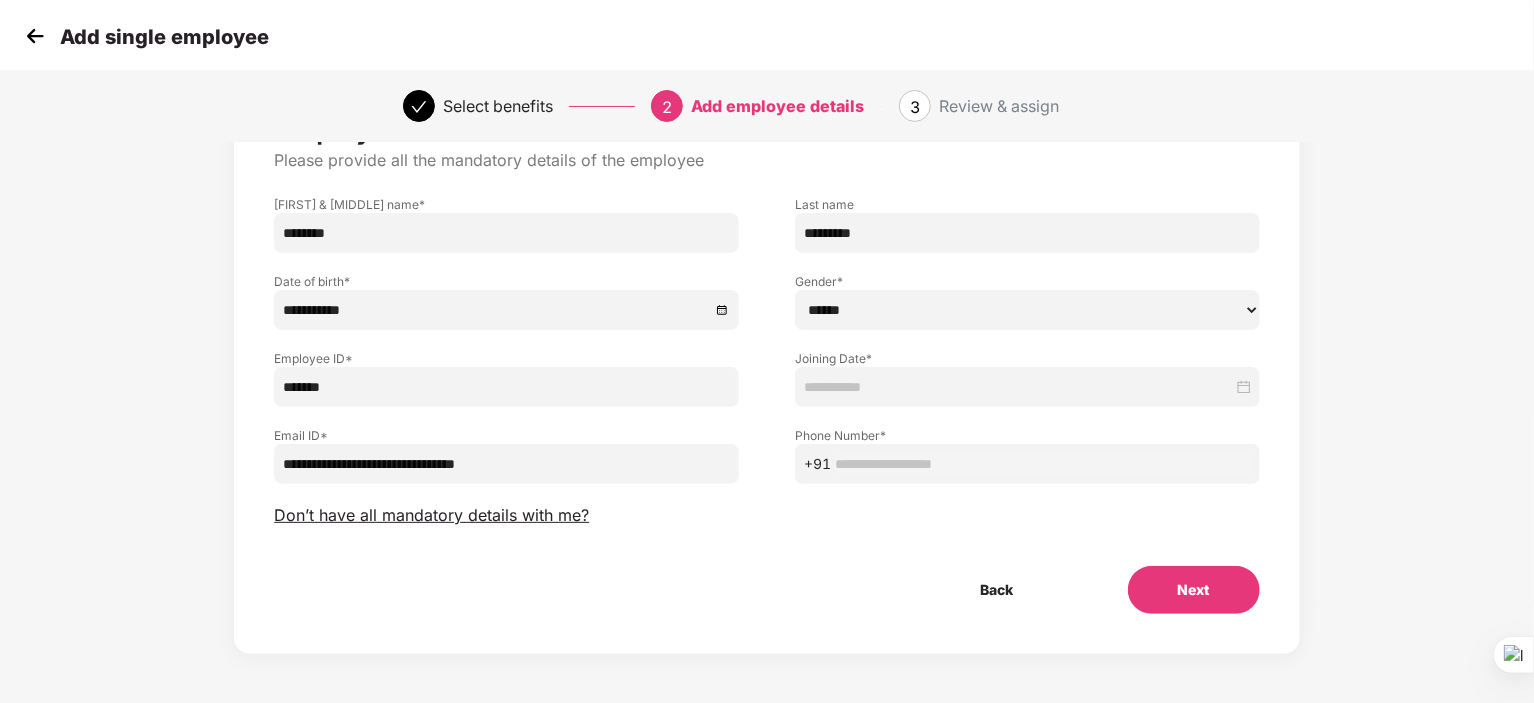 type on "**********" 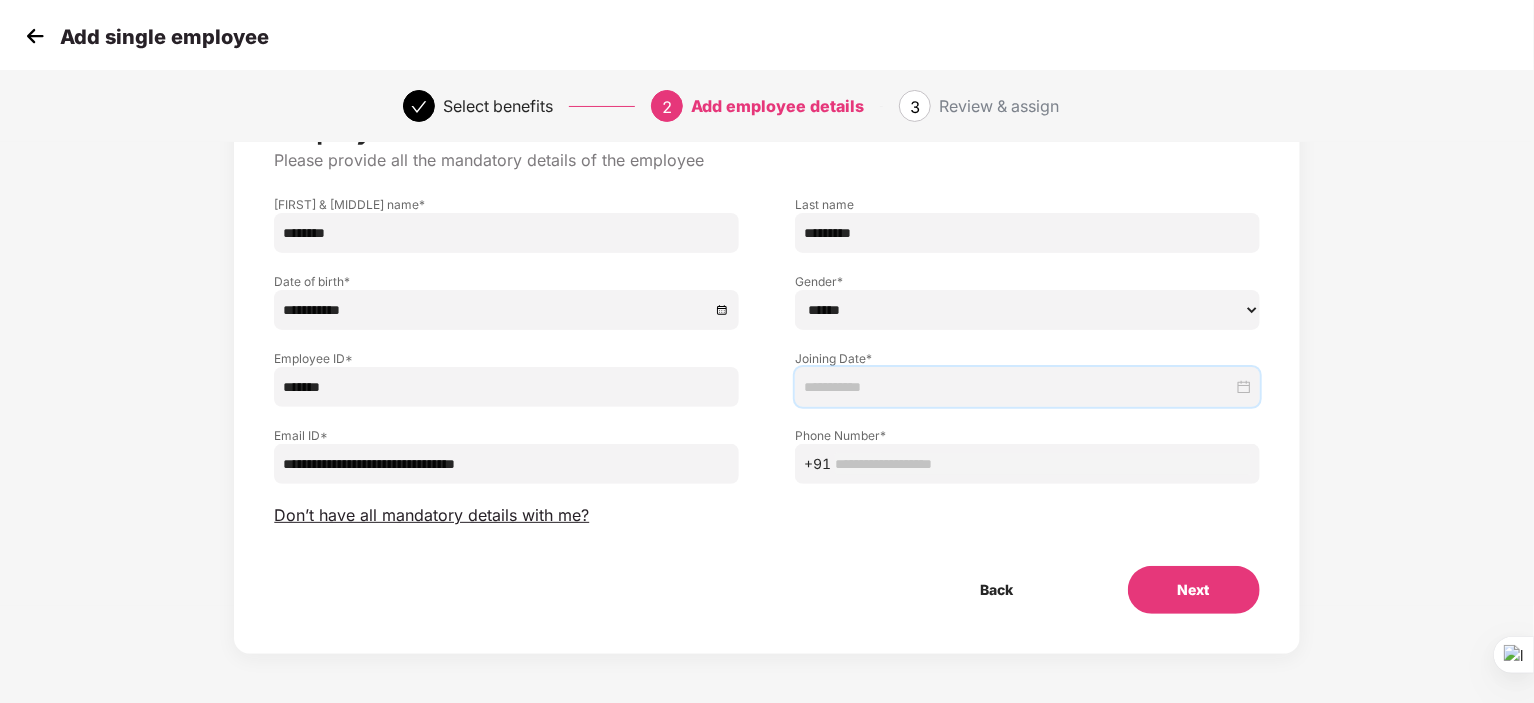 click at bounding box center (1018, 387) 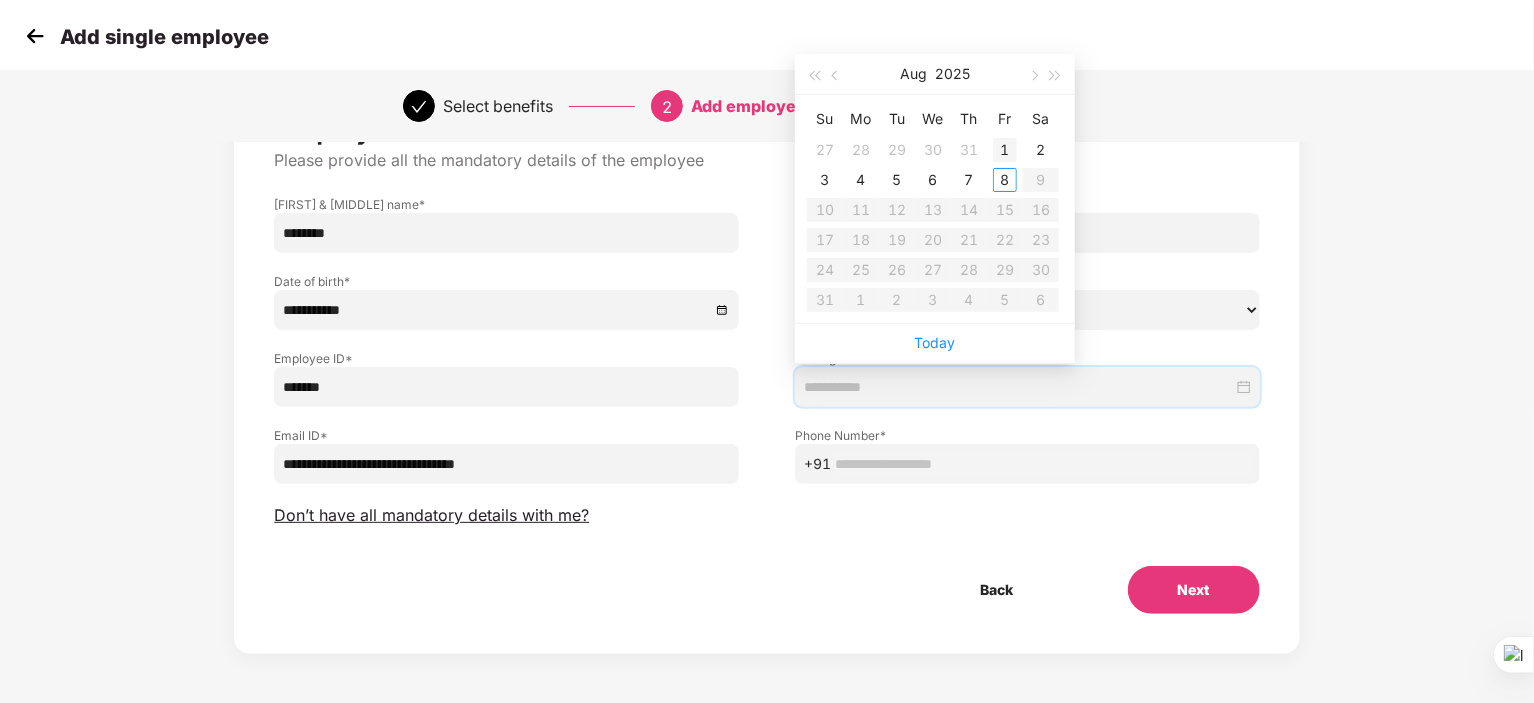 type on "**********" 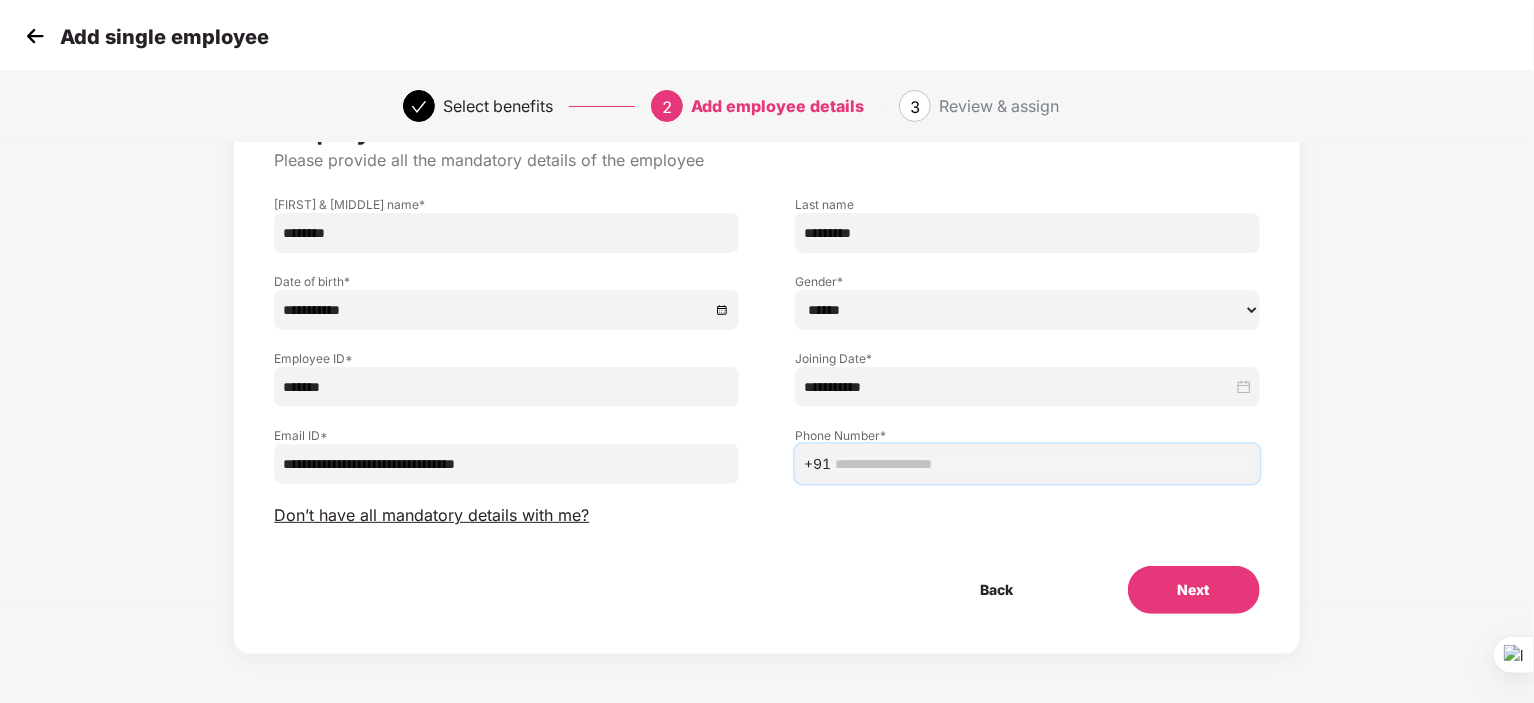 click at bounding box center [1043, 464] 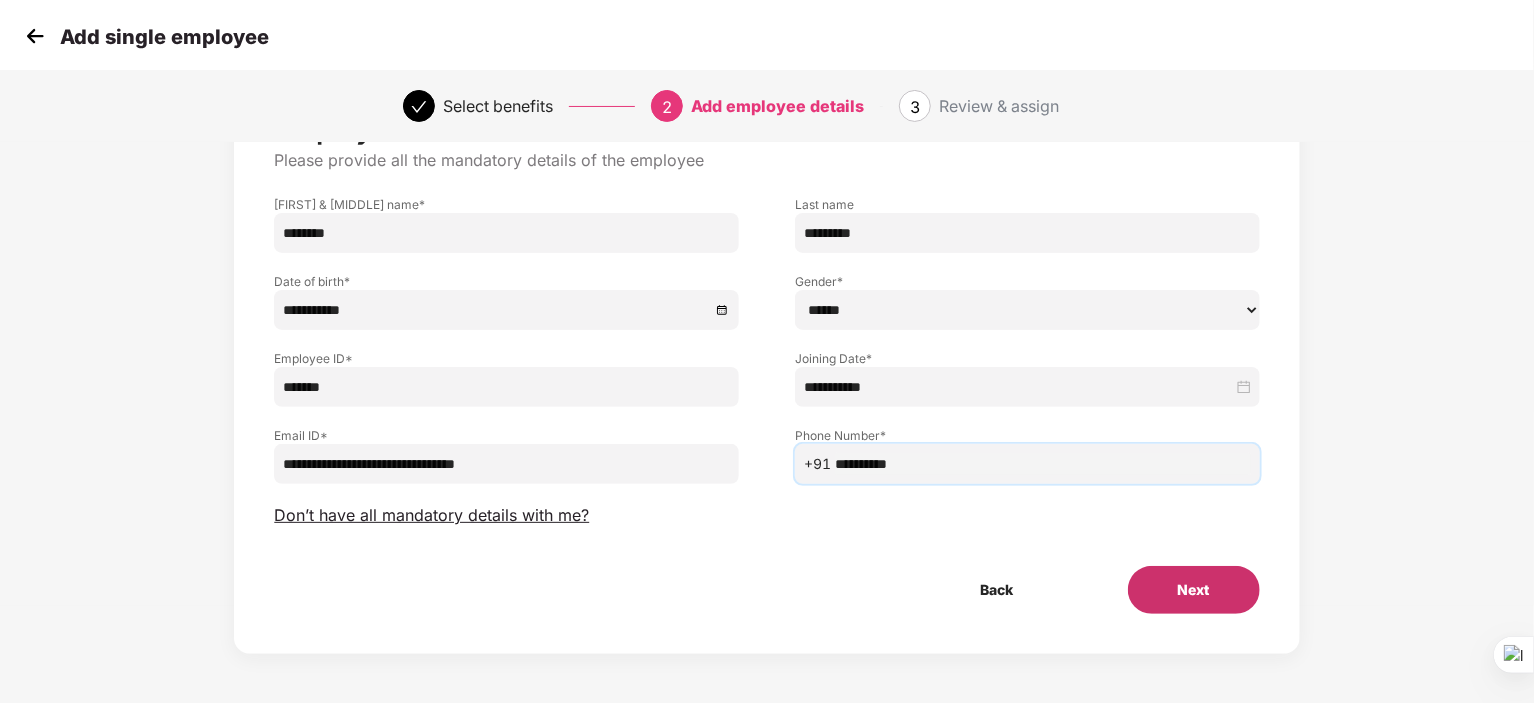 type on "**********" 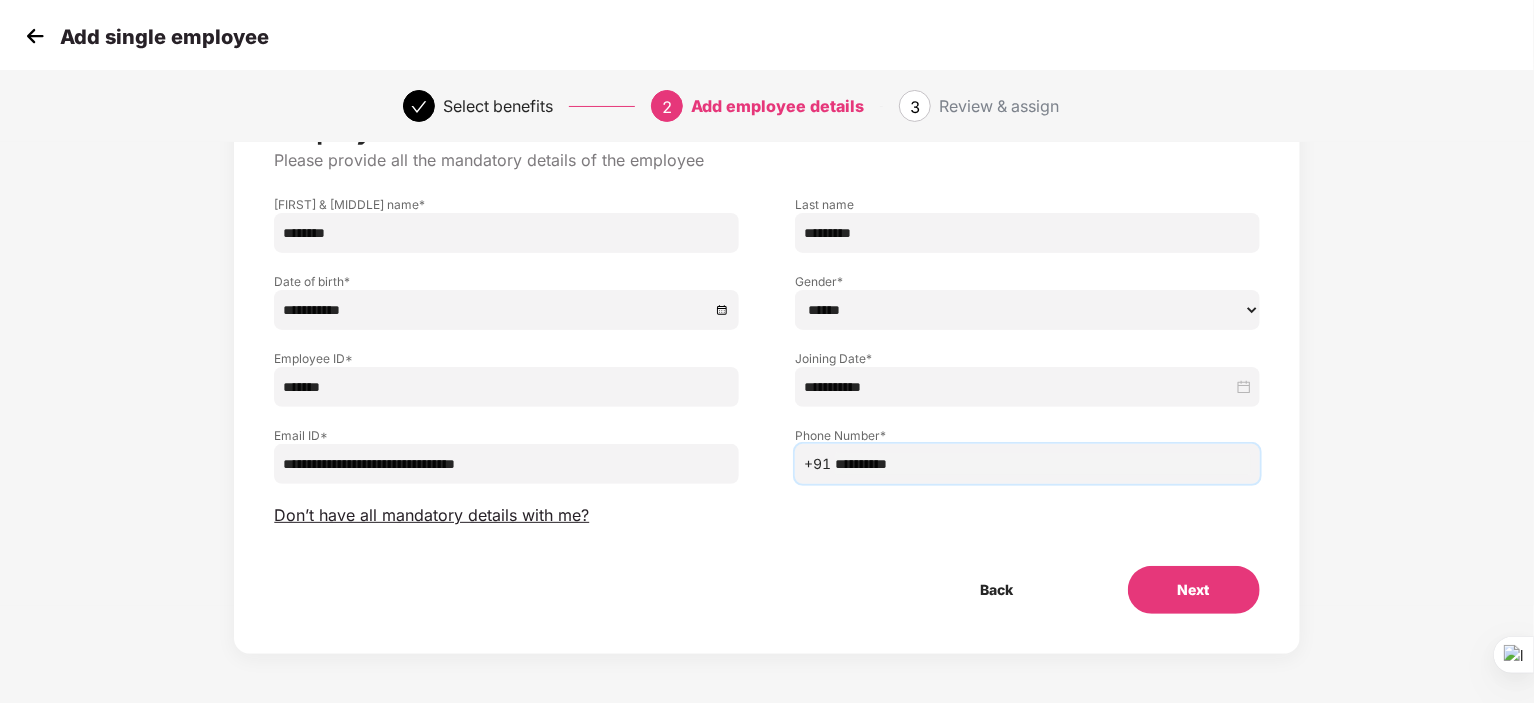click on "Next" at bounding box center (1194, 590) 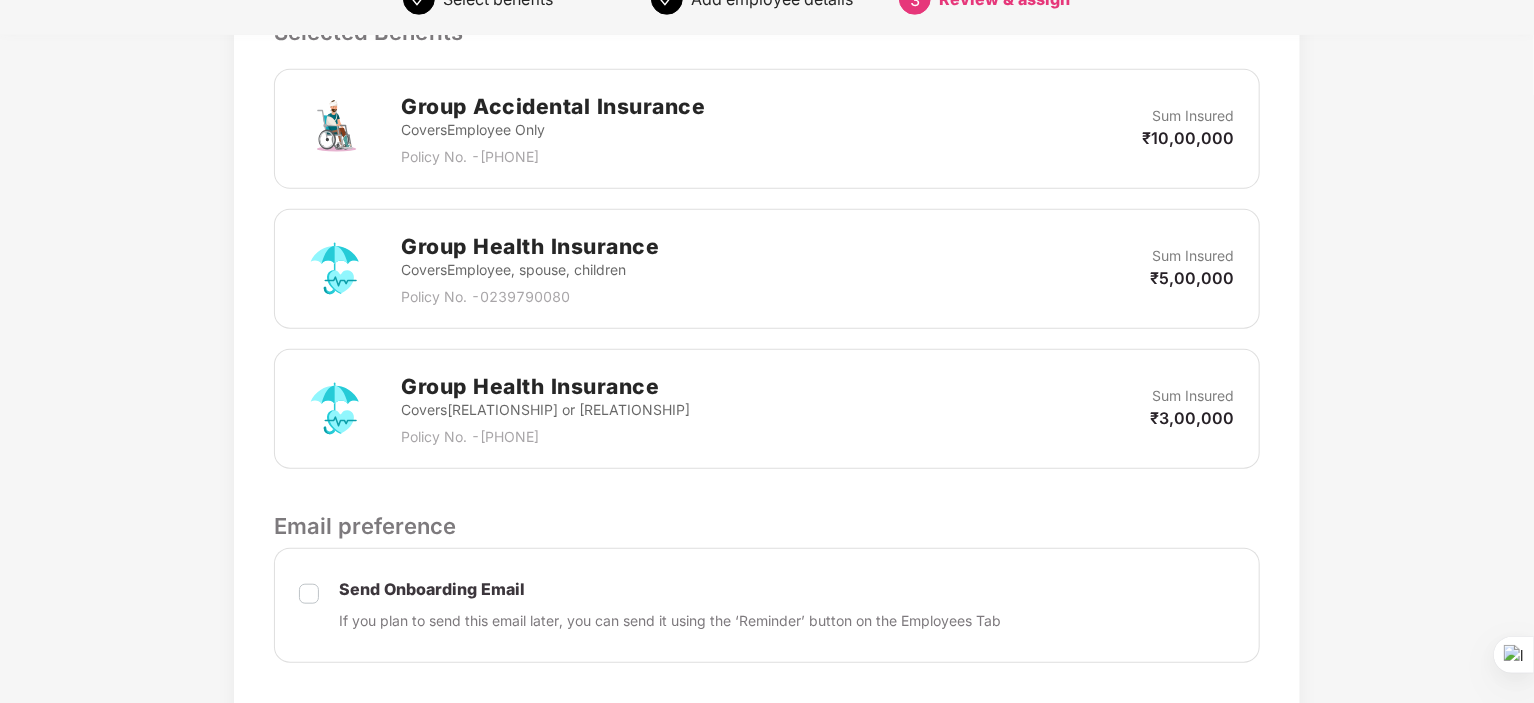 scroll, scrollTop: 992, scrollLeft: 0, axis: vertical 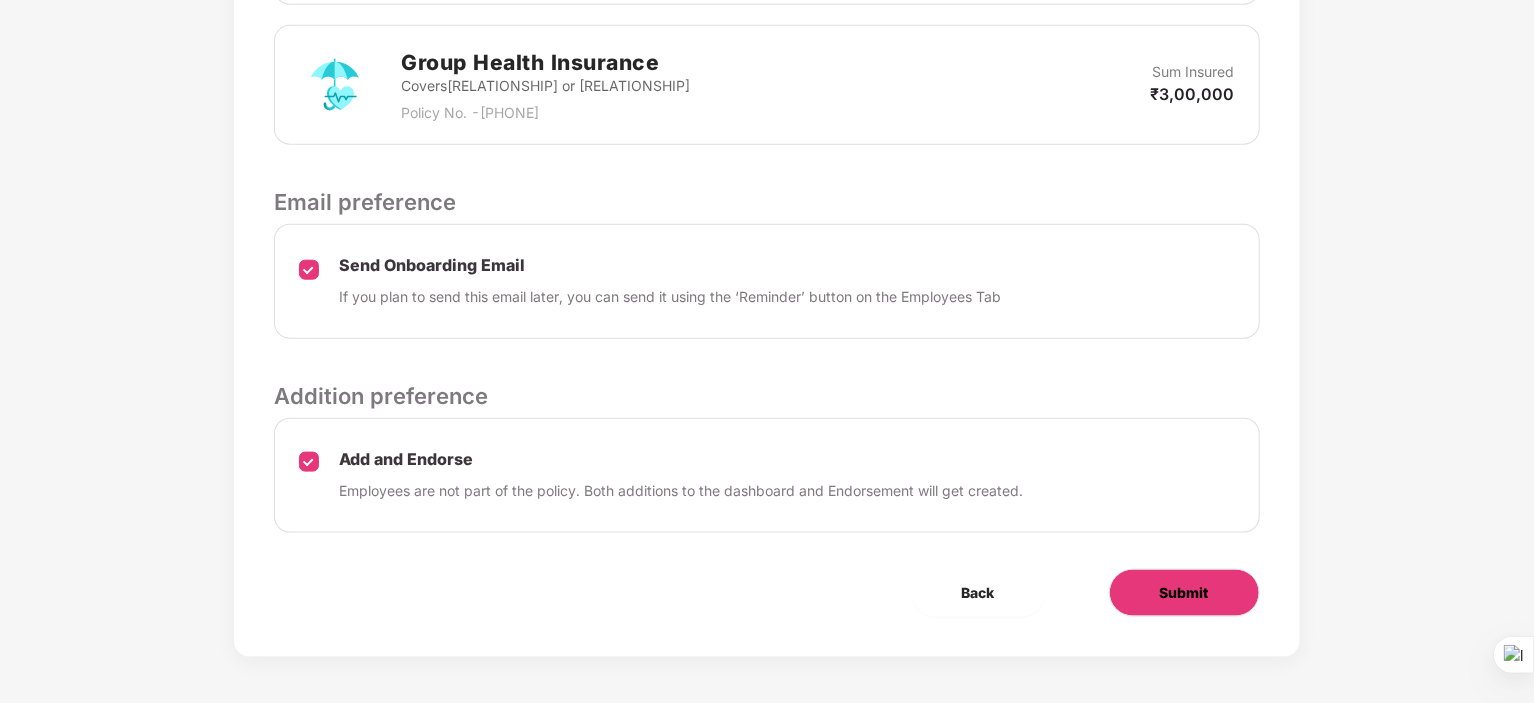 click on "Submit" at bounding box center (1184, 593) 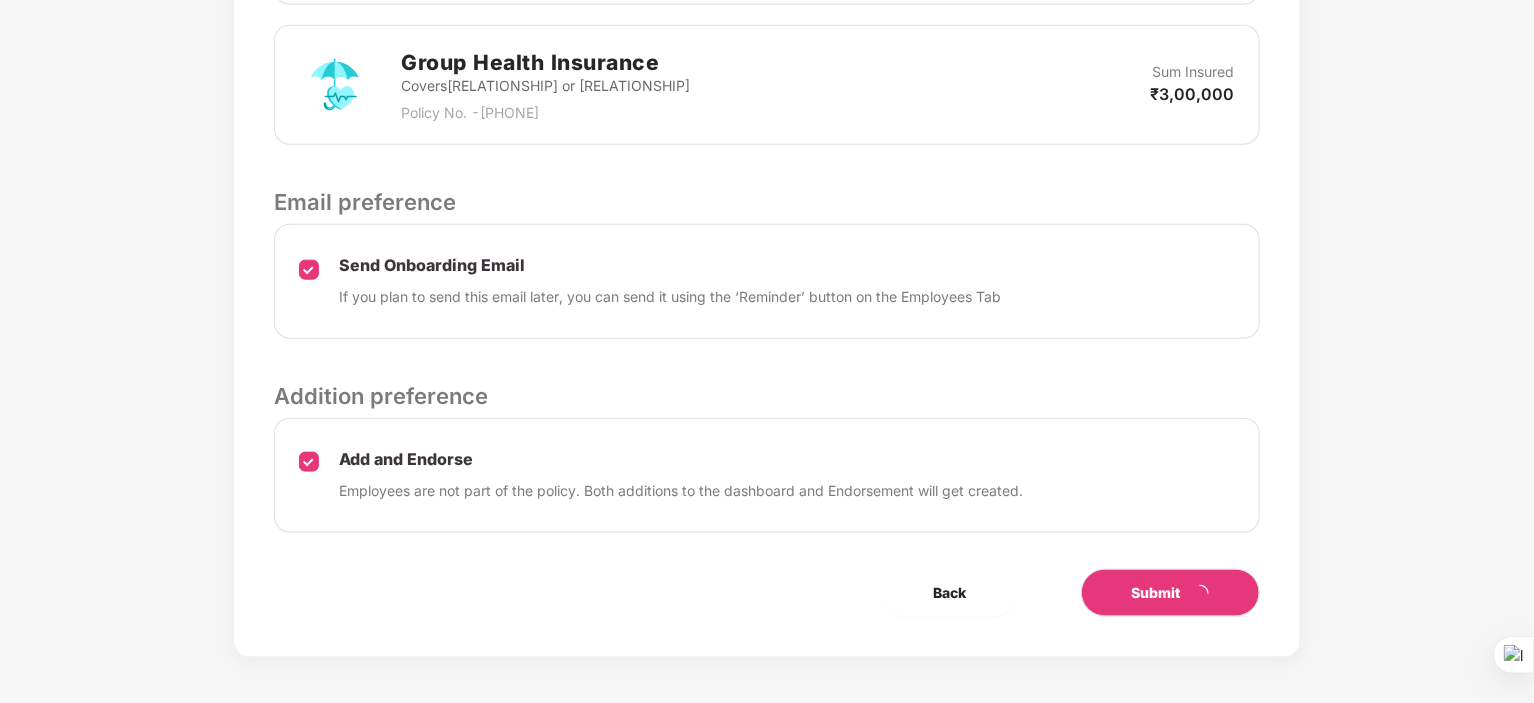 scroll, scrollTop: 0, scrollLeft: 0, axis: both 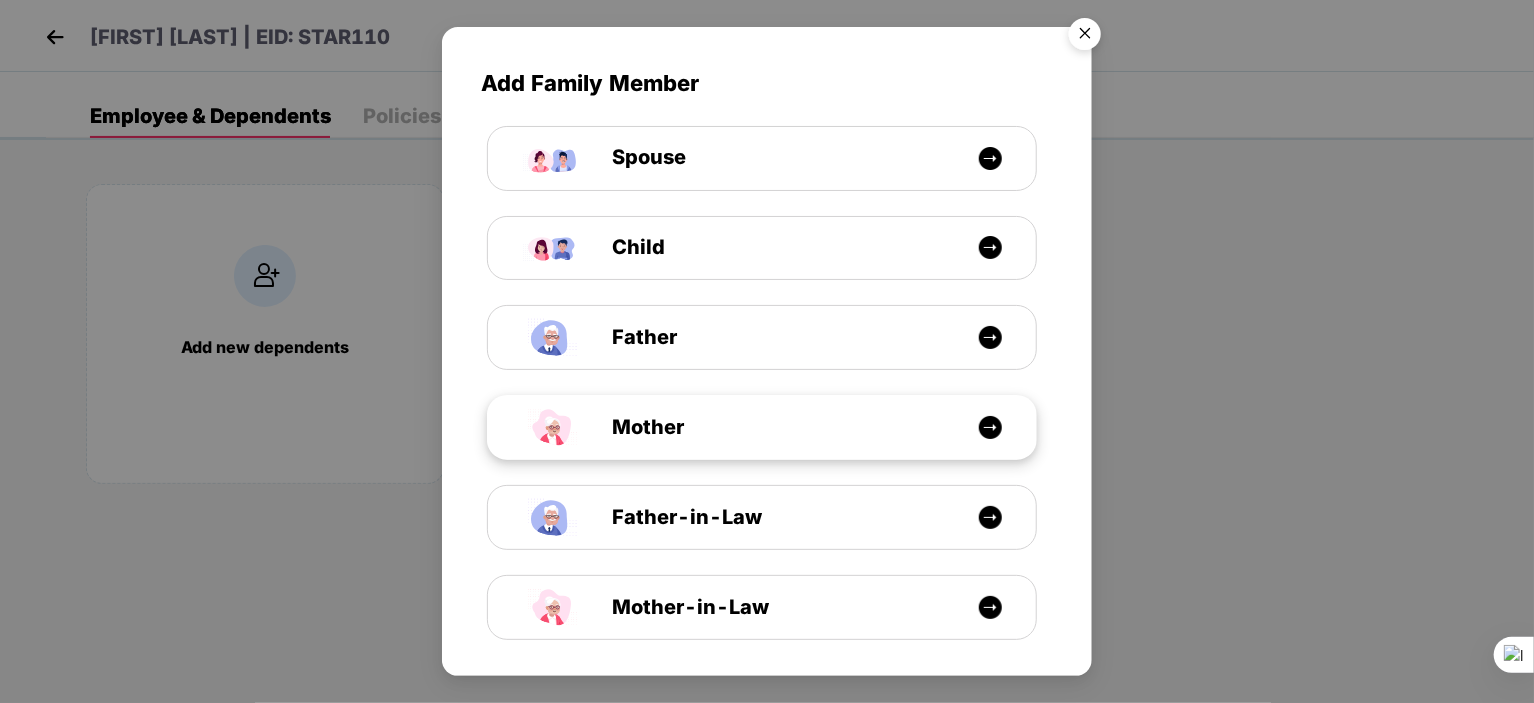 click on "Mother" at bounding box center [625, 427] 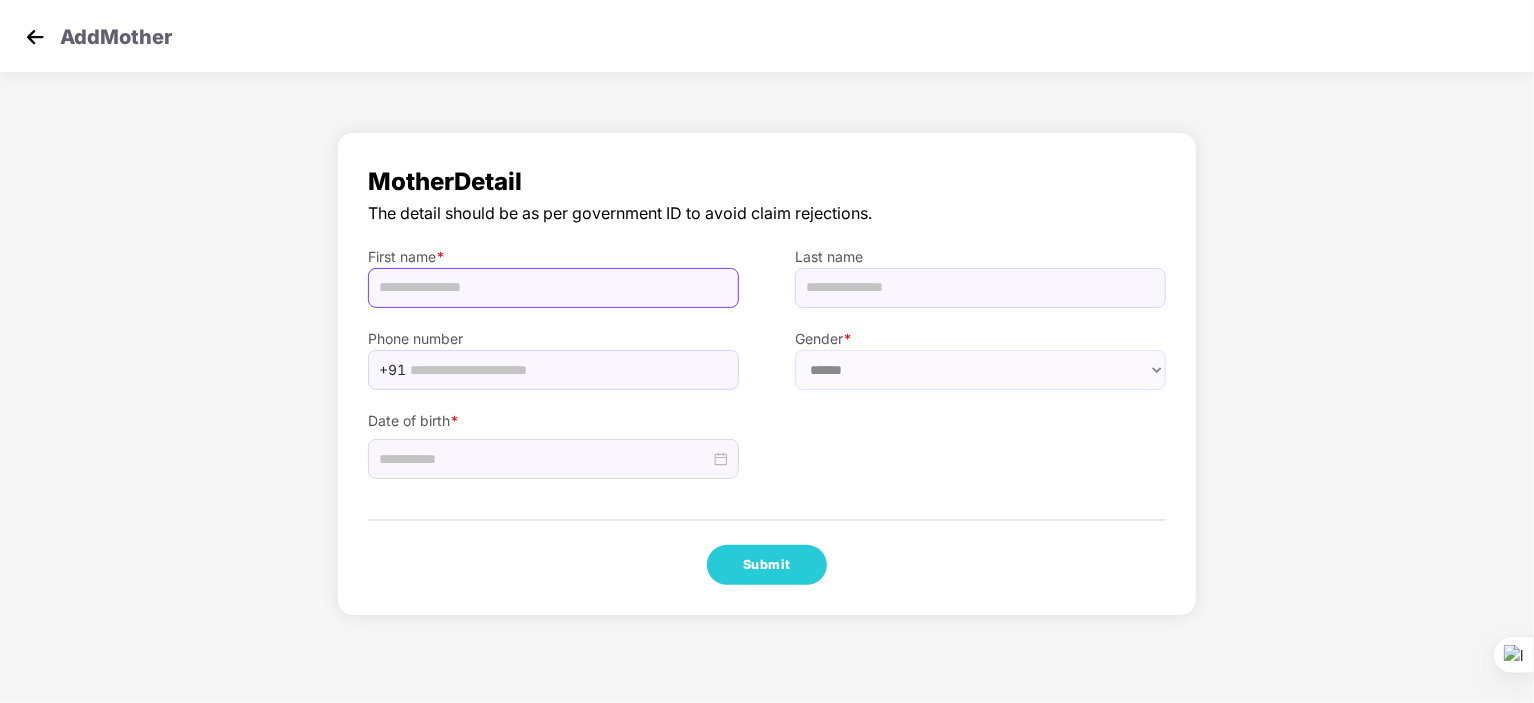 click at bounding box center [553, 288] 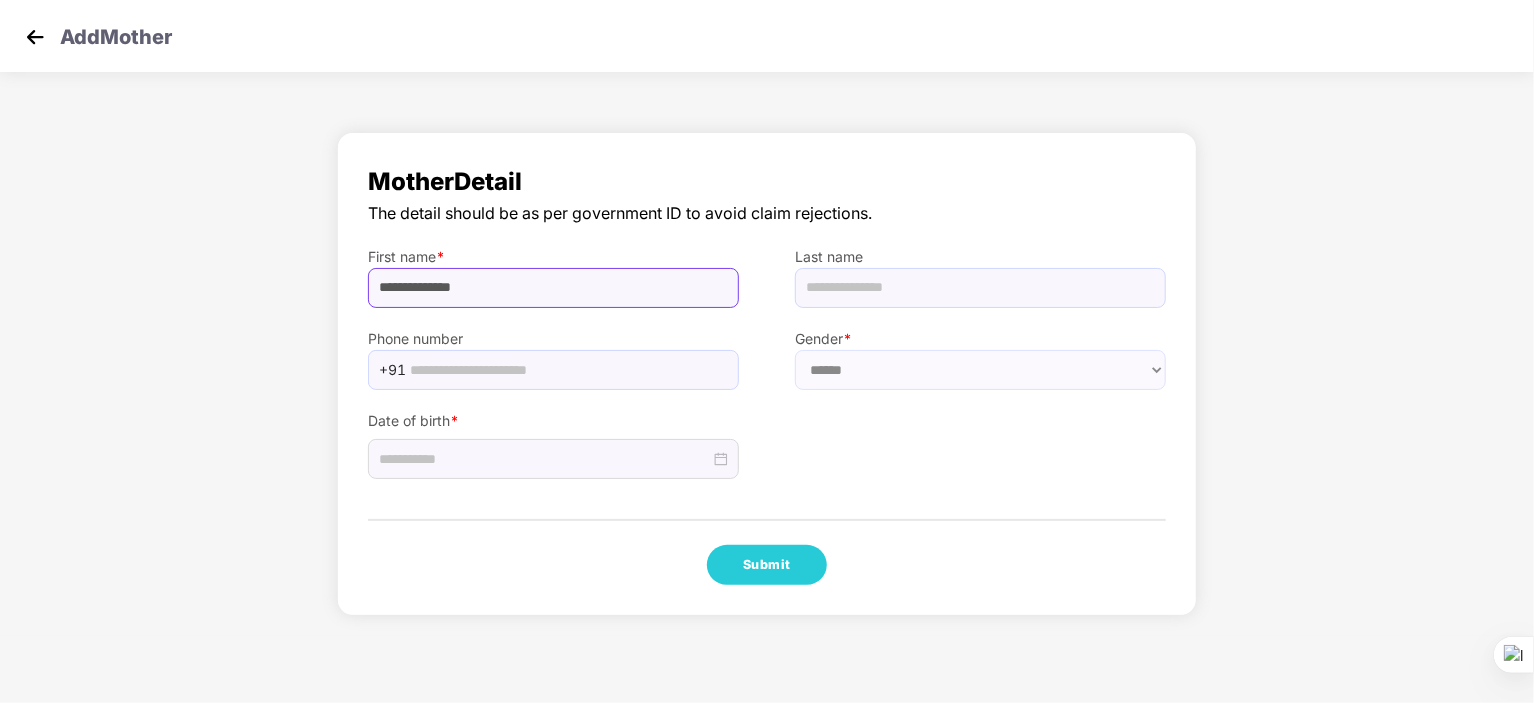 drag, startPoint x: 520, startPoint y: 291, endPoint x: 445, endPoint y: 283, distance: 75.42546 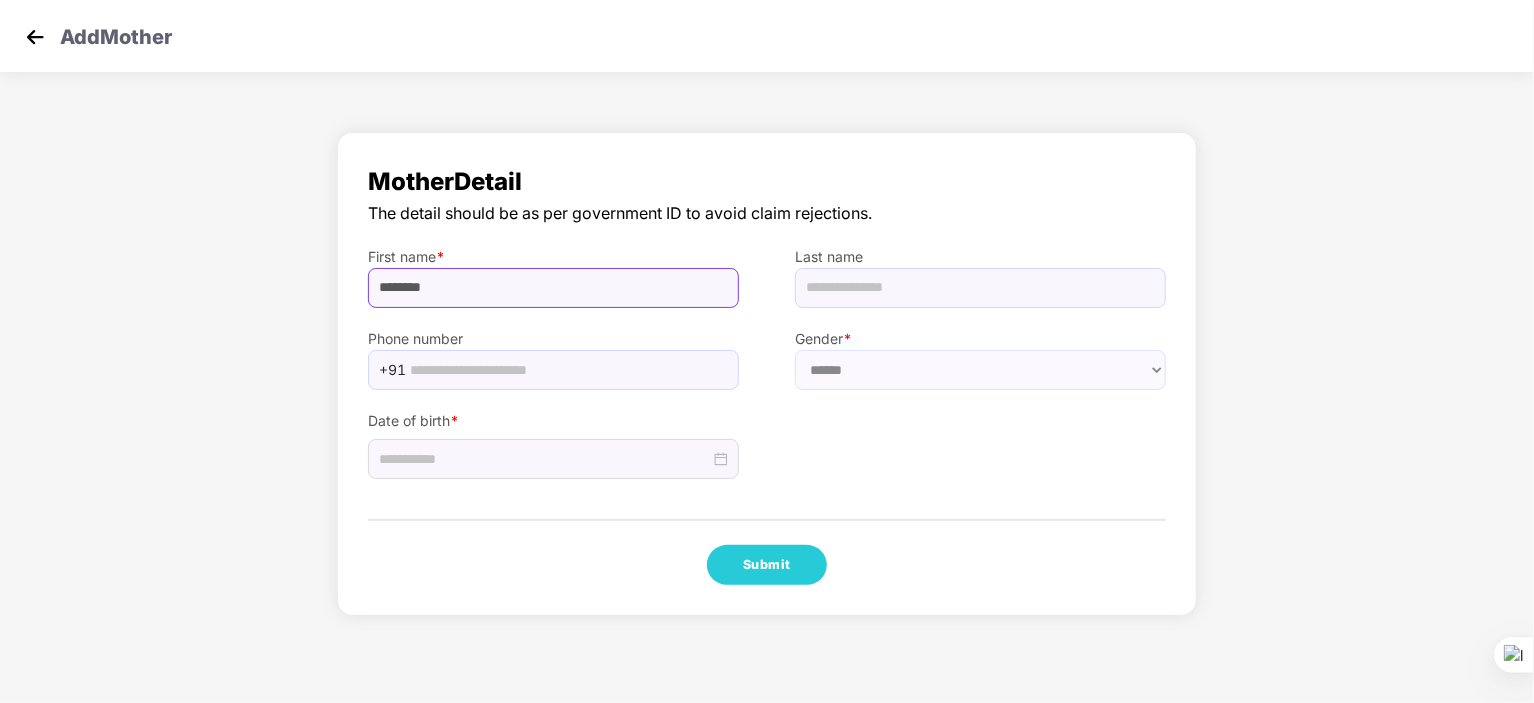 type on "*******" 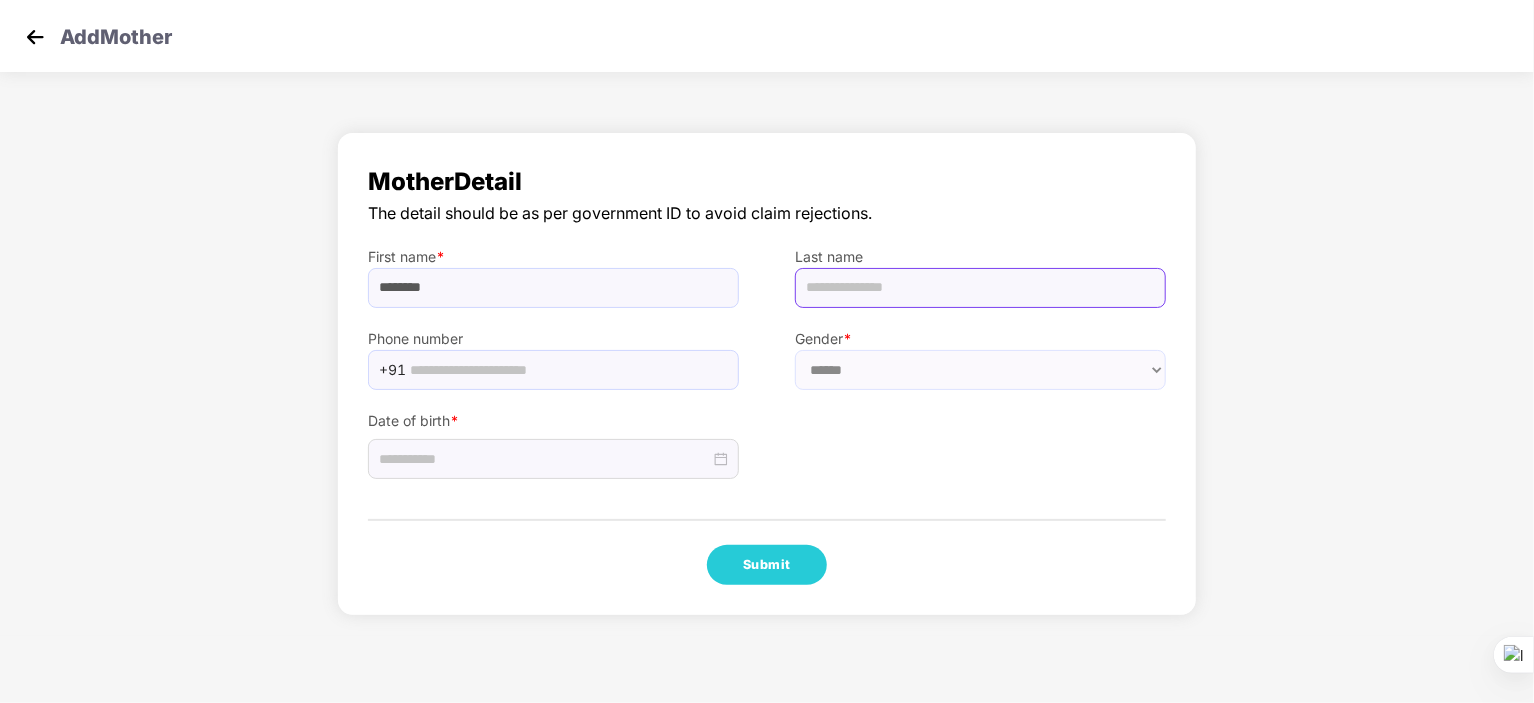 click at bounding box center (980, 288) 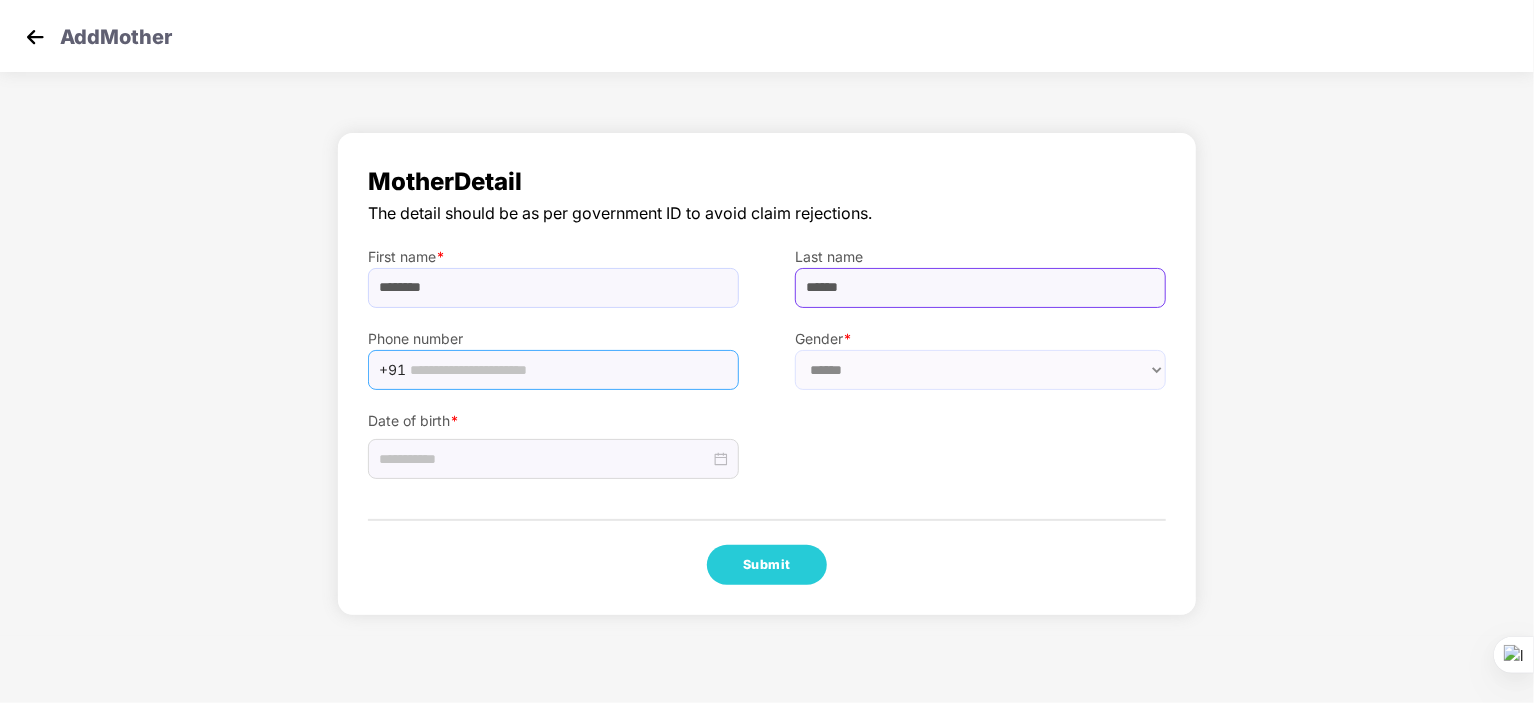 type on "******" 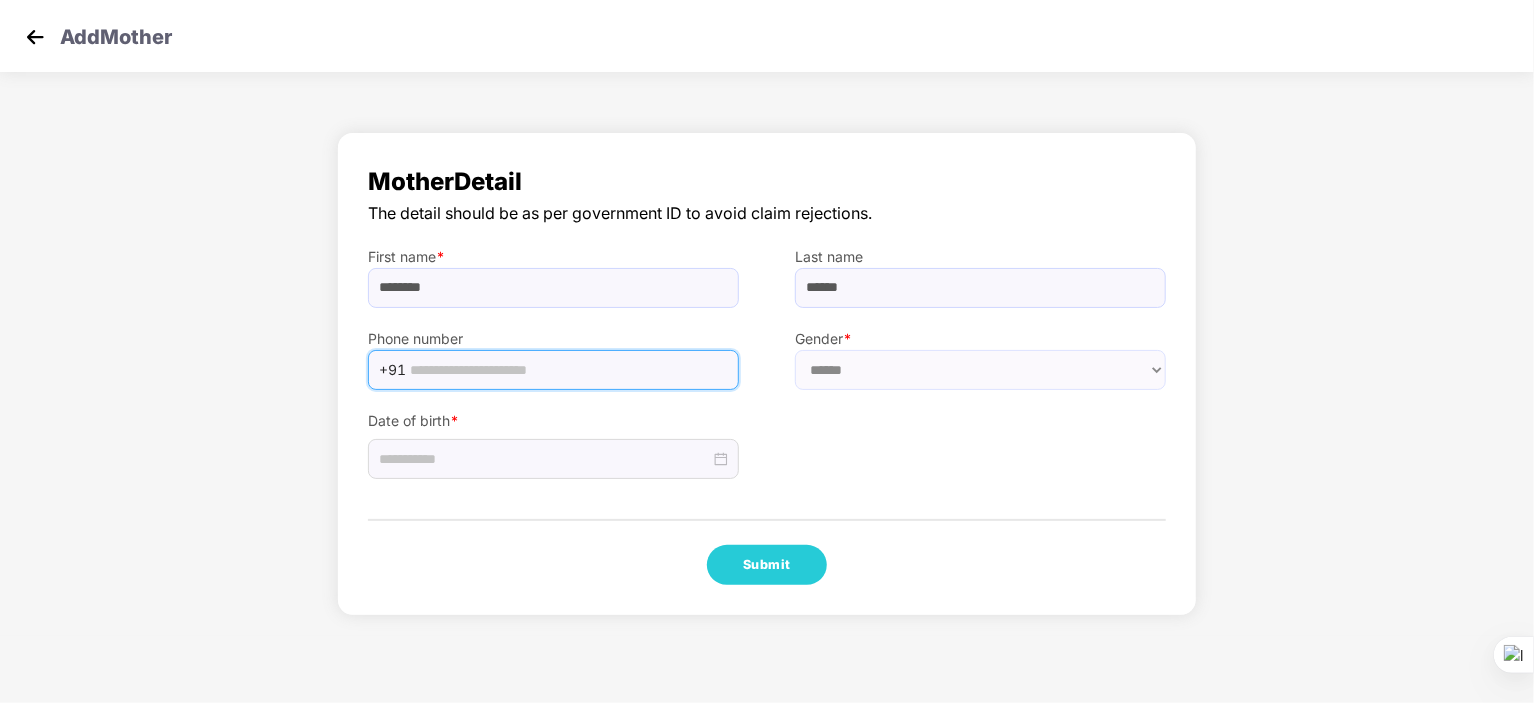 click at bounding box center (568, 370) 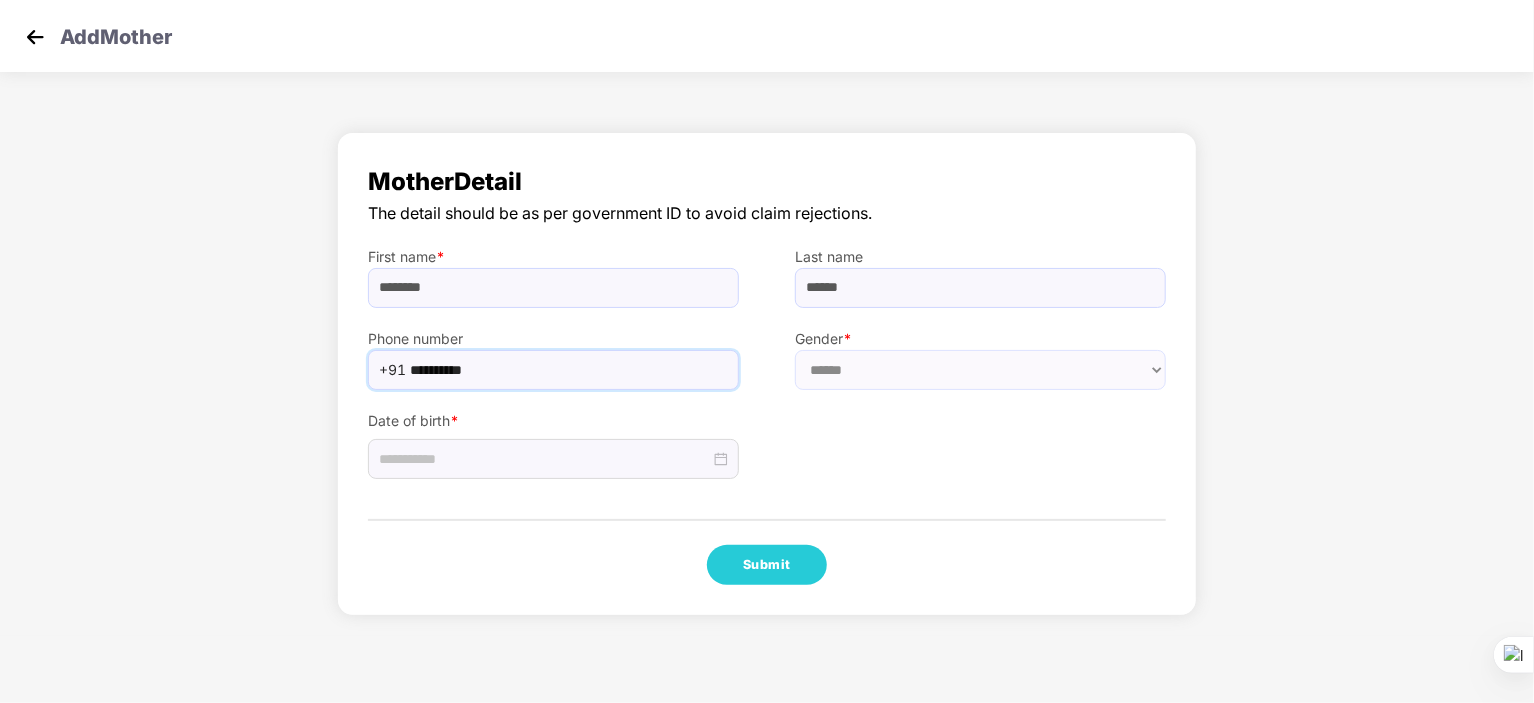 type on "**********" 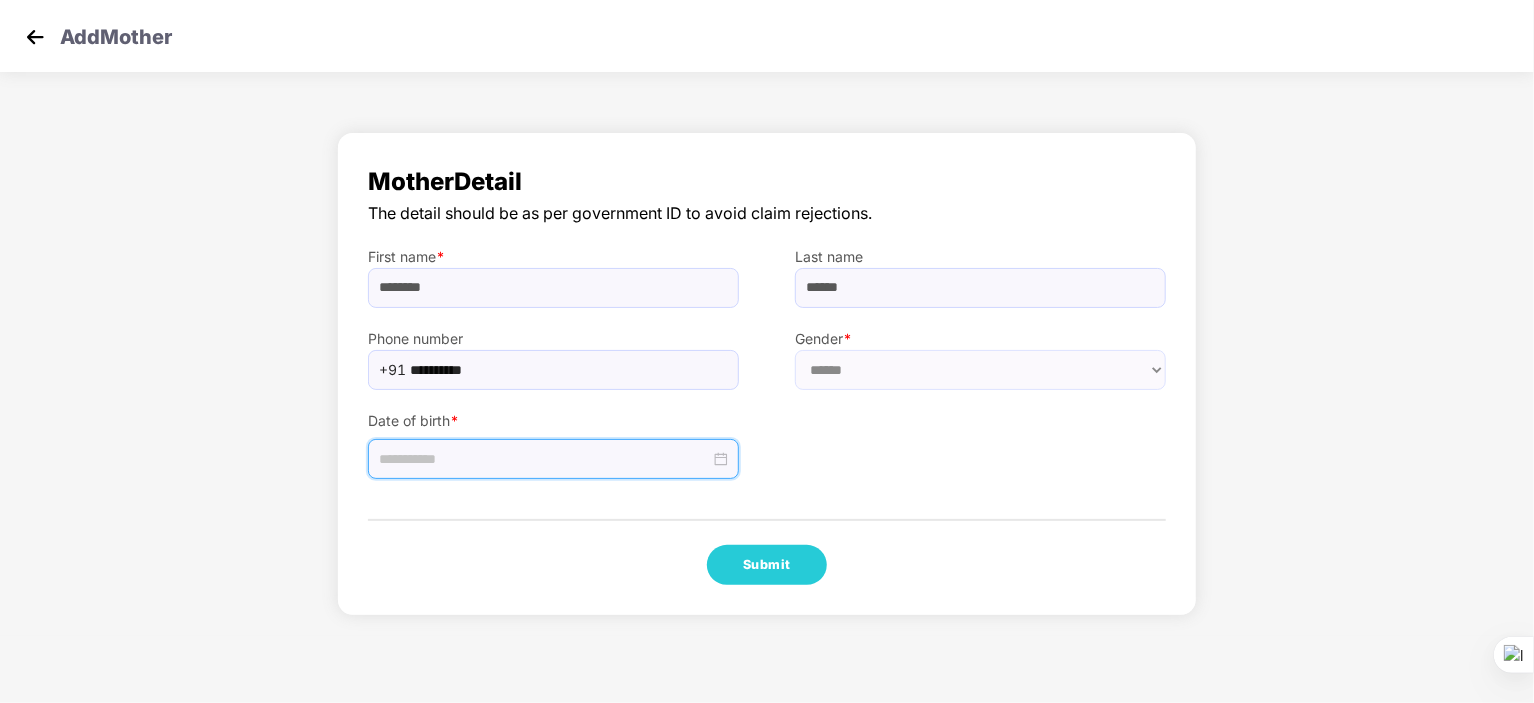 click at bounding box center [544, 459] 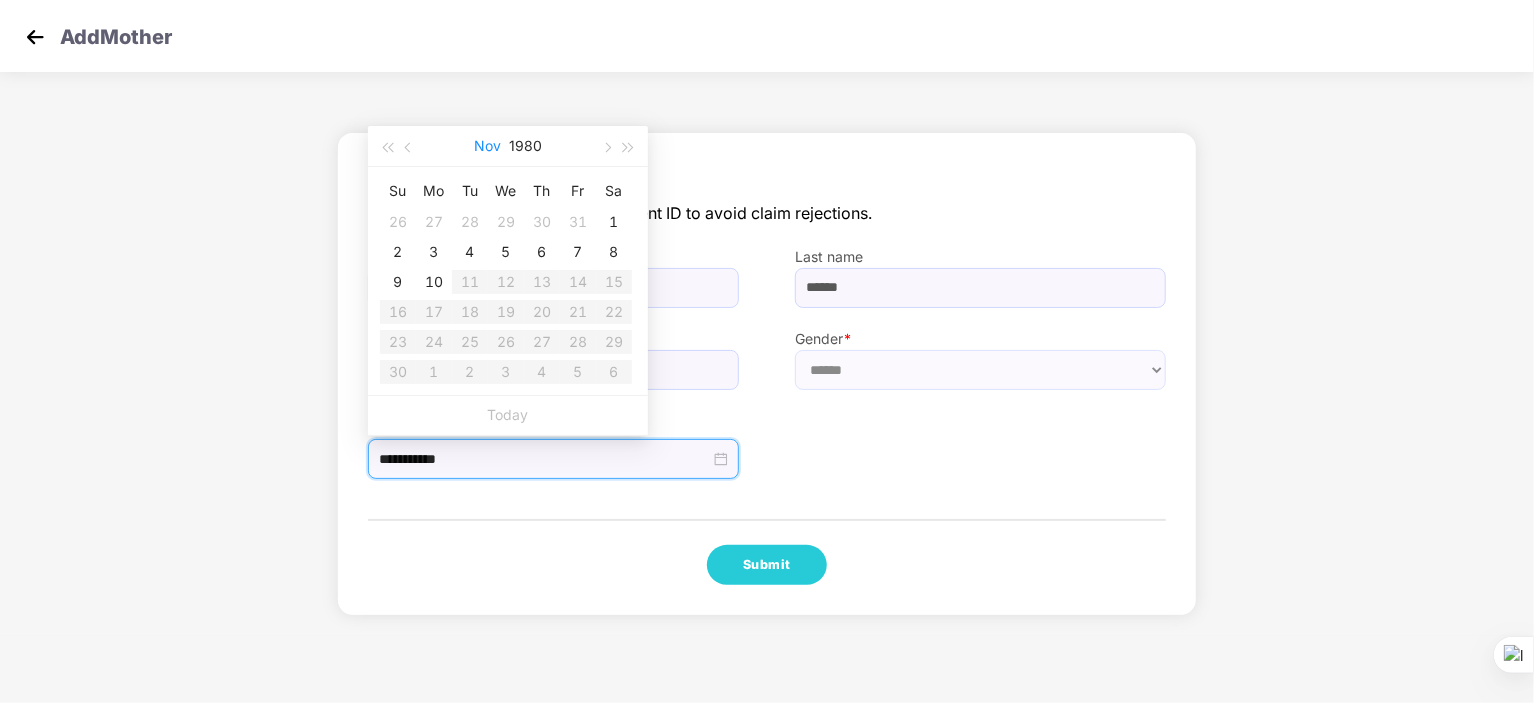 type on "**********" 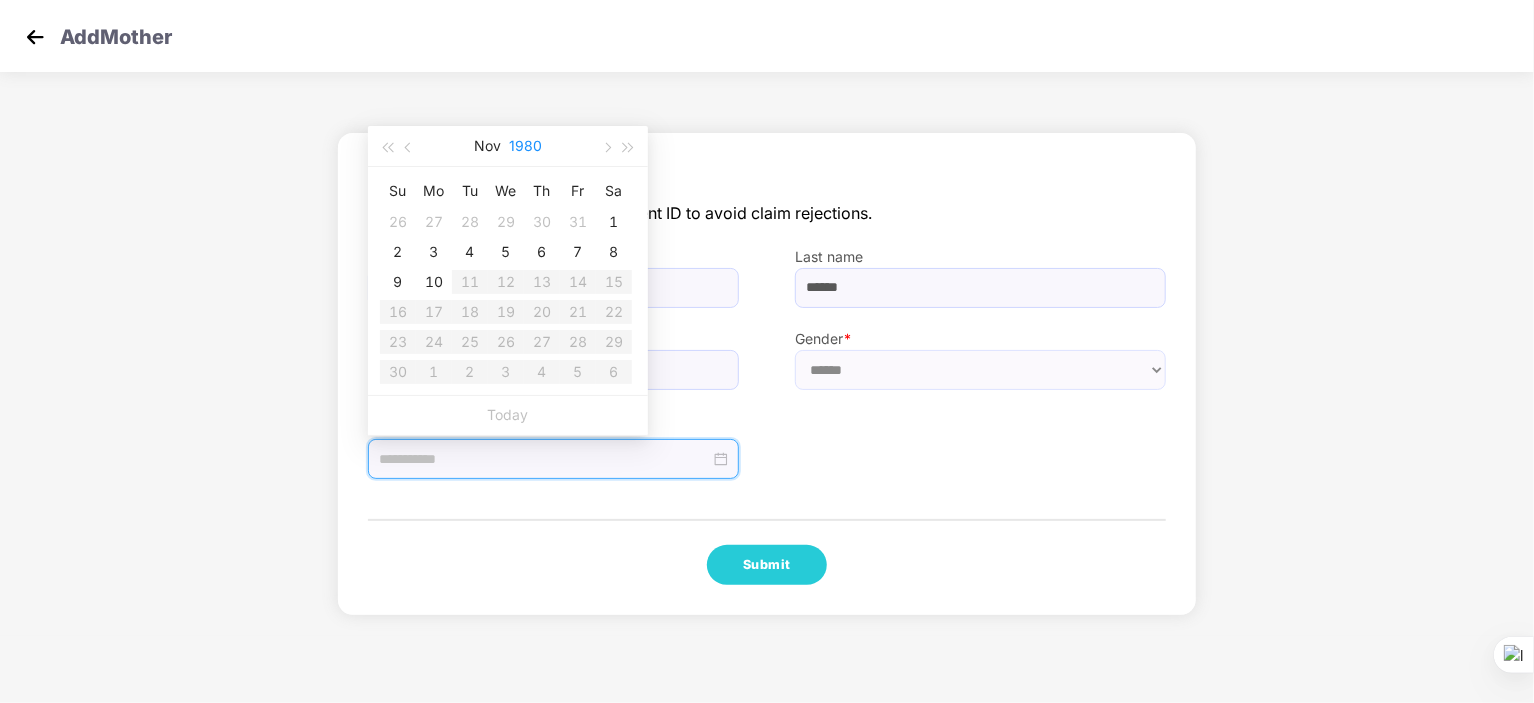 click on "1980" at bounding box center (525, 146) 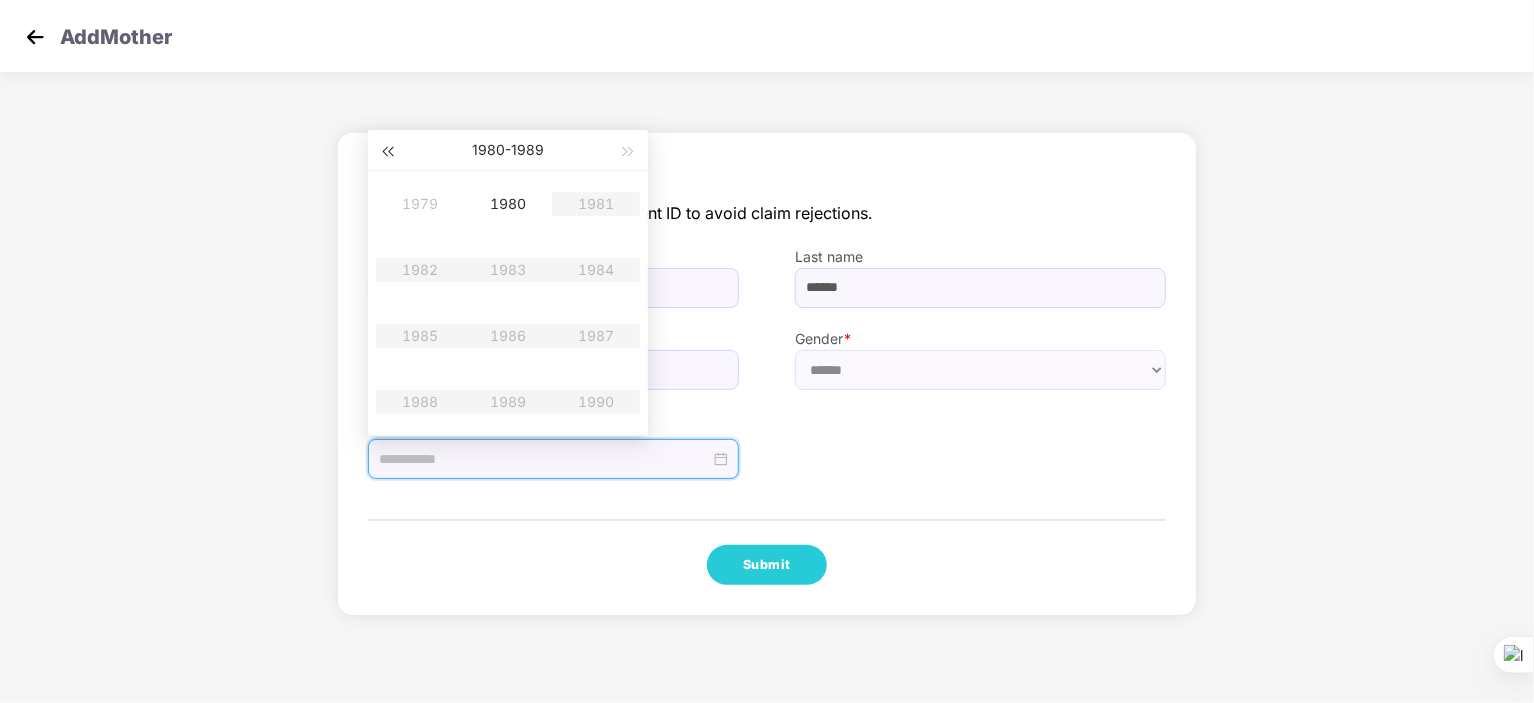 type on "**********" 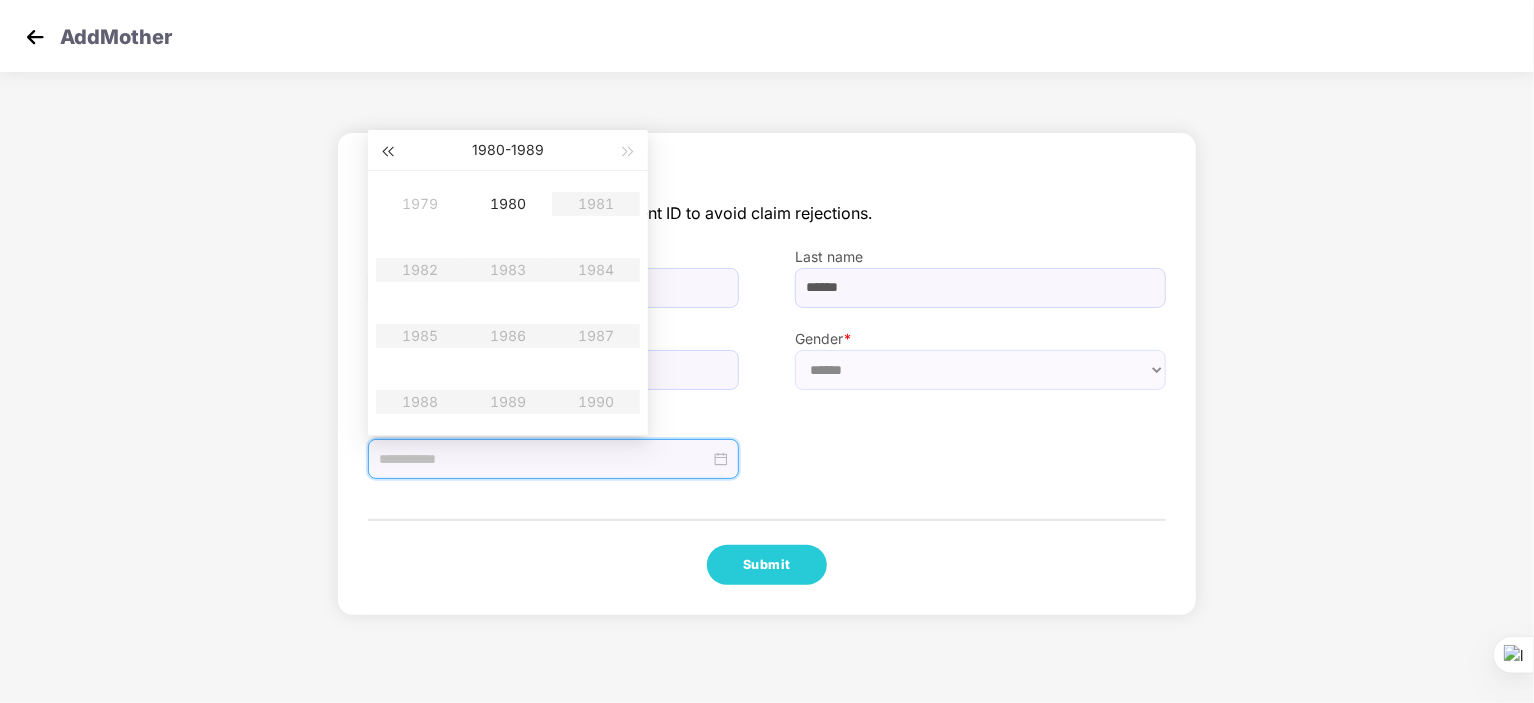 click at bounding box center (387, 152) 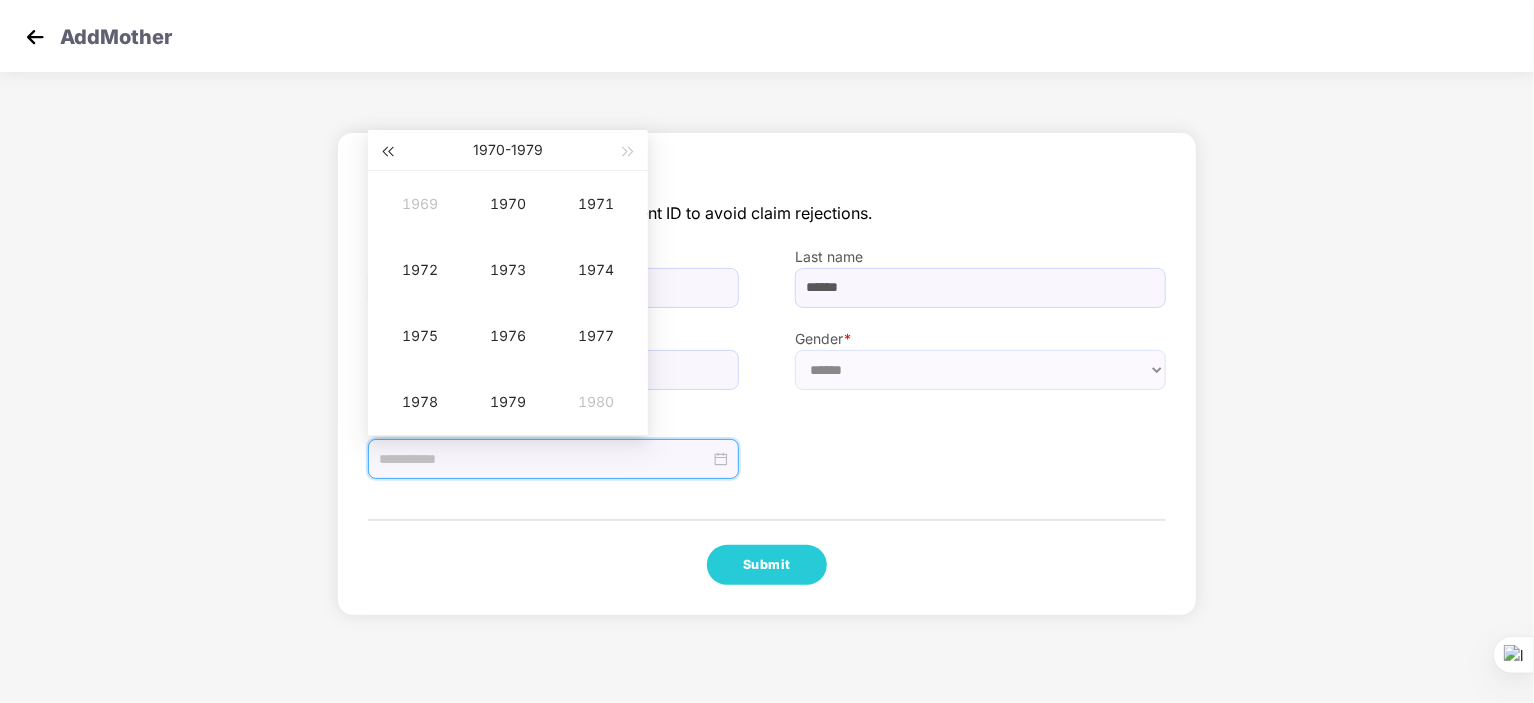 click at bounding box center (387, 152) 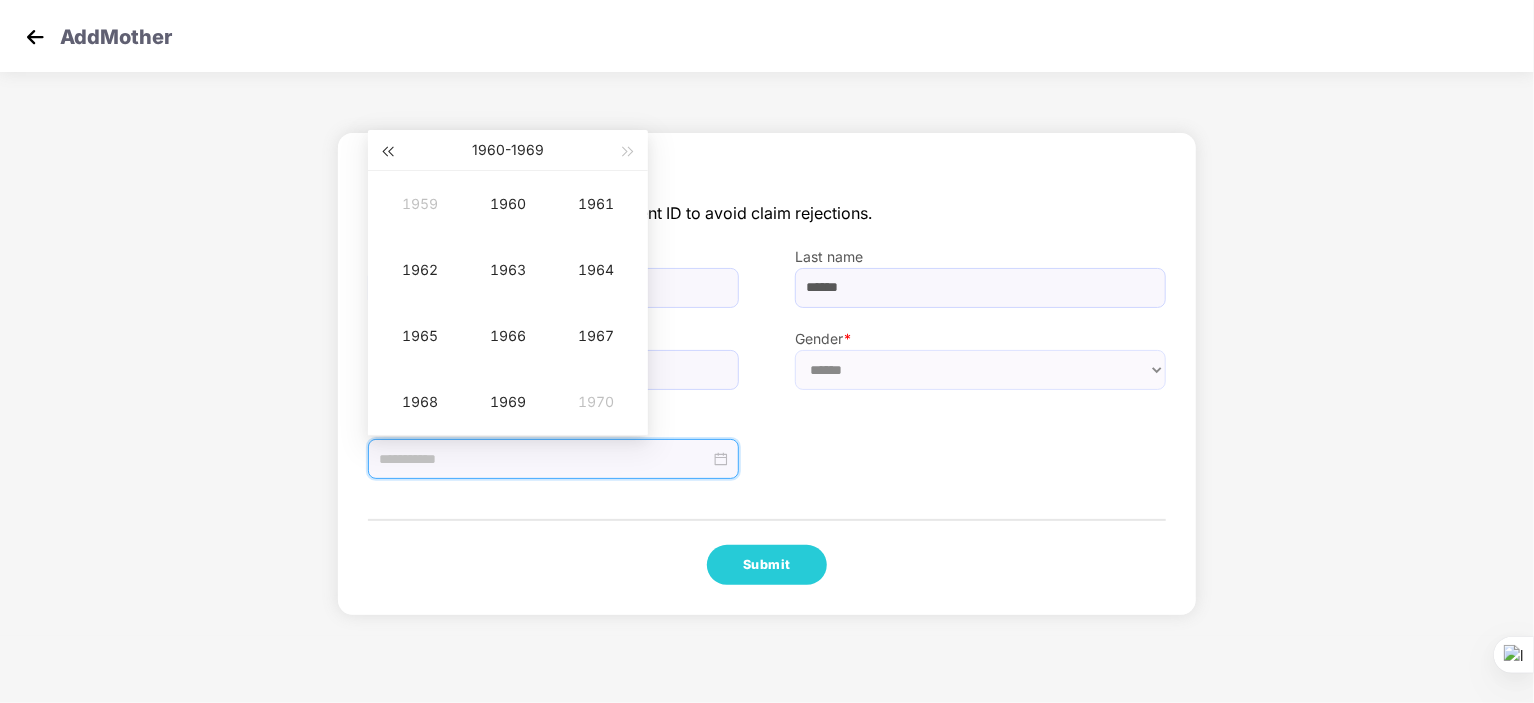 click at bounding box center (387, 152) 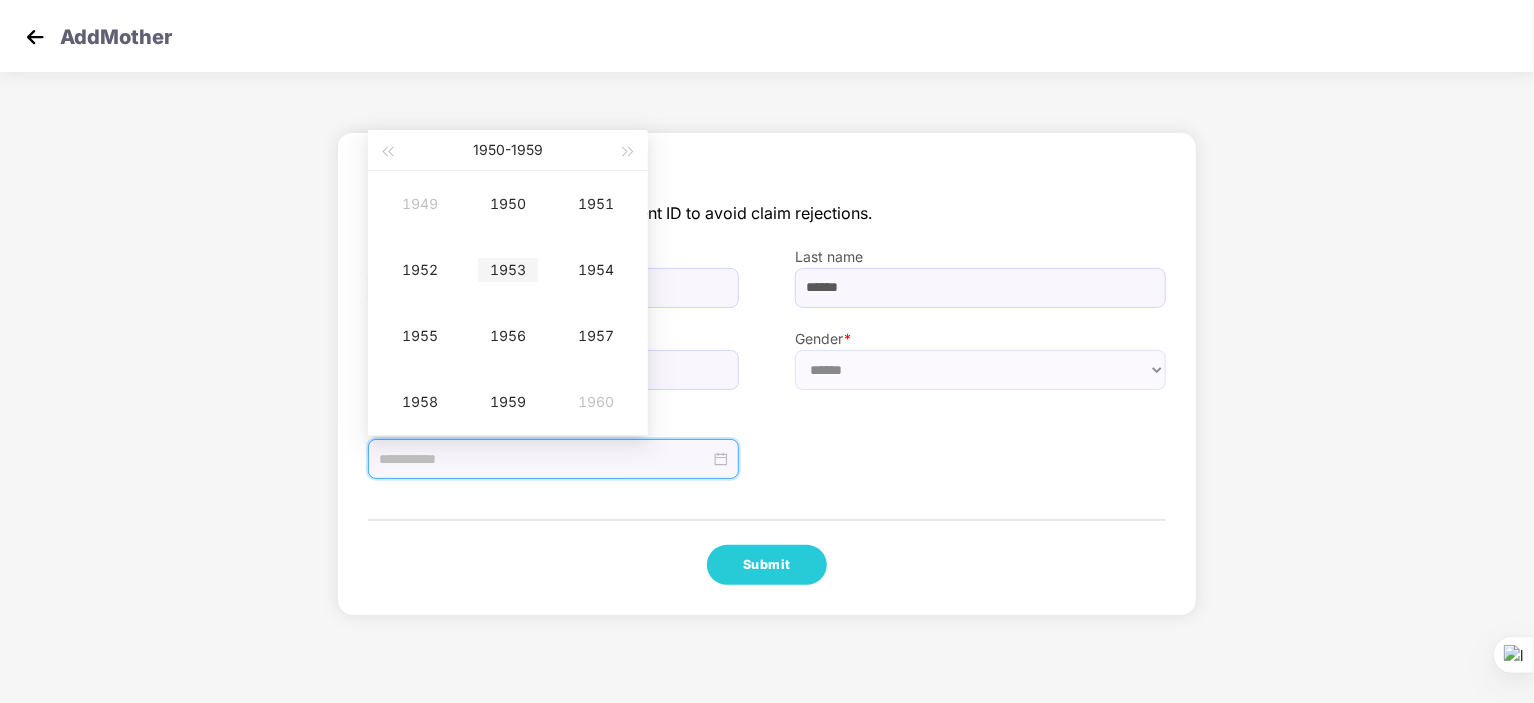 type on "**********" 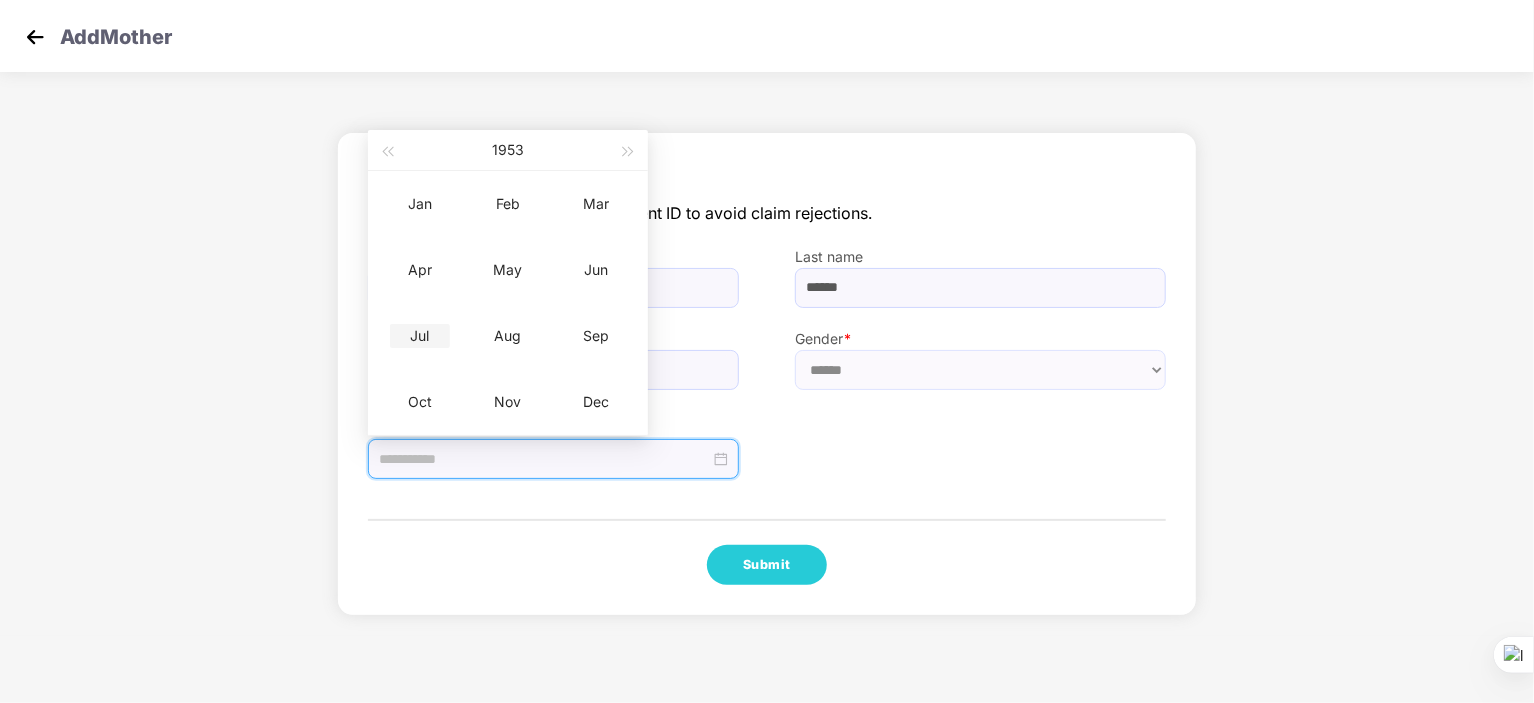type on "**********" 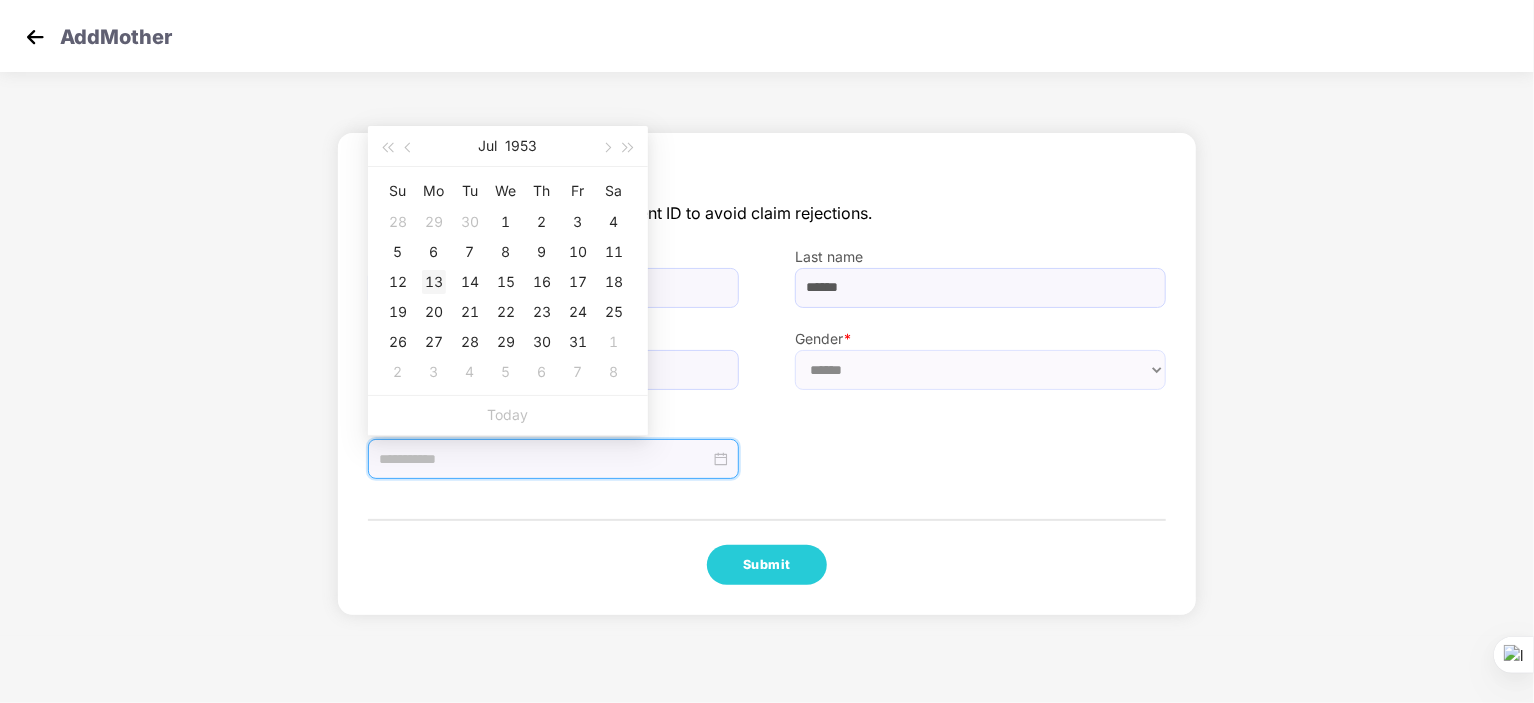 type on "**********" 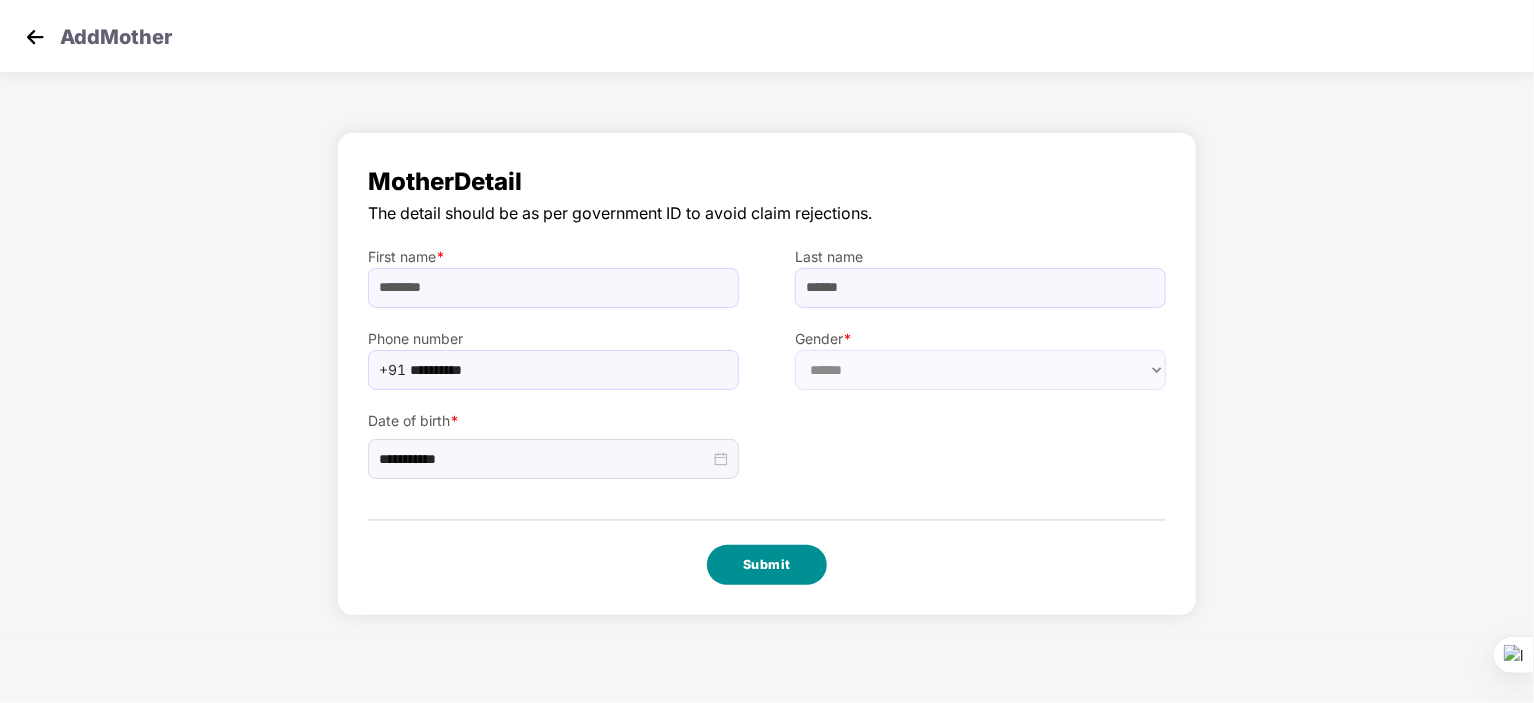 click on "Submit" at bounding box center [767, 565] 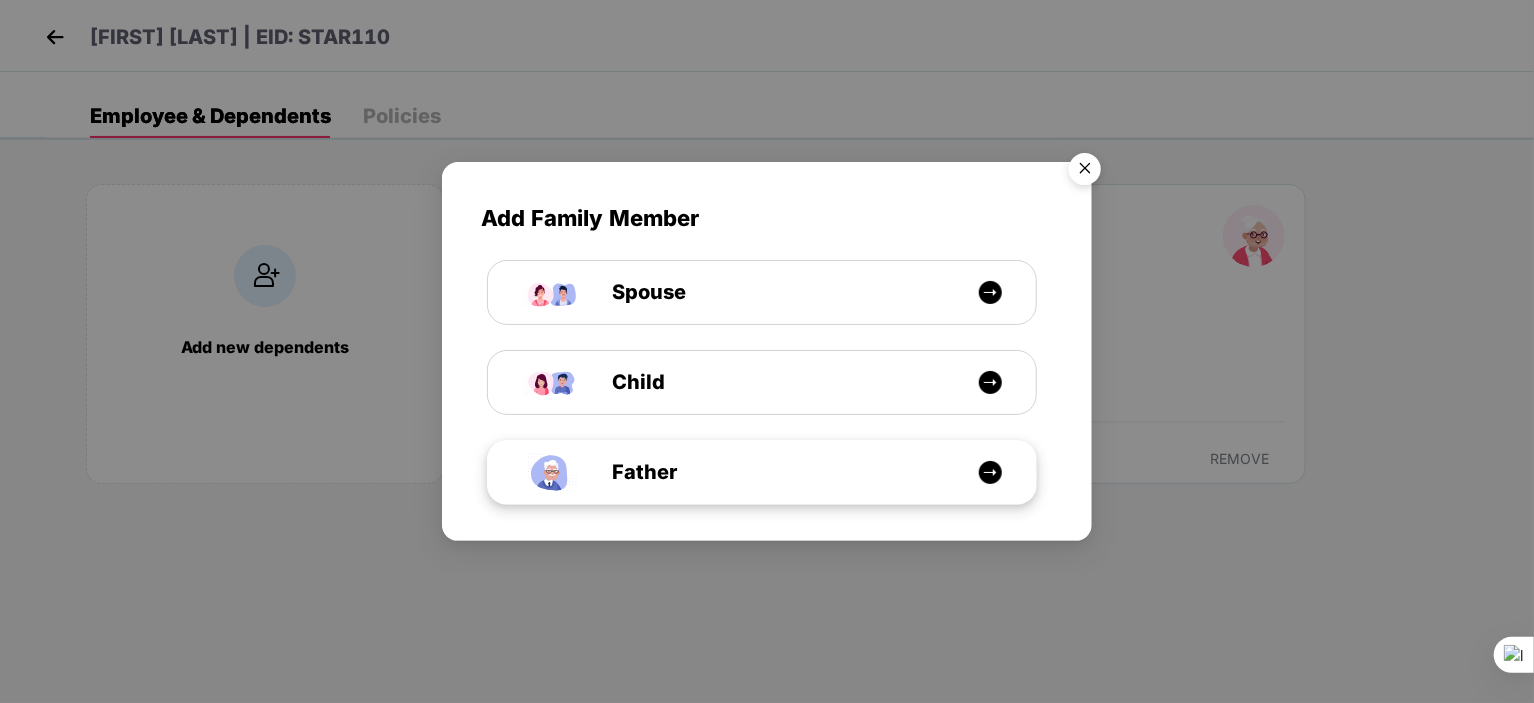 click on "Father" at bounding box center (622, 472) 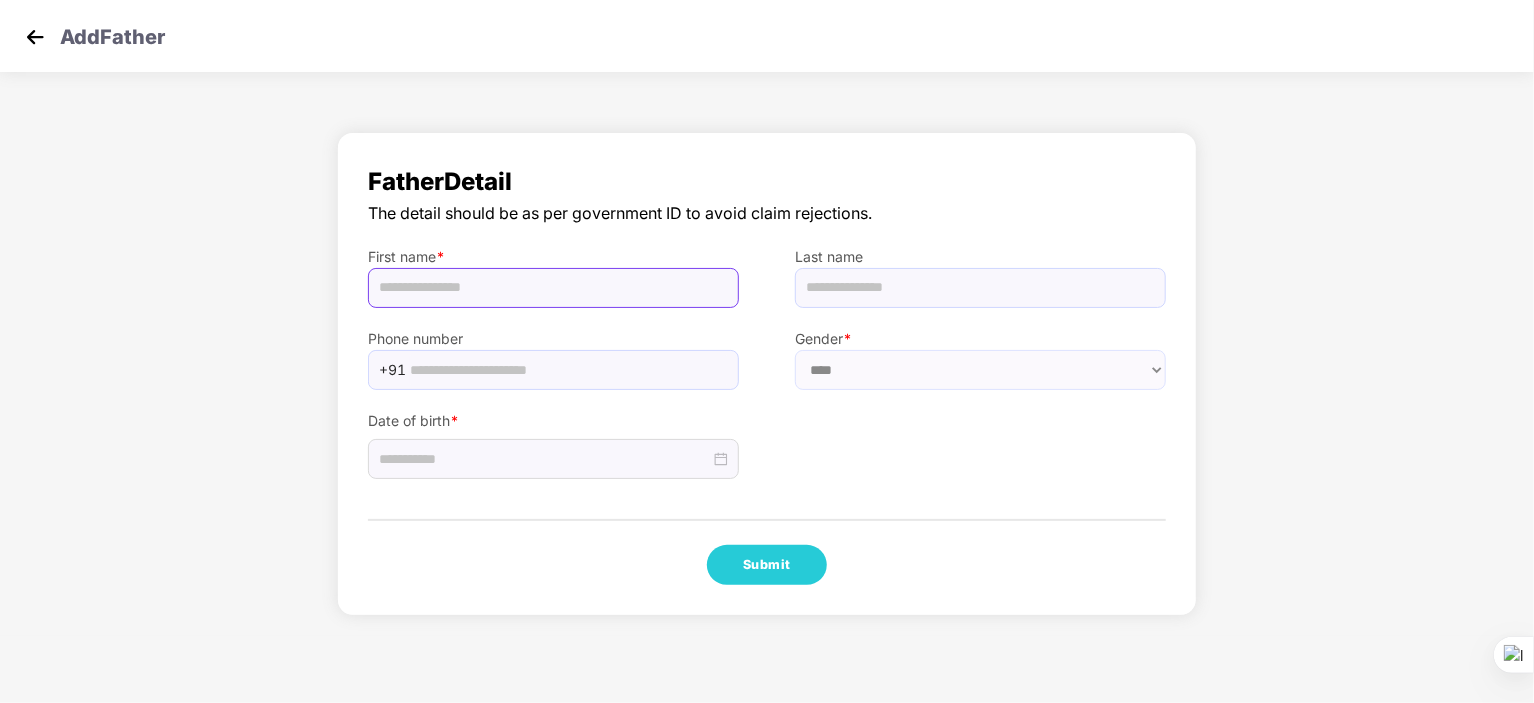 click at bounding box center [553, 288] 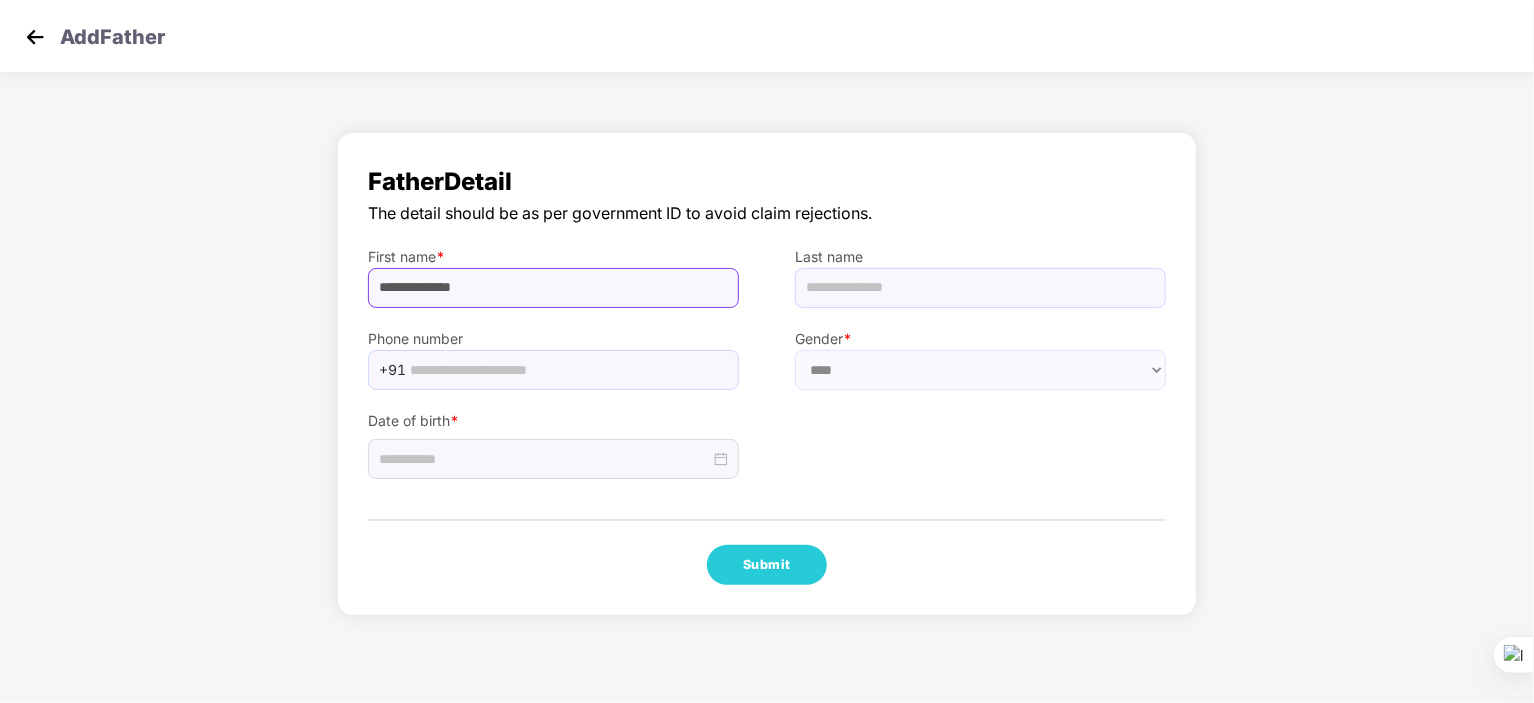 drag, startPoint x: 484, startPoint y: 283, endPoint x: 440, endPoint y: 282, distance: 44.011364 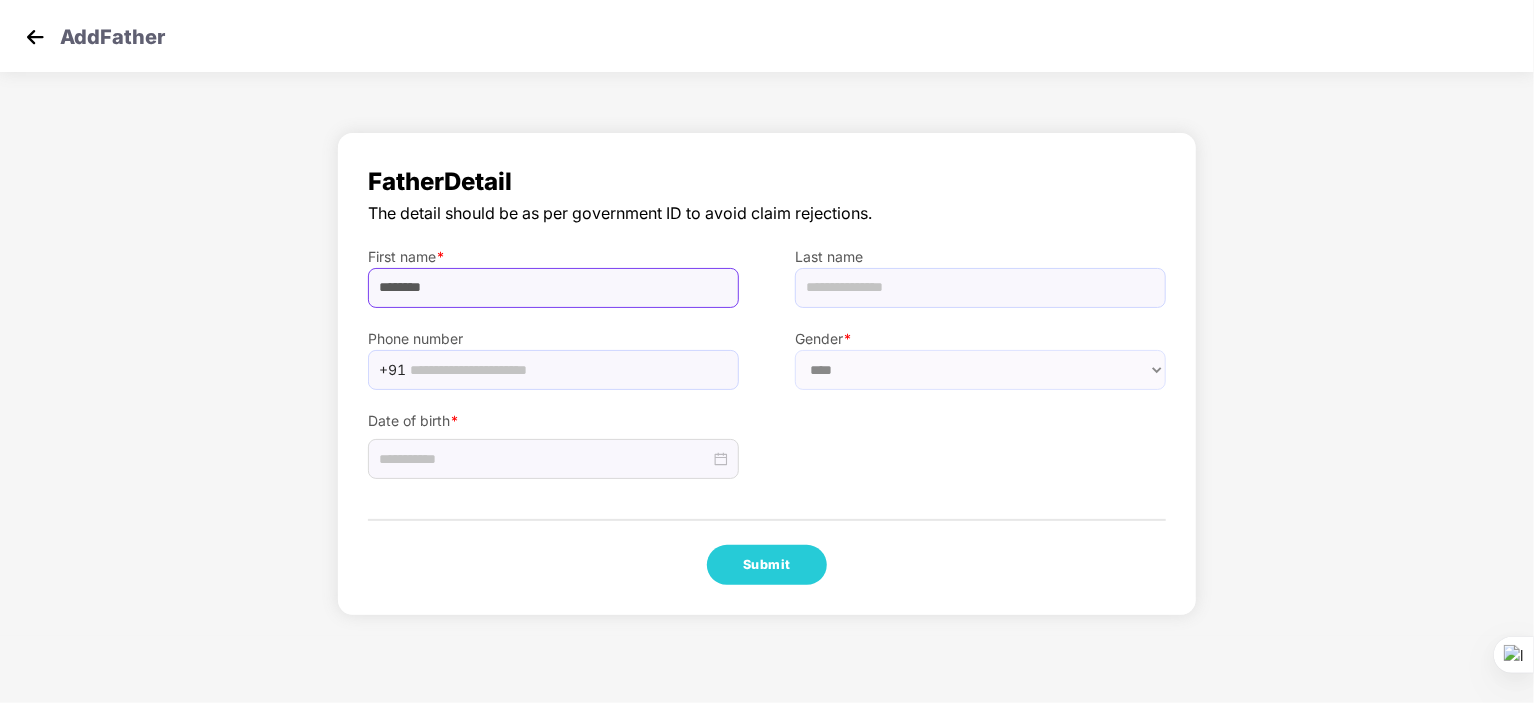 type on "*******" 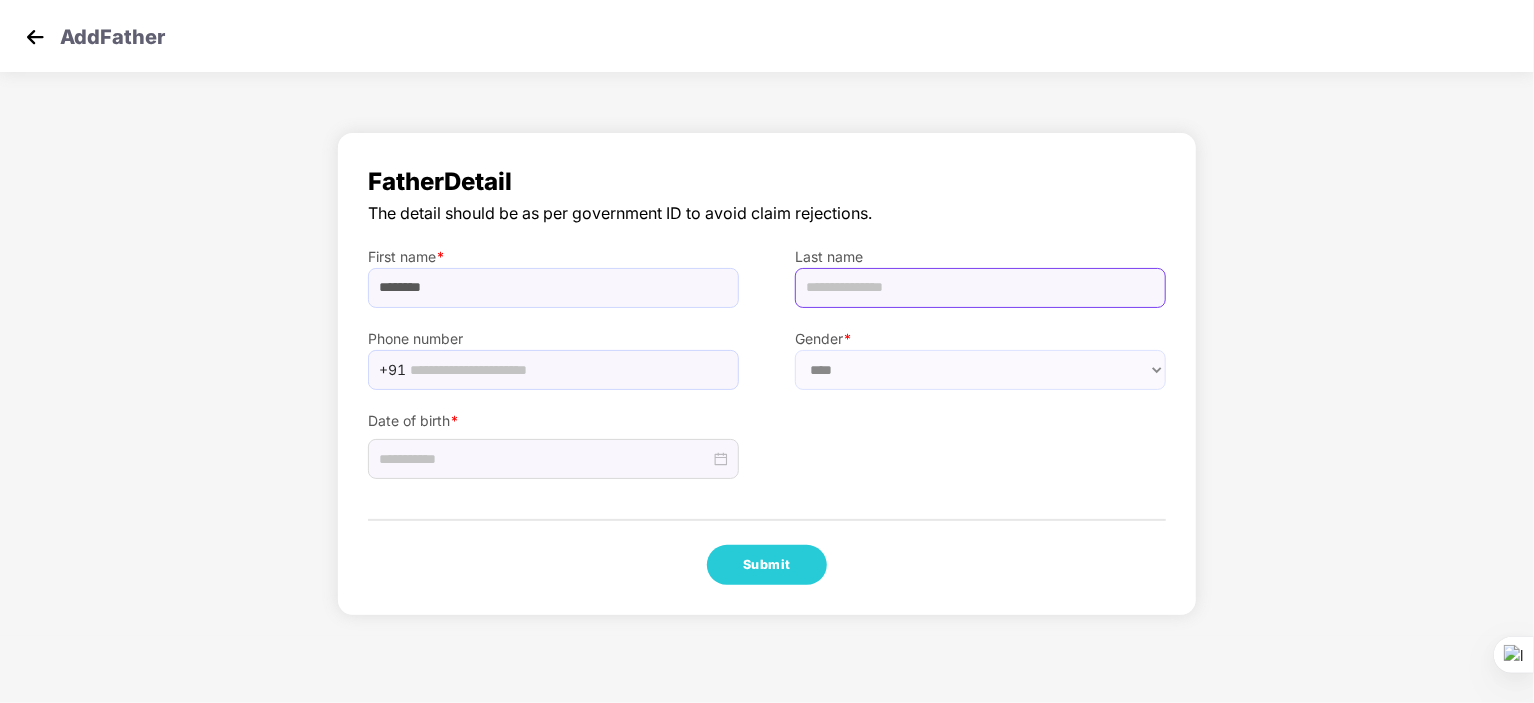click at bounding box center [980, 288] 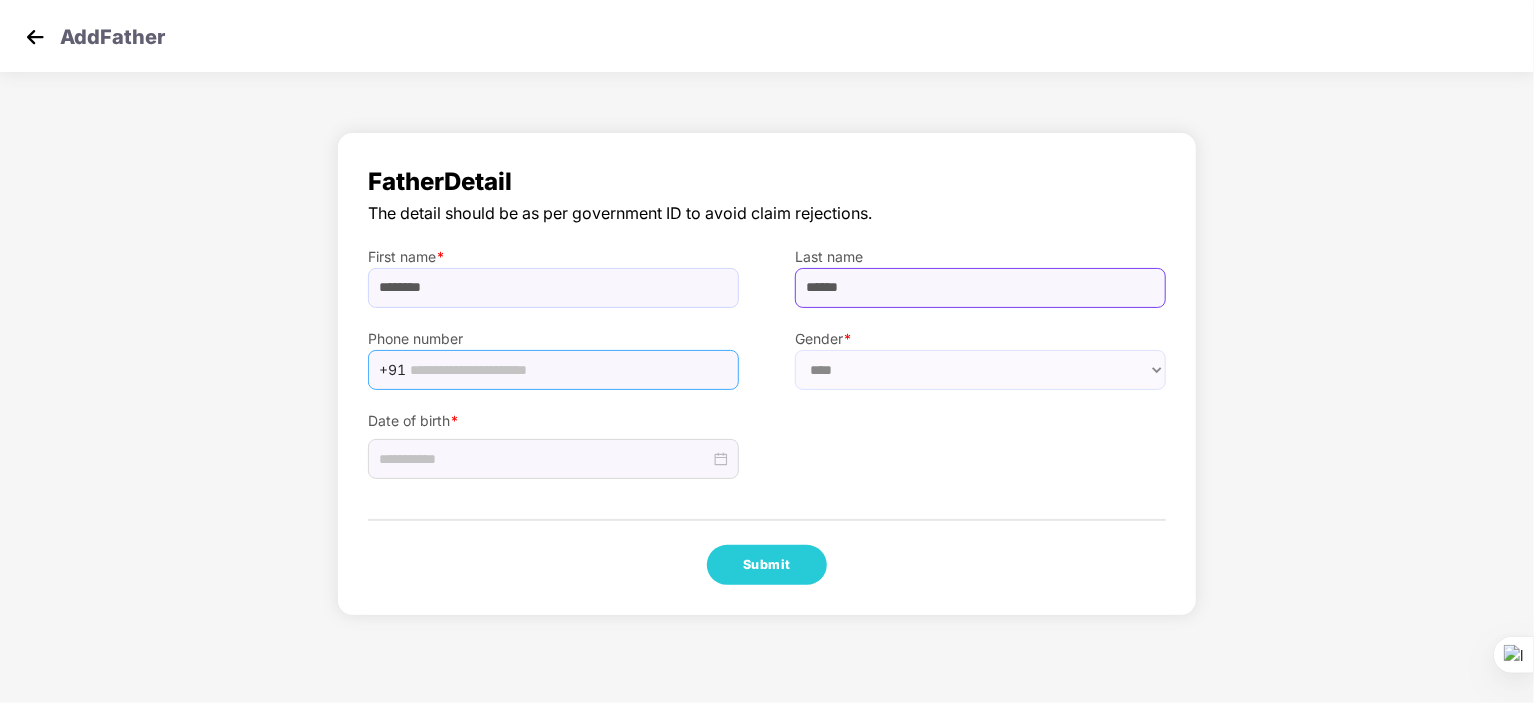 type on "******" 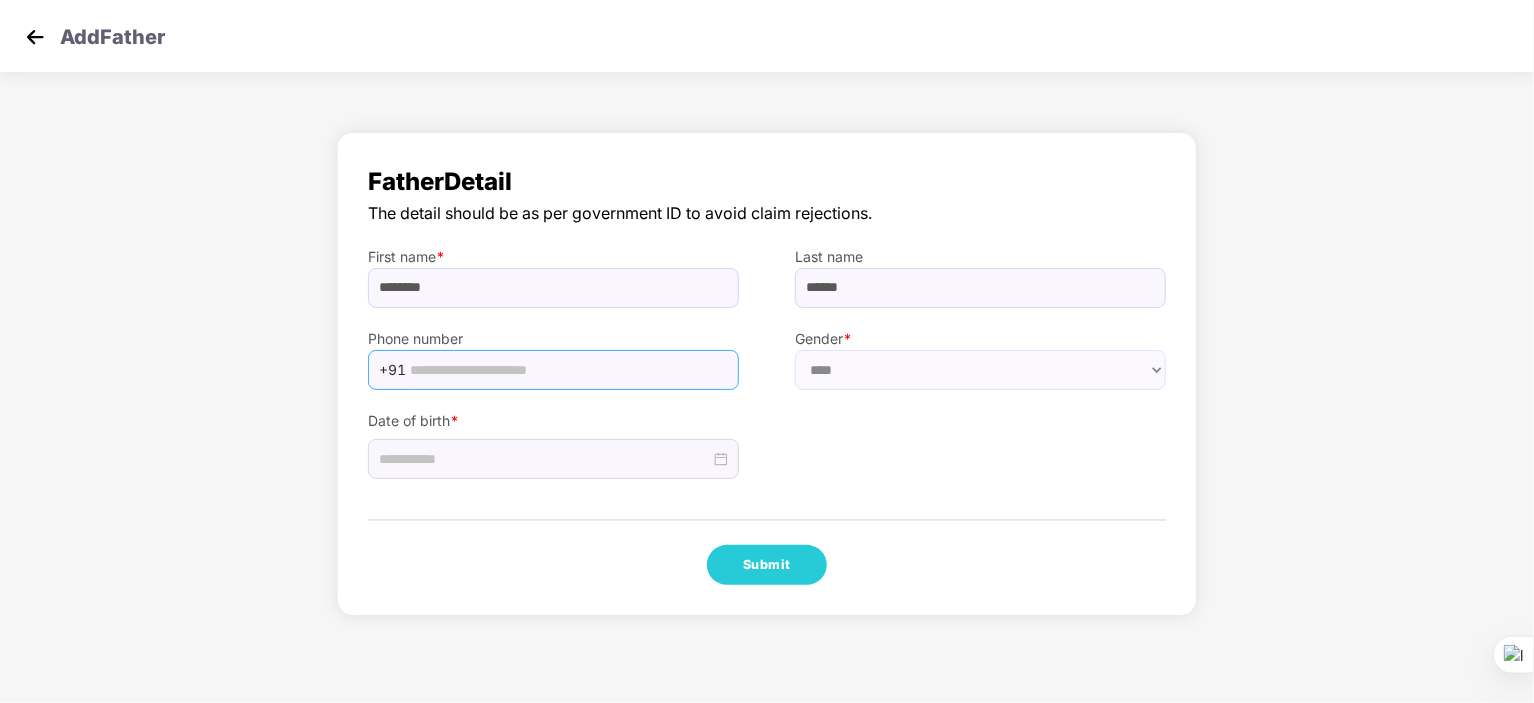 click at bounding box center (568, 370) 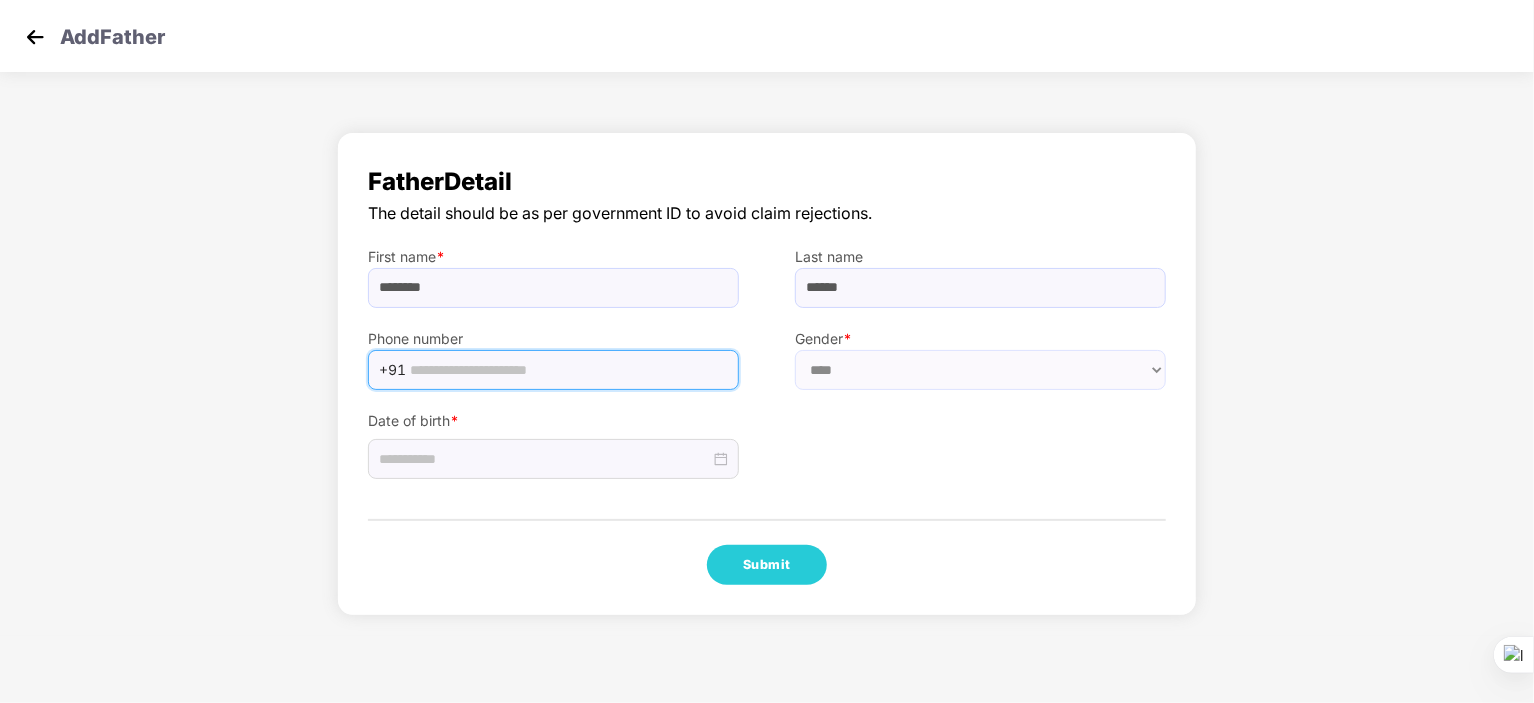 paste on "**********" 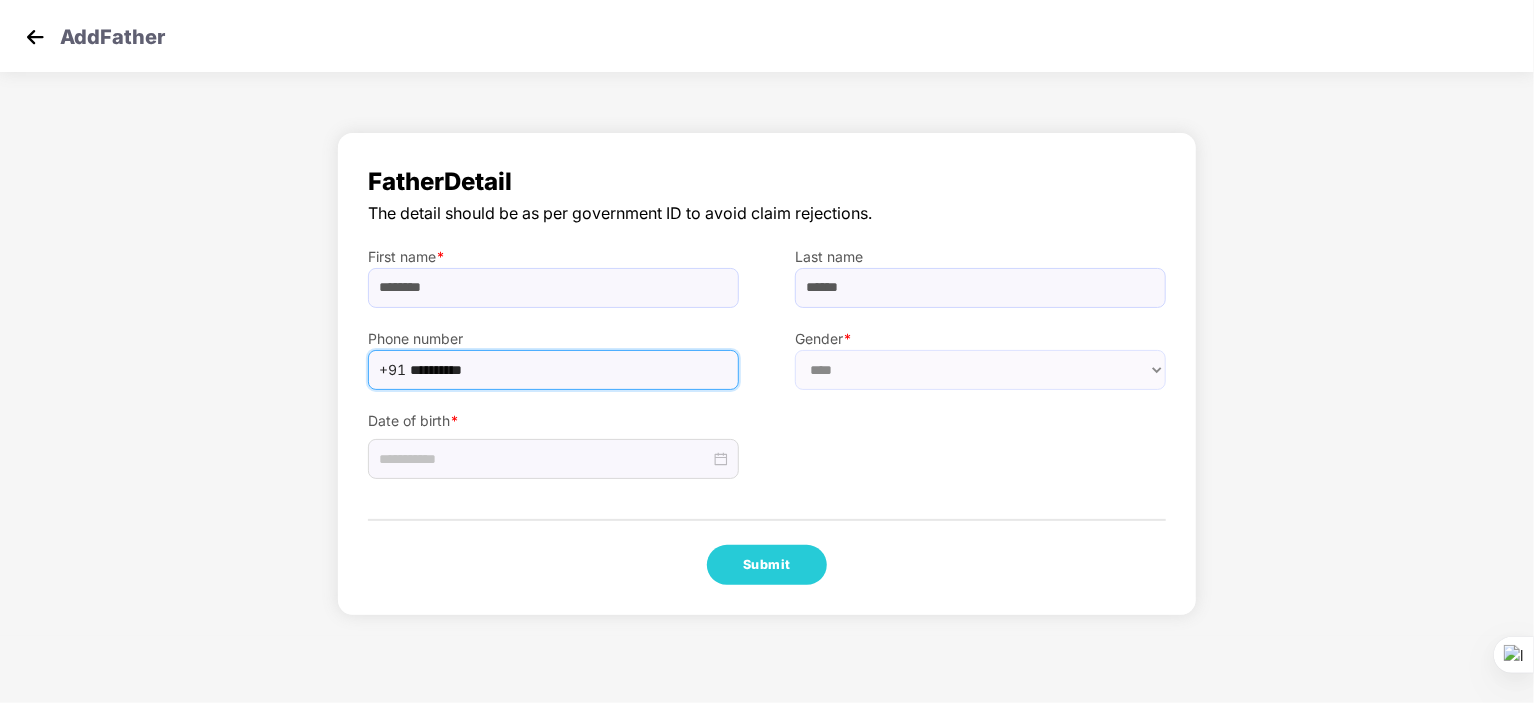type on "**********" 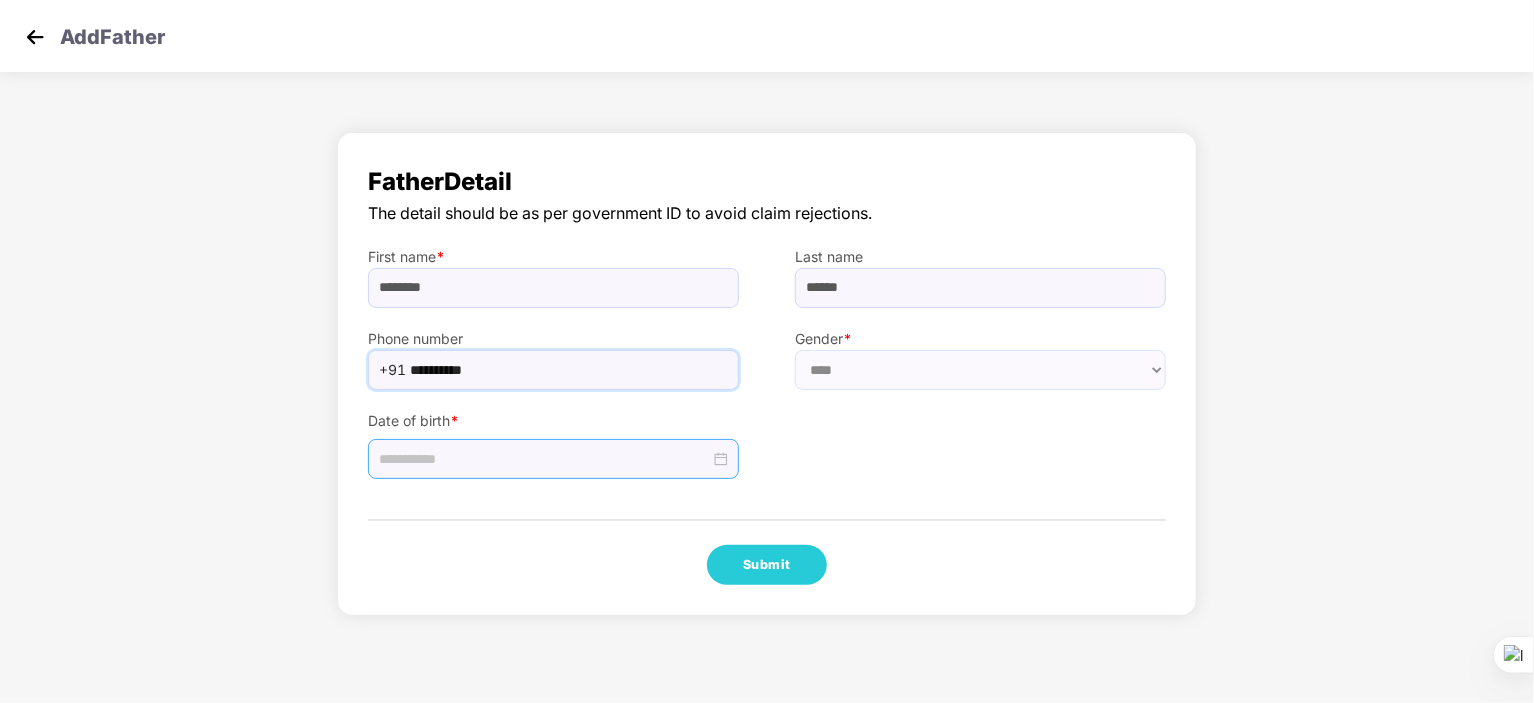 click at bounding box center [544, 459] 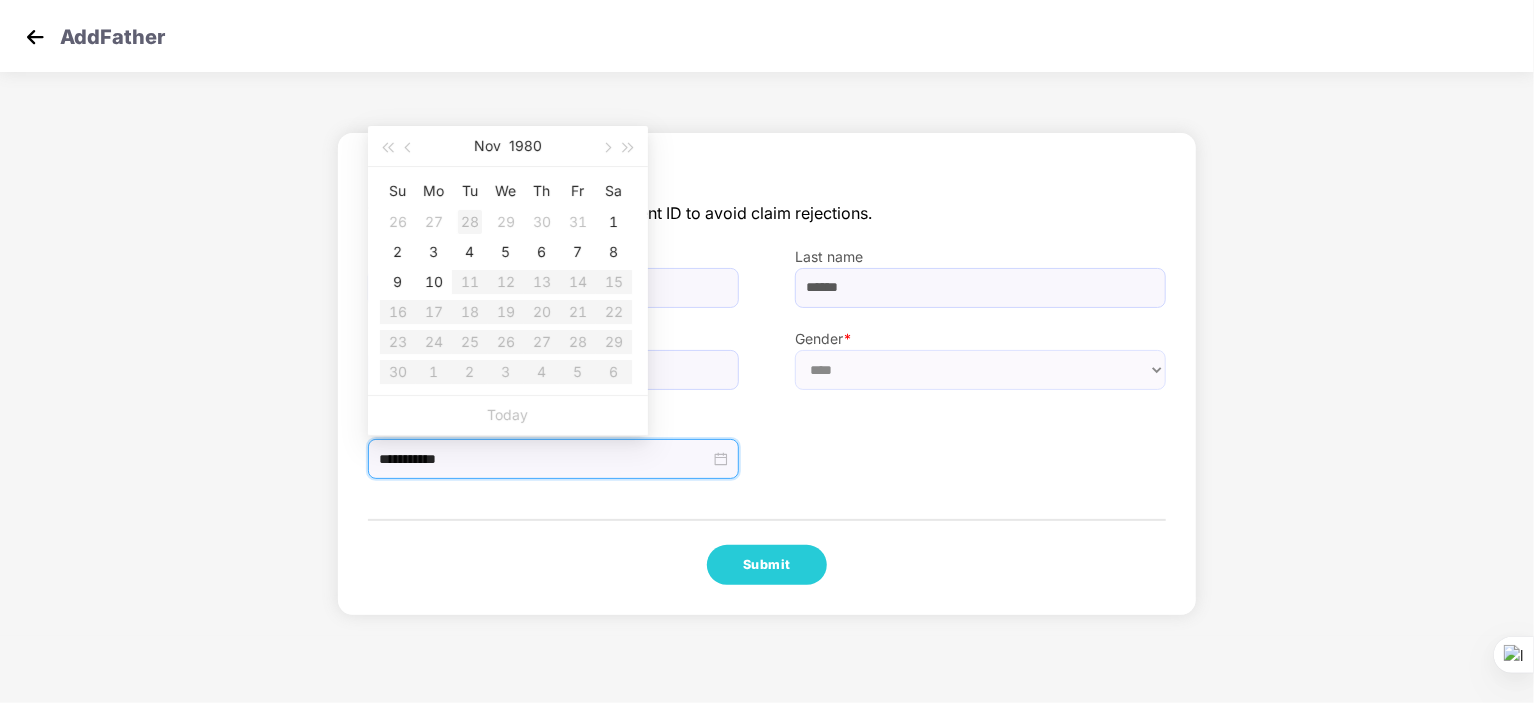 type on "**********" 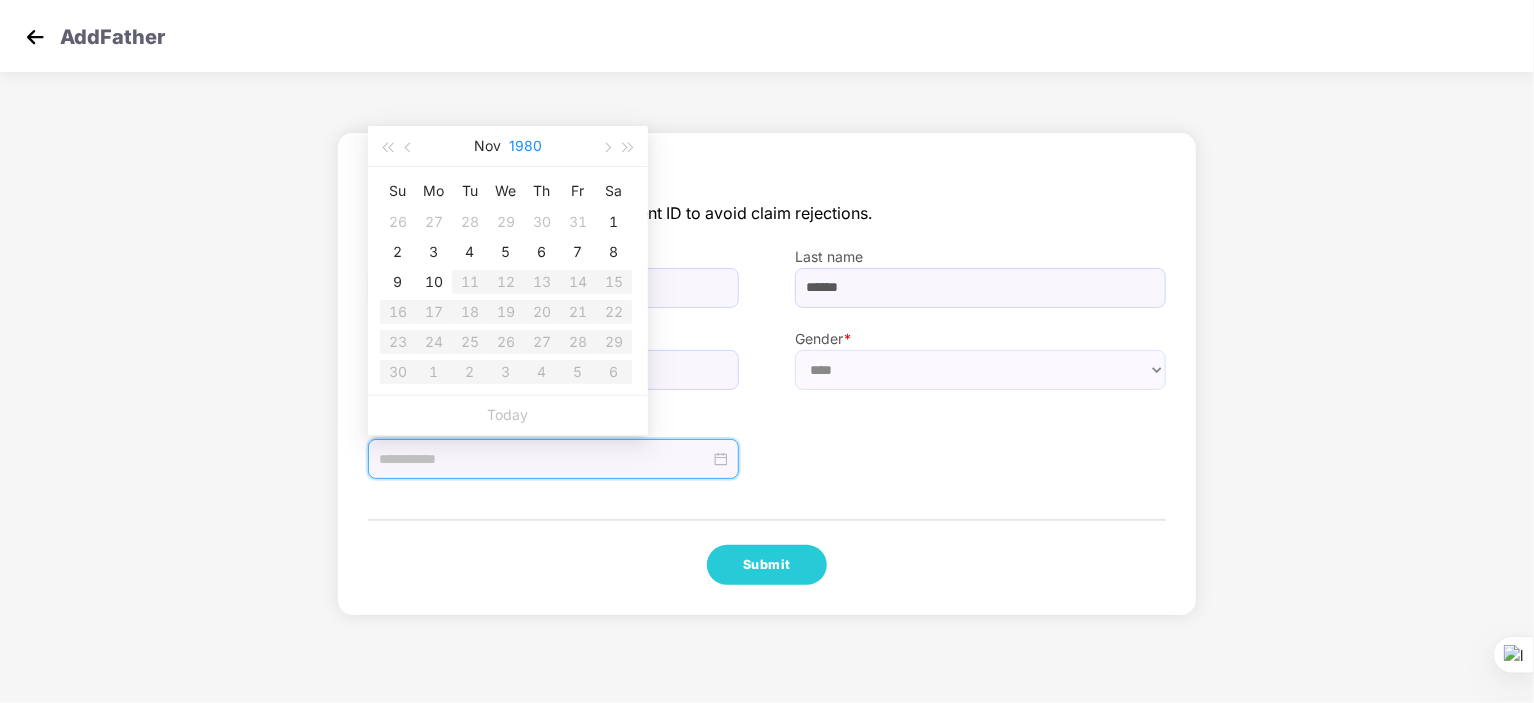 click on "1980" at bounding box center [525, 146] 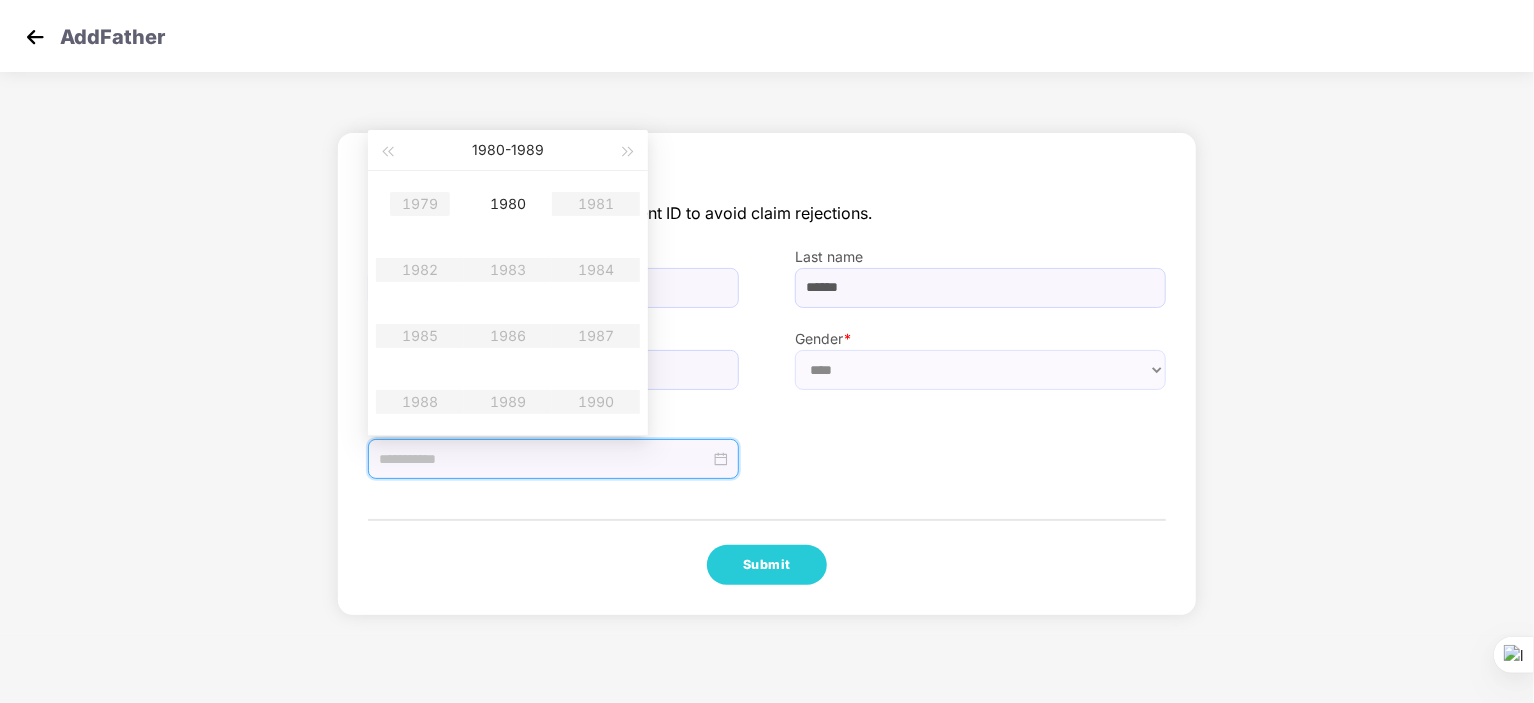 type on "**********" 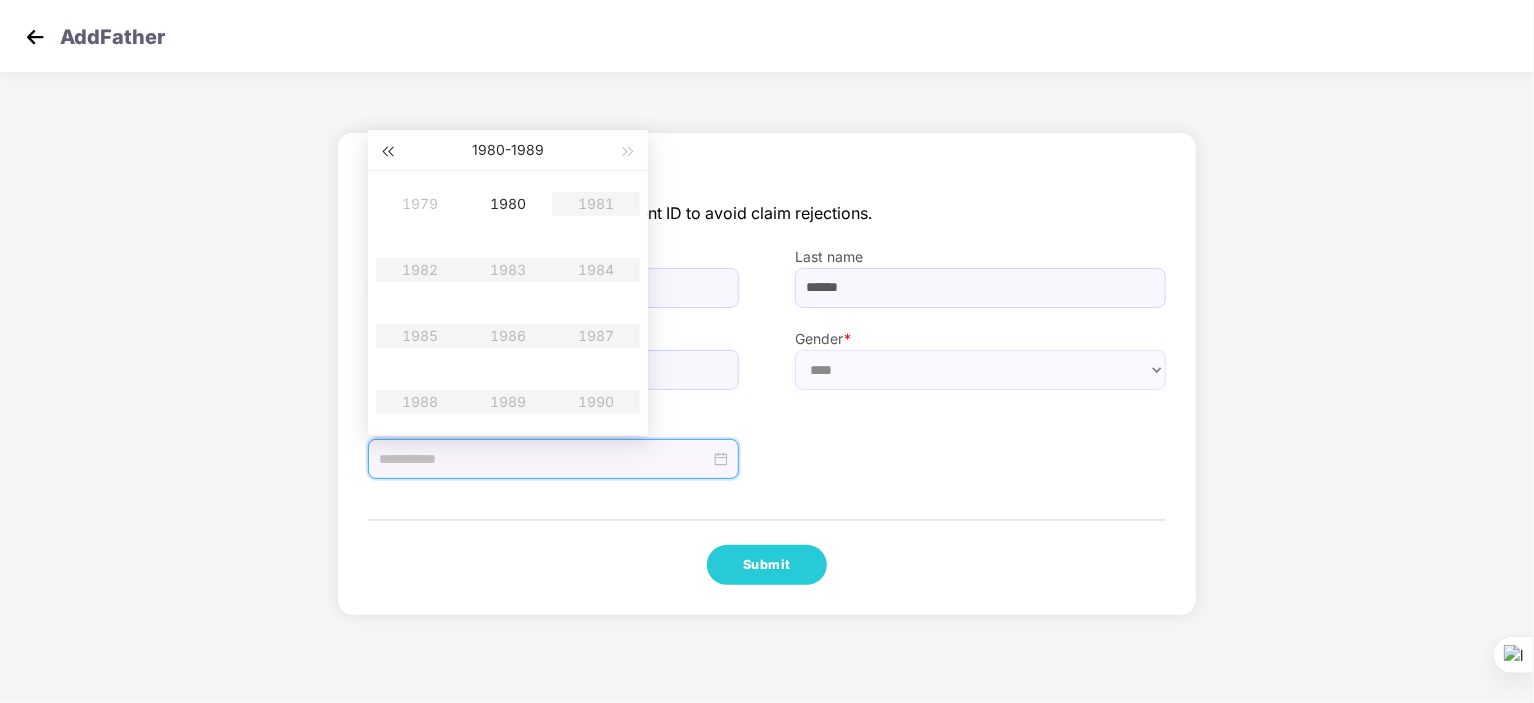click at bounding box center [387, 152] 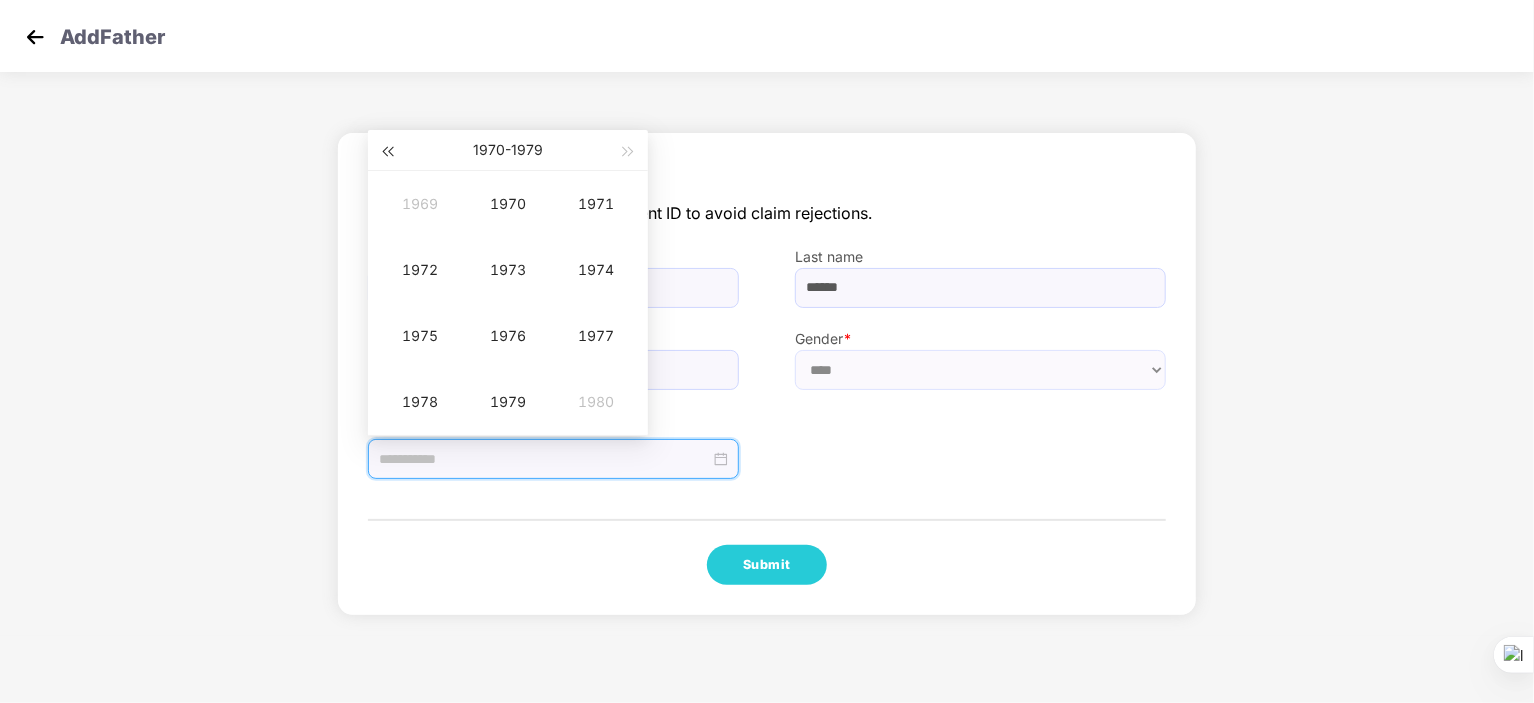 click at bounding box center [387, 152] 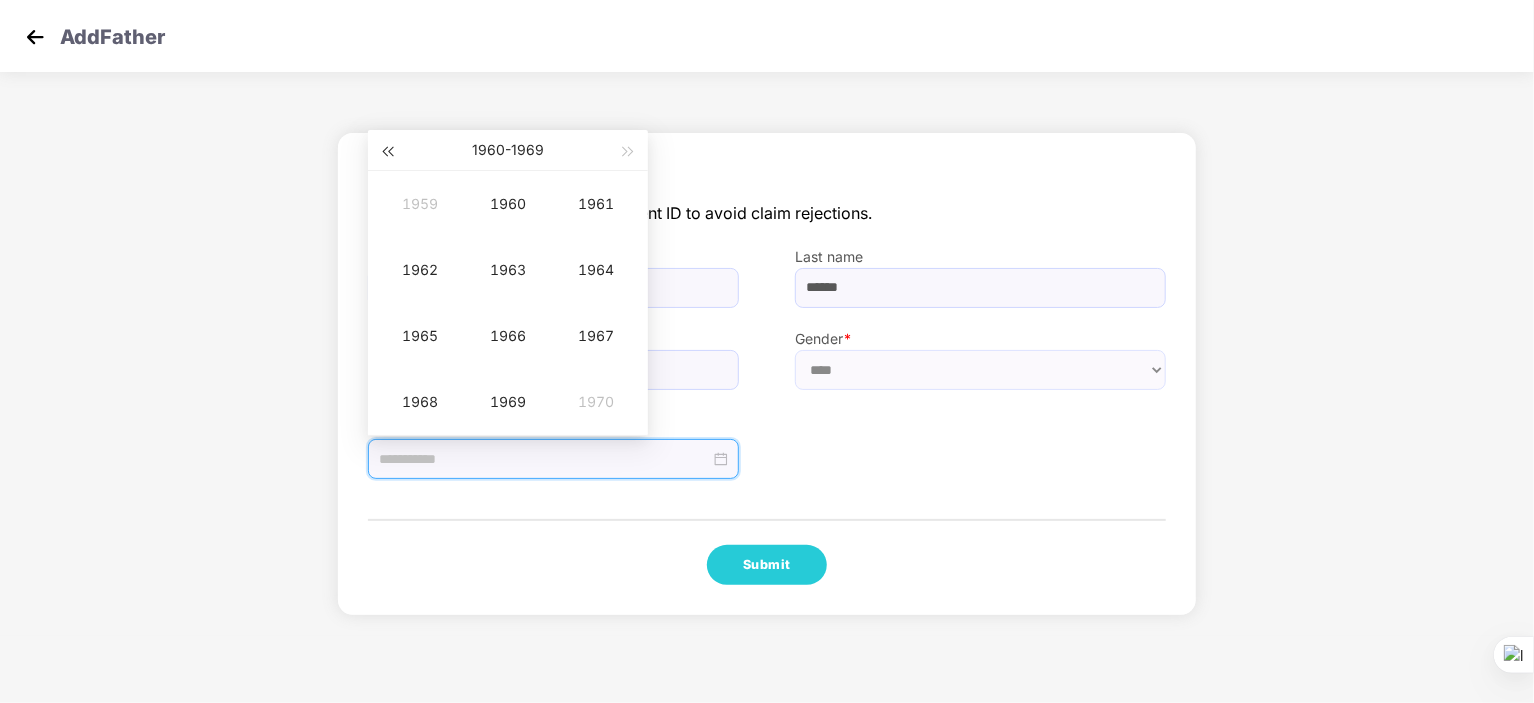 click at bounding box center (387, 152) 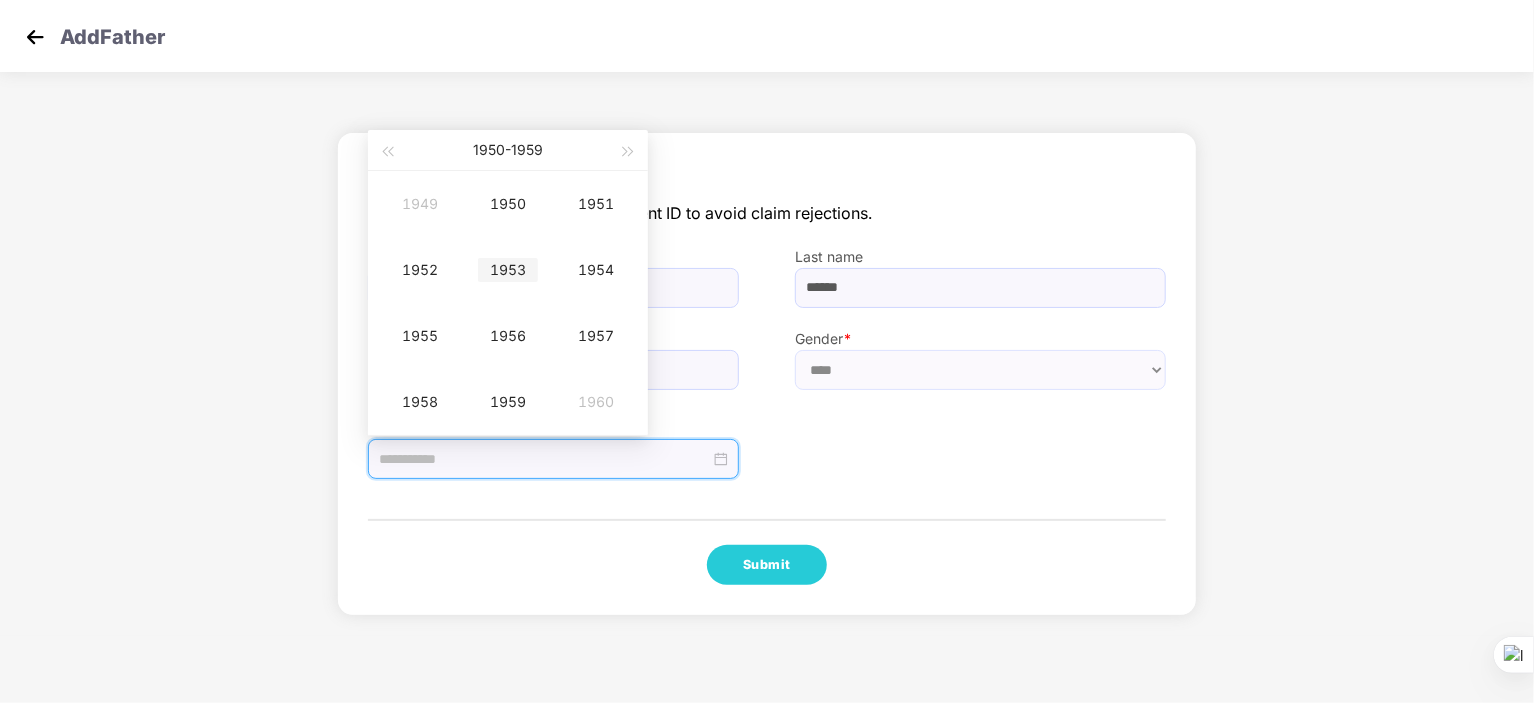 type on "**********" 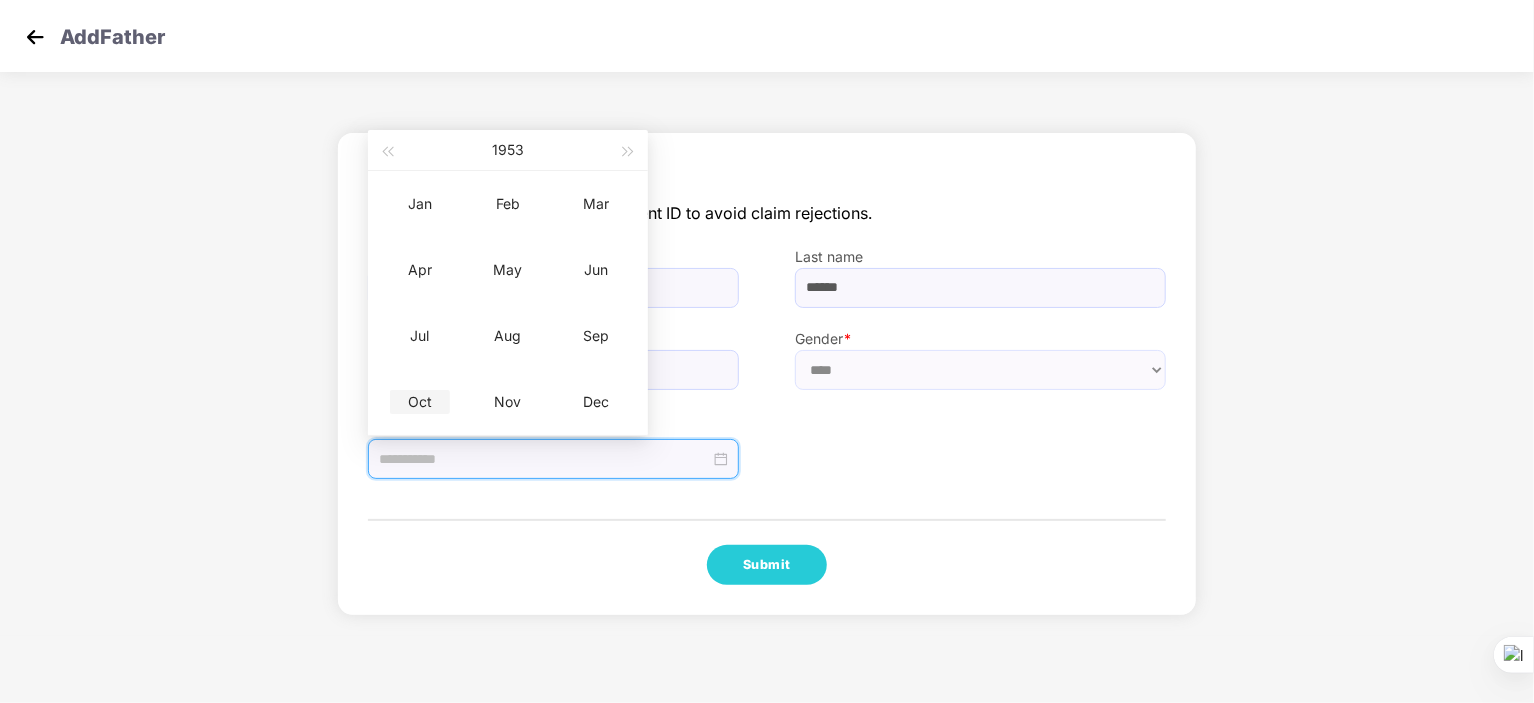 type on "**********" 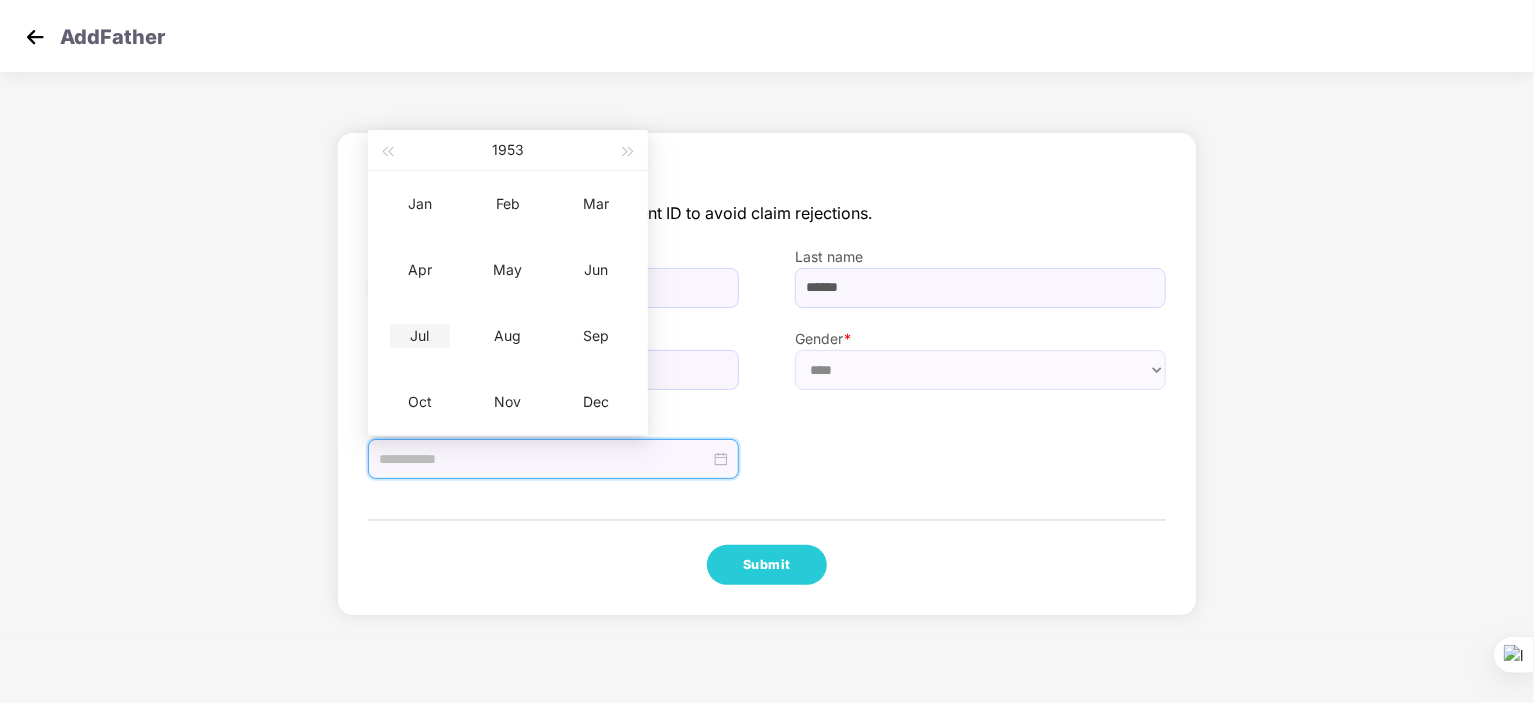 type on "**********" 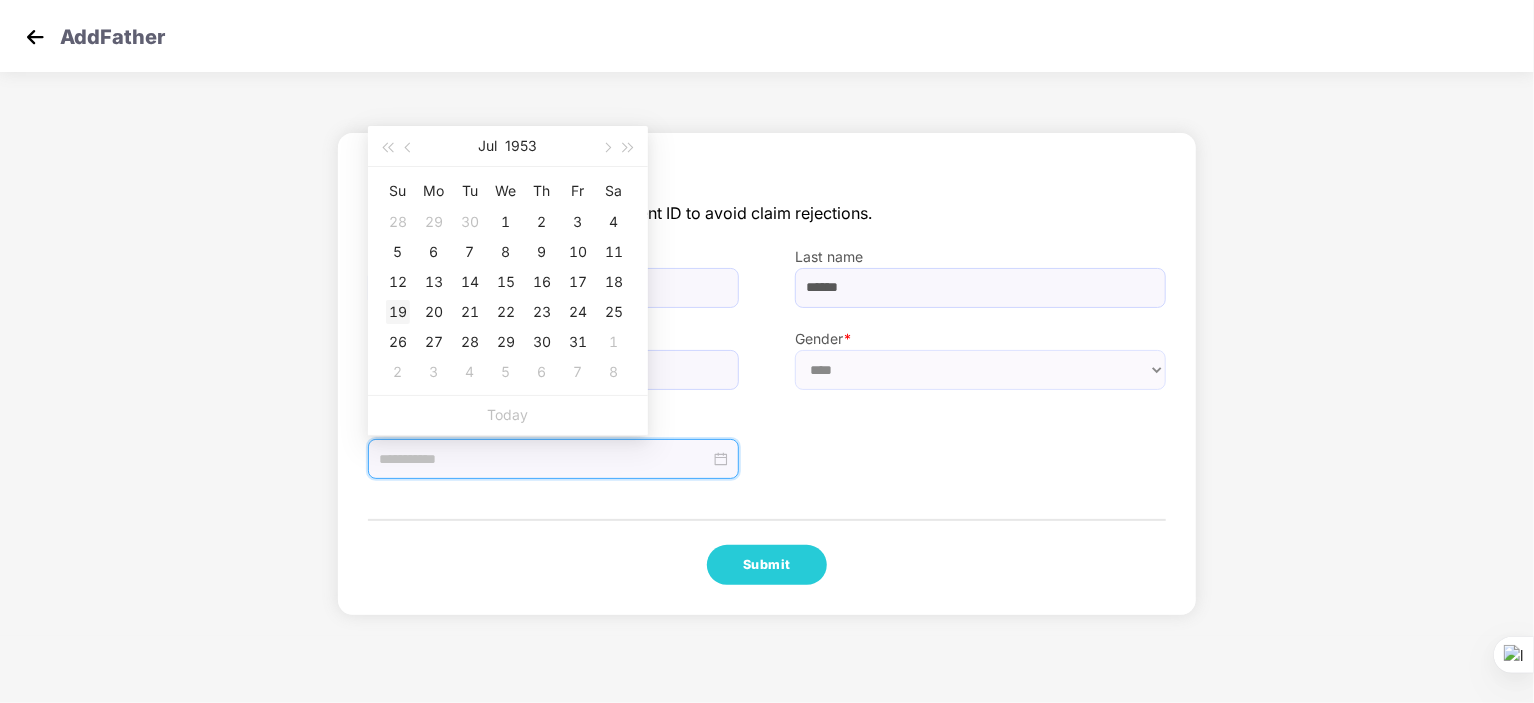 type on "**********" 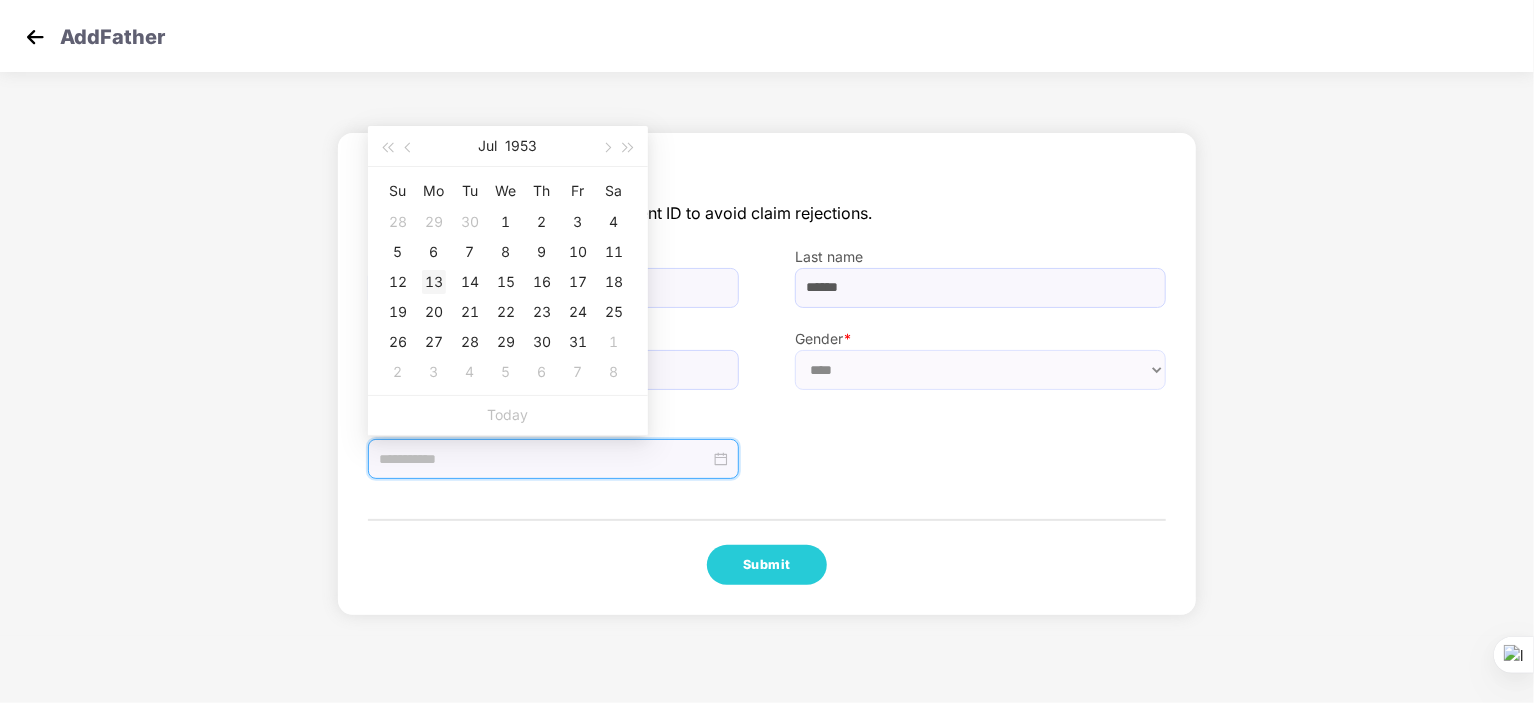 type on "**********" 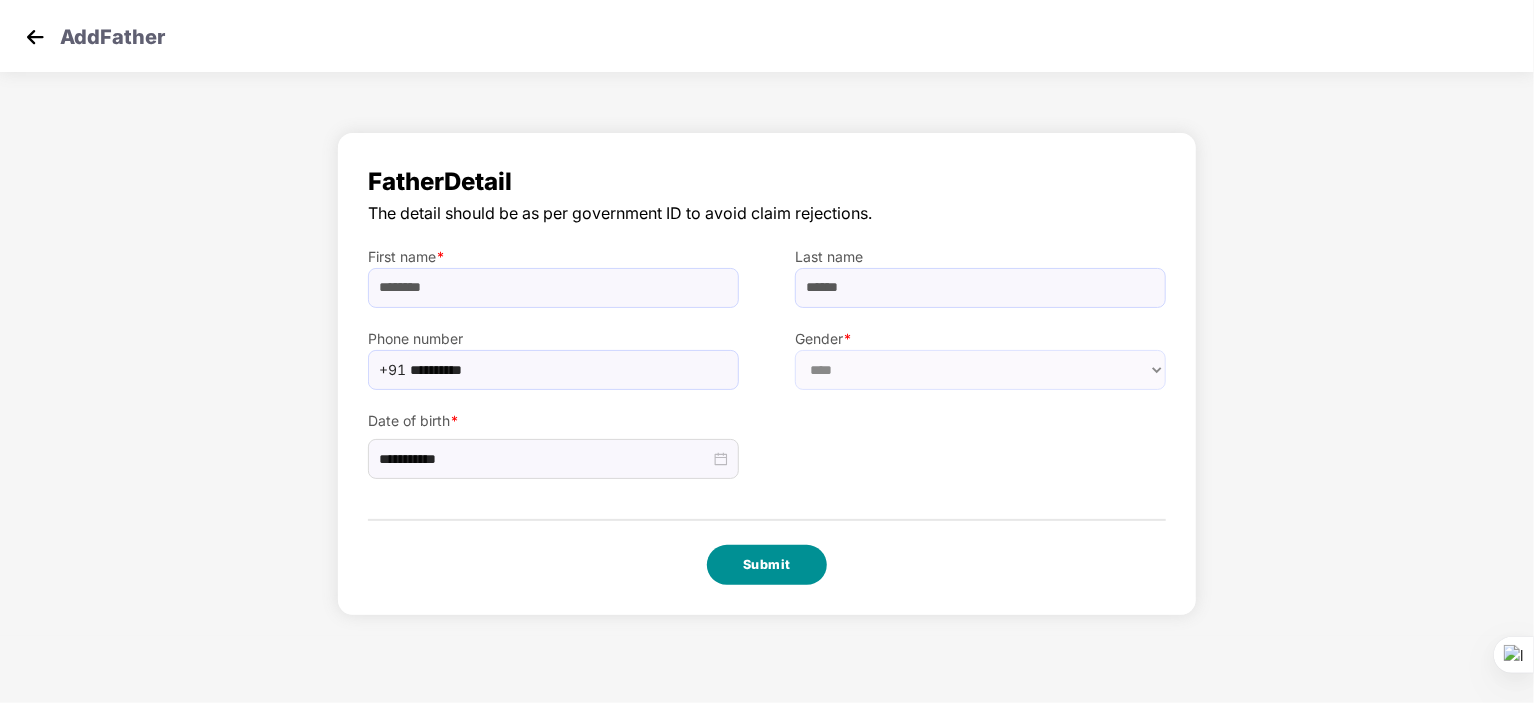 click on "Submit" at bounding box center (767, 565) 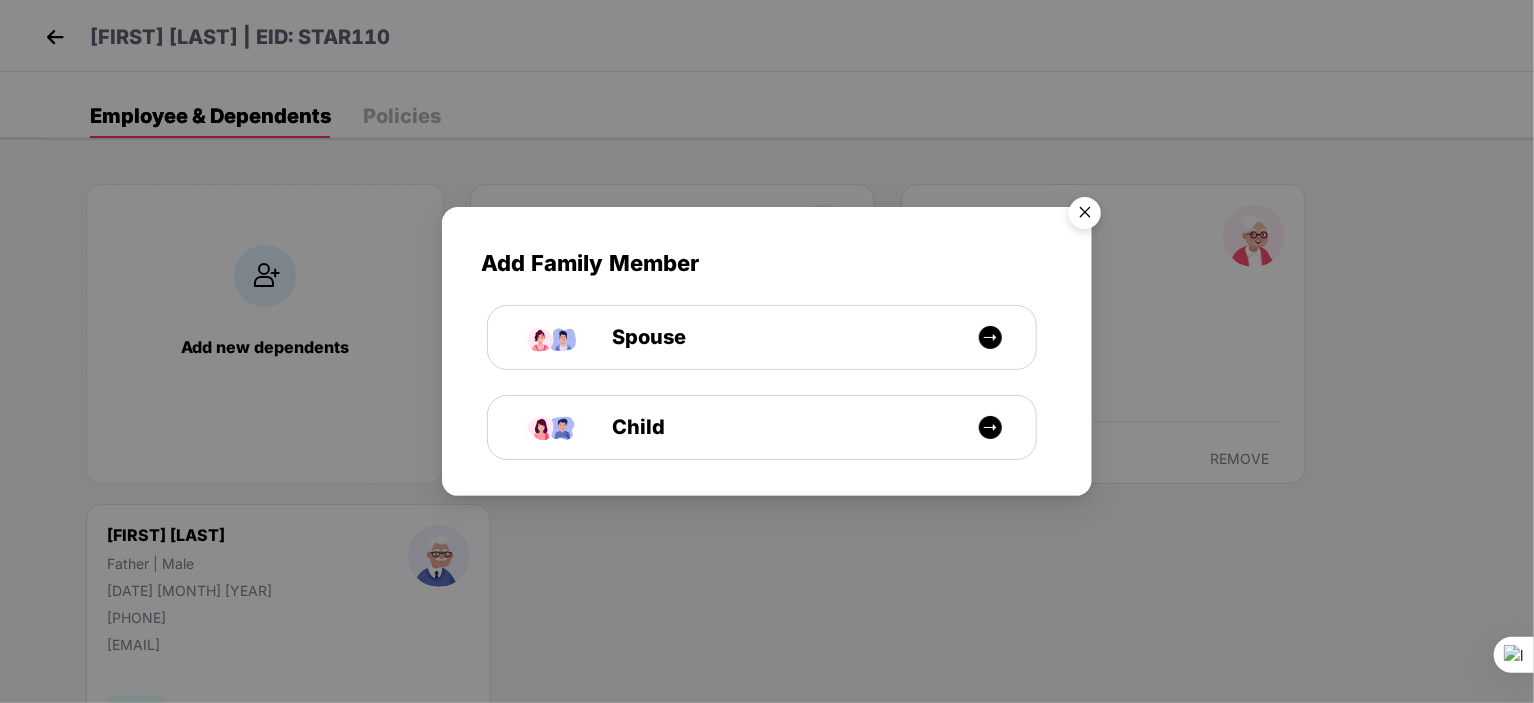 click at bounding box center [1085, 216] 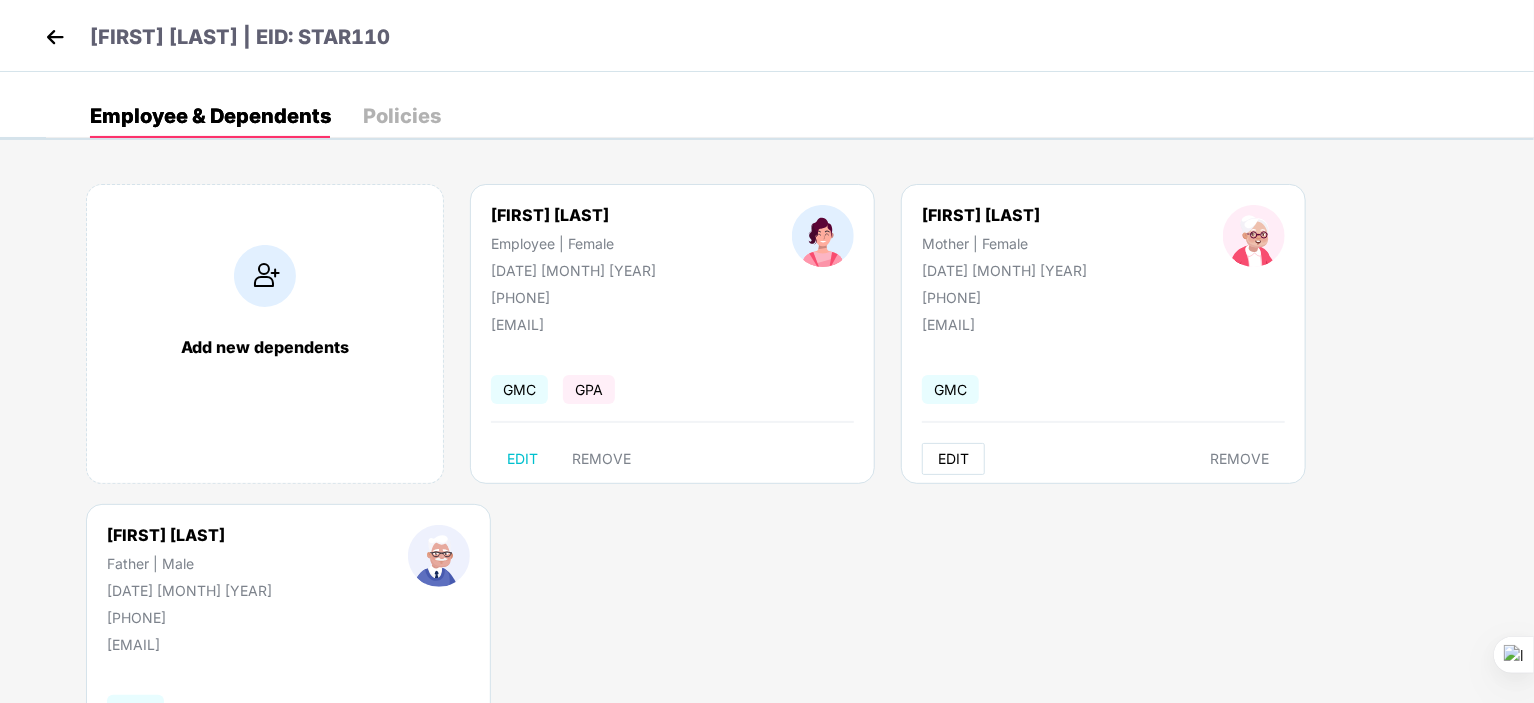 click on "EDIT" at bounding box center [953, 459] 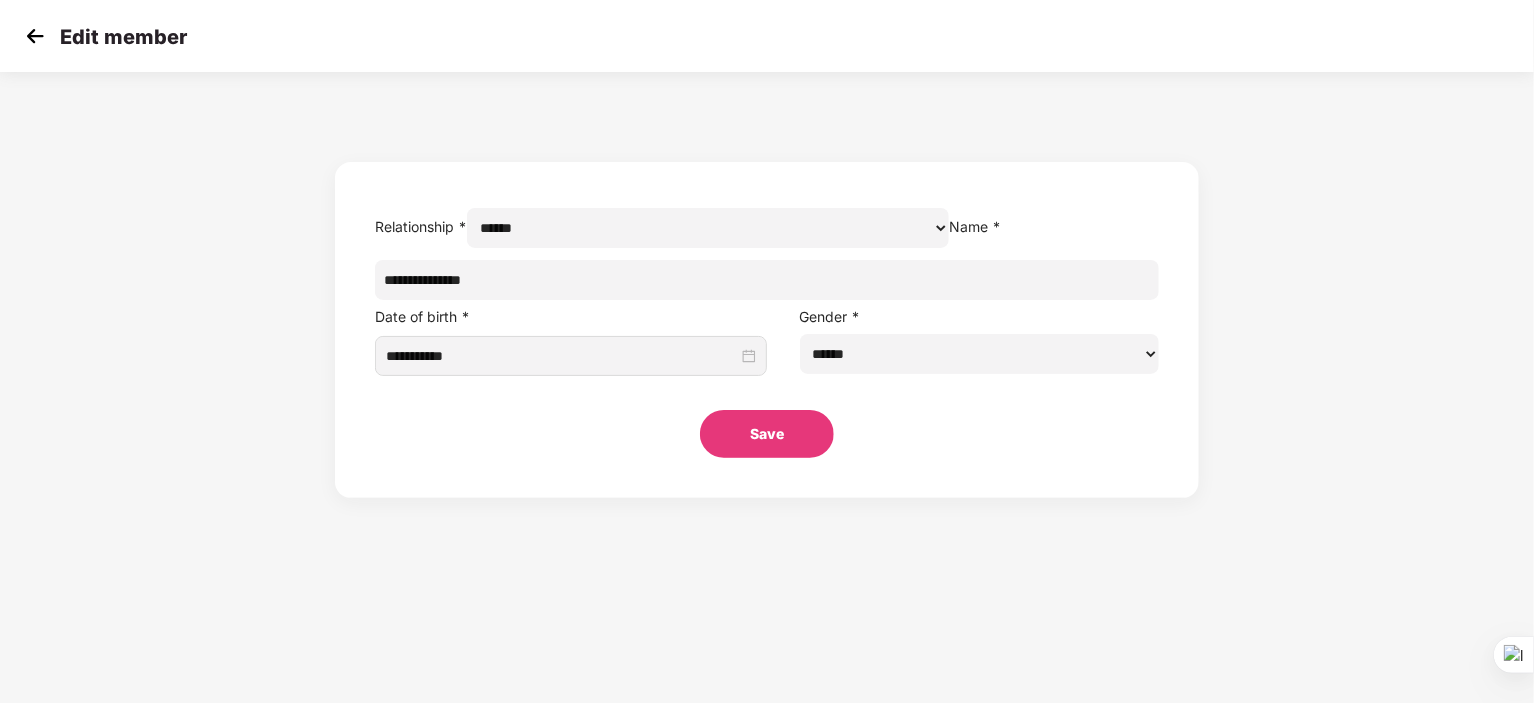 drag, startPoint x: 648, startPoint y: 320, endPoint x: 461, endPoint y: 328, distance: 187.17105 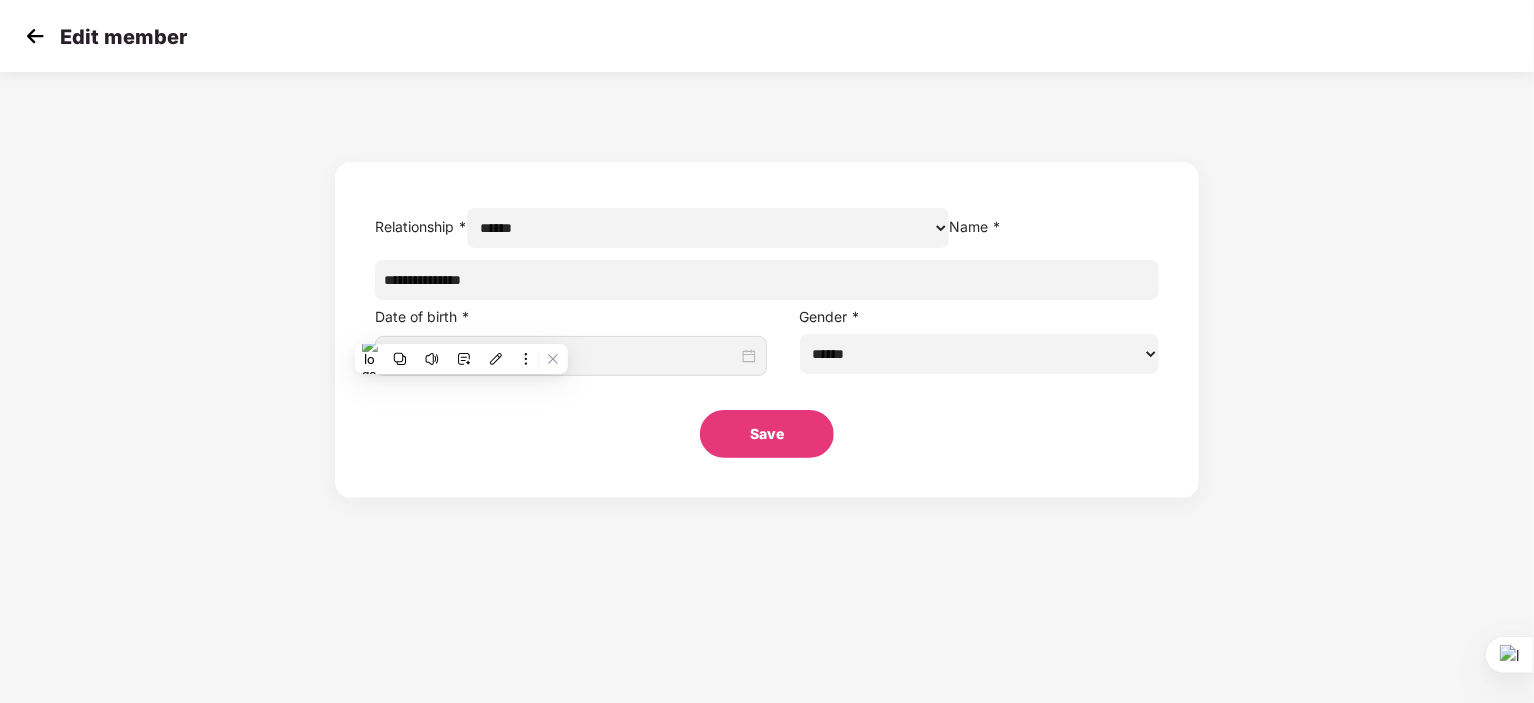 paste on "******" 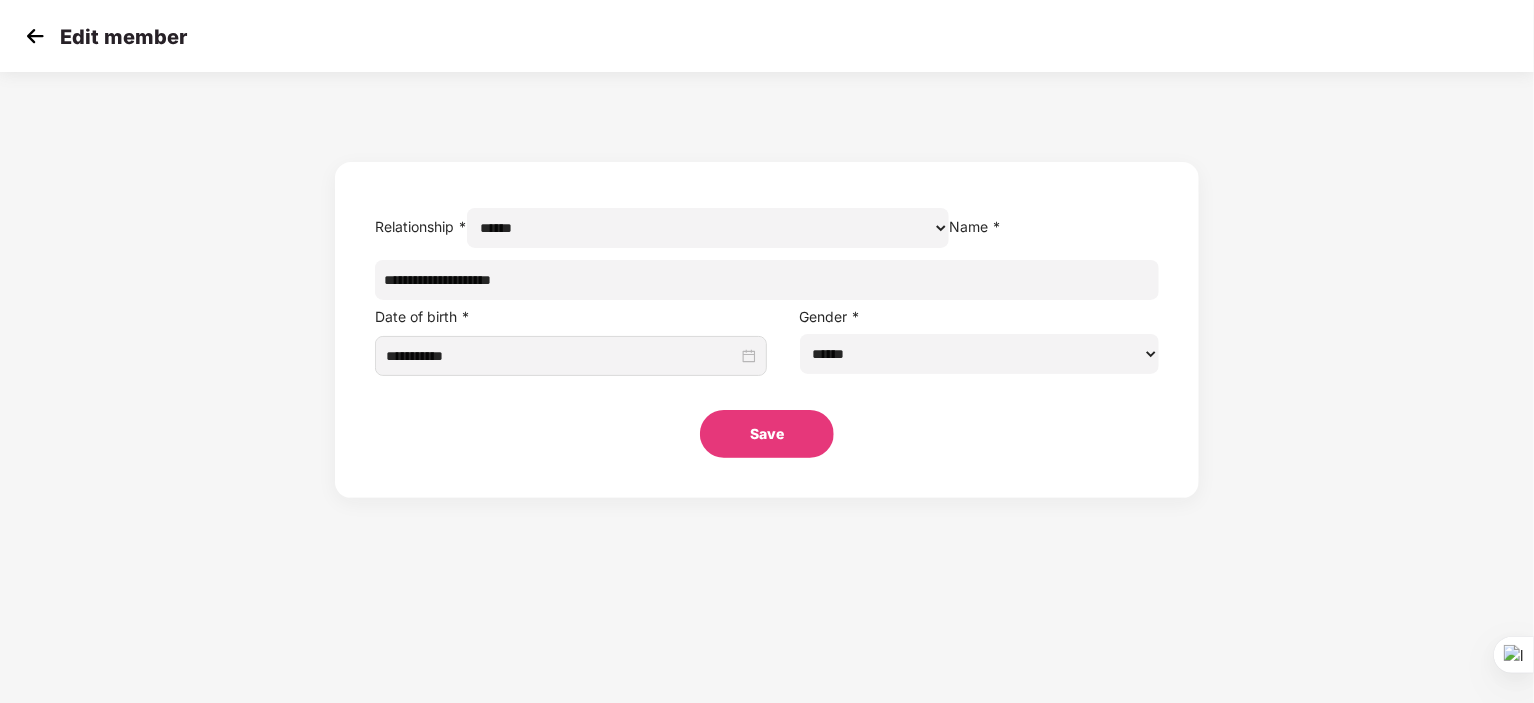 type on "**********" 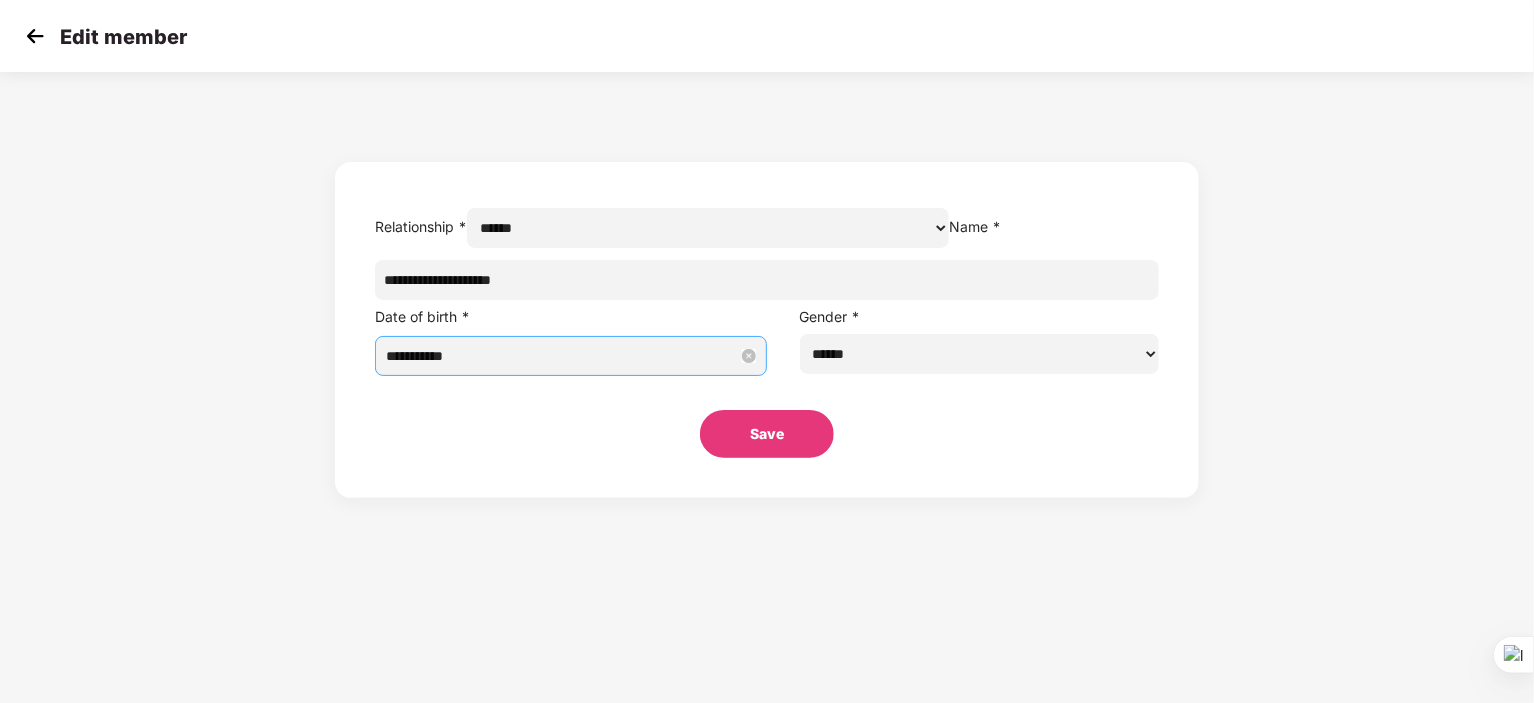 click on "**********" at bounding box center [562, 356] 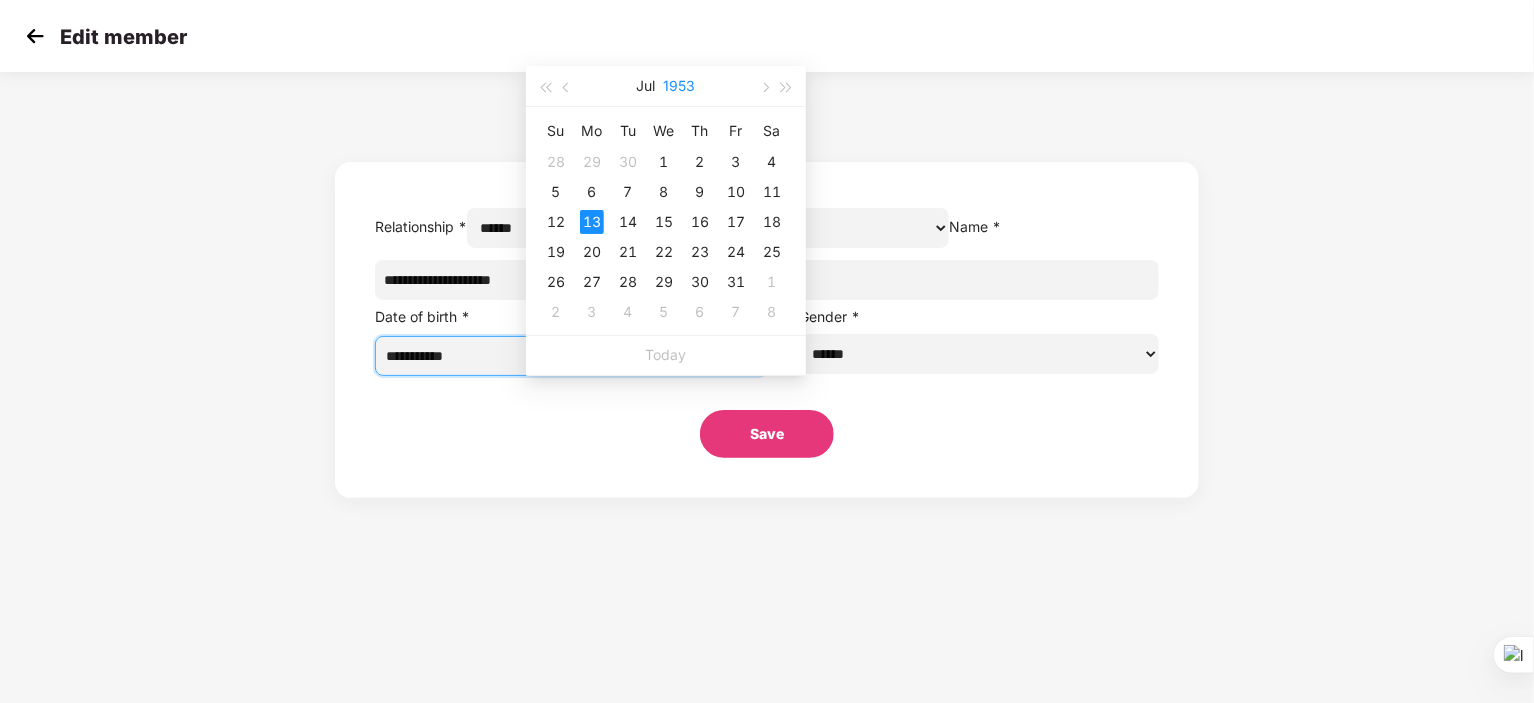 click on "1953" at bounding box center (680, 86) 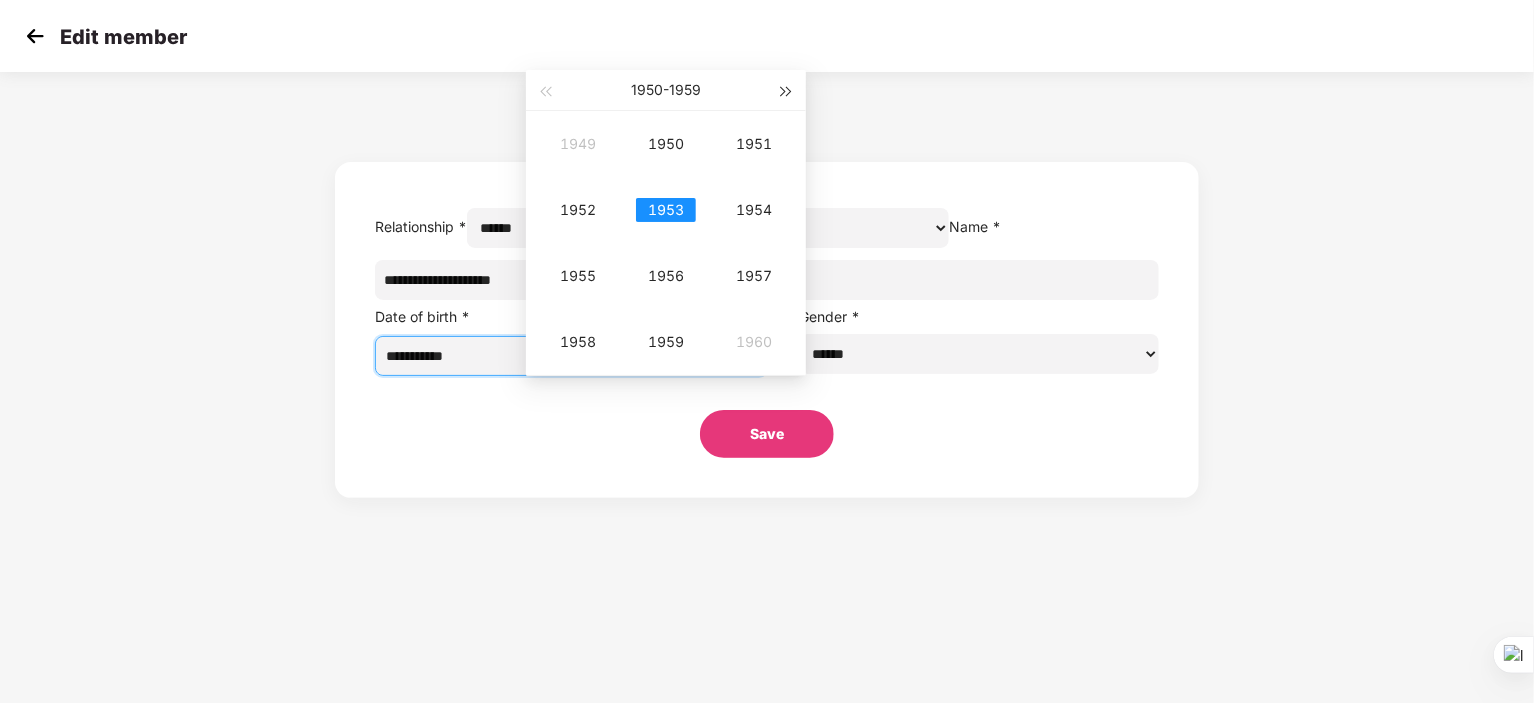 click at bounding box center [787, 90] 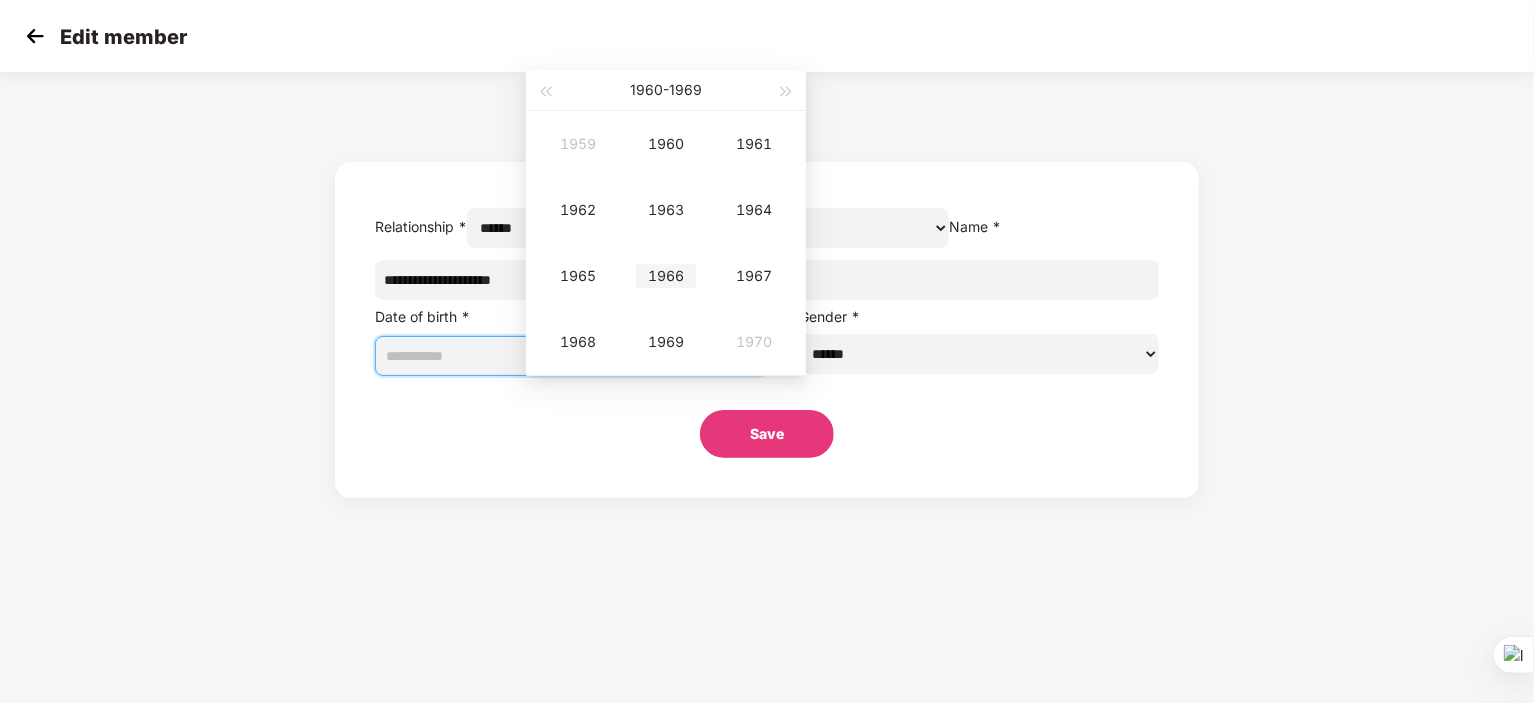 click on "1966" at bounding box center [666, 276] 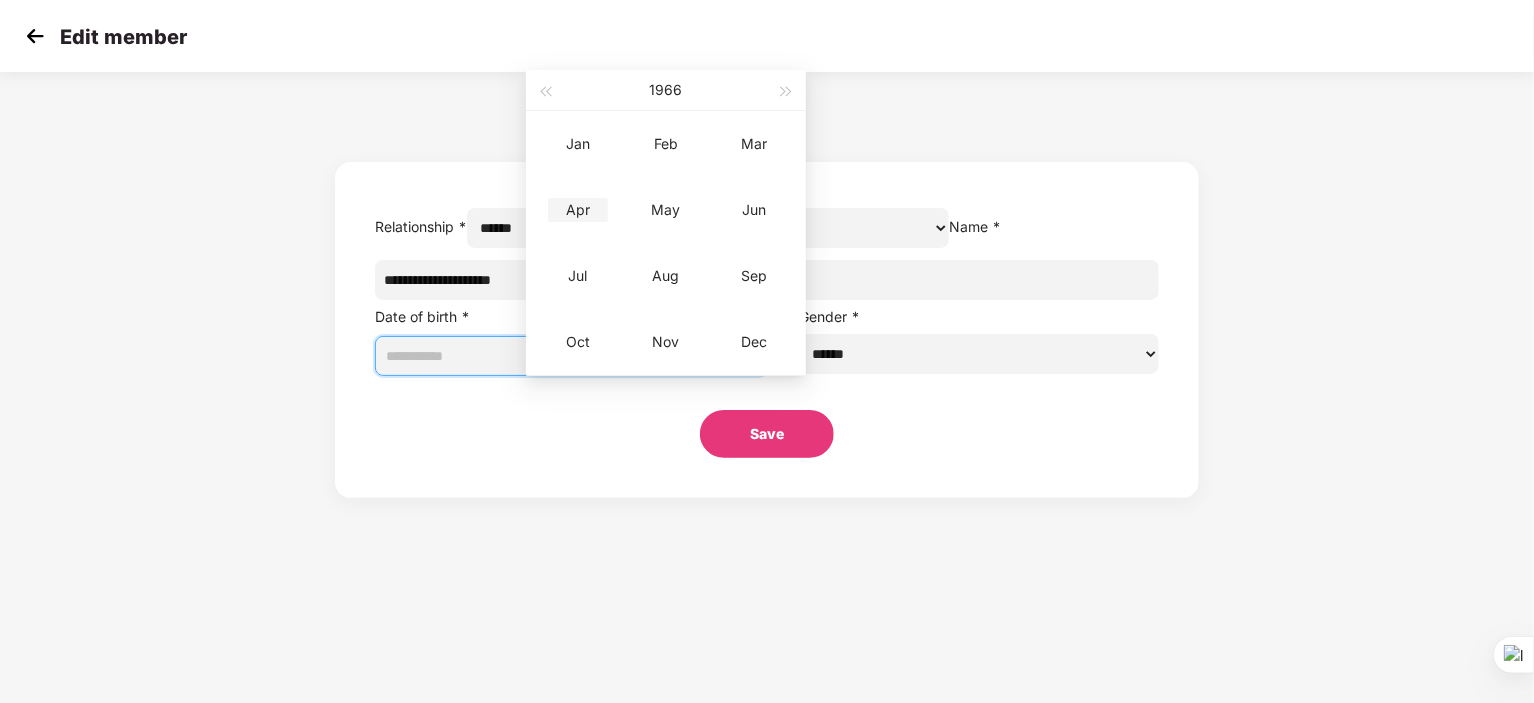click on "Apr" at bounding box center (578, 210) 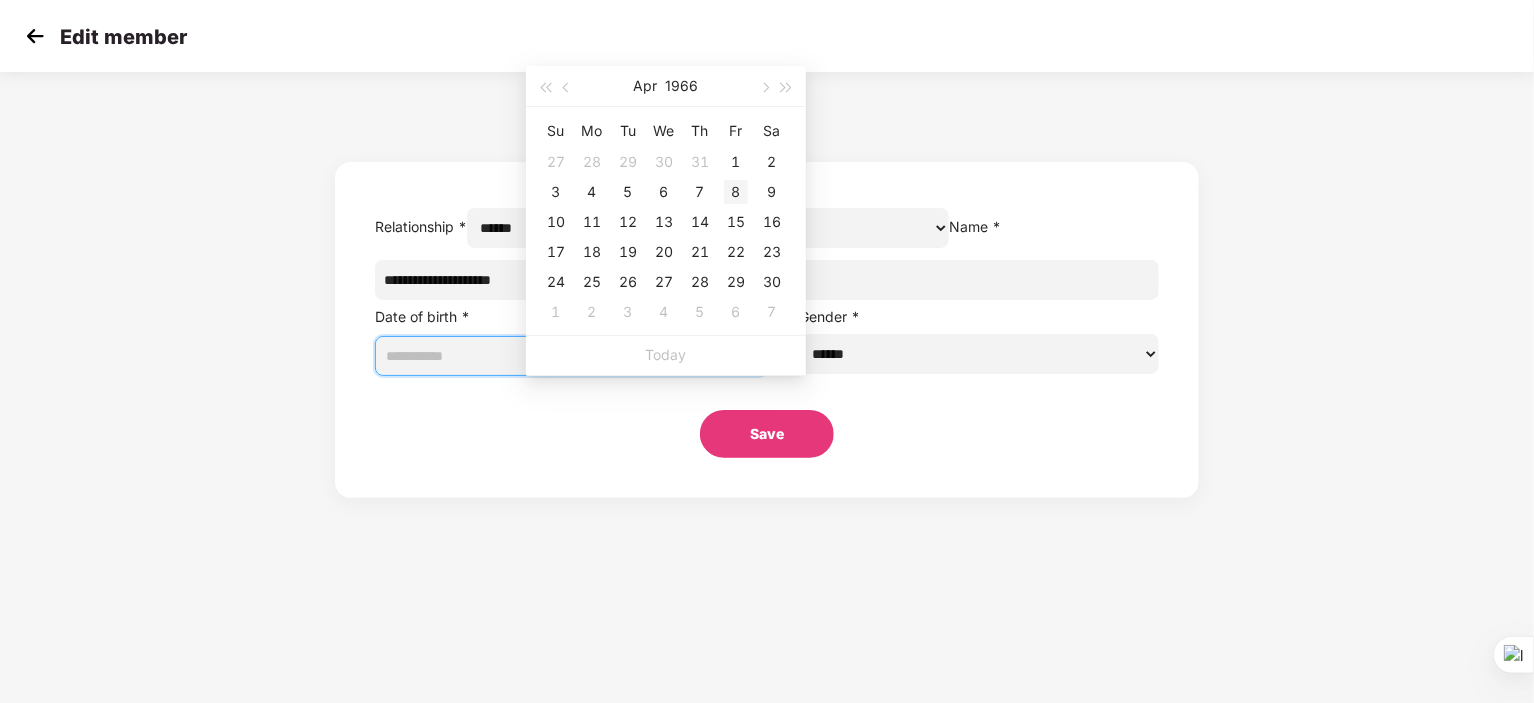 type on "**********" 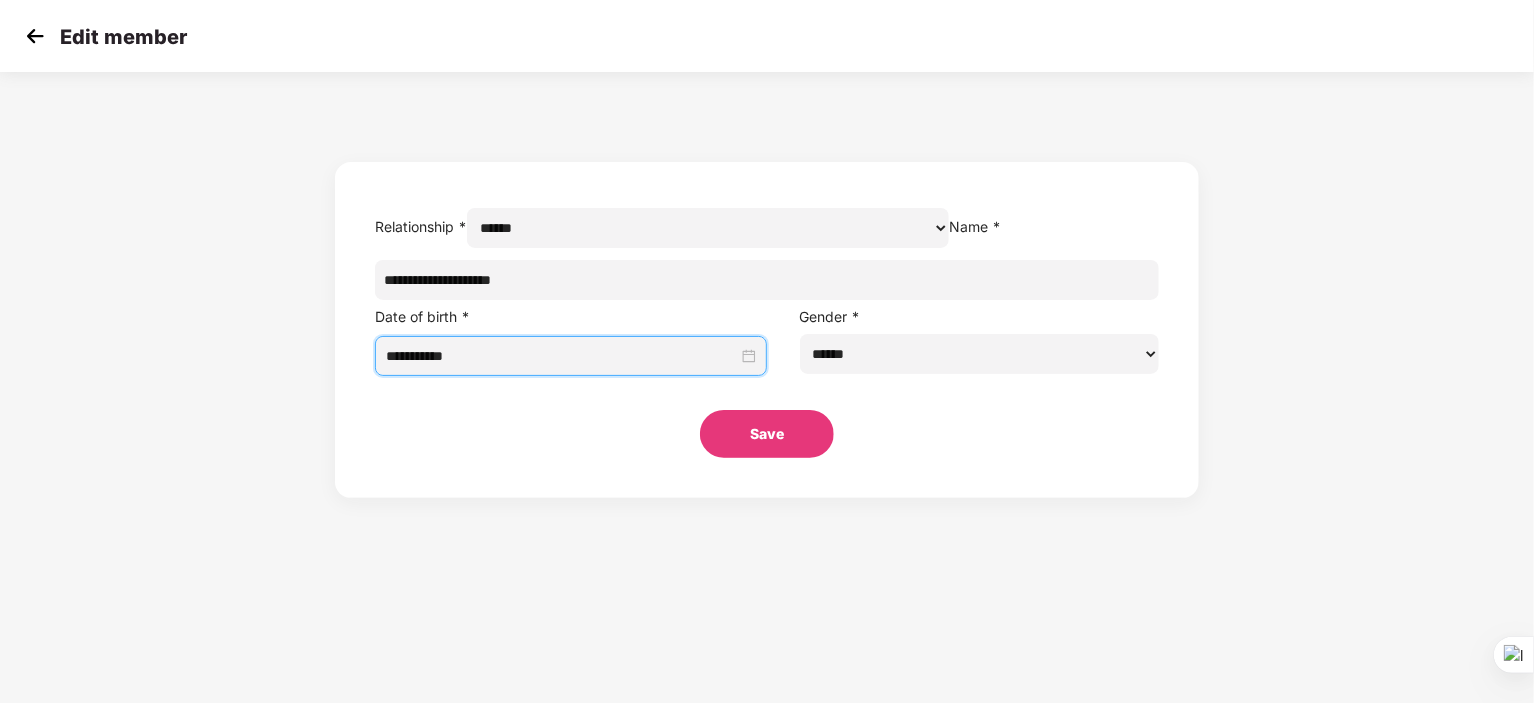 click on "Save" at bounding box center (767, 434) 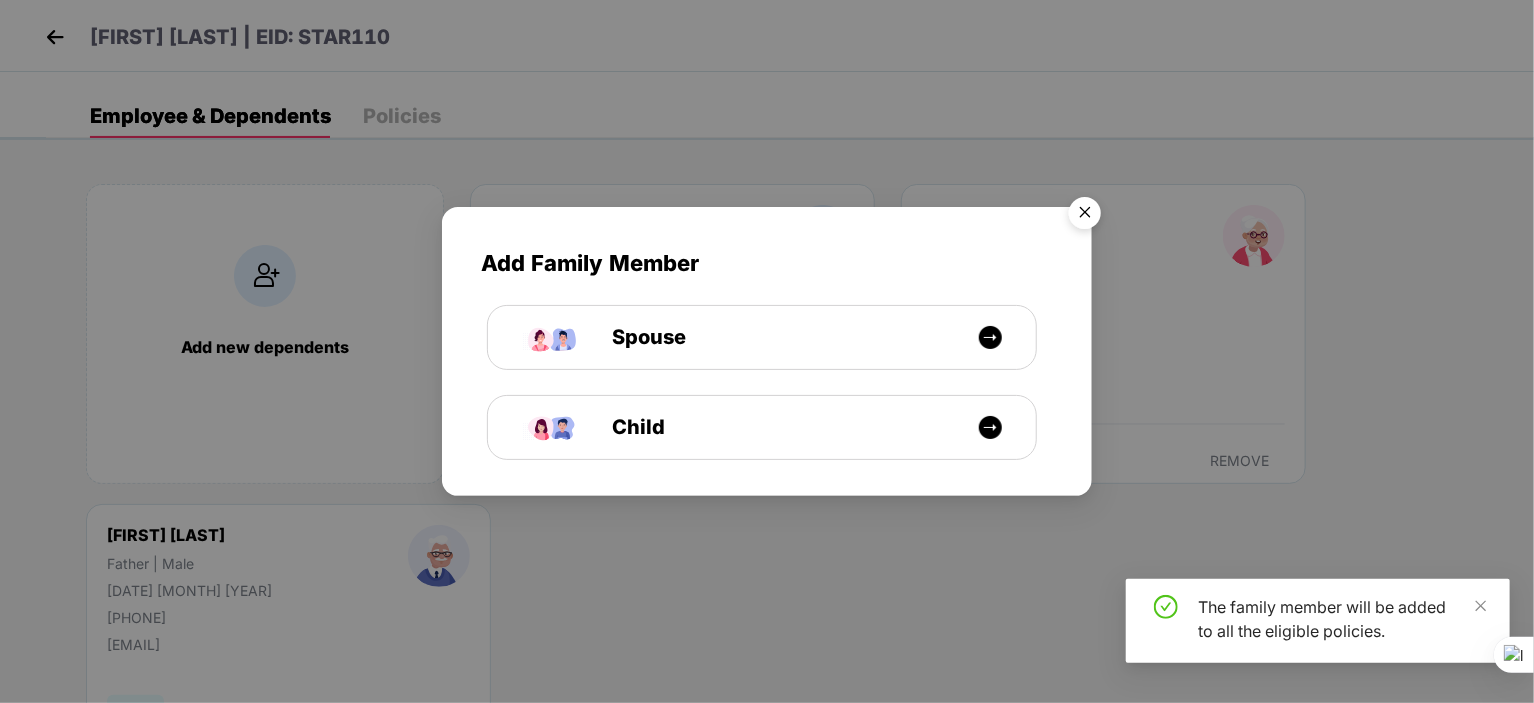 click at bounding box center (1085, 216) 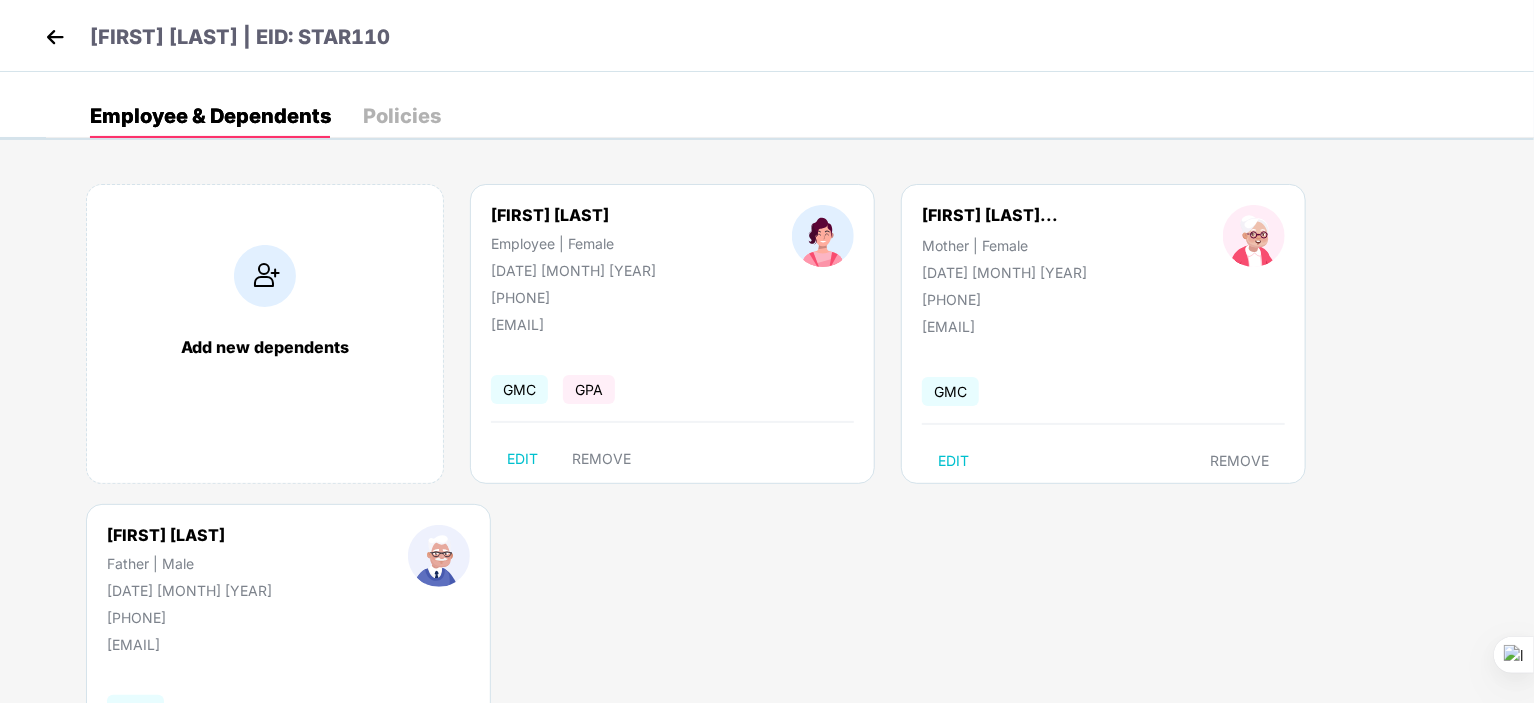 click at bounding box center [55, 37] 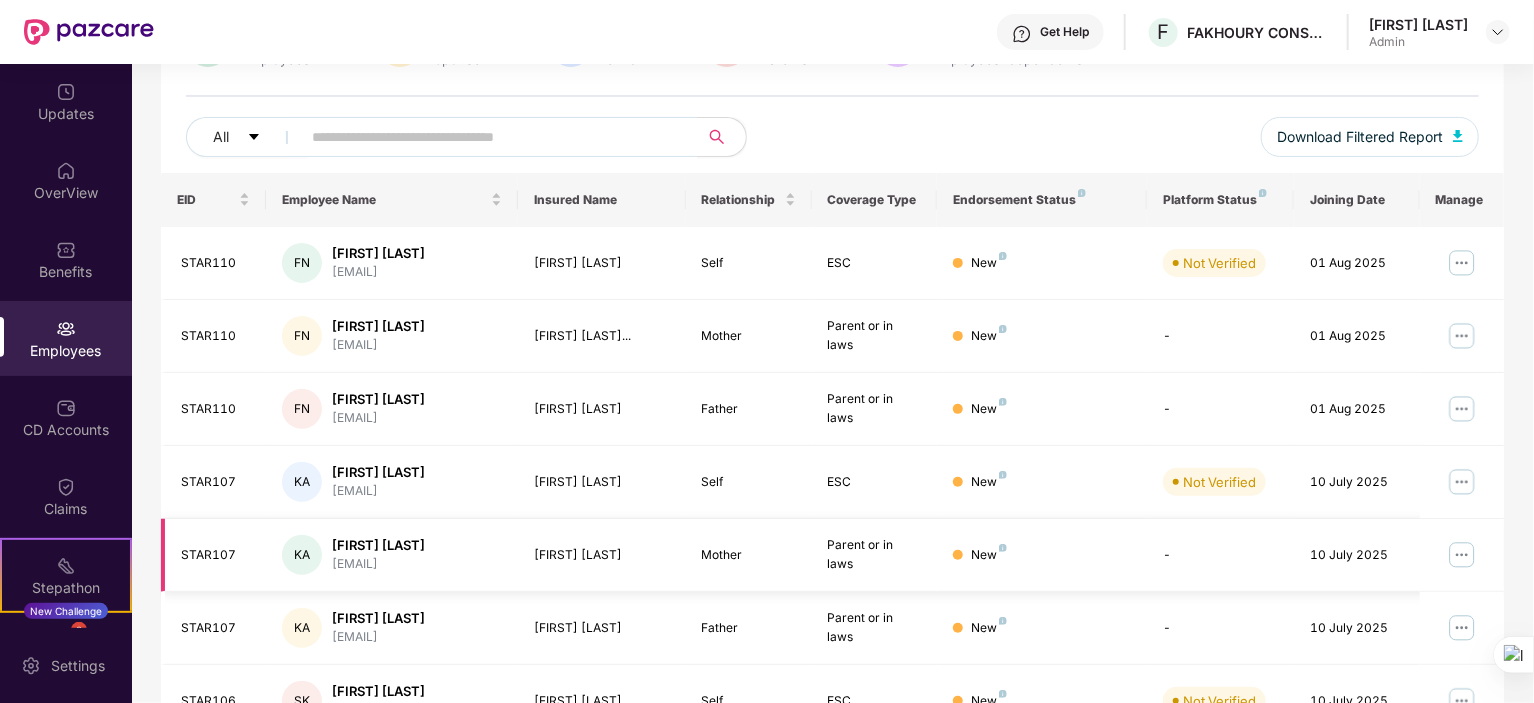 scroll, scrollTop: 0, scrollLeft: 0, axis: both 